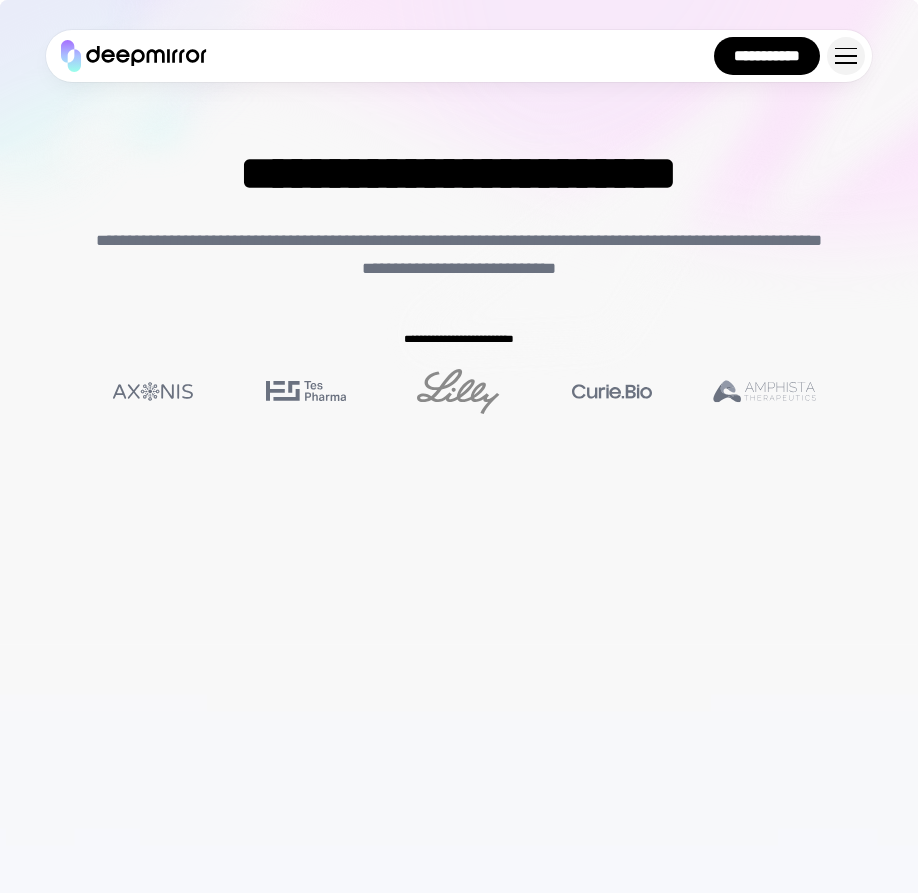 scroll, scrollTop: 0, scrollLeft: 0, axis: both 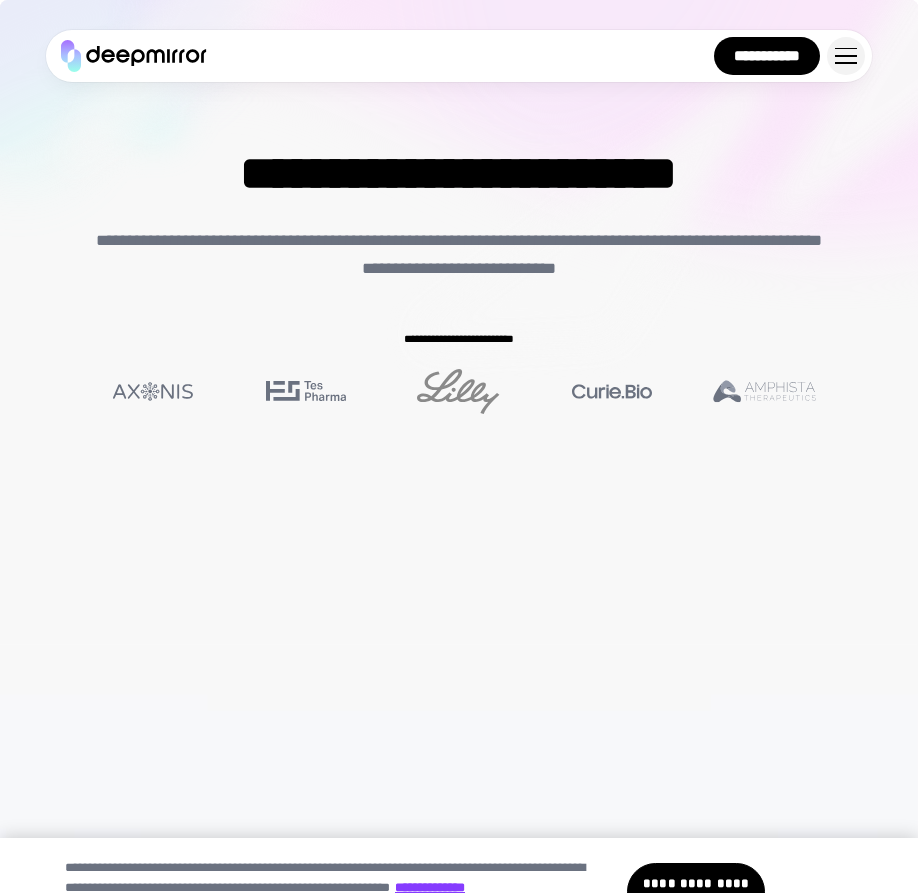 click on "**********" at bounding box center (459, 255) 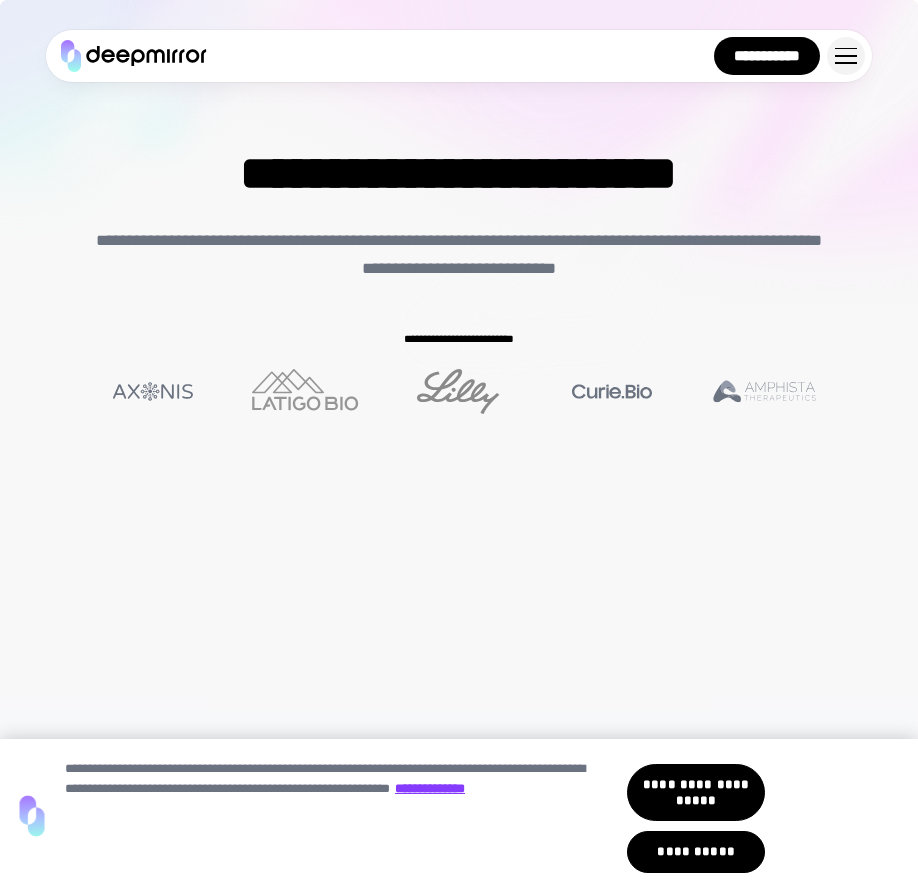 click on "**********" at bounding box center (459, 216) 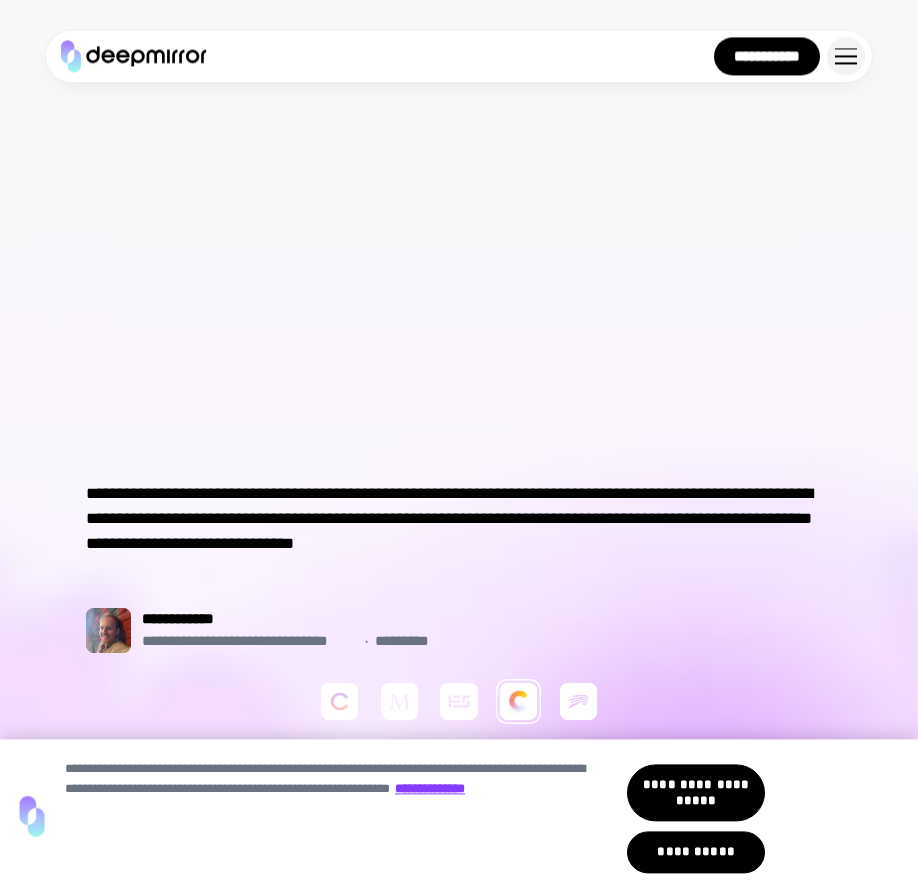 scroll, scrollTop: 599, scrollLeft: 0, axis: vertical 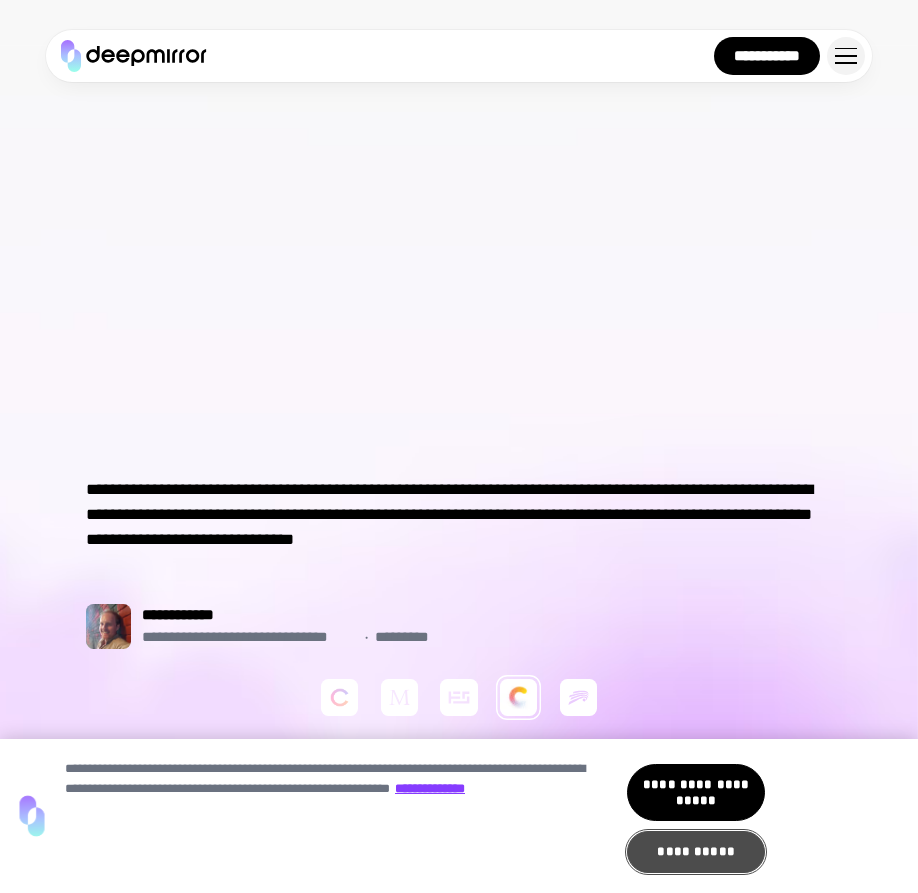 click on "**********" at bounding box center (696, 852) 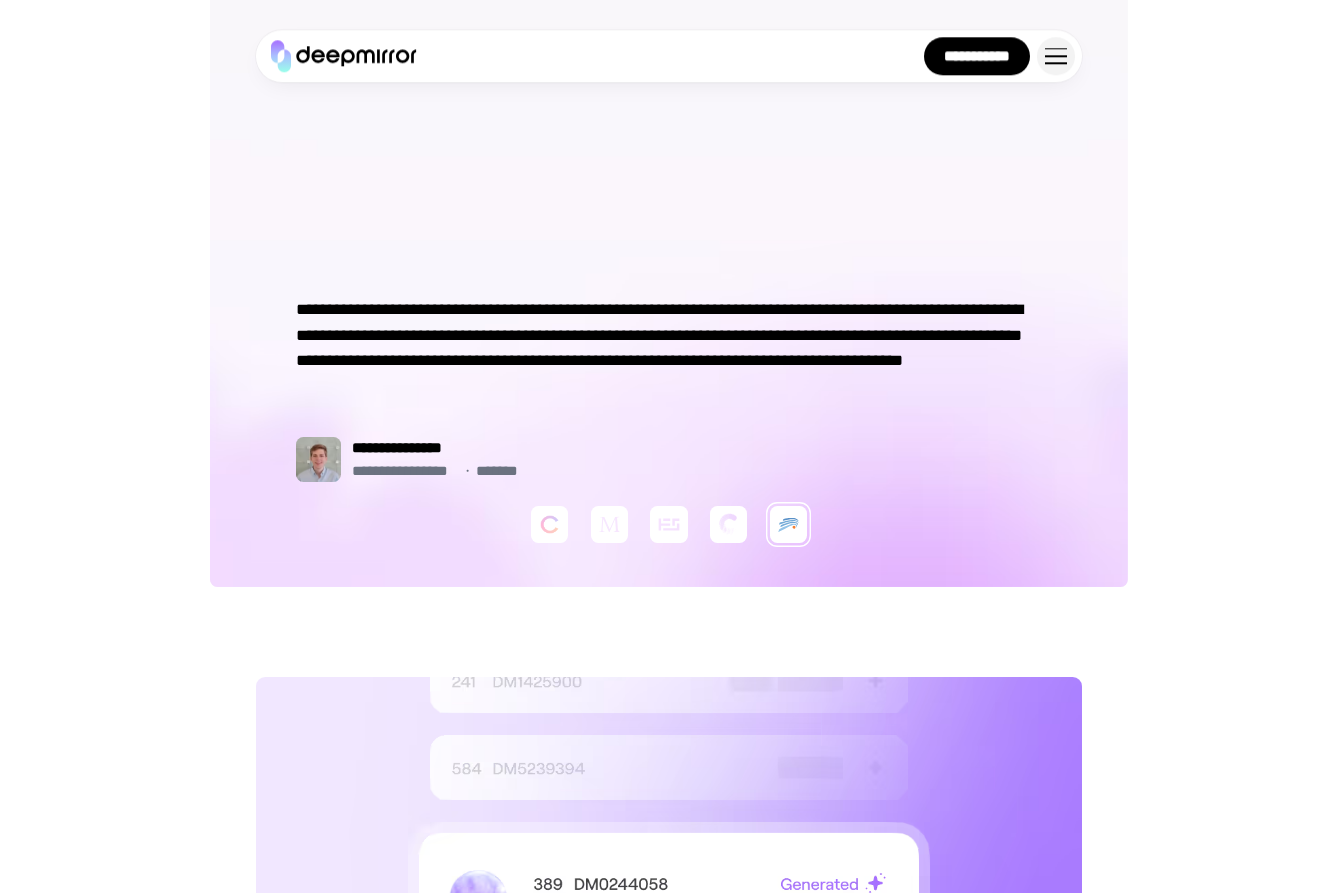 scroll, scrollTop: 0, scrollLeft: 0, axis: both 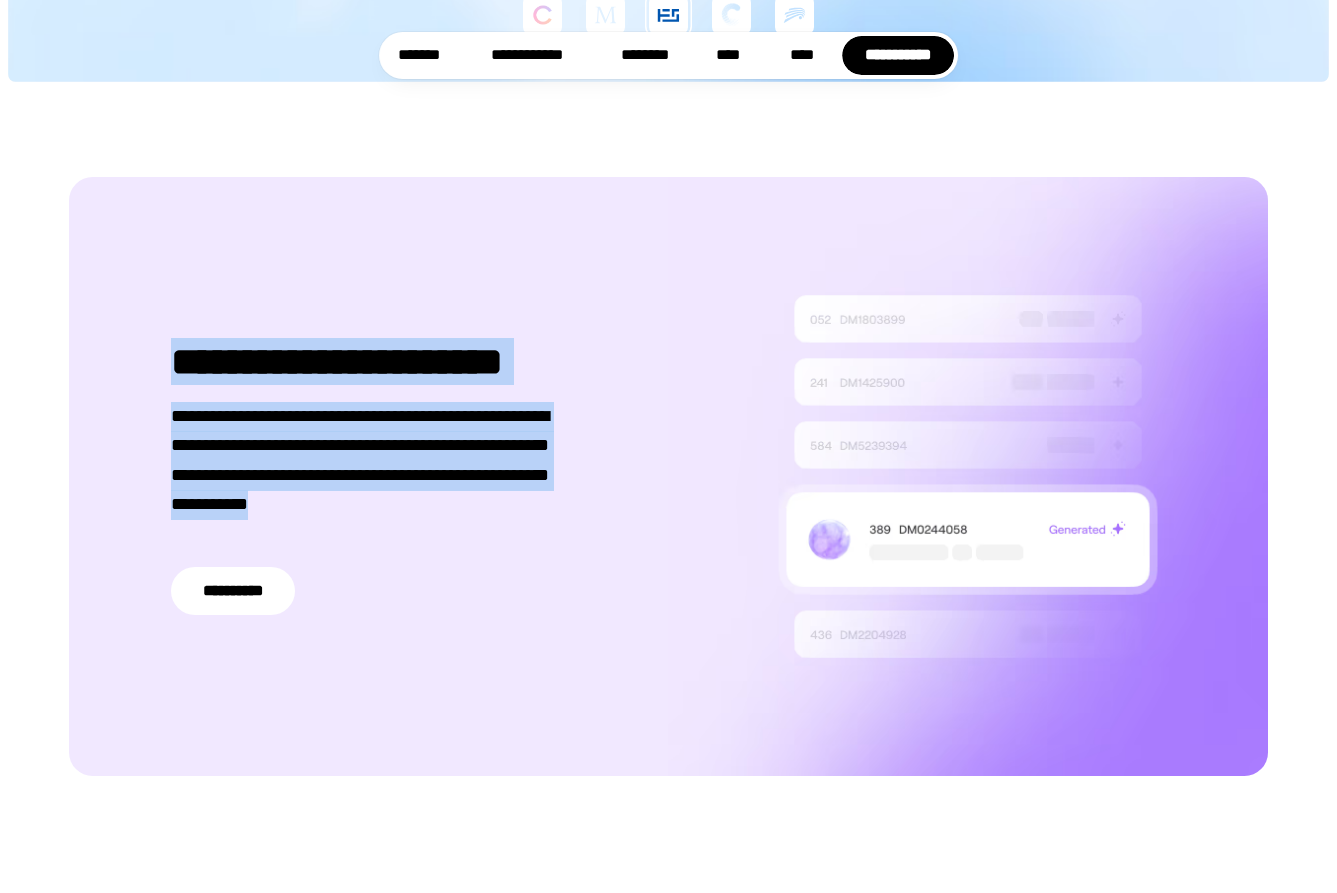 drag, startPoint x: 171, startPoint y: 336, endPoint x: 482, endPoint y: 528, distance: 365.49283 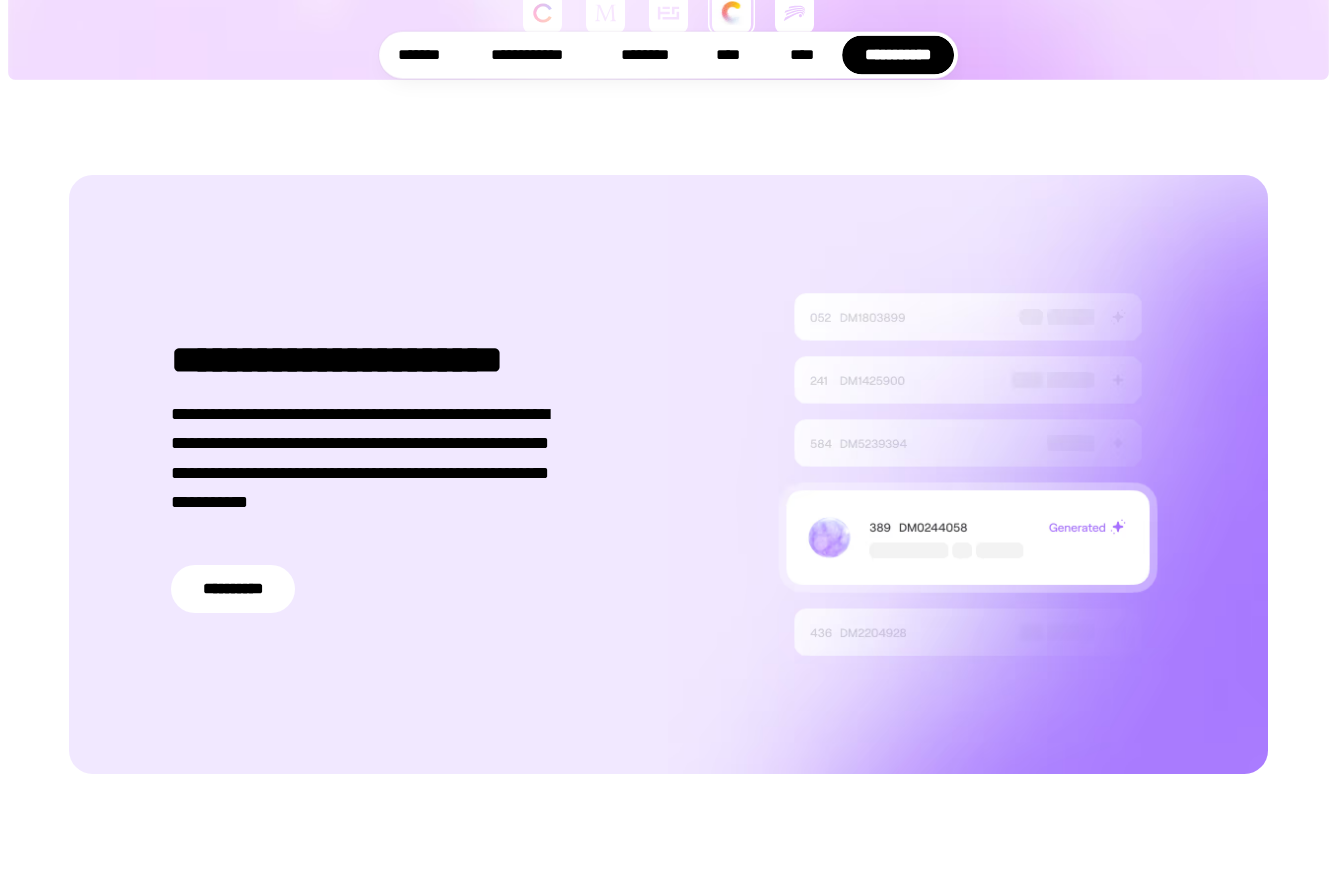 scroll, scrollTop: 1440, scrollLeft: 0, axis: vertical 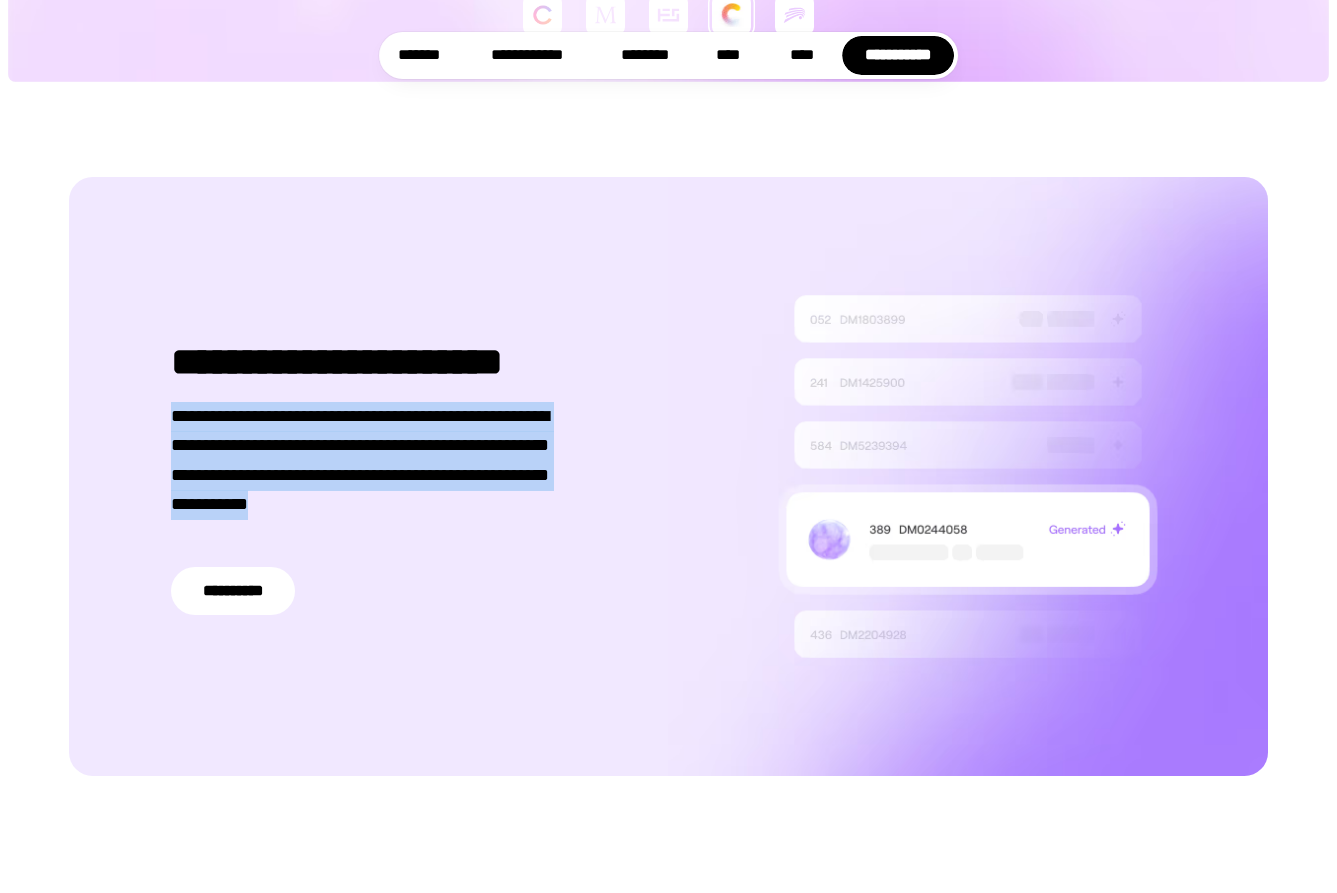 drag, startPoint x: 175, startPoint y: 438, endPoint x: 601, endPoint y: 534, distance: 436.68295 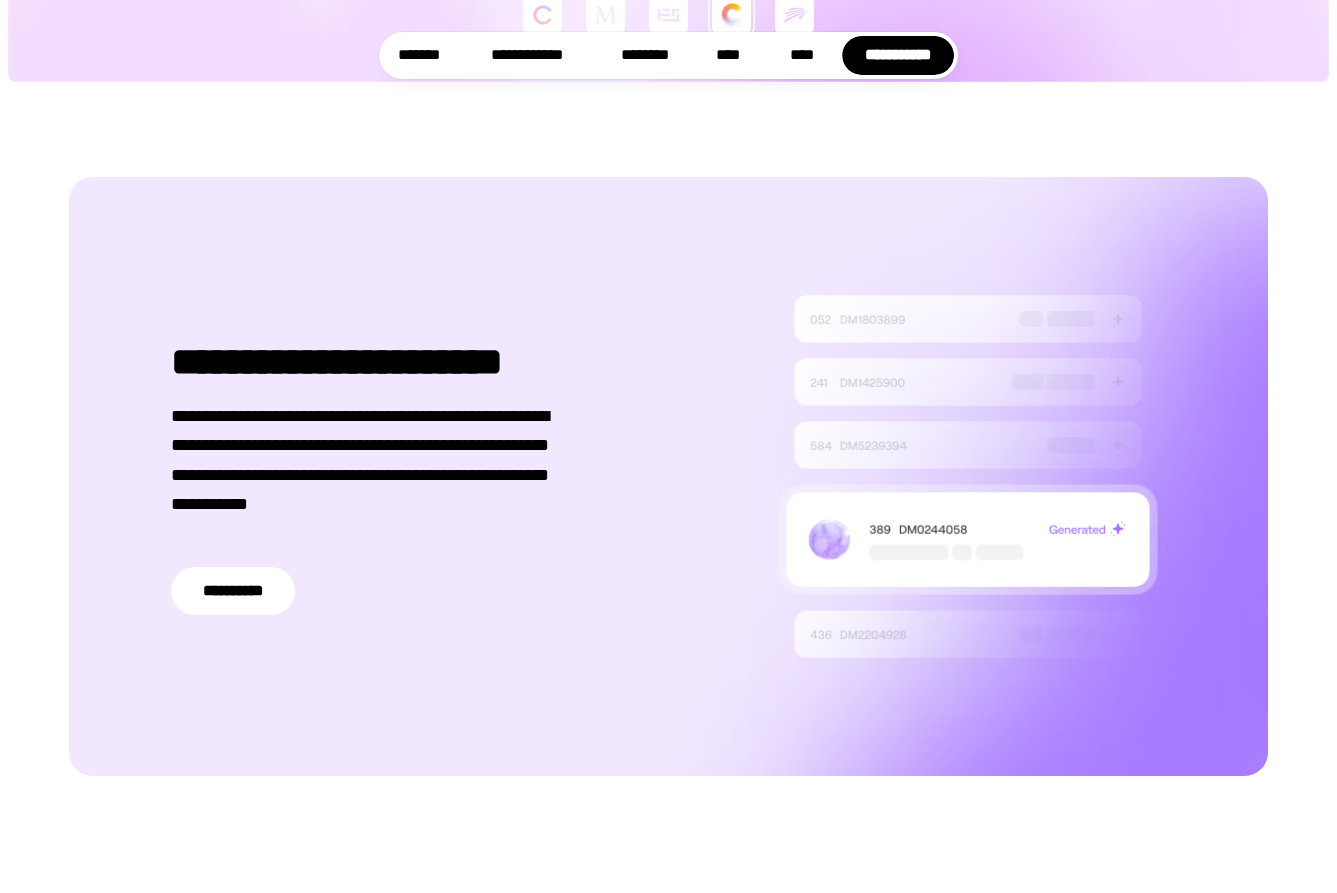 click on "**********" at bounding box center (368, 476) 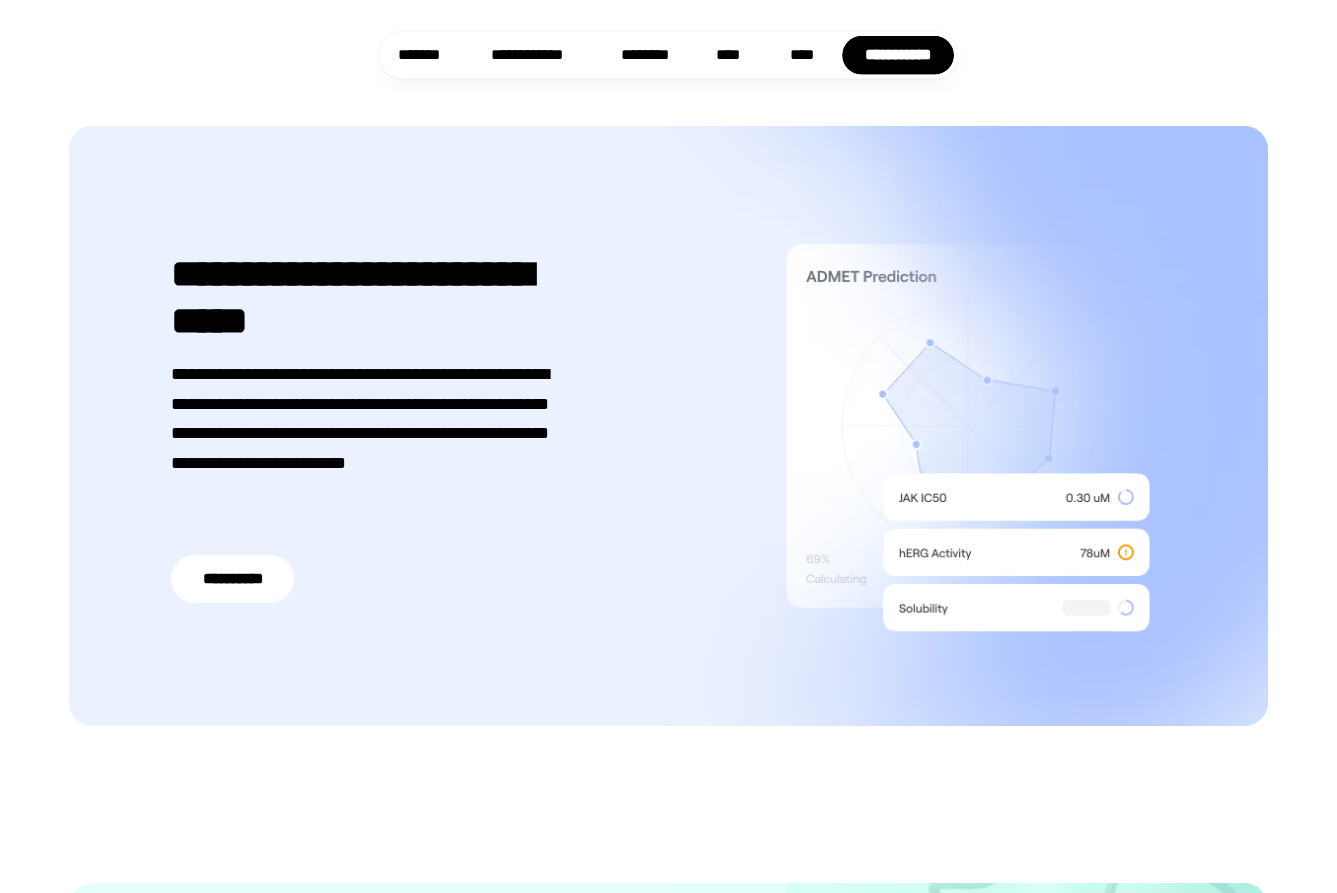 scroll, scrollTop: 2280, scrollLeft: 0, axis: vertical 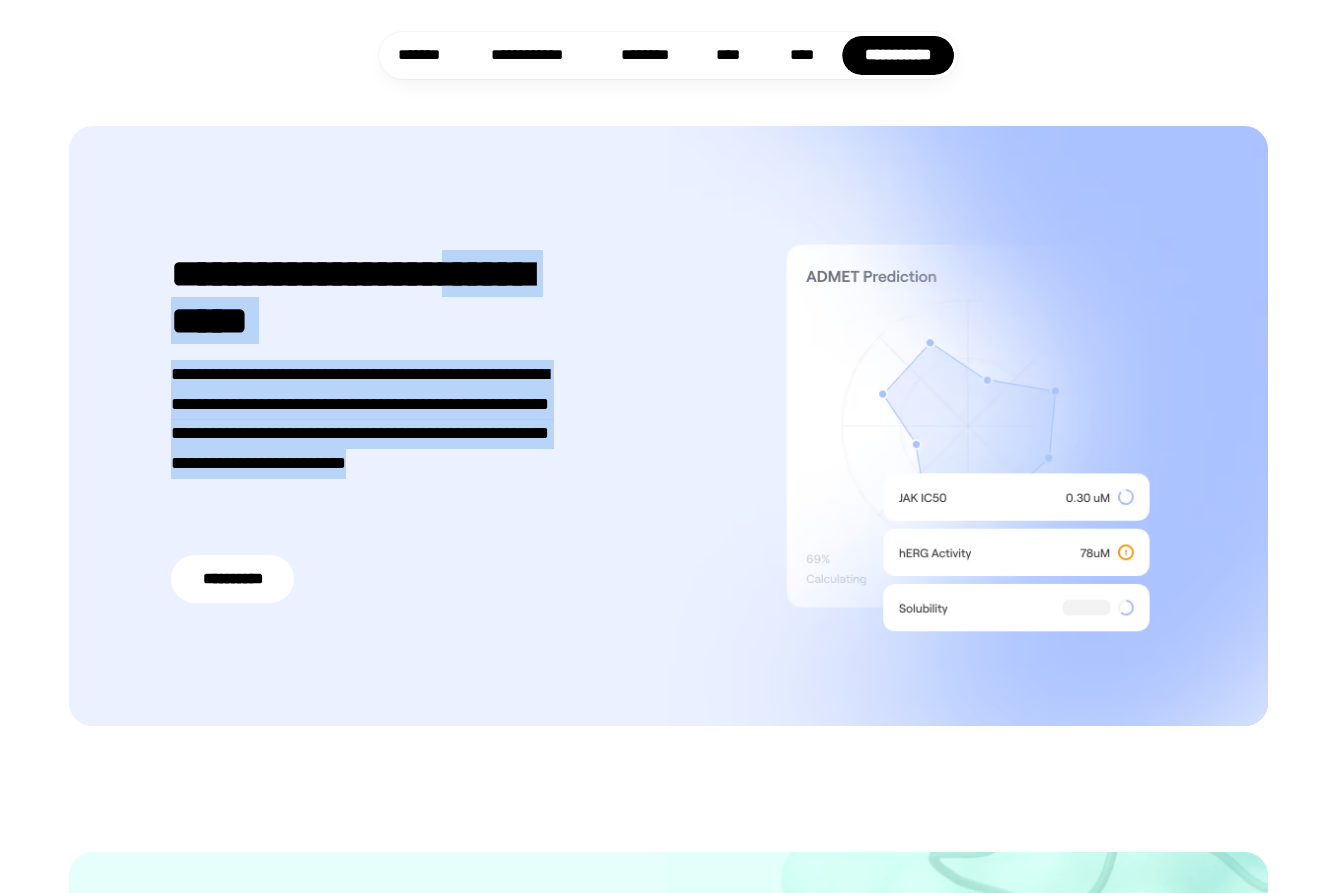 drag, startPoint x: 378, startPoint y: 483, endPoint x: 86, endPoint y: 322, distance: 333.44415 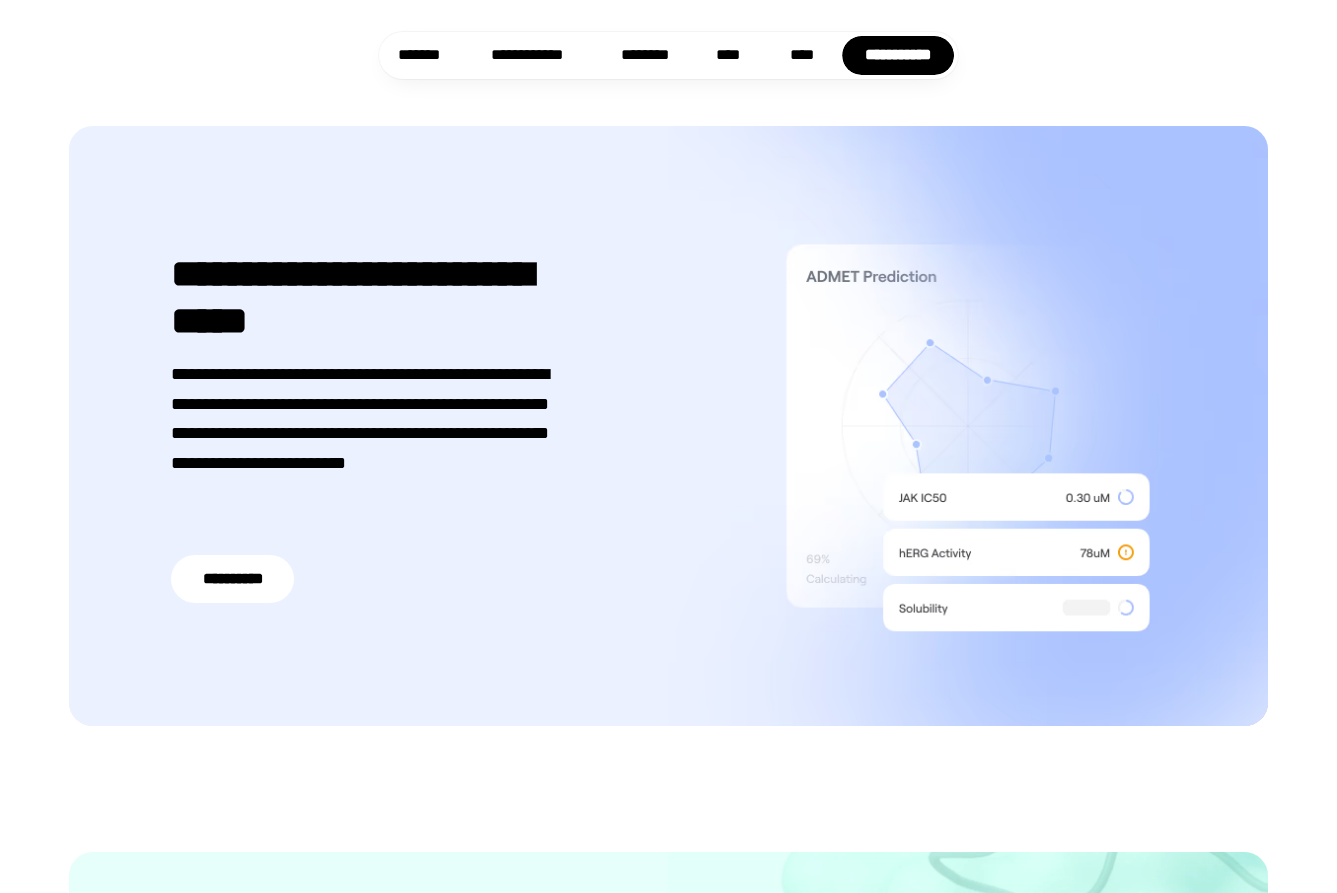 click on "**********" at bounding box center (369, 426) 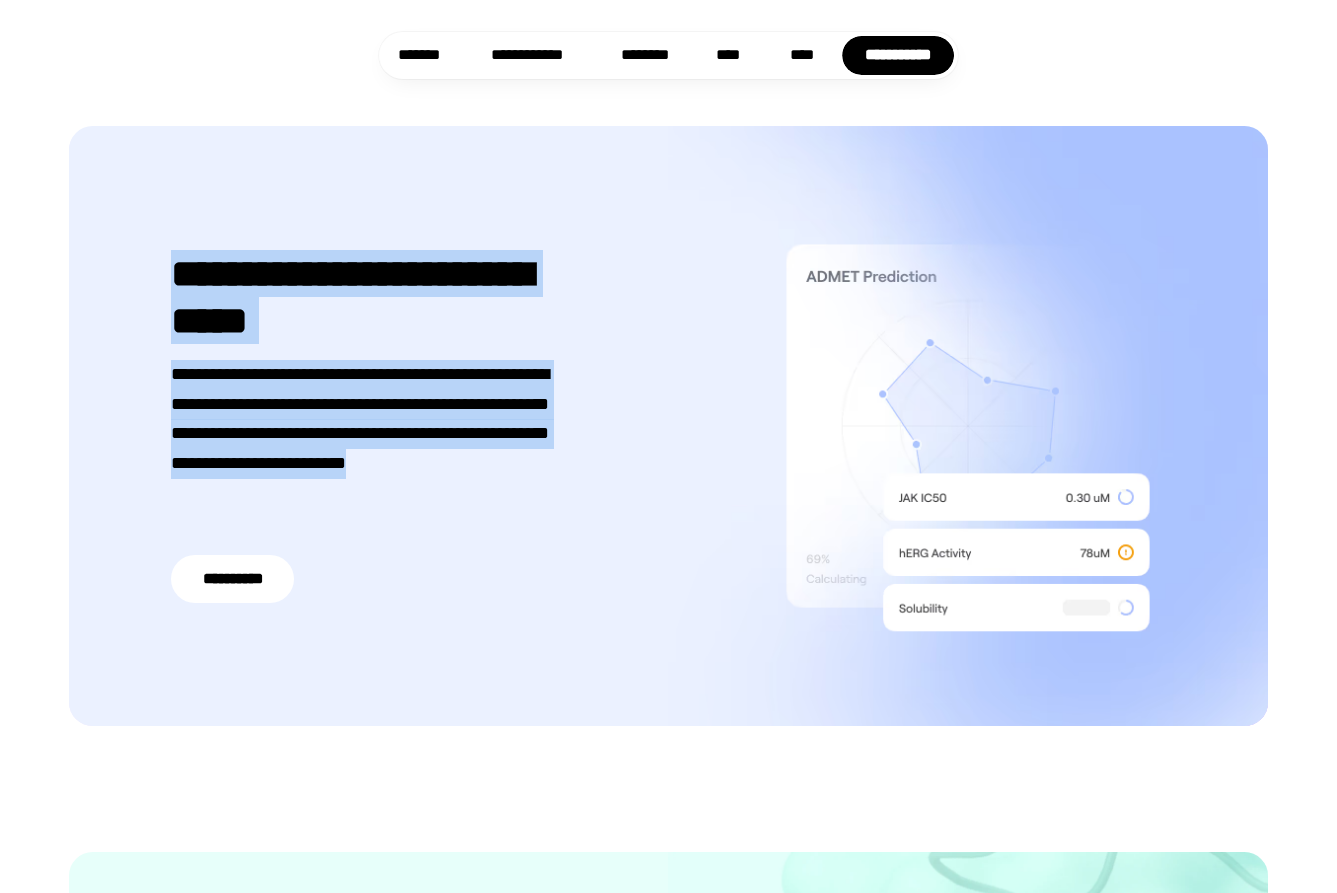 drag, startPoint x: 228, startPoint y: 295, endPoint x: 469, endPoint y: 539, distance: 342.95334 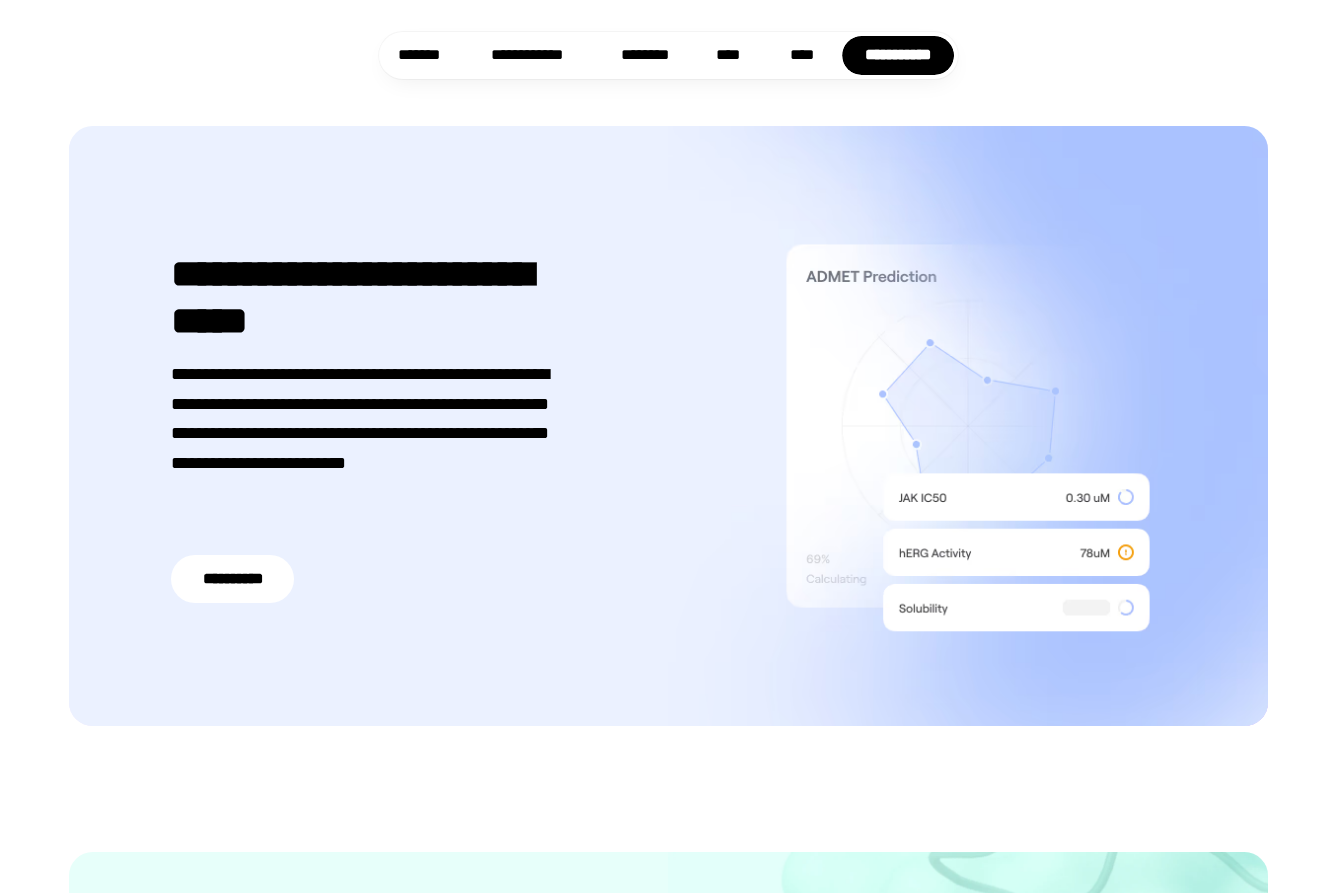click on "**********" at bounding box center [369, 426] 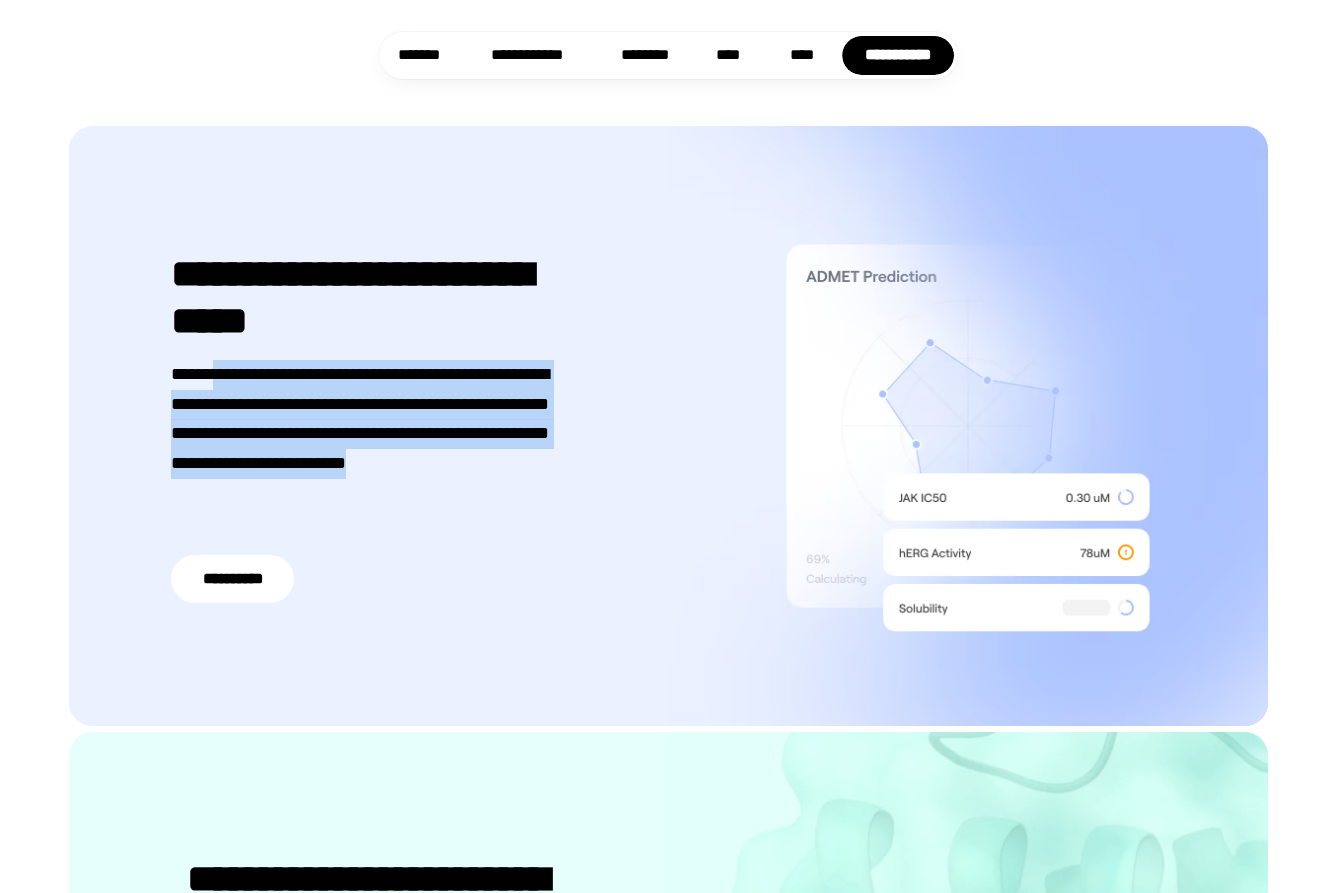 drag, startPoint x: 215, startPoint y: 360, endPoint x: 523, endPoint y: 504, distance: 340 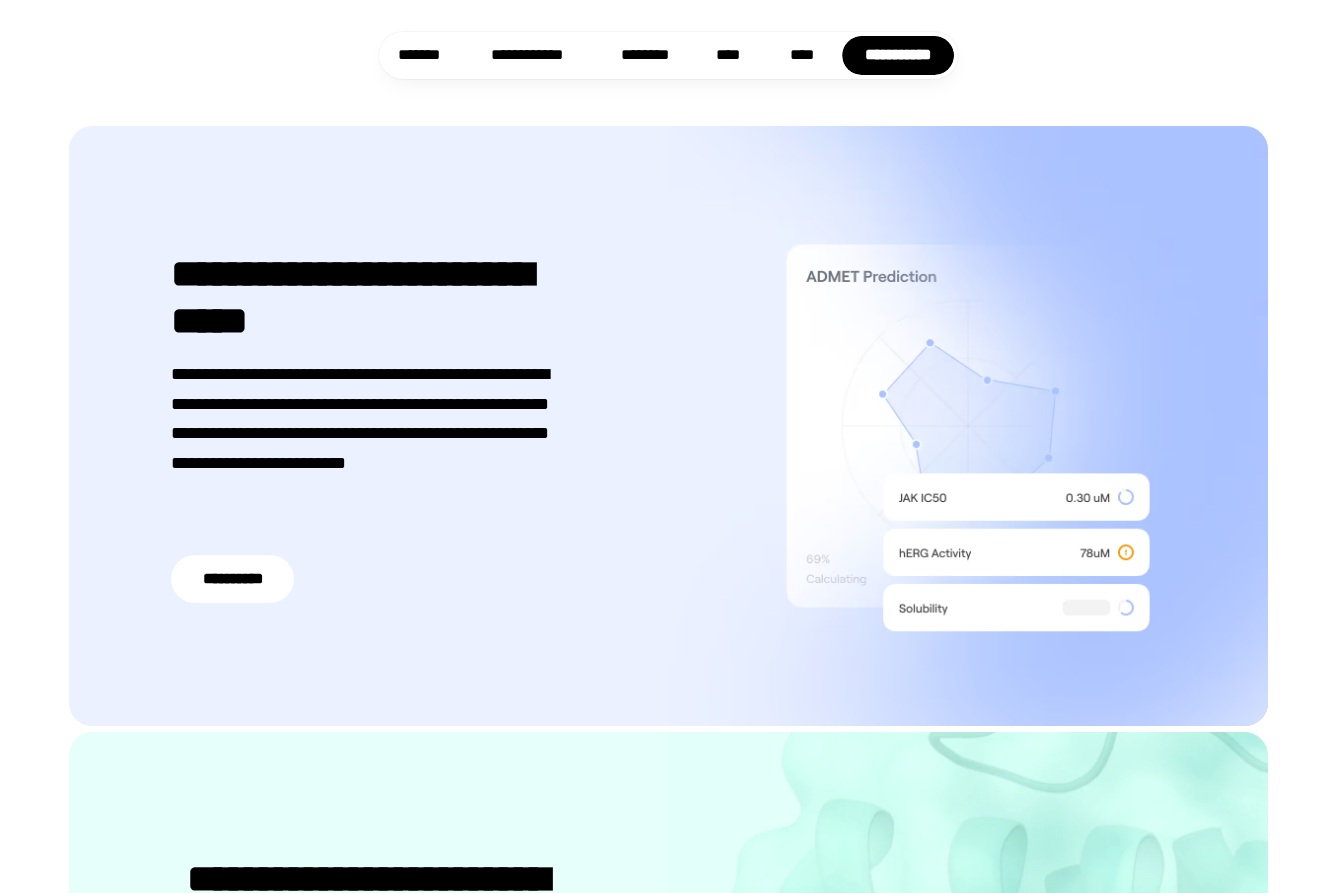 click on "**********" at bounding box center [368, 434] 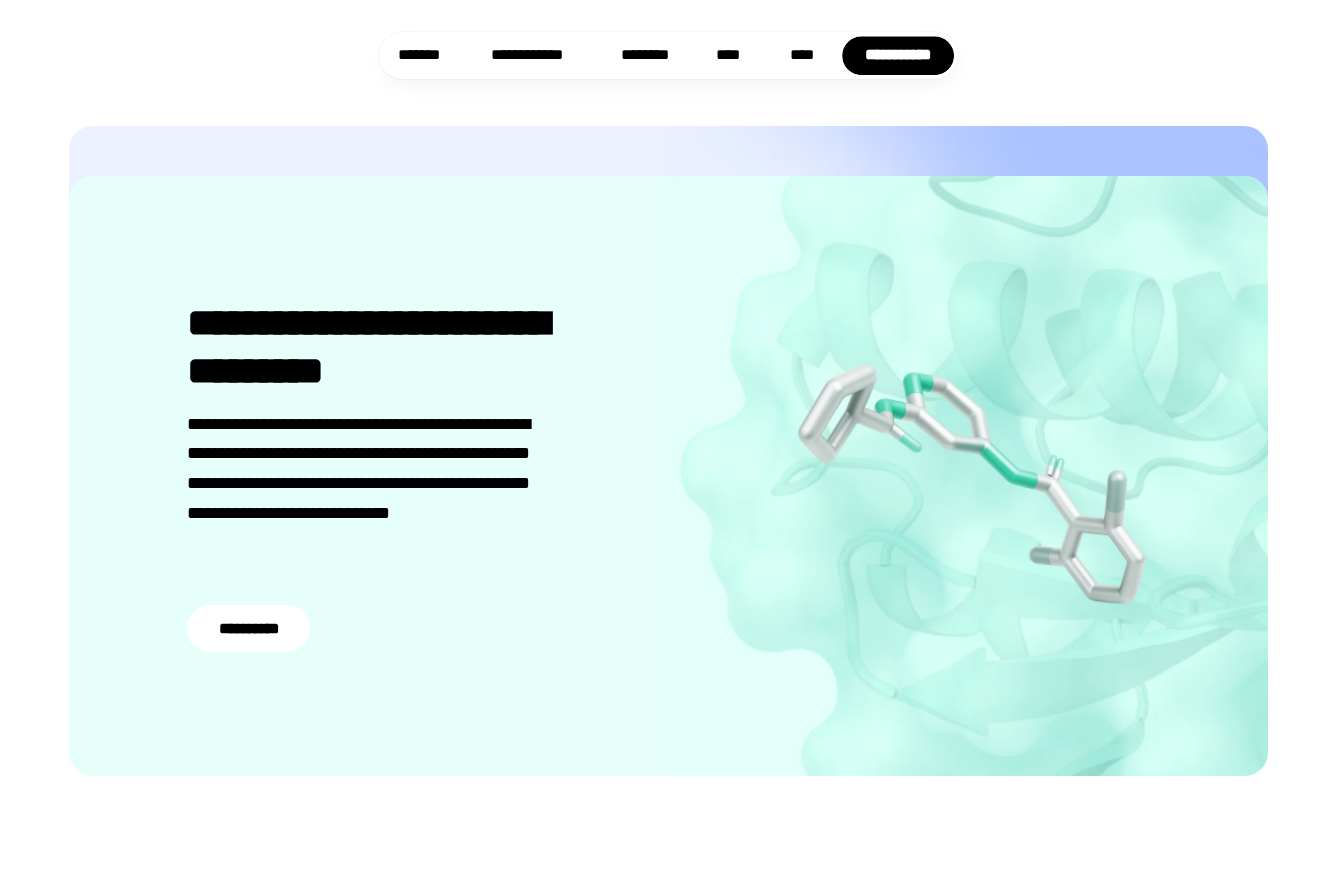 scroll, scrollTop: 3000, scrollLeft: 0, axis: vertical 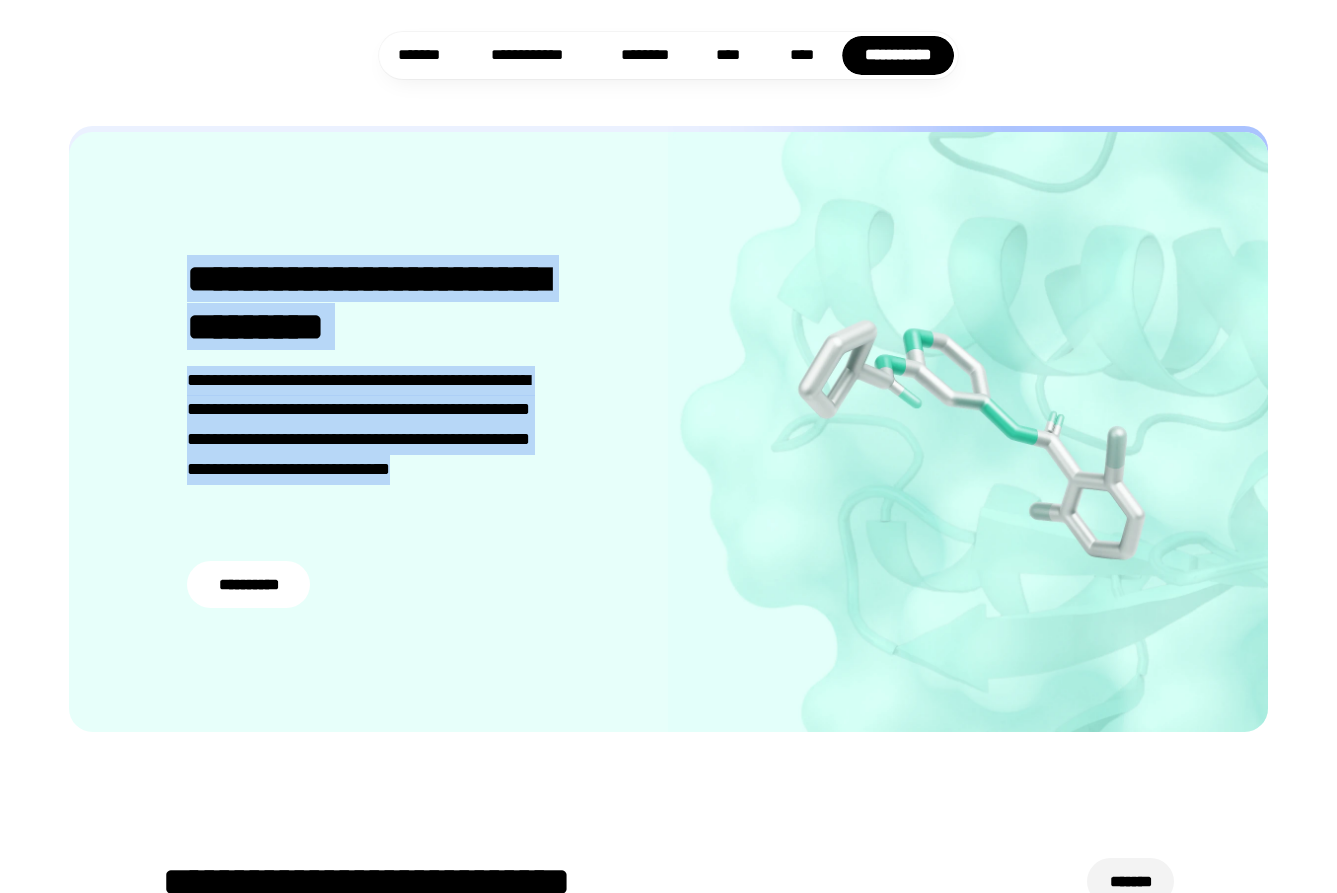 drag, startPoint x: 176, startPoint y: 265, endPoint x: 582, endPoint y: 552, distance: 497.19714 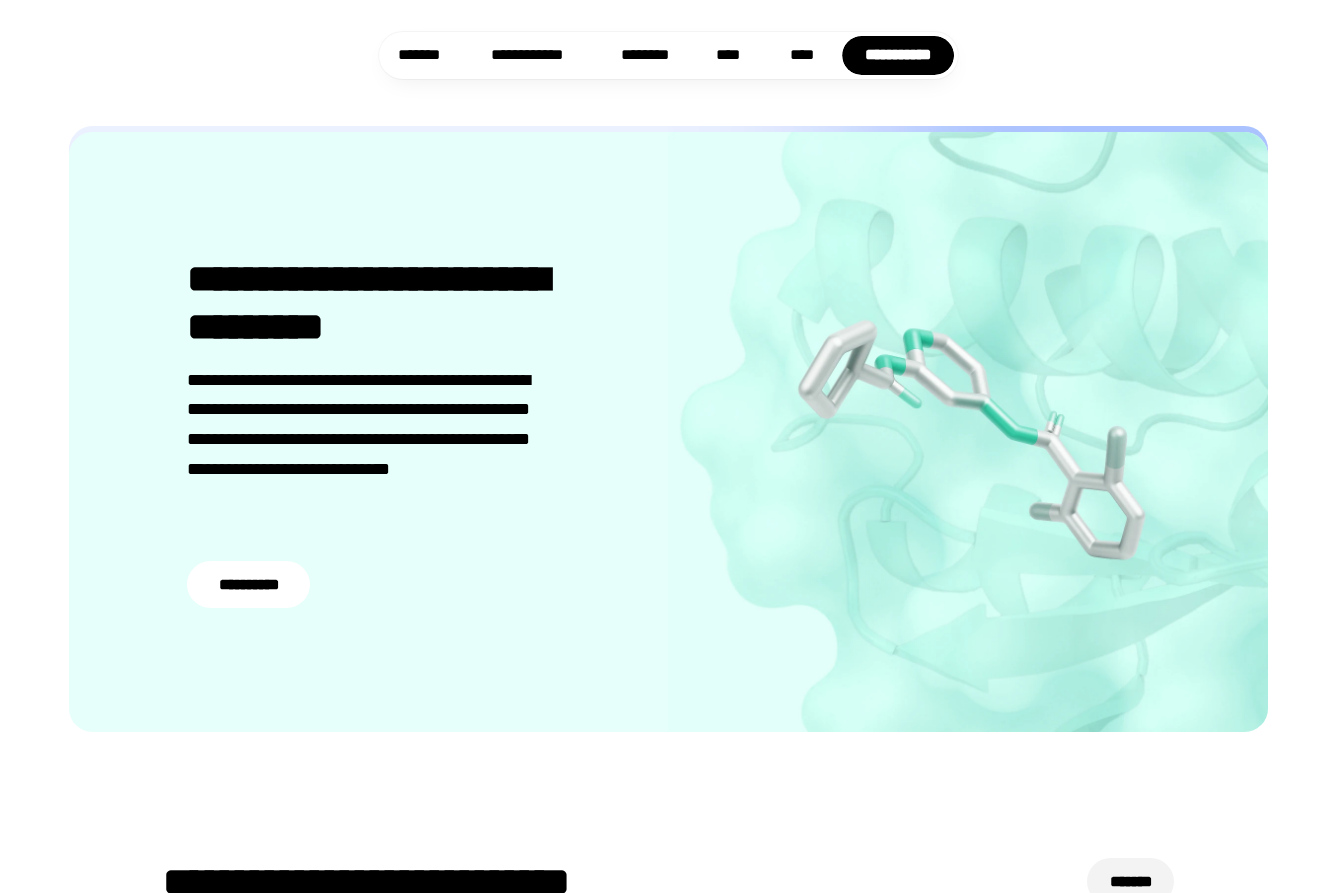 click on "**********" at bounding box center [369, 431] 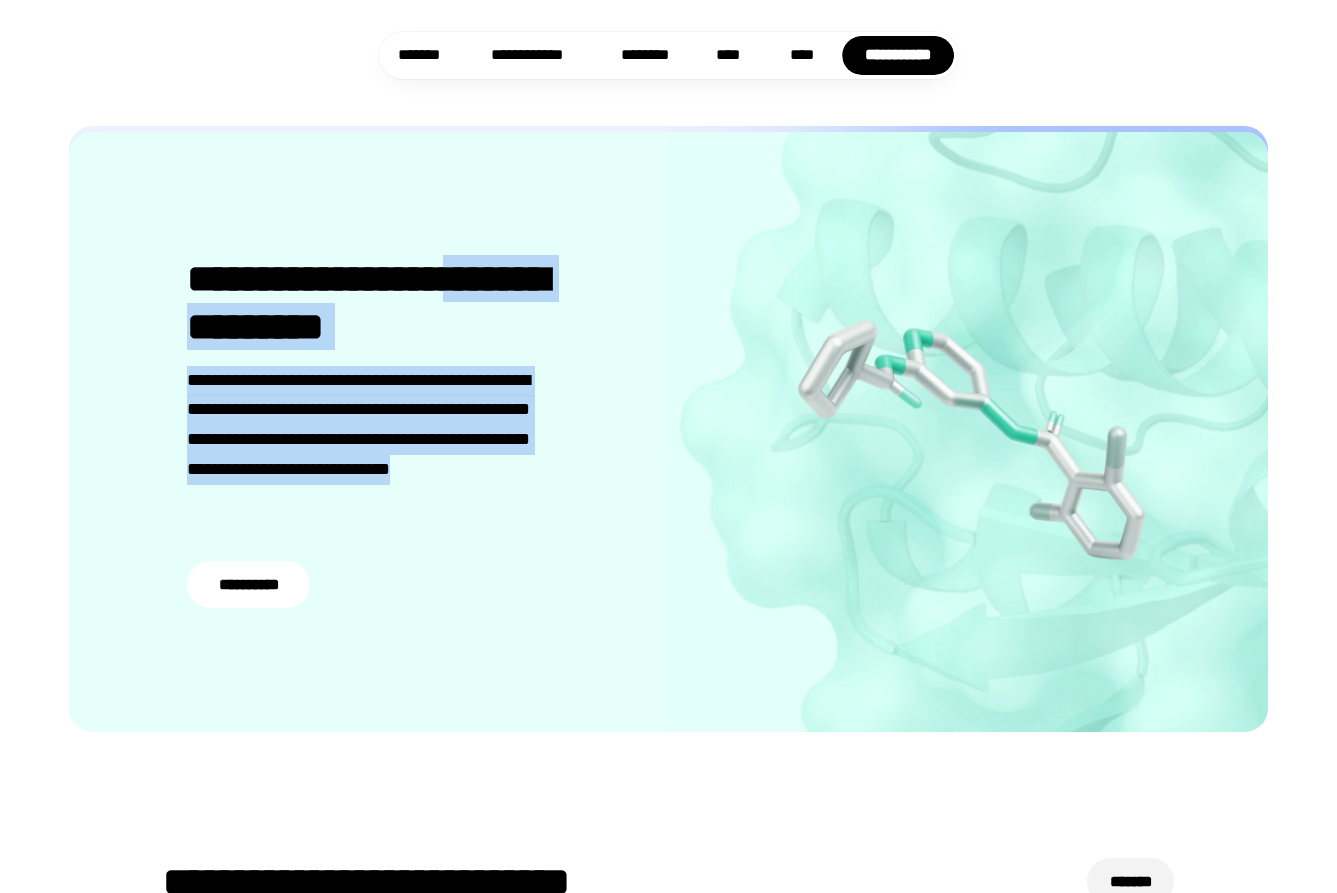 drag, startPoint x: 448, startPoint y: 502, endPoint x: 160, endPoint y: 302, distance: 350.6337 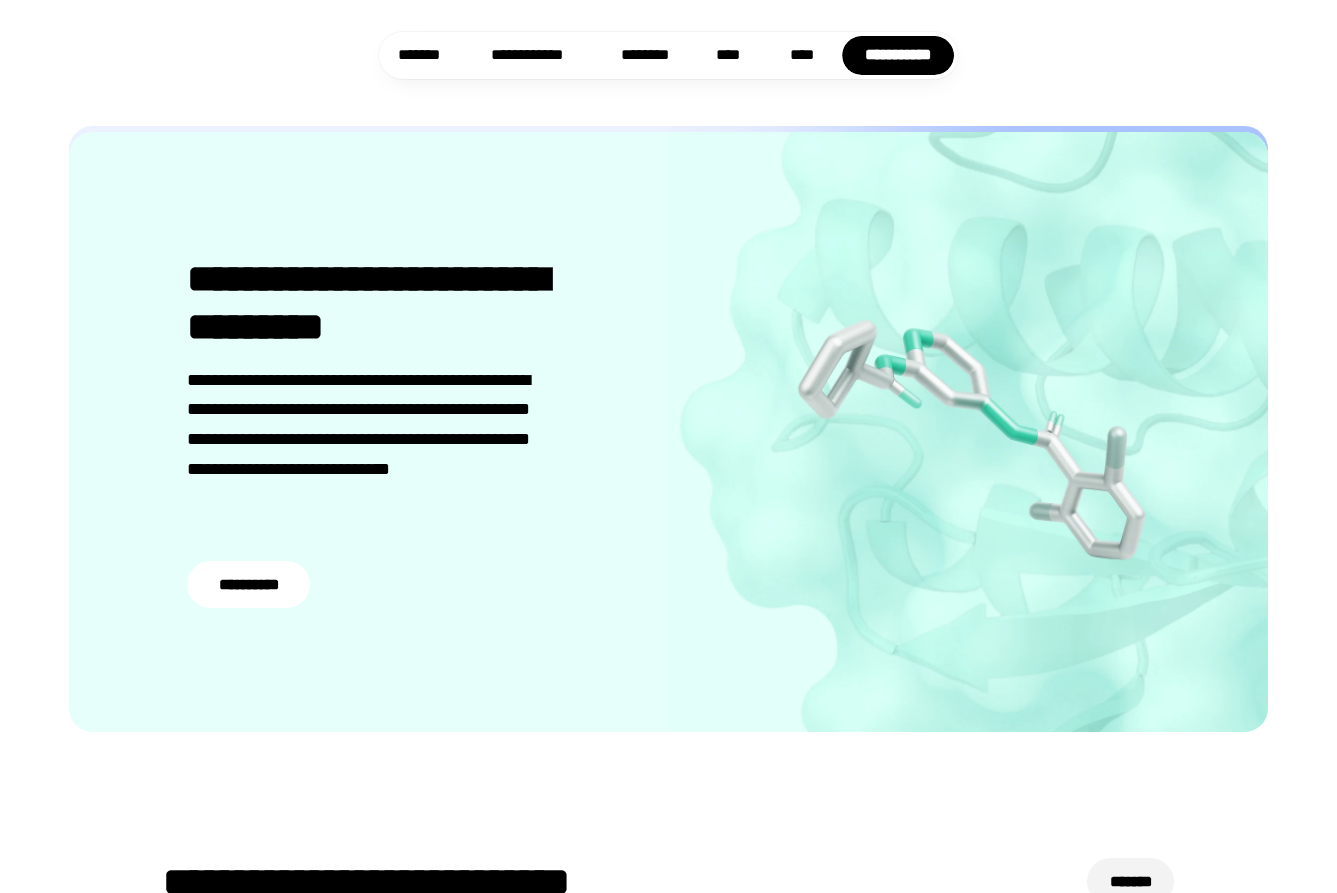 click on "**********" at bounding box center (369, 431) 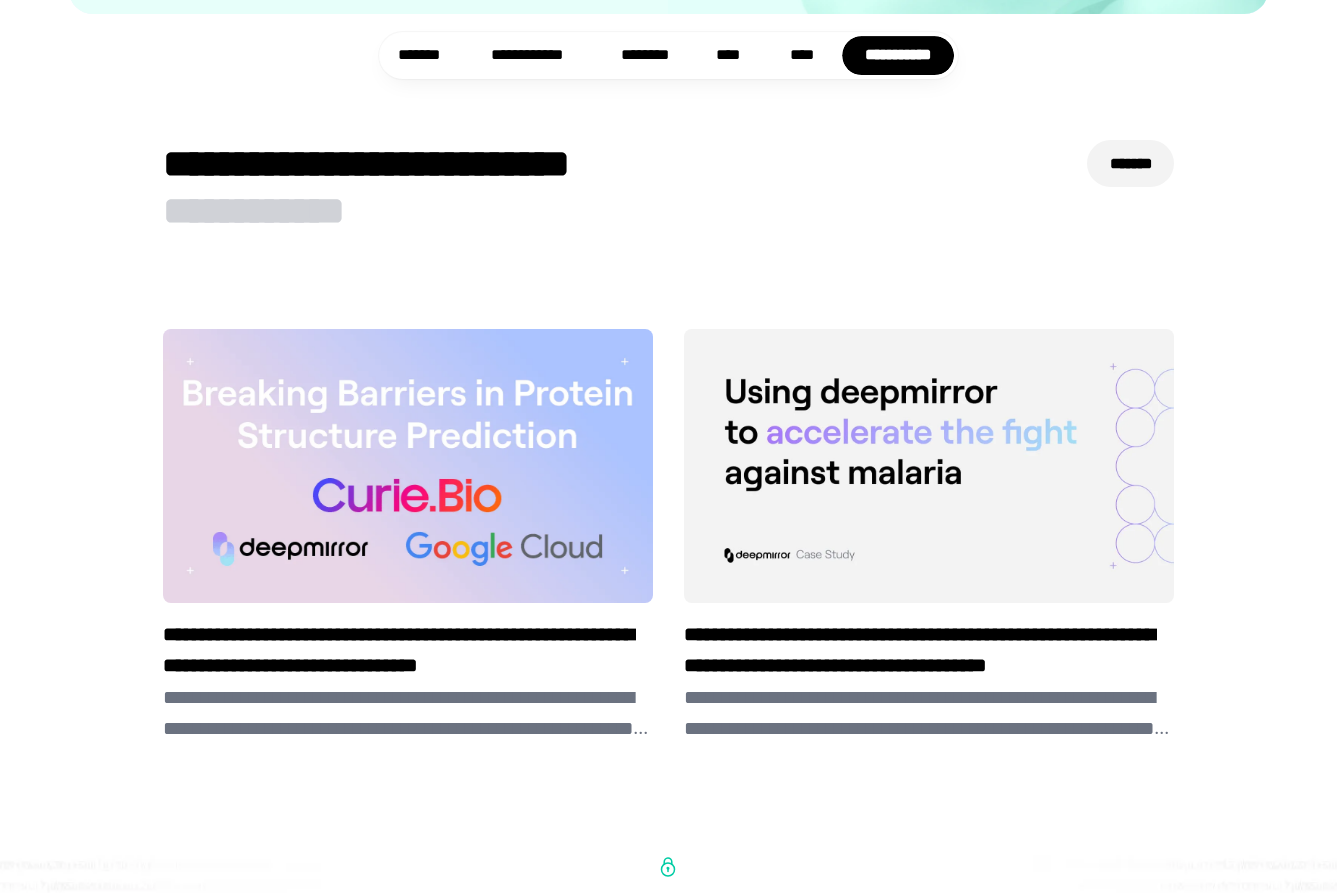 scroll, scrollTop: 3720, scrollLeft: 0, axis: vertical 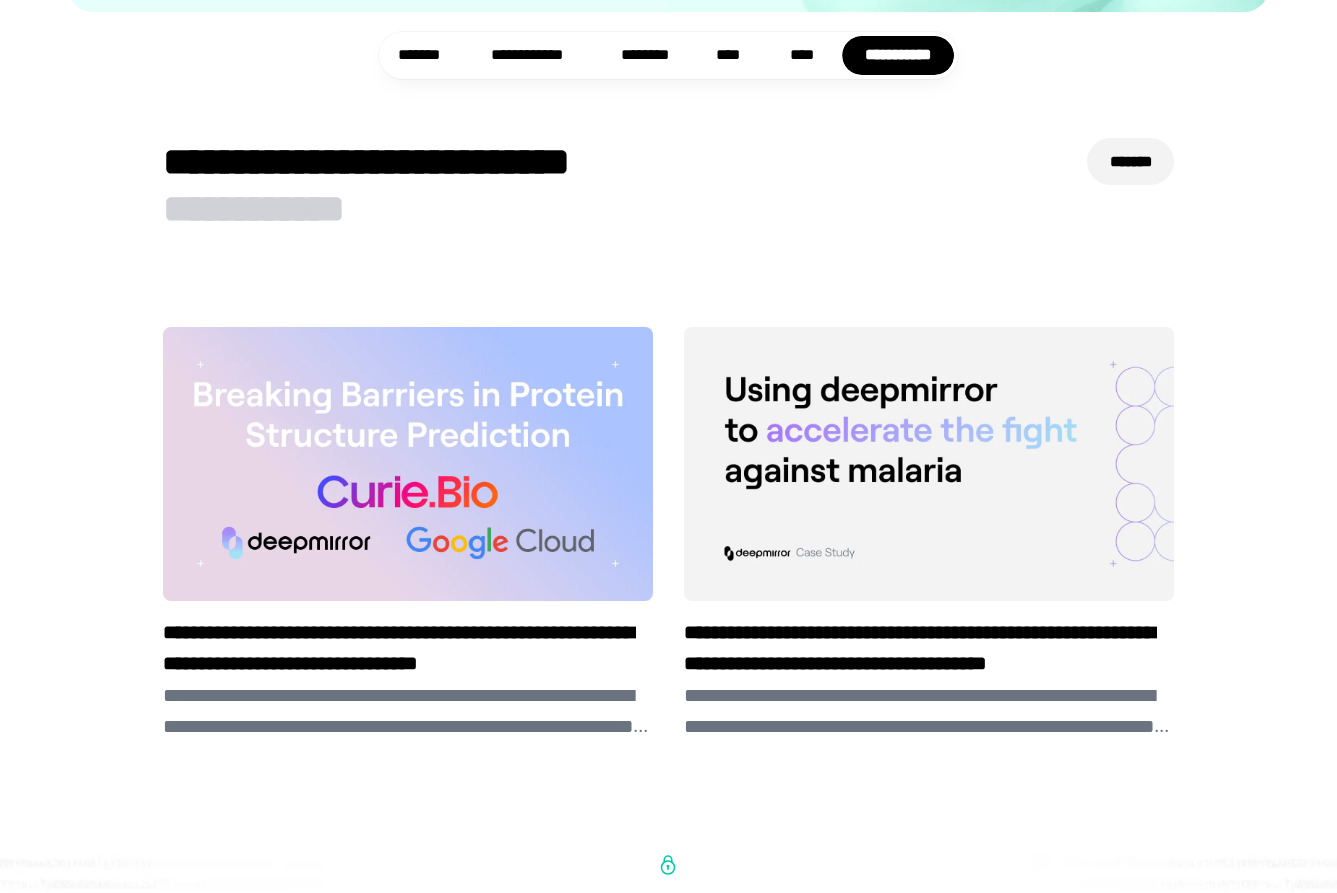 click on "**********" at bounding box center [668, 440] 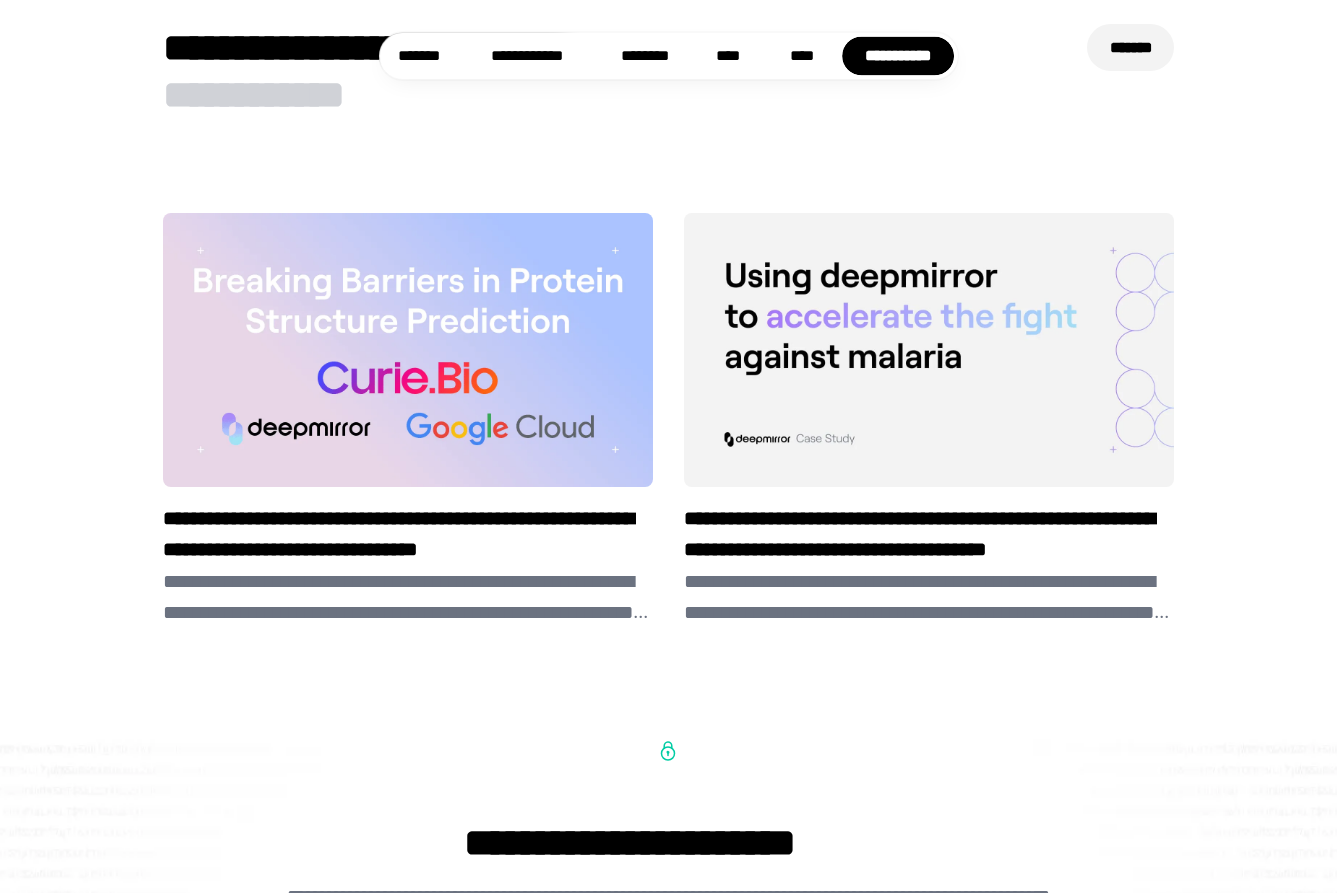 scroll, scrollTop: 3840, scrollLeft: 0, axis: vertical 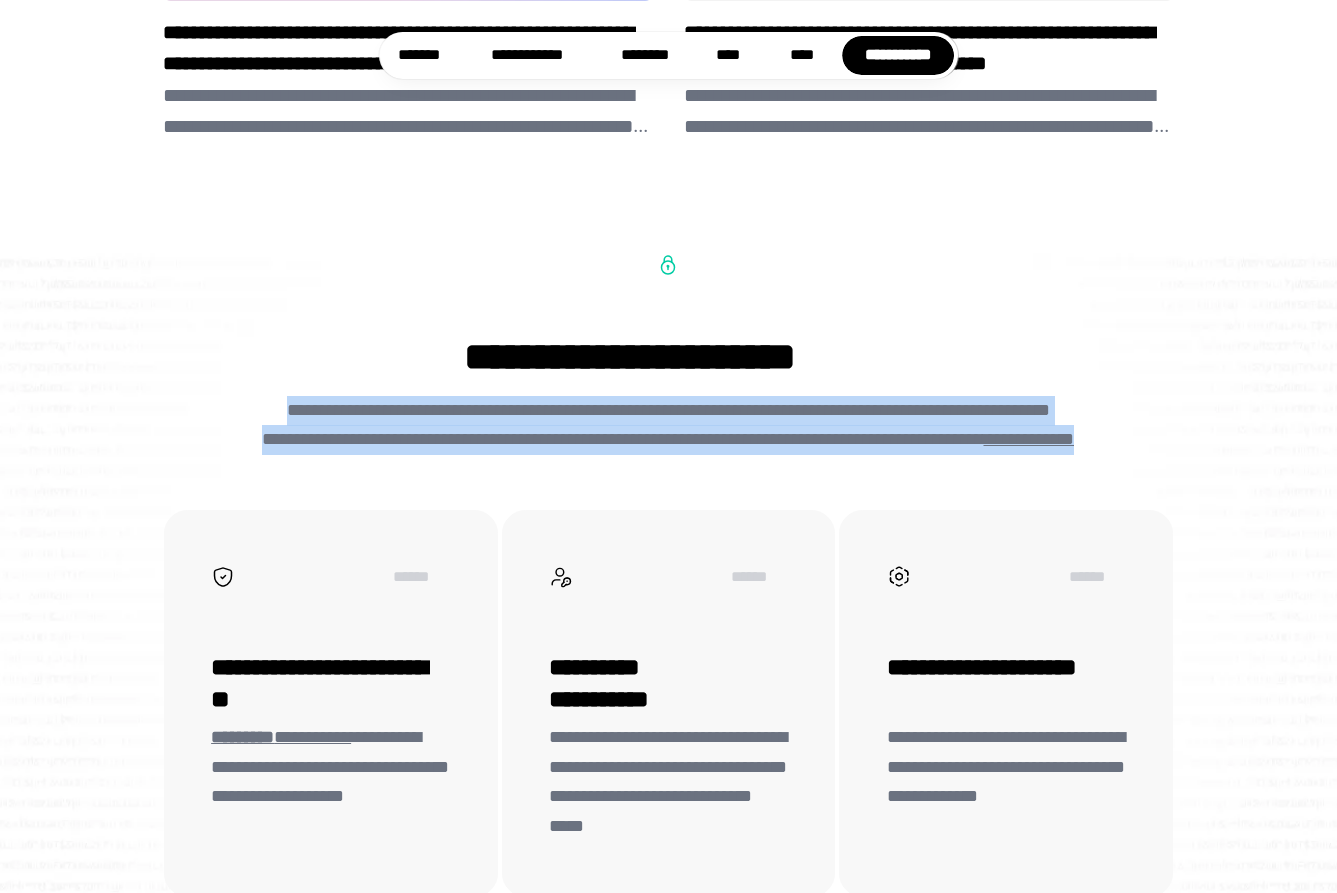 drag, startPoint x: 239, startPoint y: 403, endPoint x: 956, endPoint y: 452, distance: 718.67236 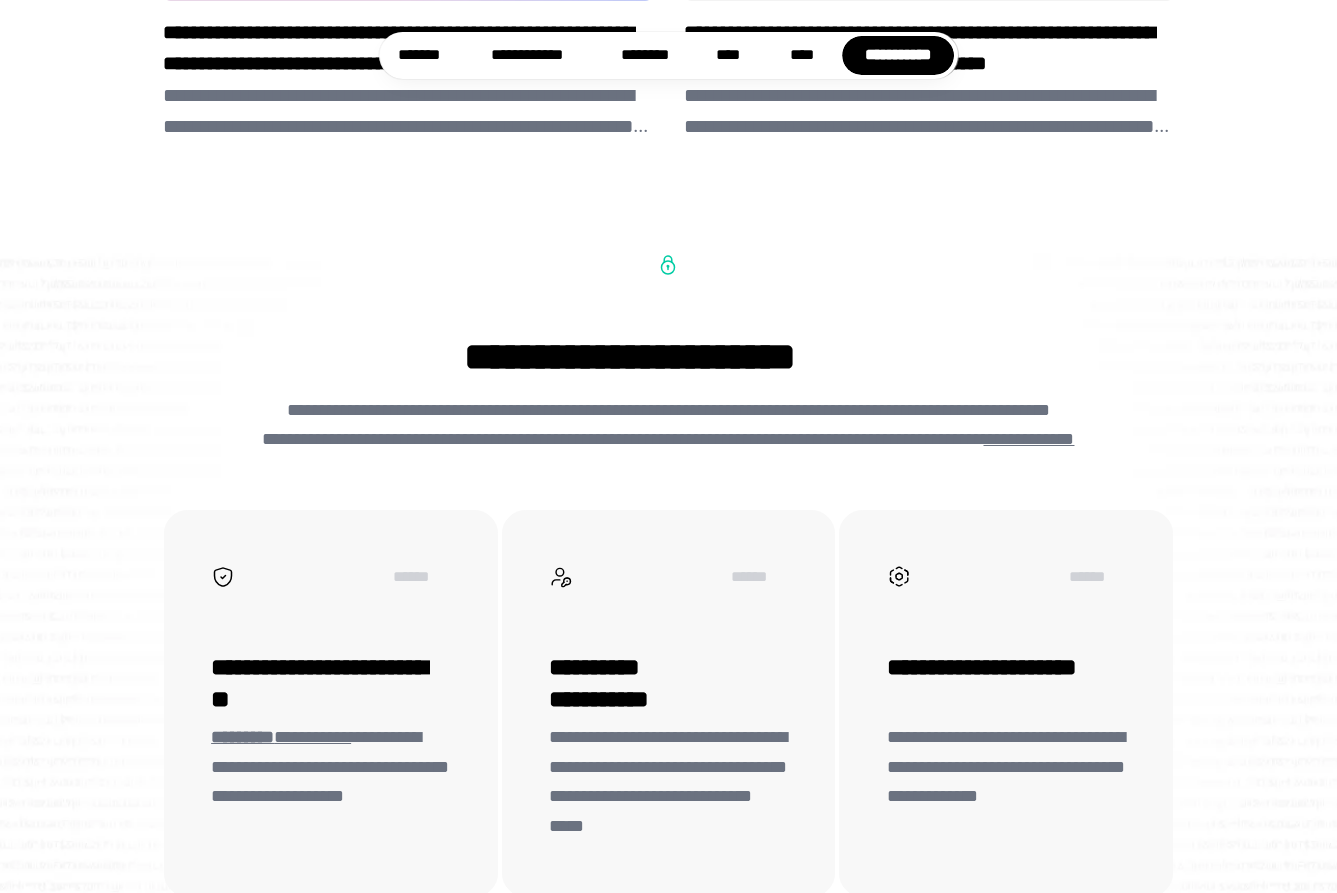 click on "**********" at bounding box center (668, 574) 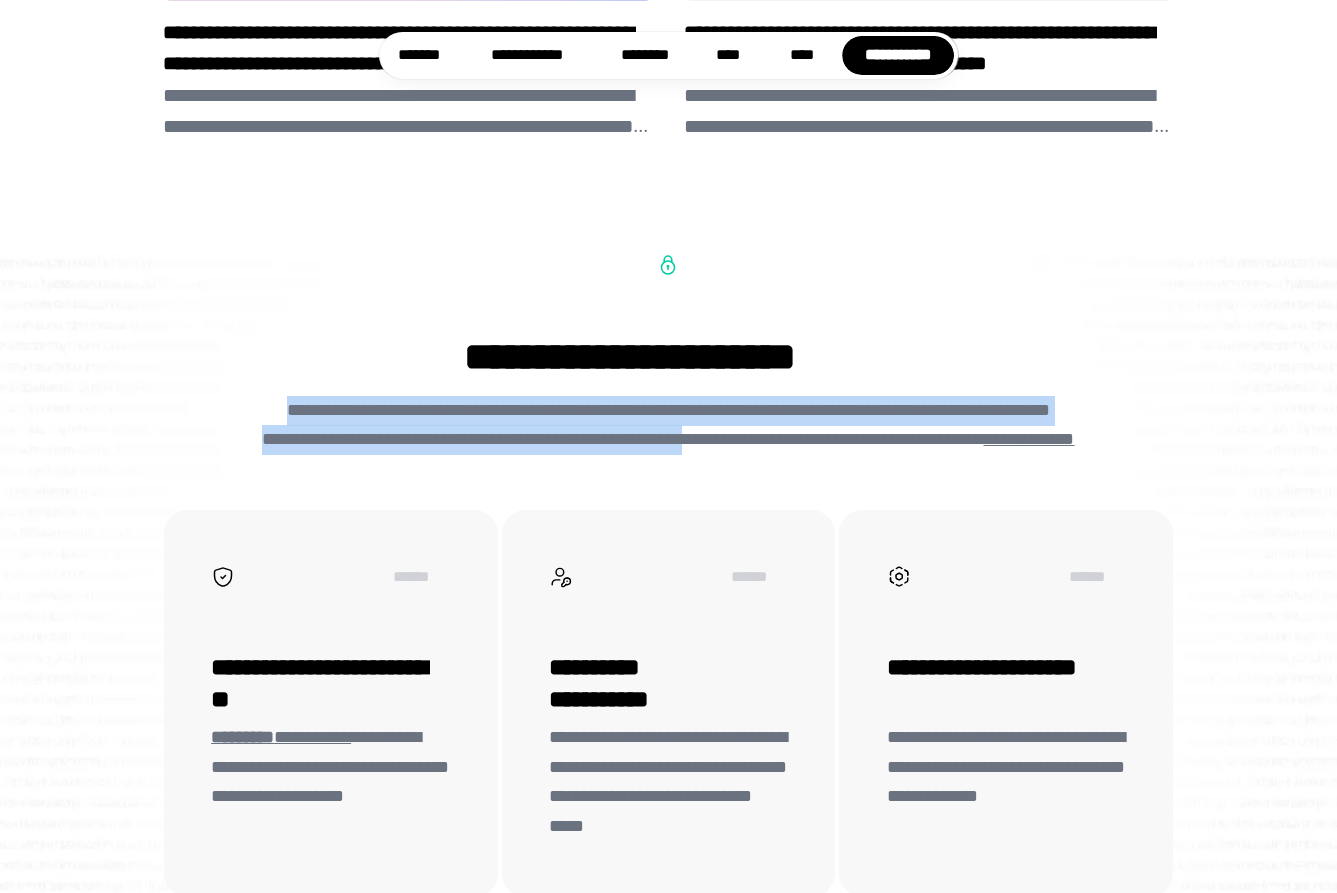 drag, startPoint x: 239, startPoint y: 404, endPoint x: 695, endPoint y: 439, distance: 457.34122 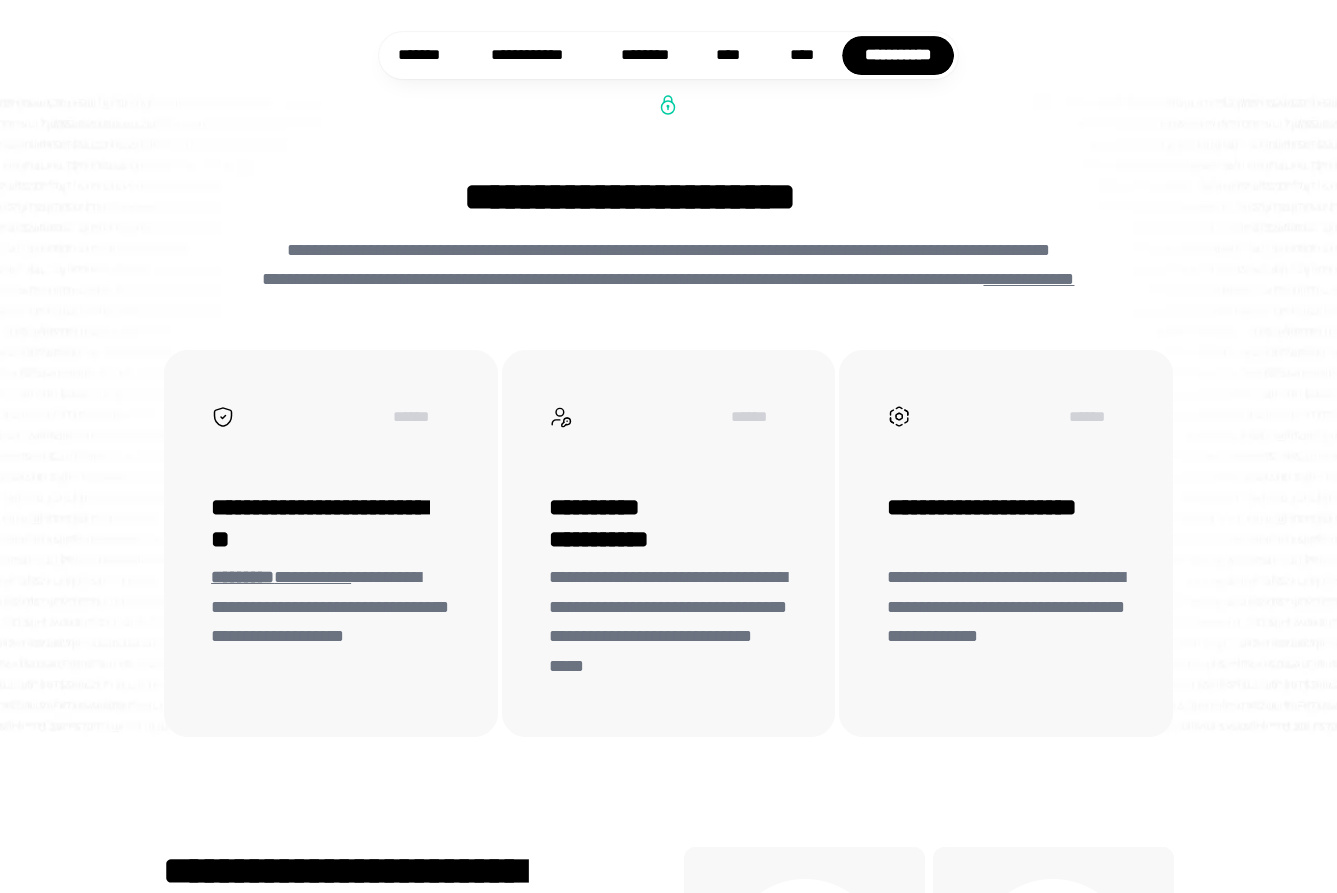 scroll, scrollTop: 4680, scrollLeft: 0, axis: vertical 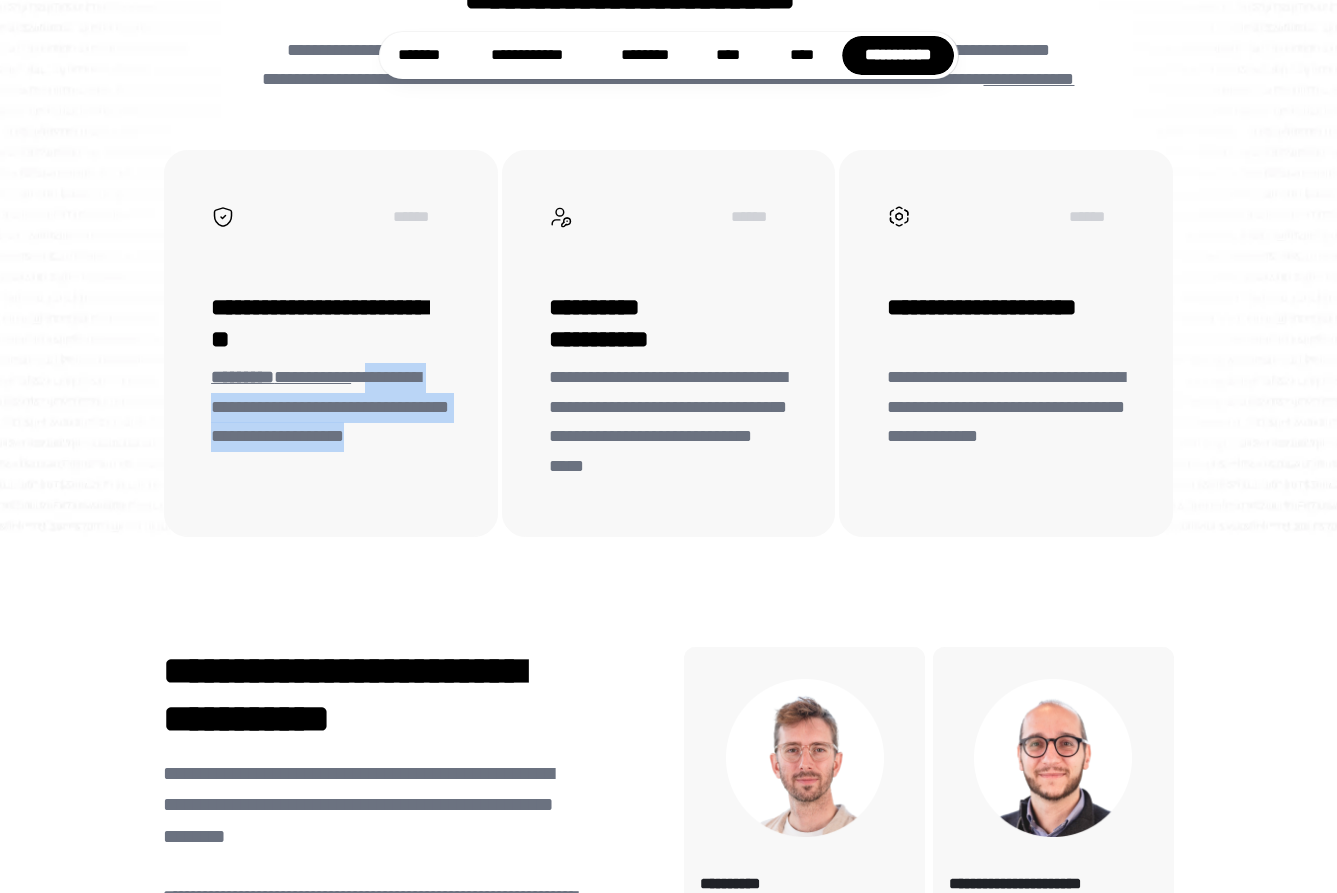 drag, startPoint x: 217, startPoint y: 411, endPoint x: 336, endPoint y: 482, distance: 138.57127 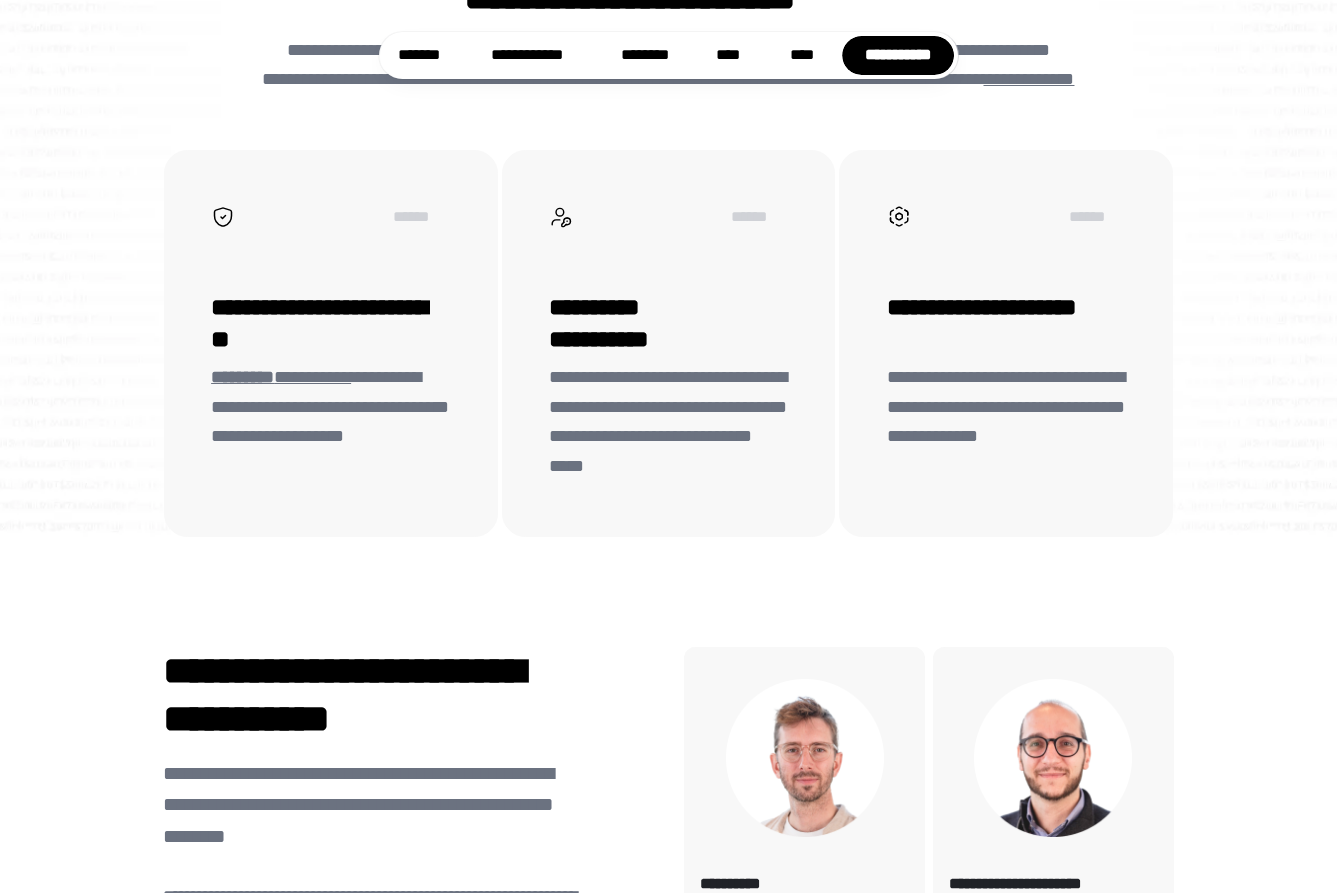 click on "**********" at bounding box center [331, 343] 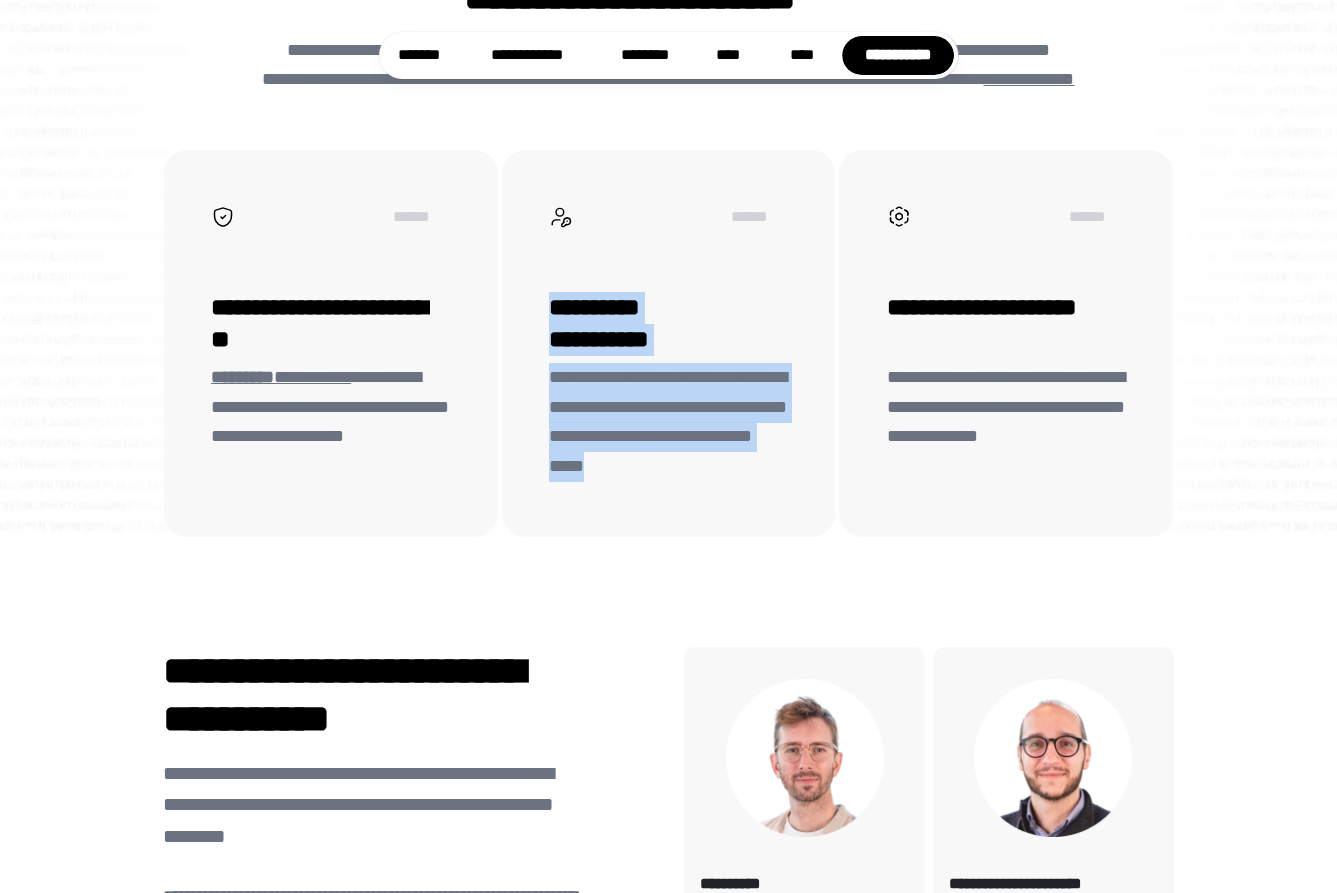 drag, startPoint x: 554, startPoint y: 311, endPoint x: 812, endPoint y: 476, distance: 306.2499 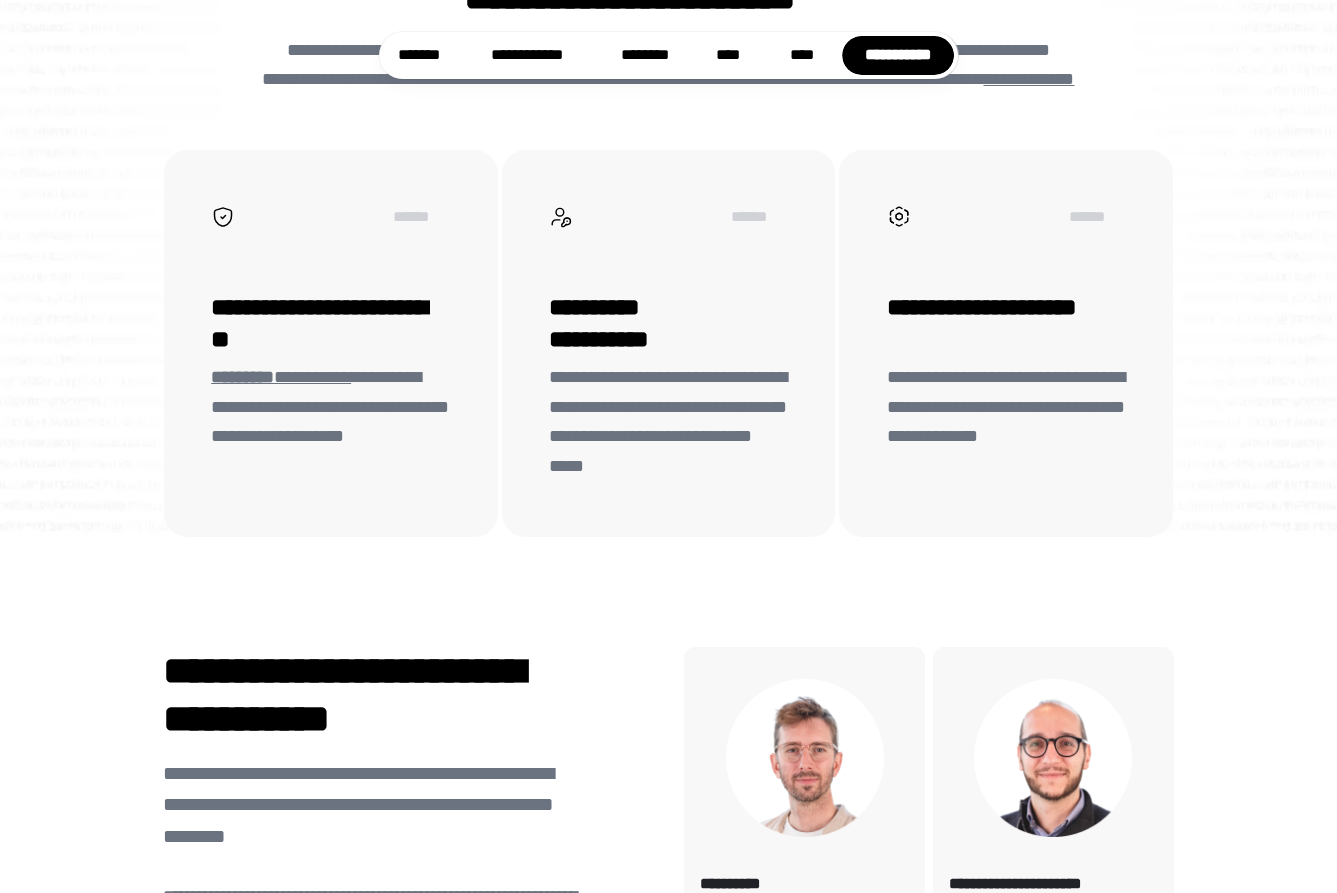 click on "**********" at bounding box center (669, 343) 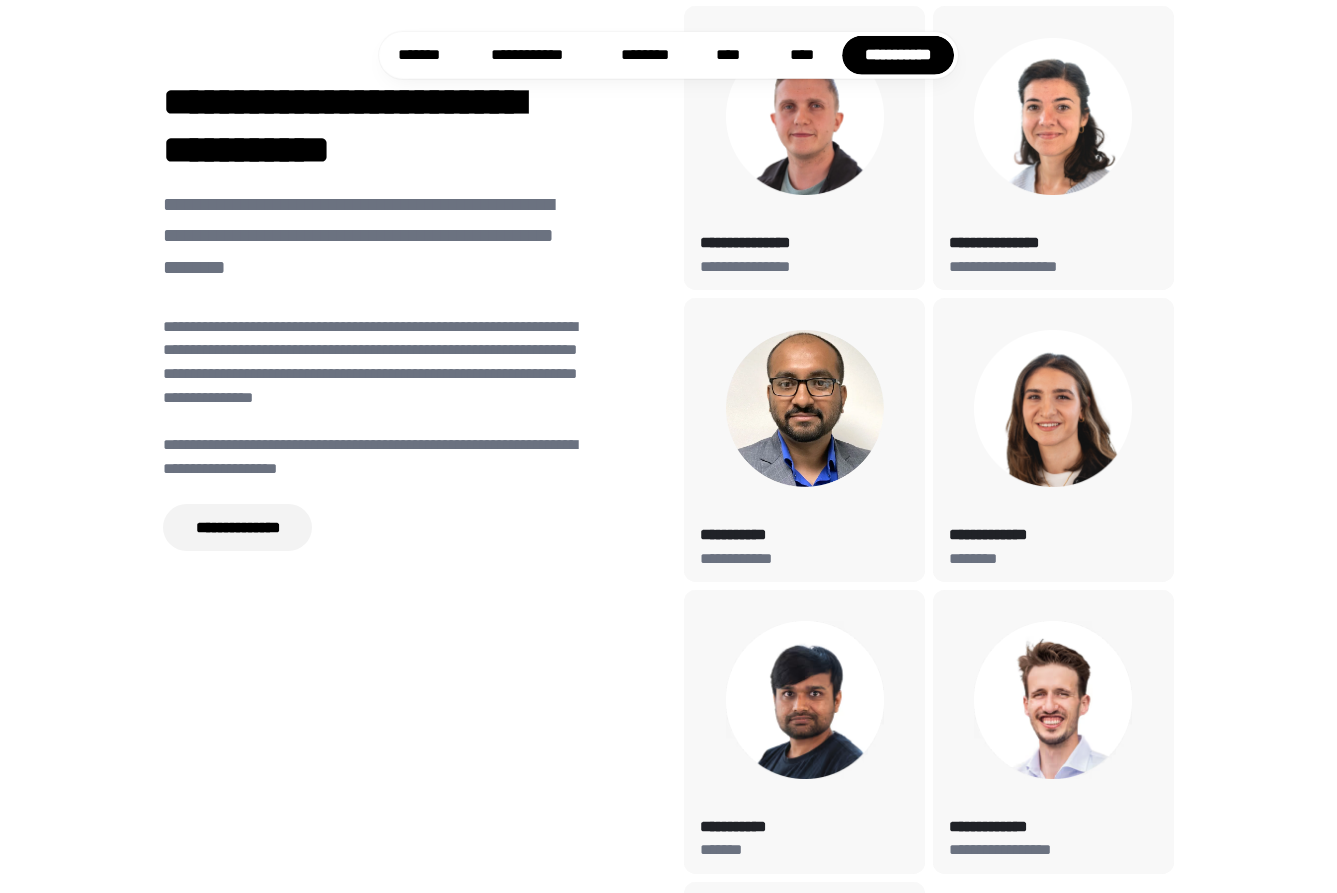 scroll, scrollTop: 5640, scrollLeft: 0, axis: vertical 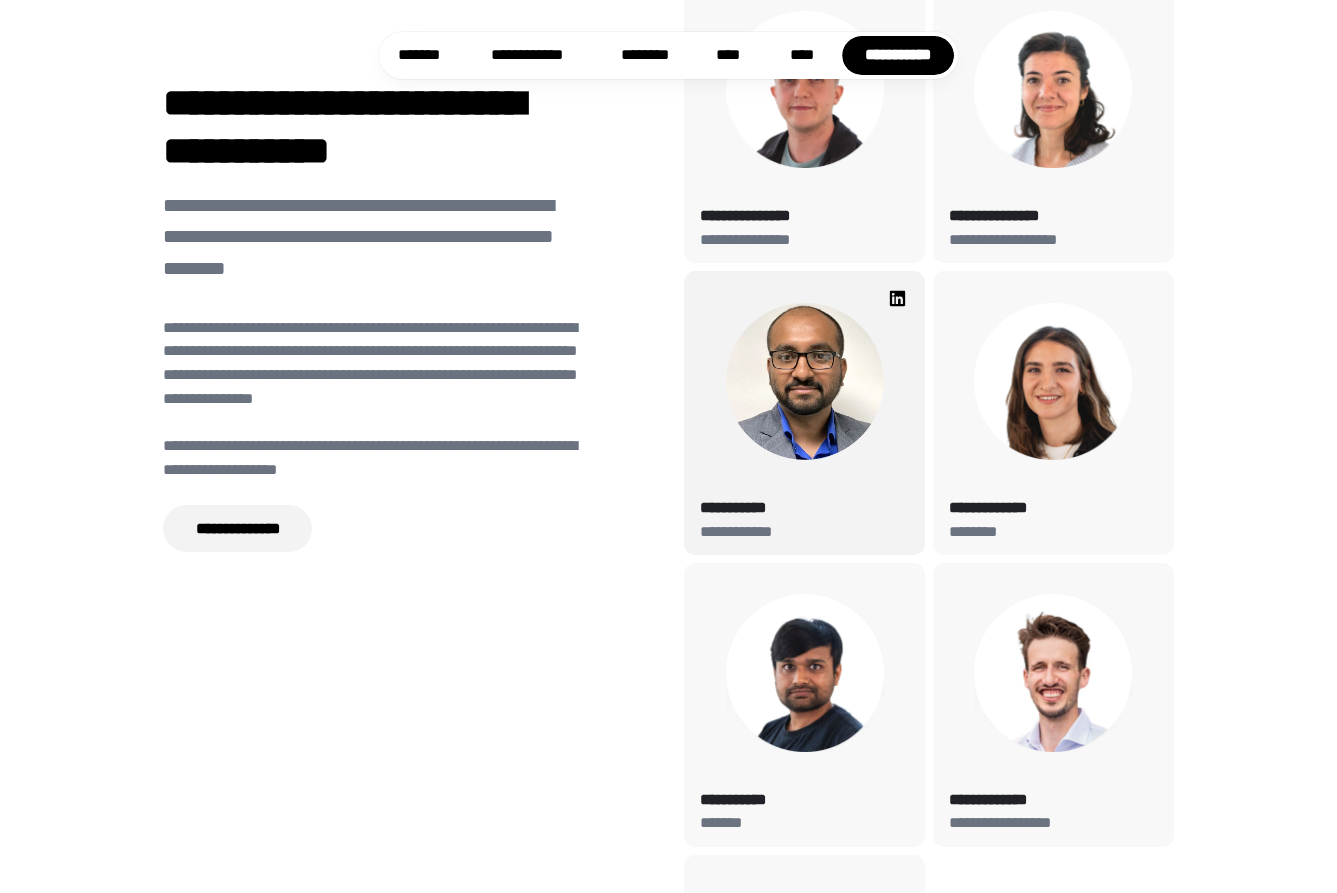 click on "**********" at bounding box center [804, 413] 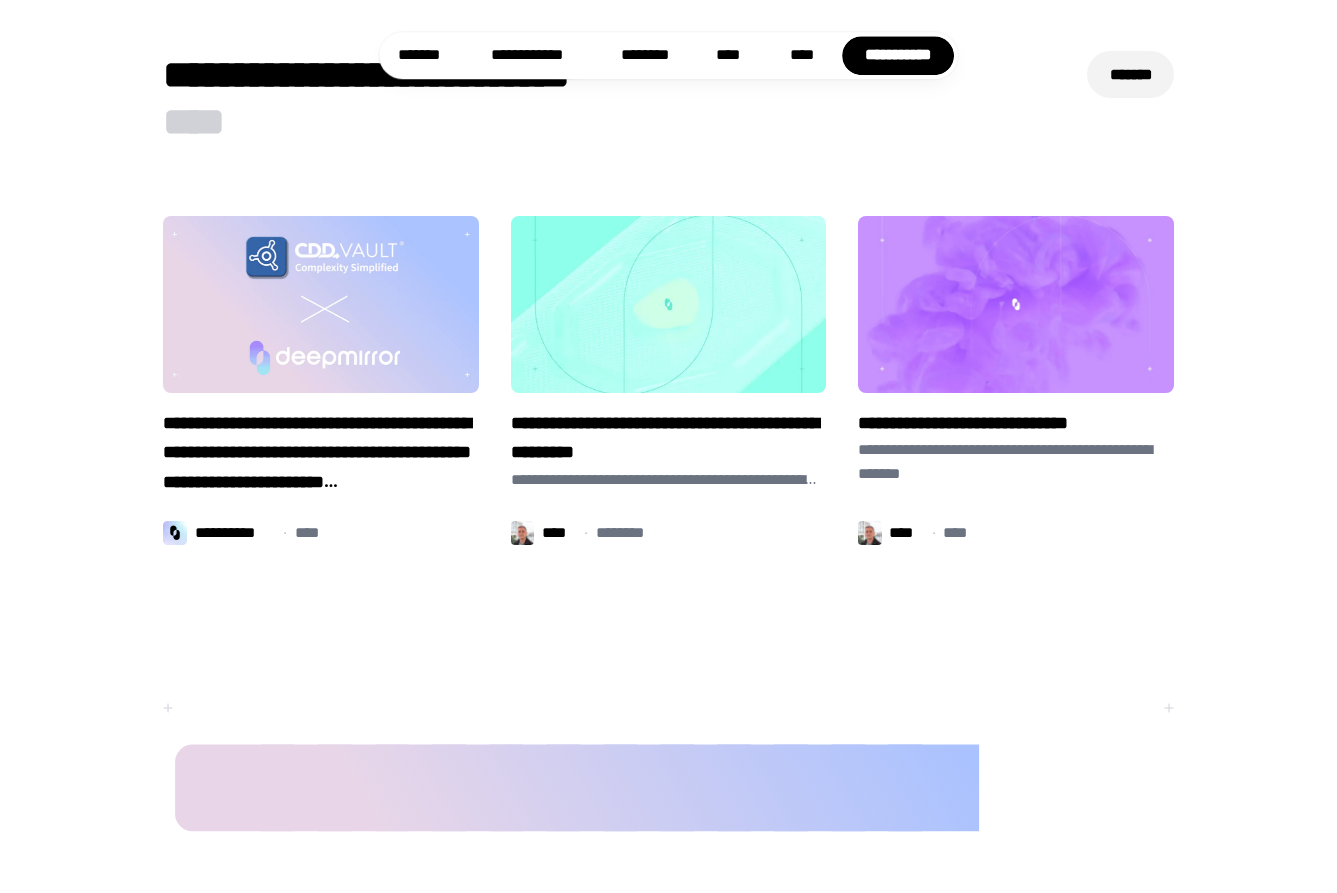 scroll, scrollTop: 6840, scrollLeft: 0, axis: vertical 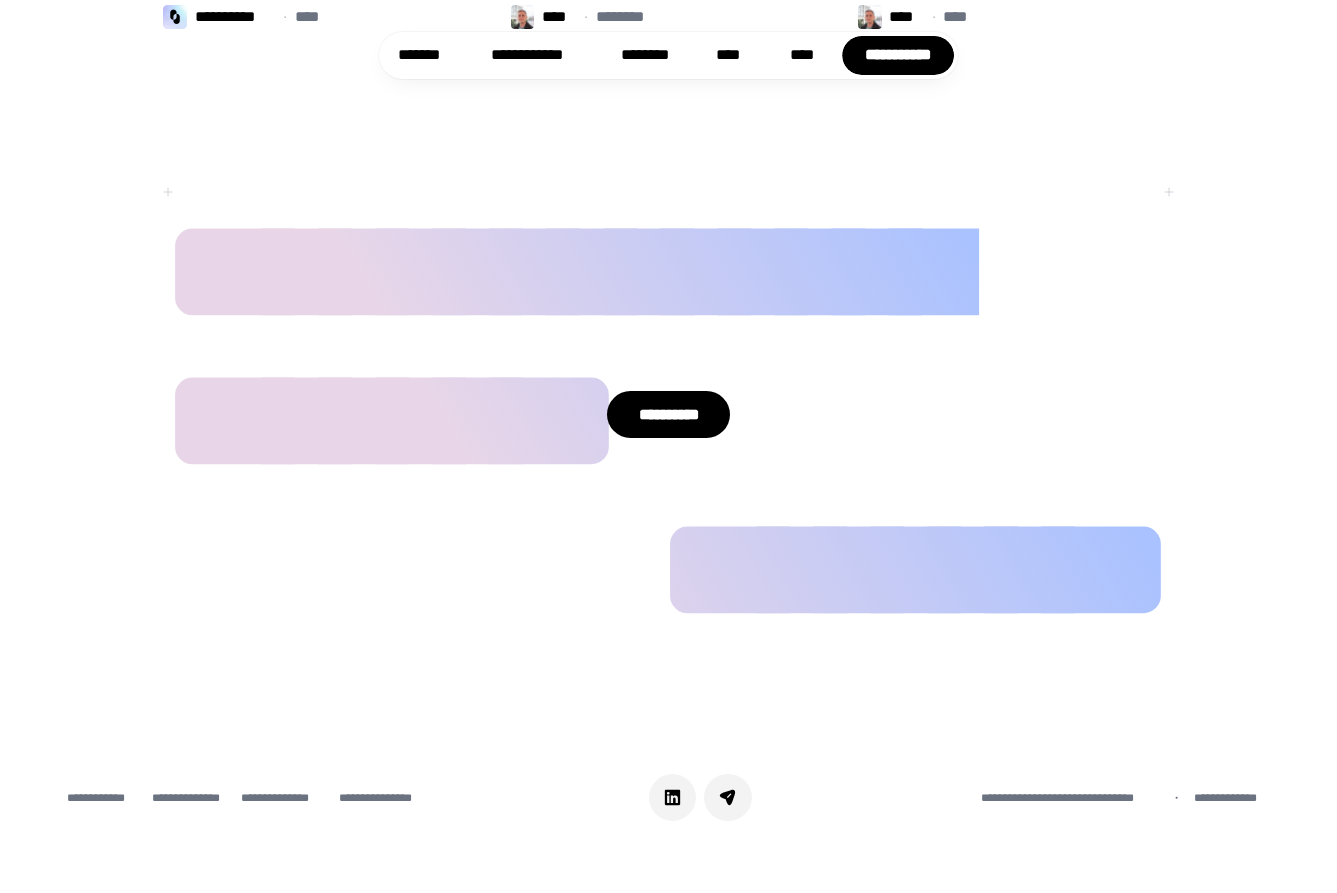 click on "**********" at bounding box center (668, 504) 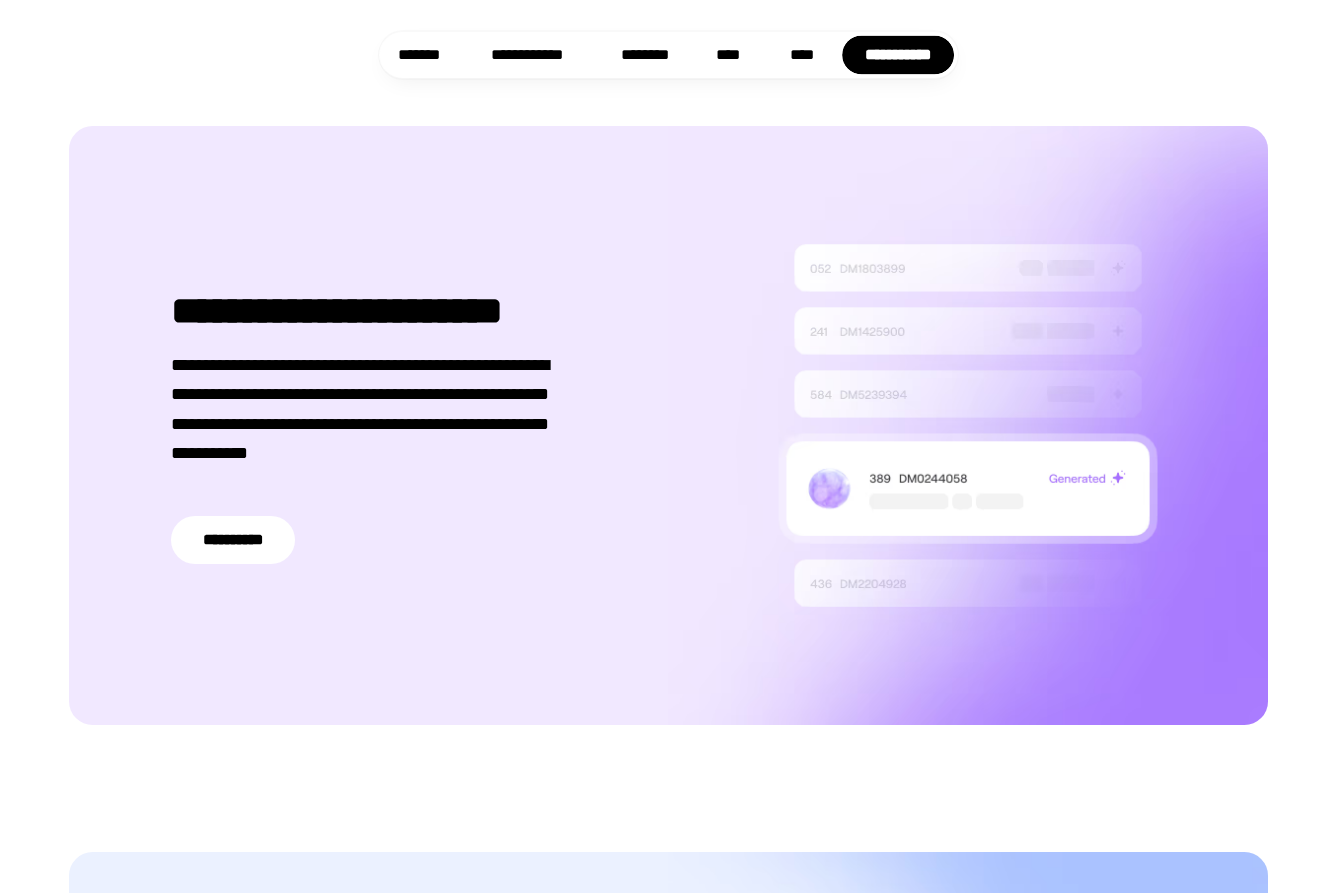 scroll, scrollTop: 0, scrollLeft: 0, axis: both 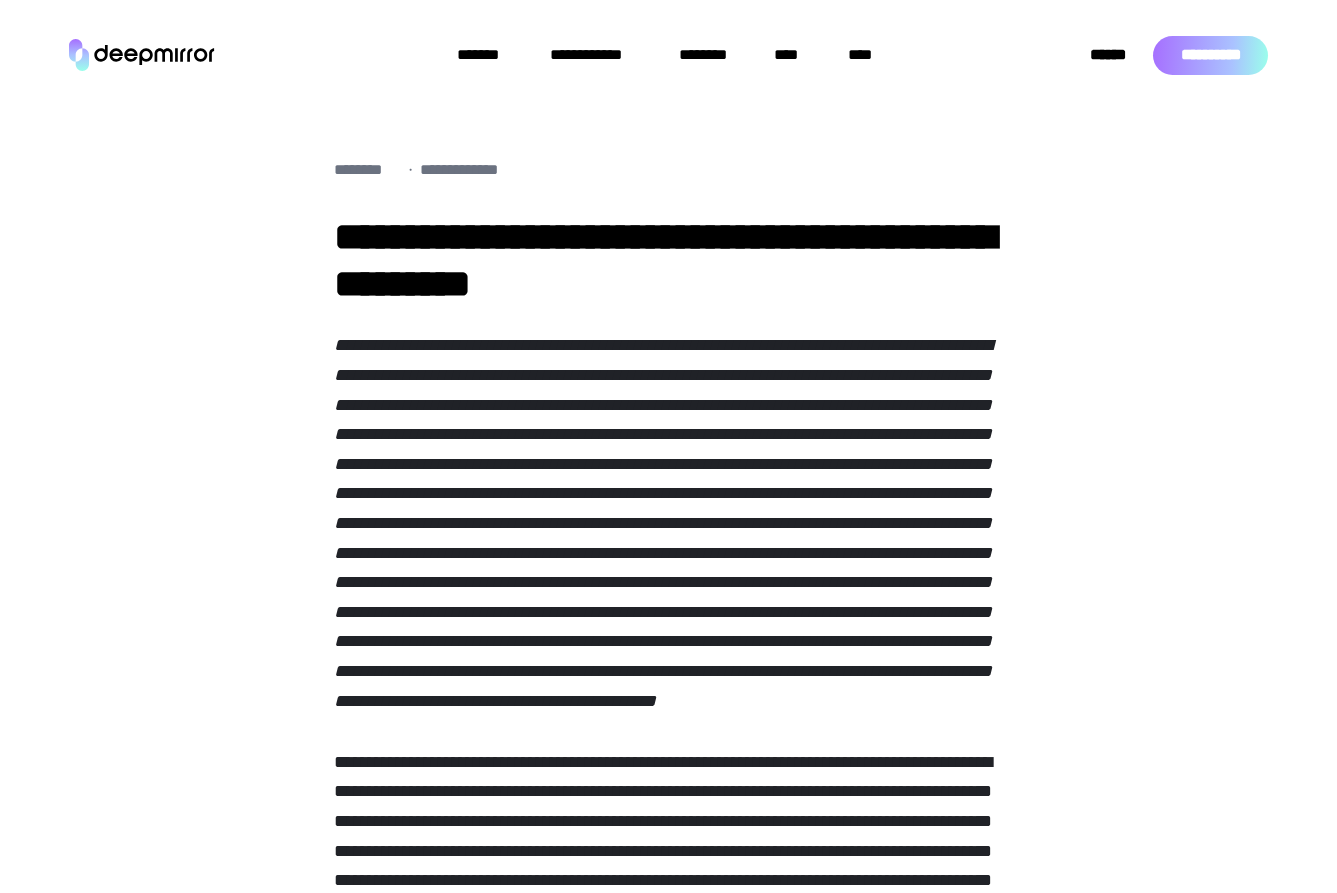 click at bounding box center (663, 522) 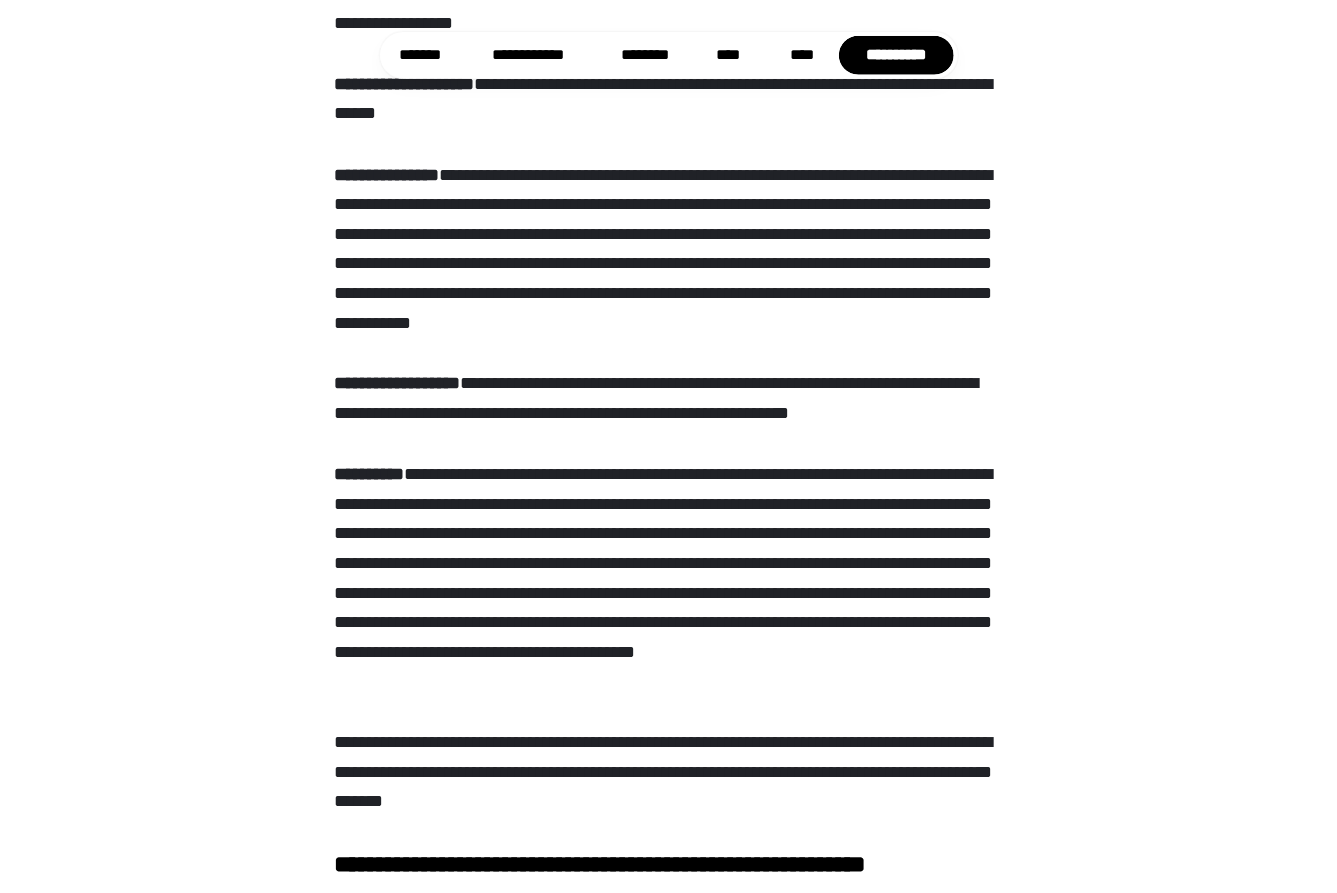 scroll, scrollTop: 5400, scrollLeft: 0, axis: vertical 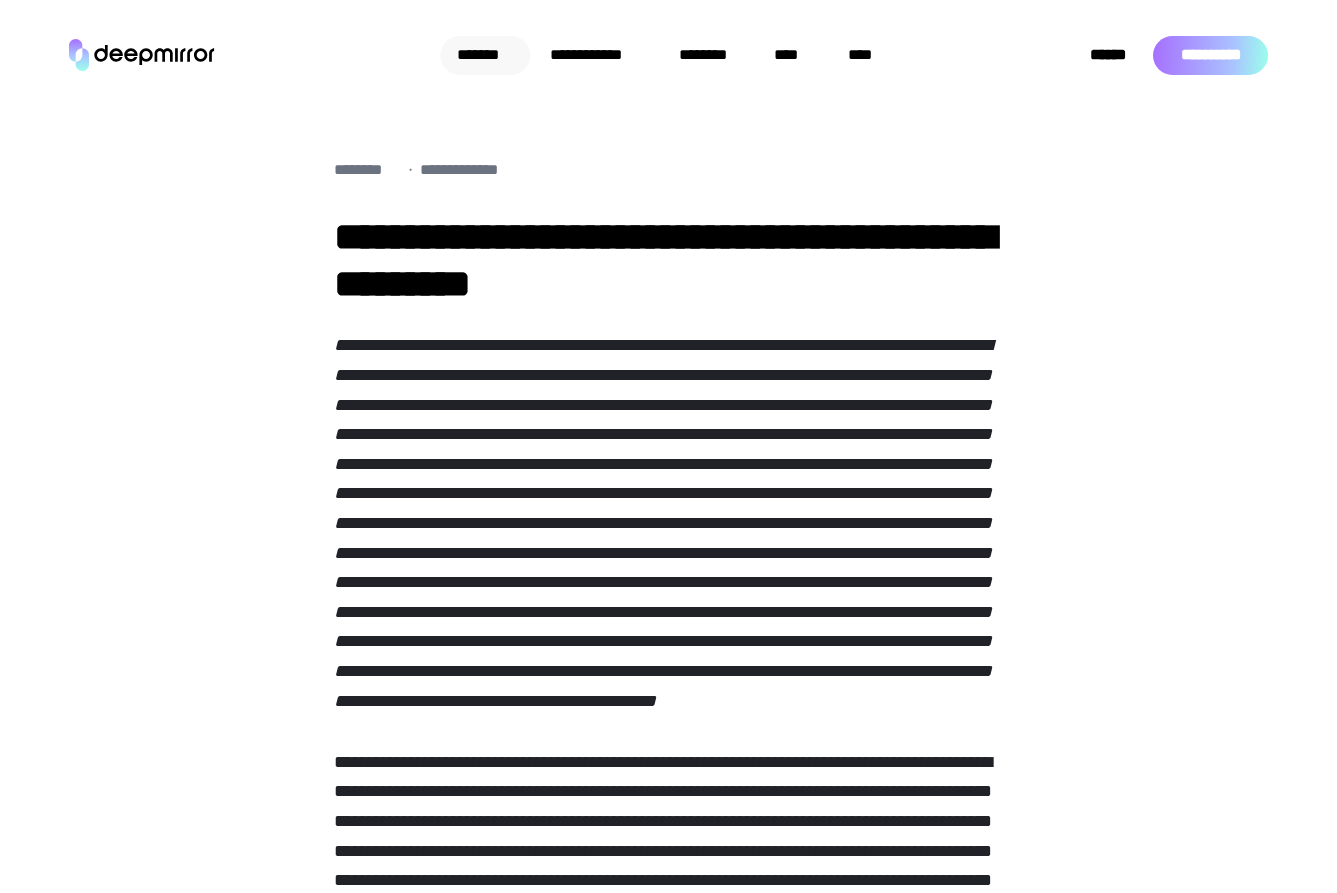 click on "*******" at bounding box center [485, 55] 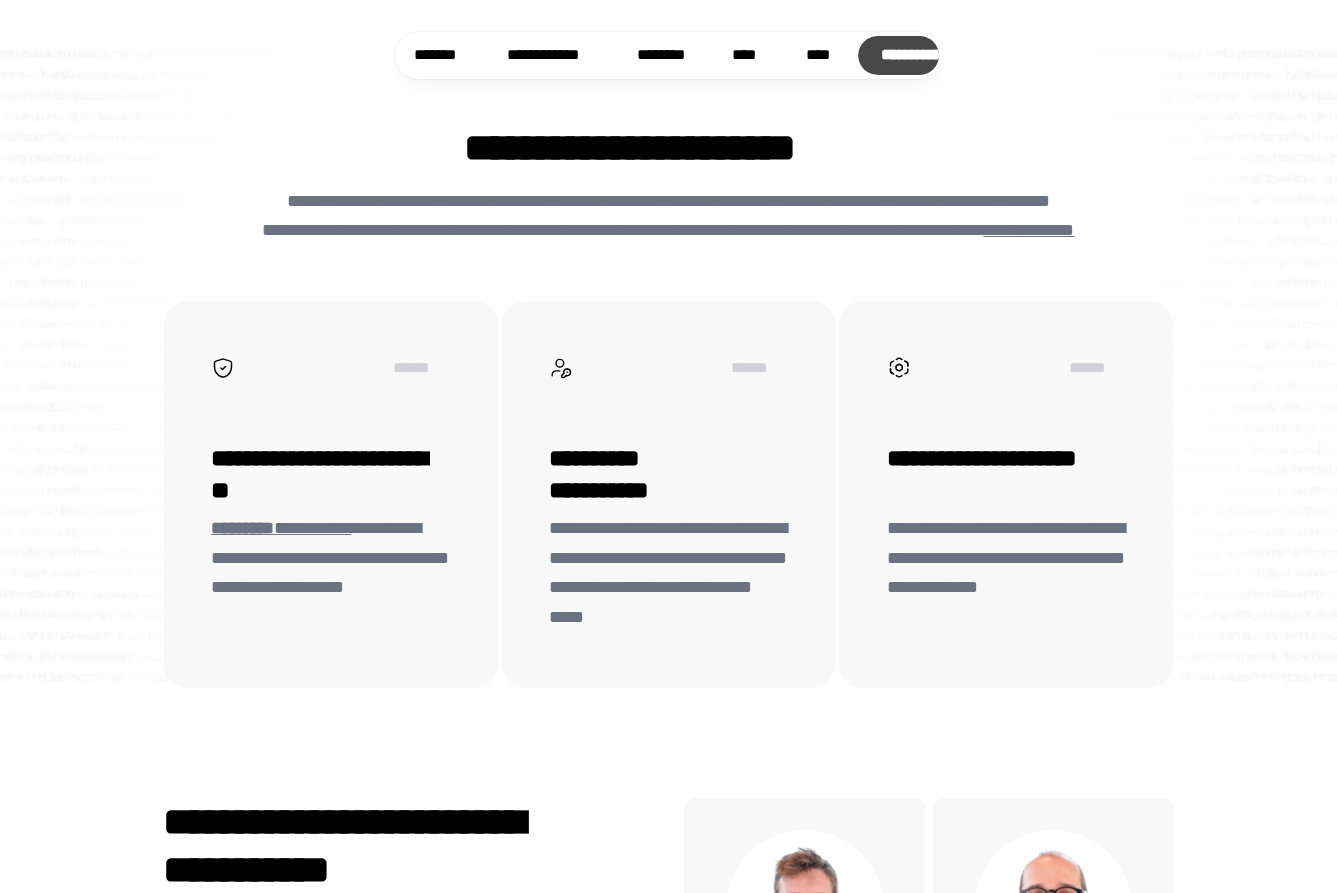 scroll, scrollTop: 4529, scrollLeft: 0, axis: vertical 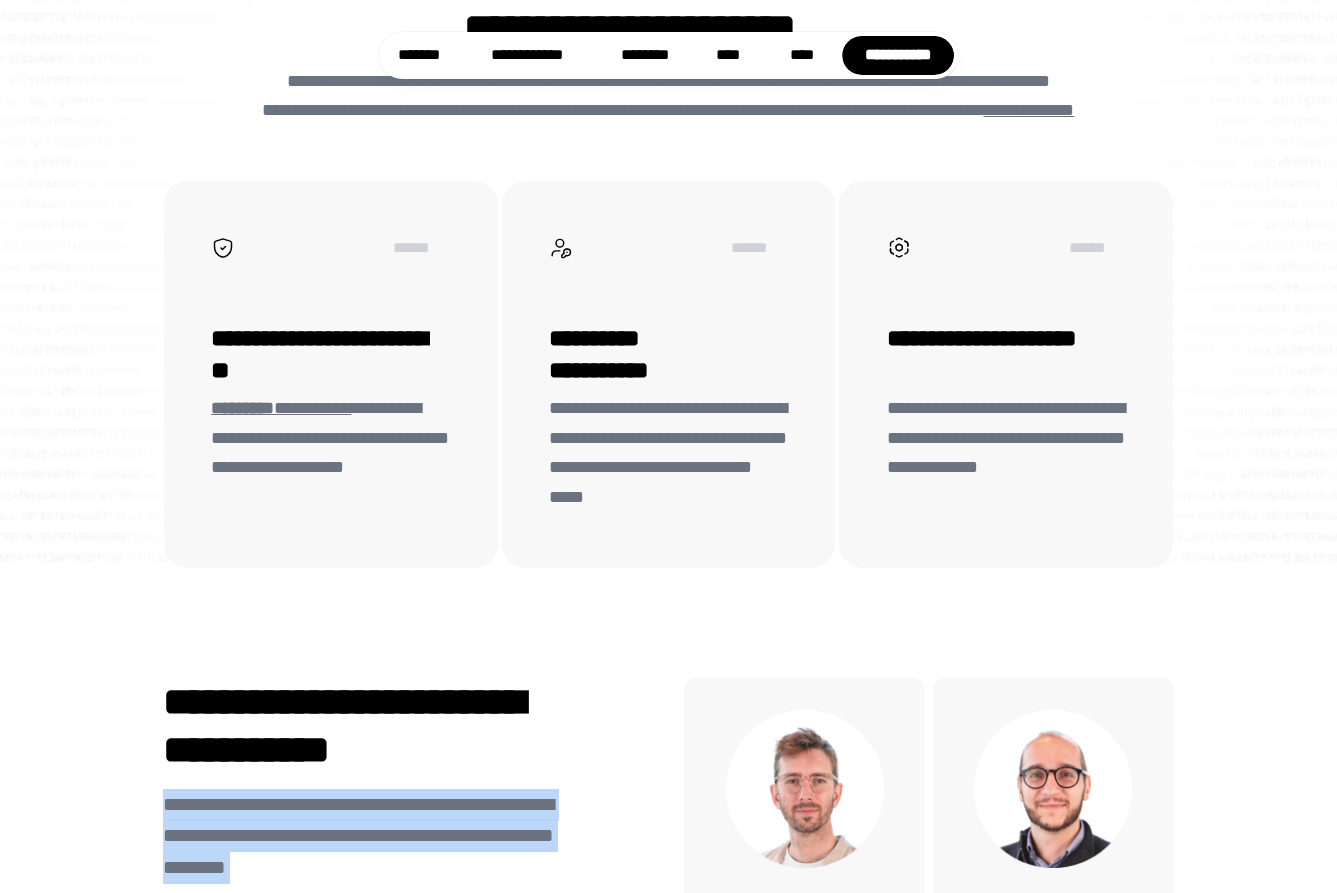 drag, startPoint x: 171, startPoint y: 203, endPoint x: 445, endPoint y: 398, distance: 336.30493 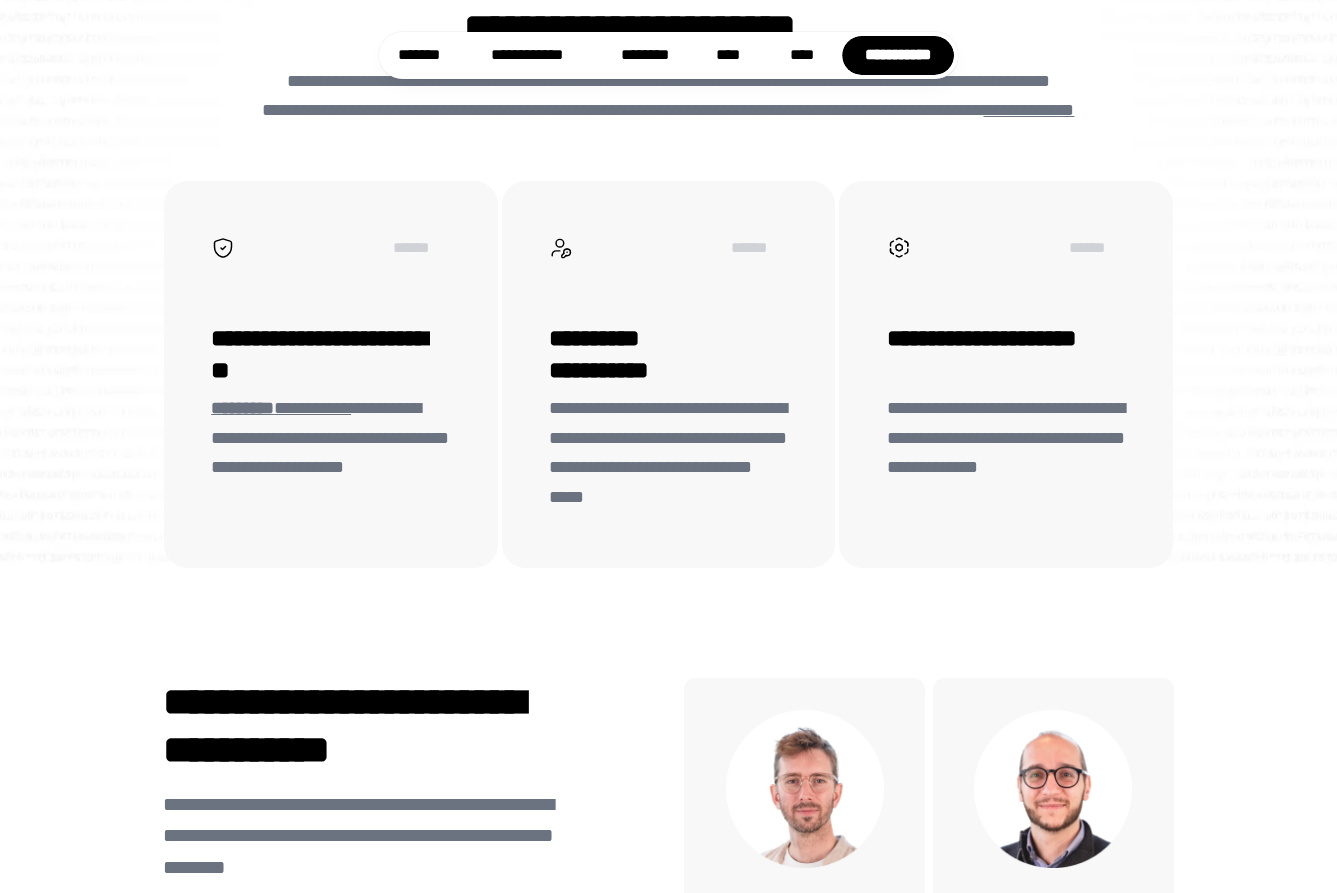 click on "**********" at bounding box center (376, 962) 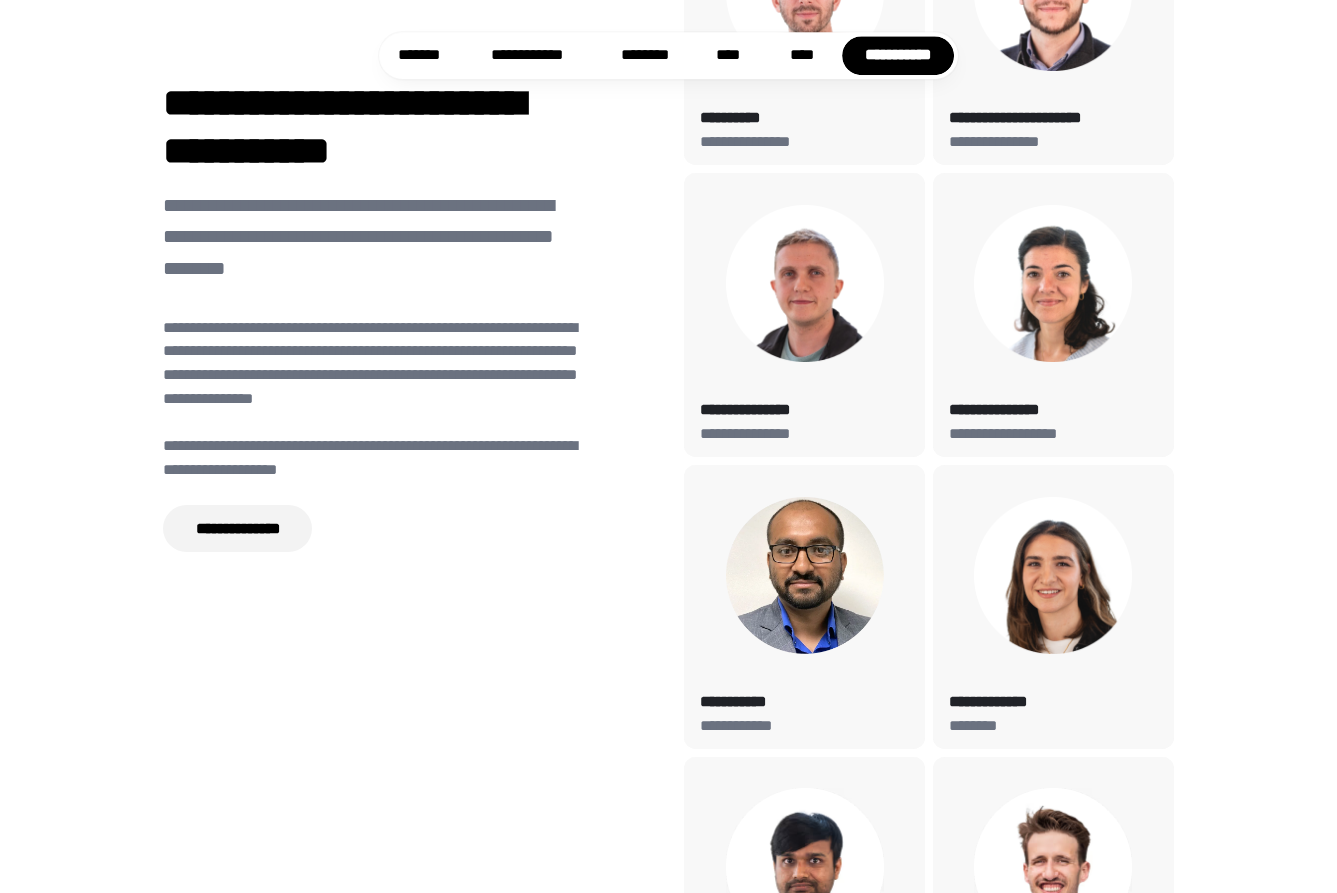 scroll, scrollTop: 5489, scrollLeft: 0, axis: vertical 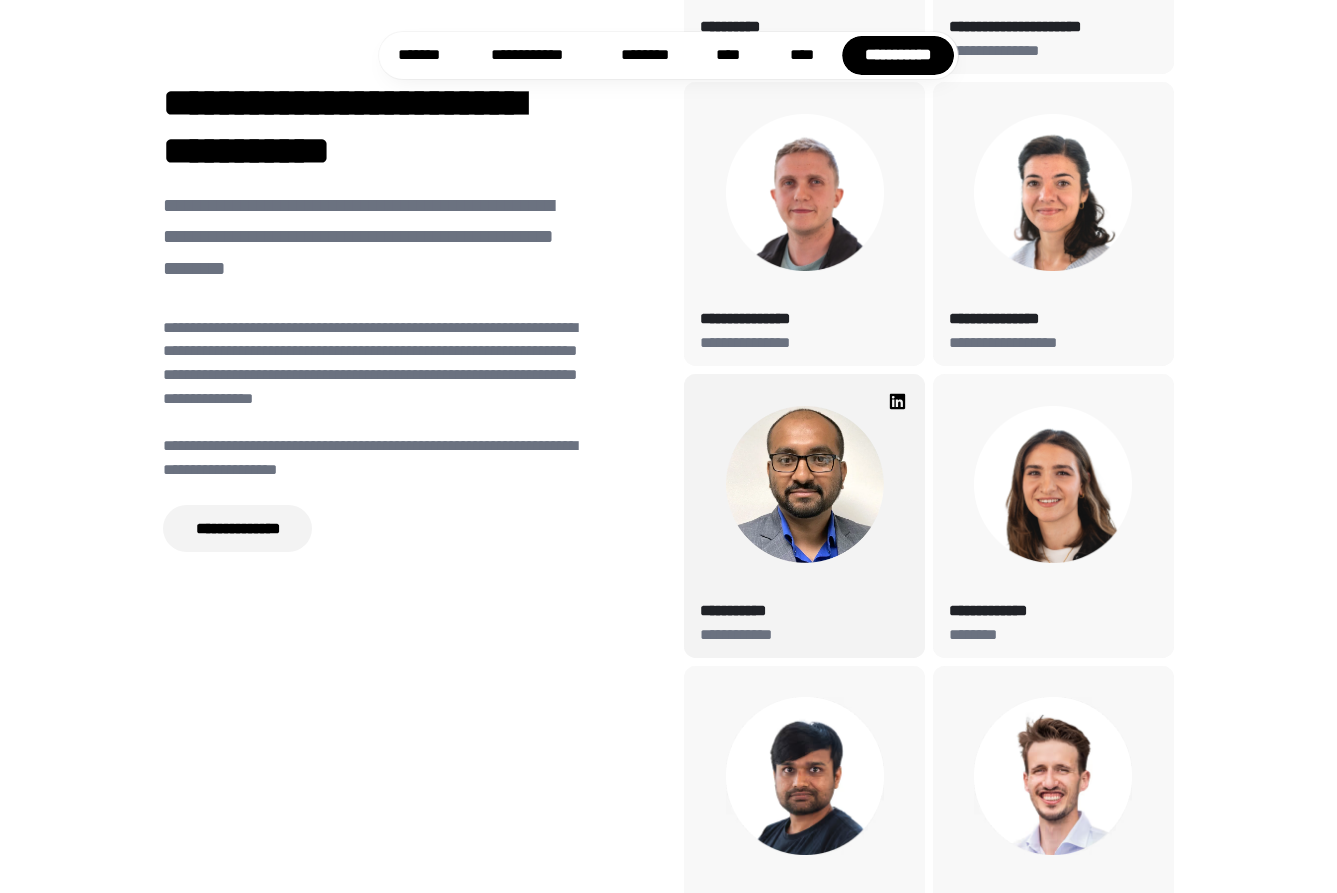 click at bounding box center (805, 485) 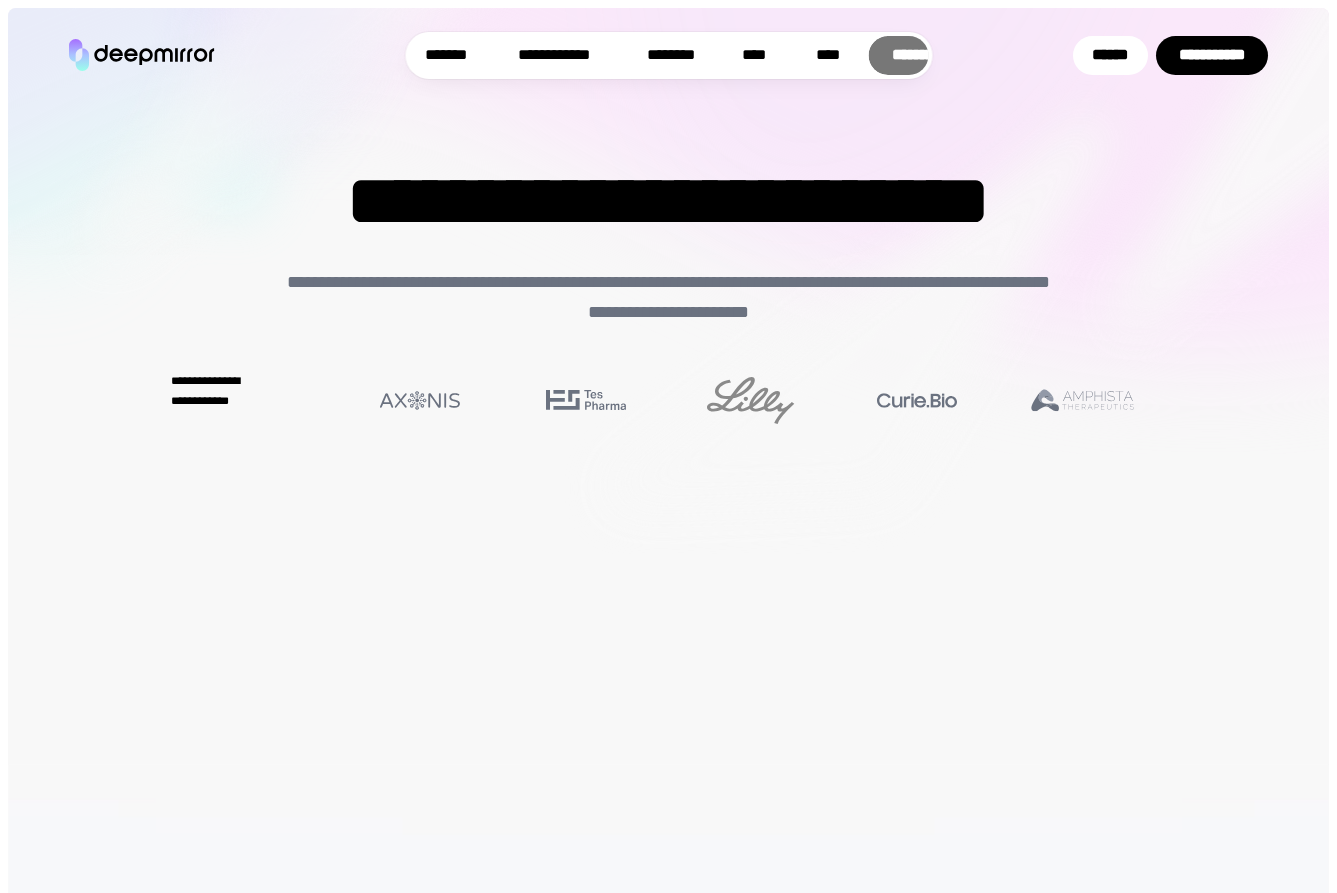 scroll, scrollTop: 3798, scrollLeft: 0, axis: vertical 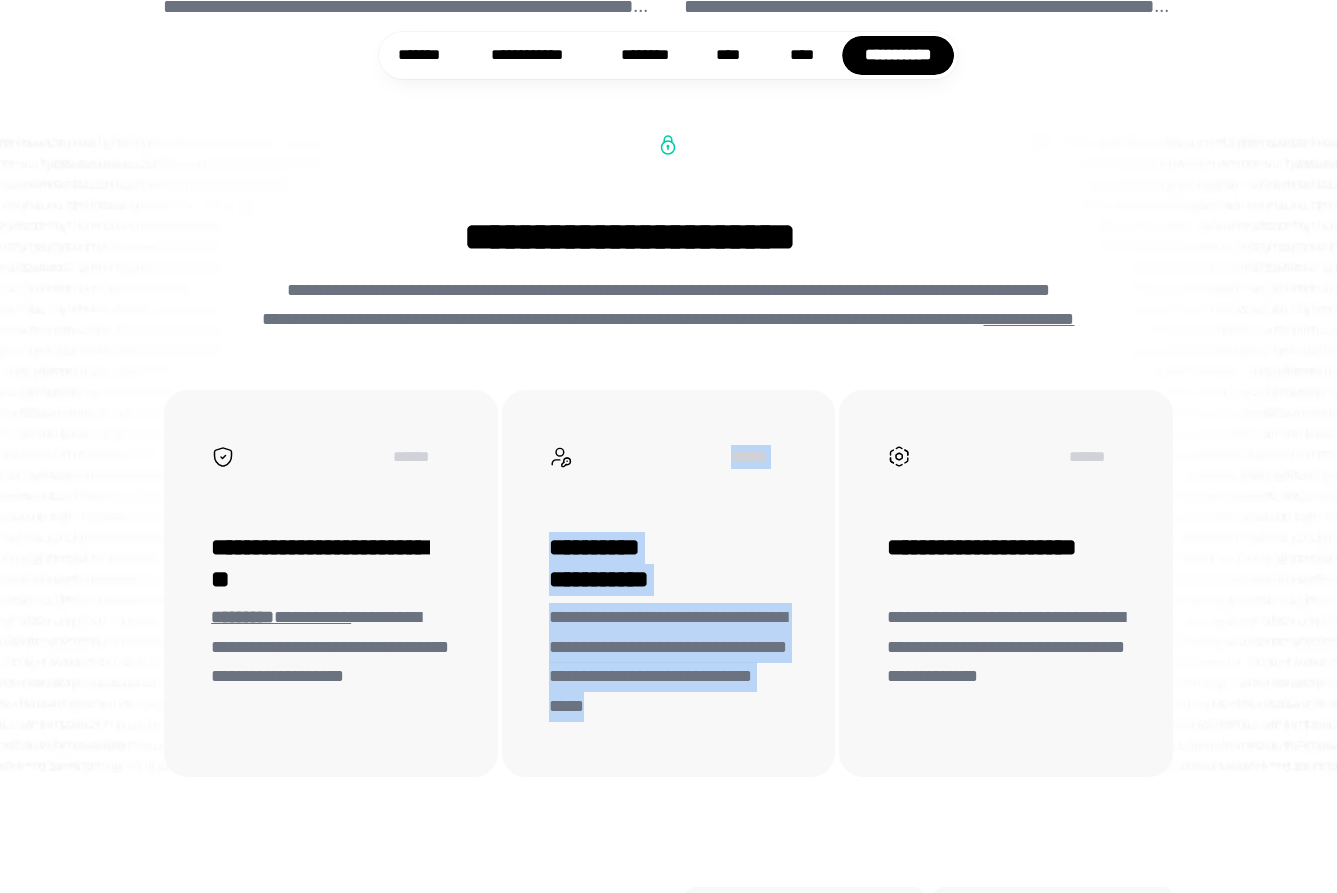 drag, startPoint x: 236, startPoint y: 678, endPoint x: 518, endPoint y: 751, distance: 291.29538 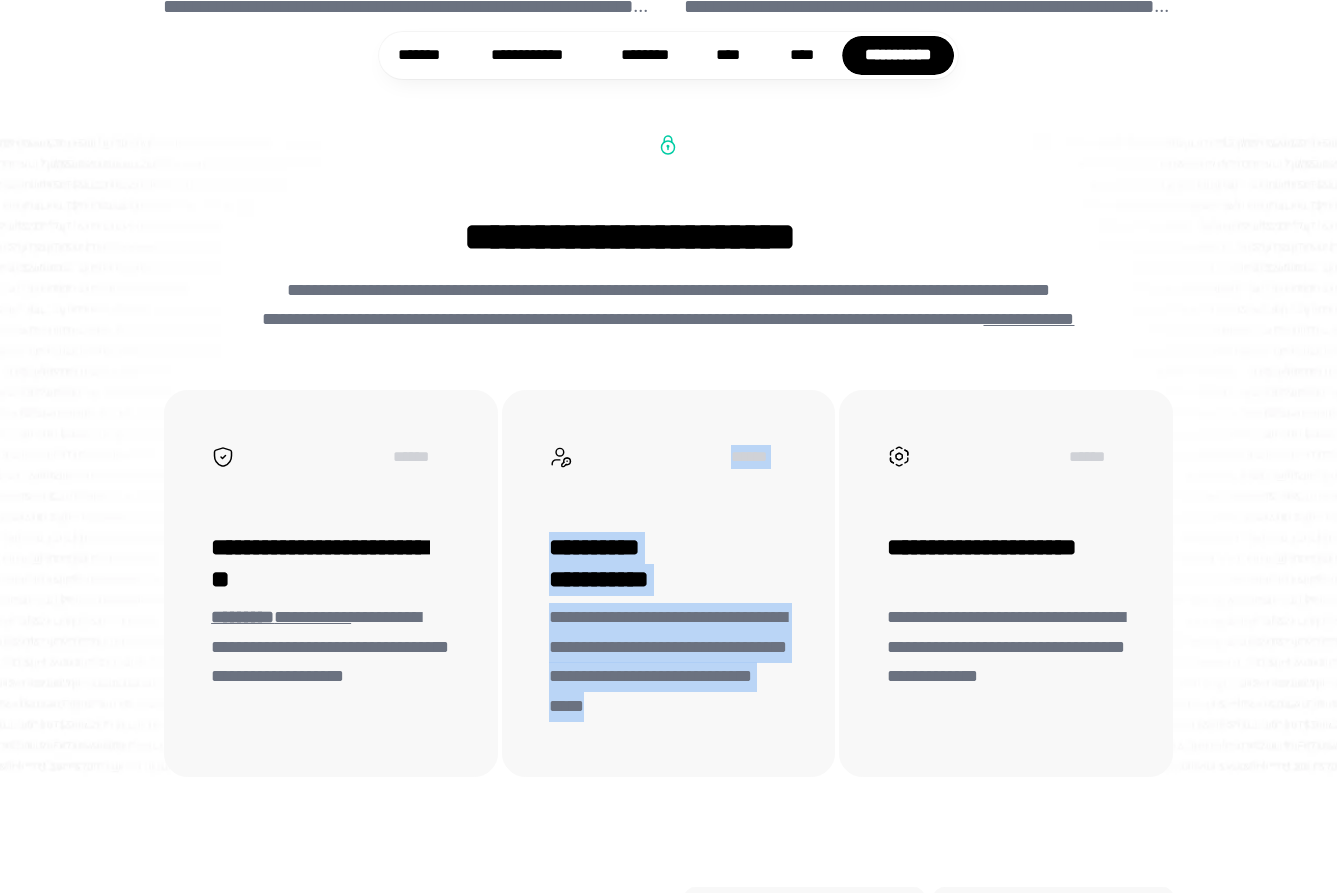 click on "**********" at bounding box center (668, 662) 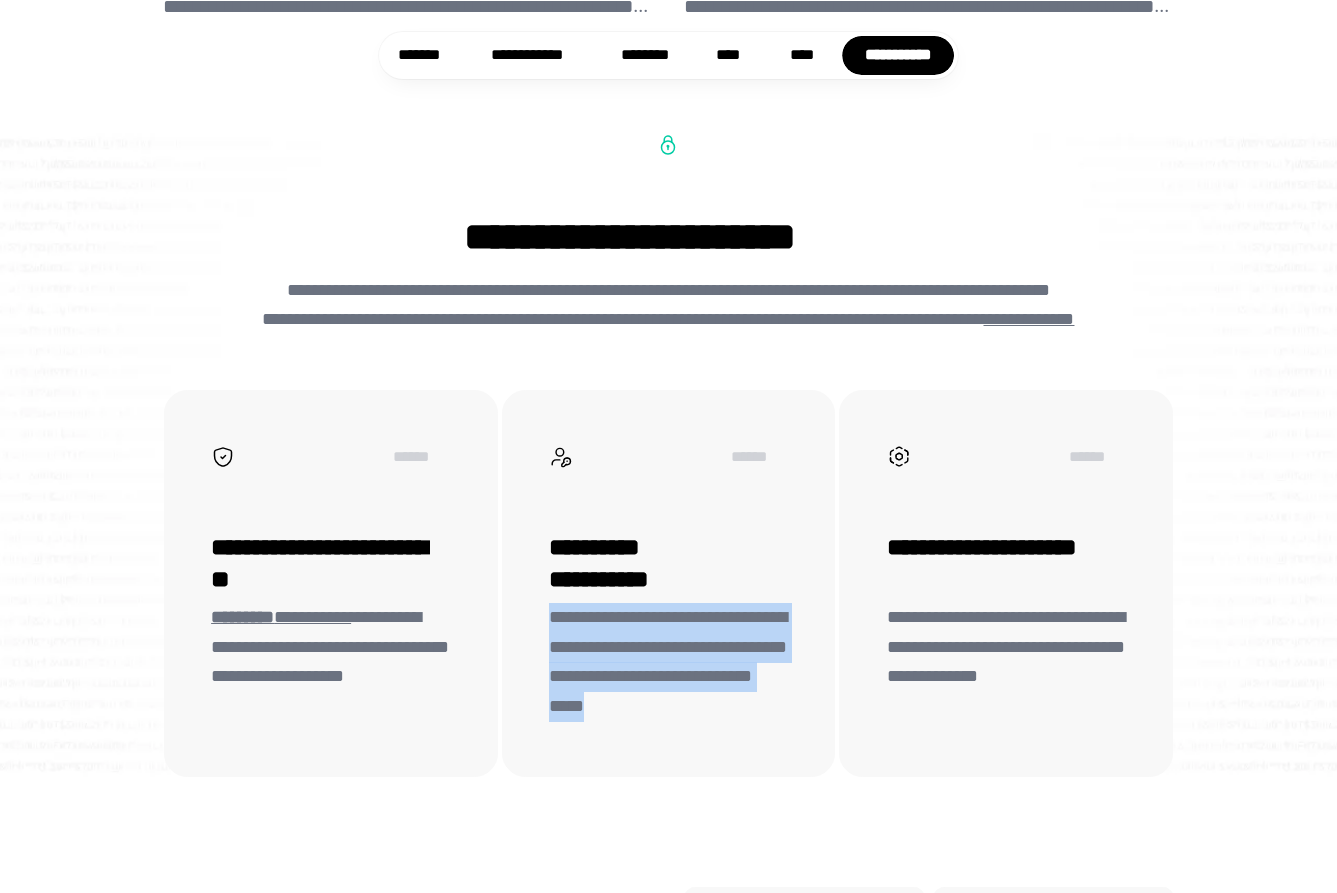 drag, startPoint x: 538, startPoint y: 611, endPoint x: 748, endPoint y: 705, distance: 230.07825 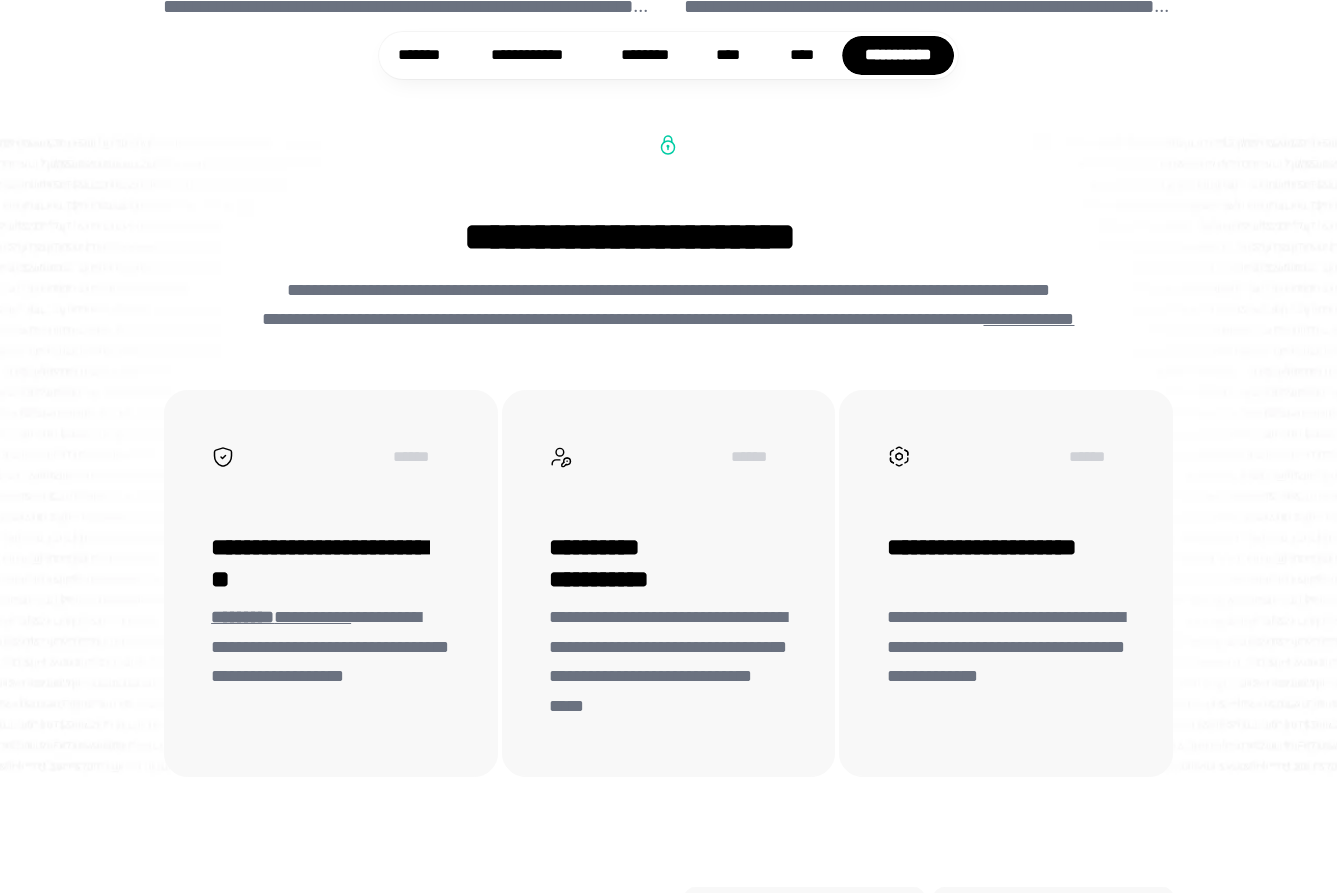 click on "**********" at bounding box center (668, 662) 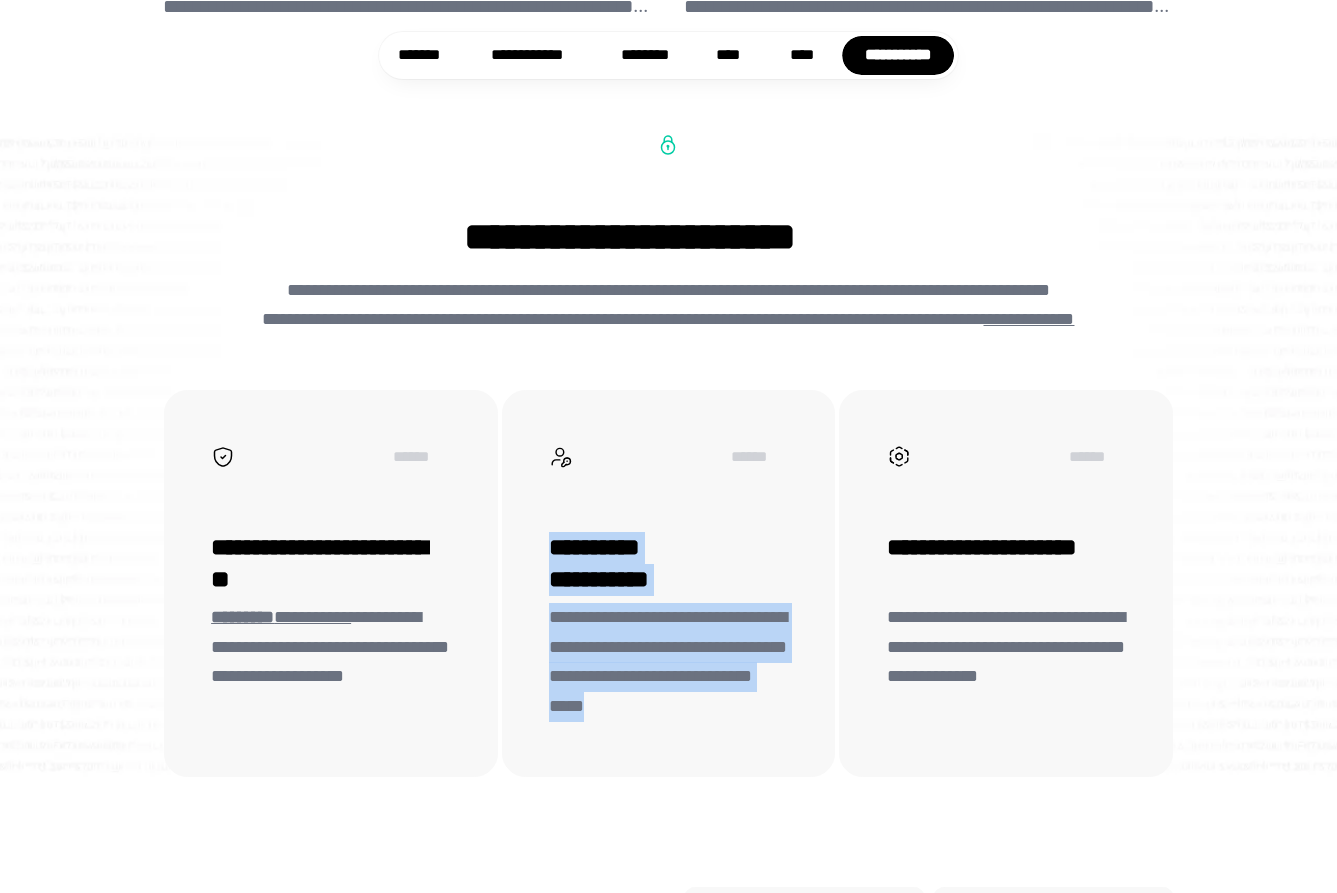 drag, startPoint x: 762, startPoint y: 702, endPoint x: 563, endPoint y: 508, distance: 277.91547 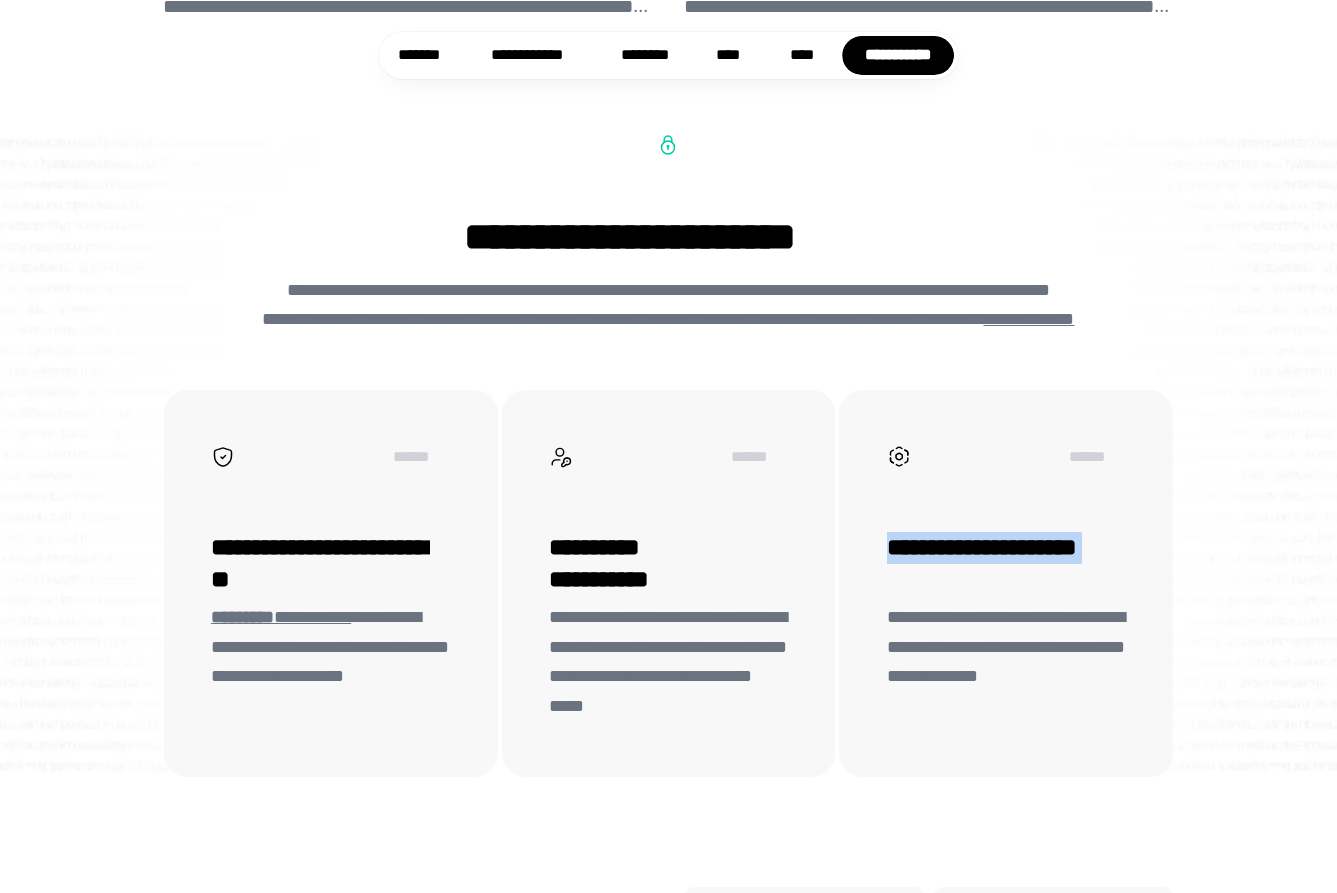 drag, startPoint x: 891, startPoint y: 538, endPoint x: 1023, endPoint y: 750, distance: 249.73586 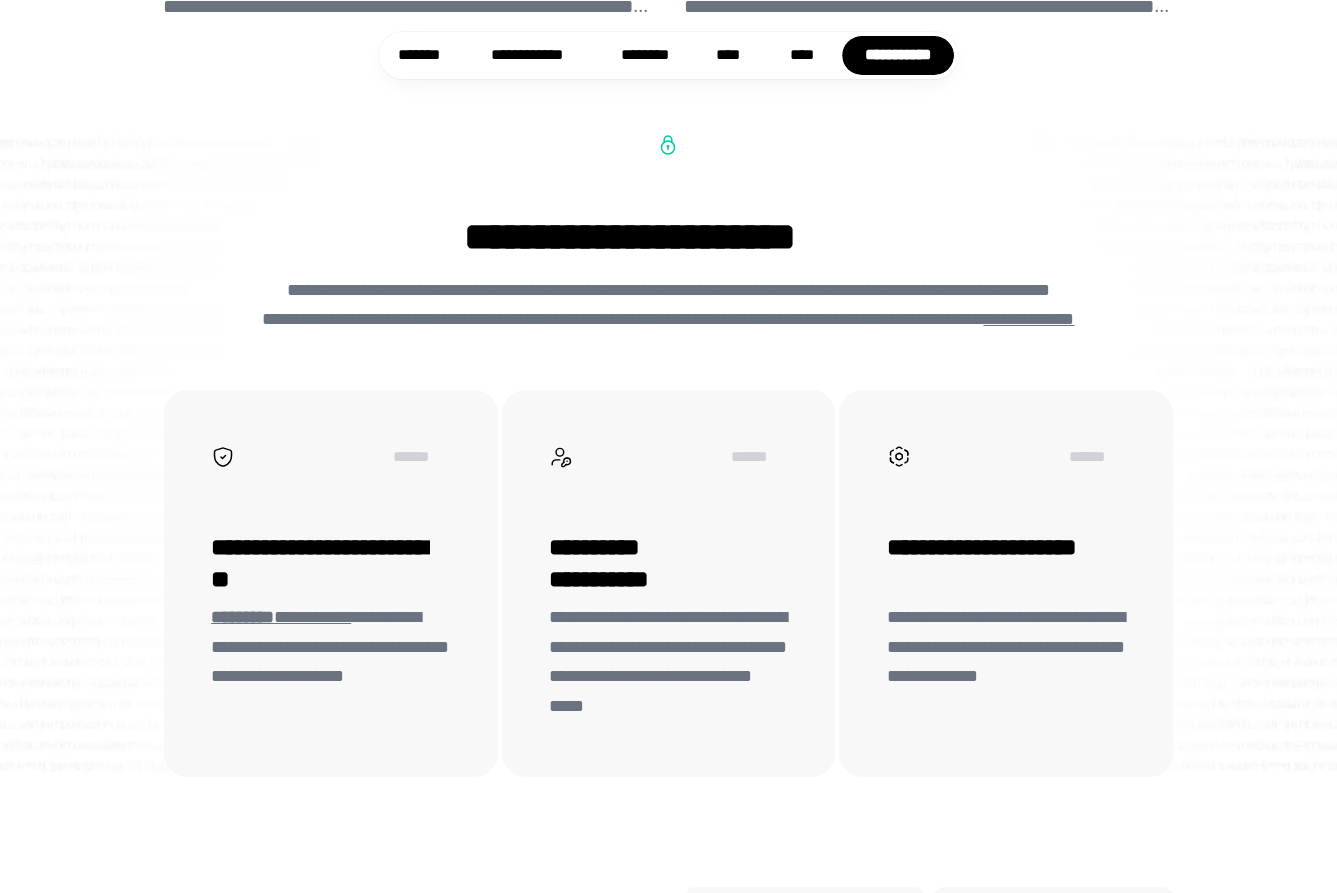 drag, startPoint x: 1027, startPoint y: 723, endPoint x: 1016, endPoint y: 725, distance: 11.18034 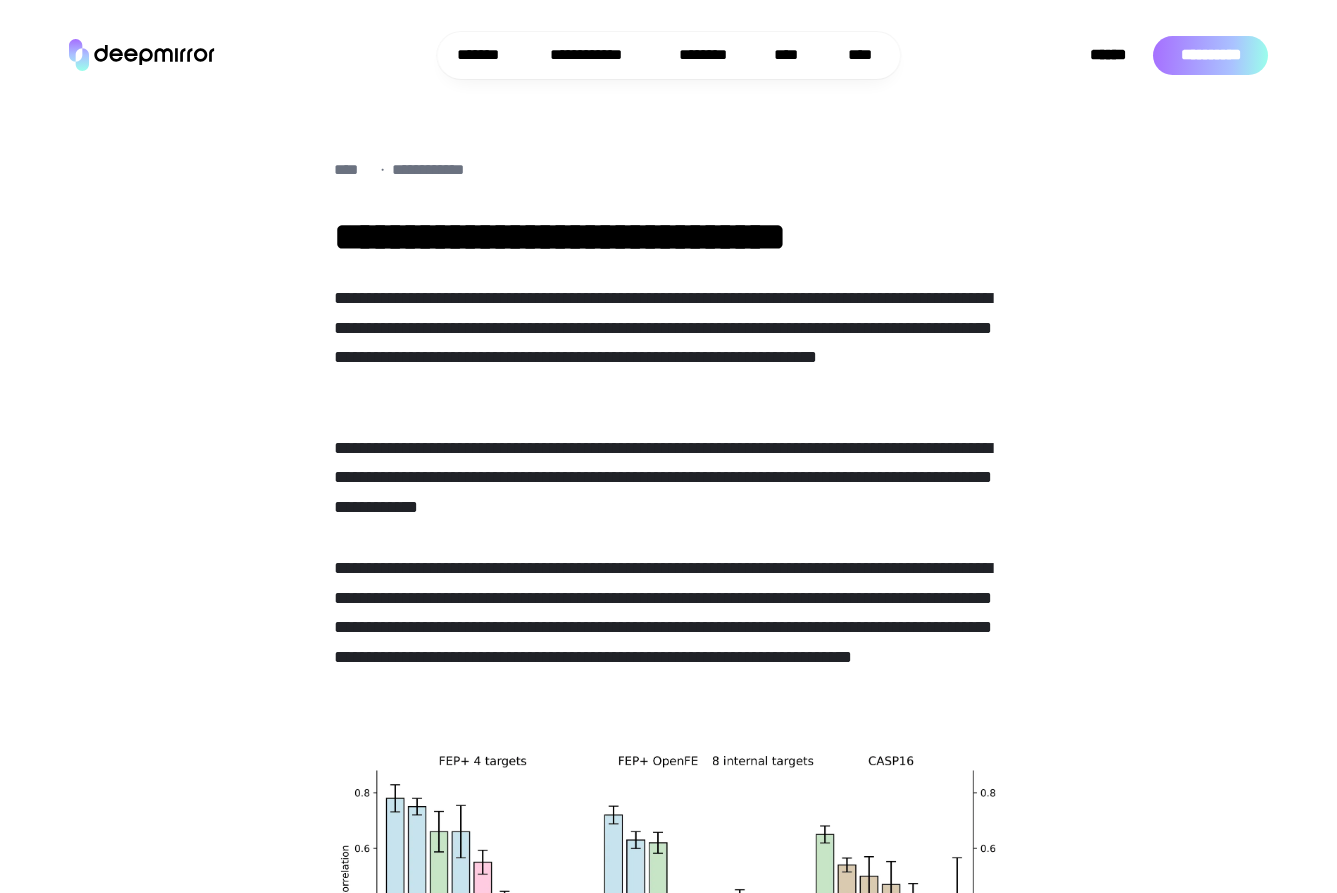 scroll, scrollTop: 120, scrollLeft: 0, axis: vertical 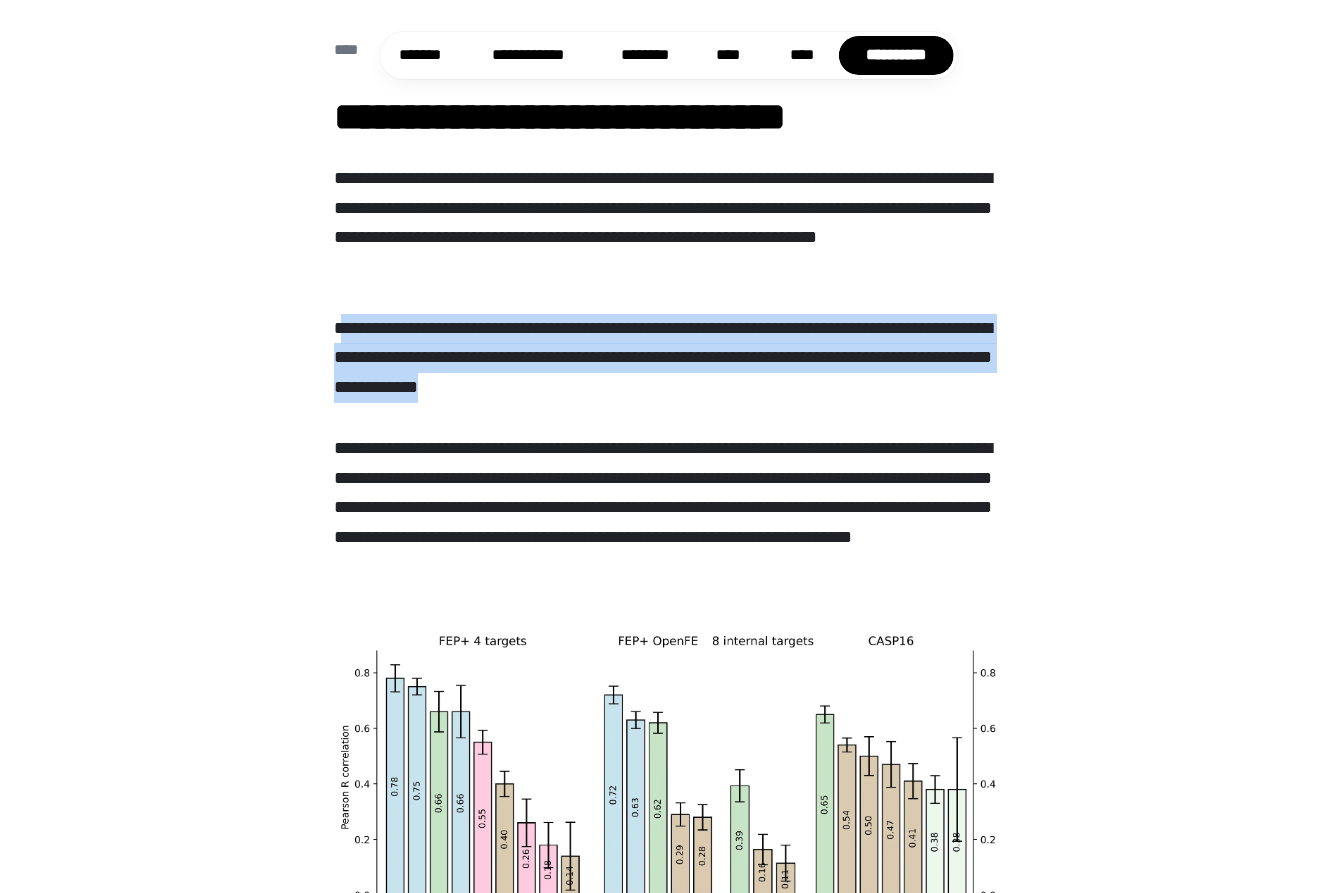 drag, startPoint x: 341, startPoint y: 323, endPoint x: 837, endPoint y: 403, distance: 502.4102 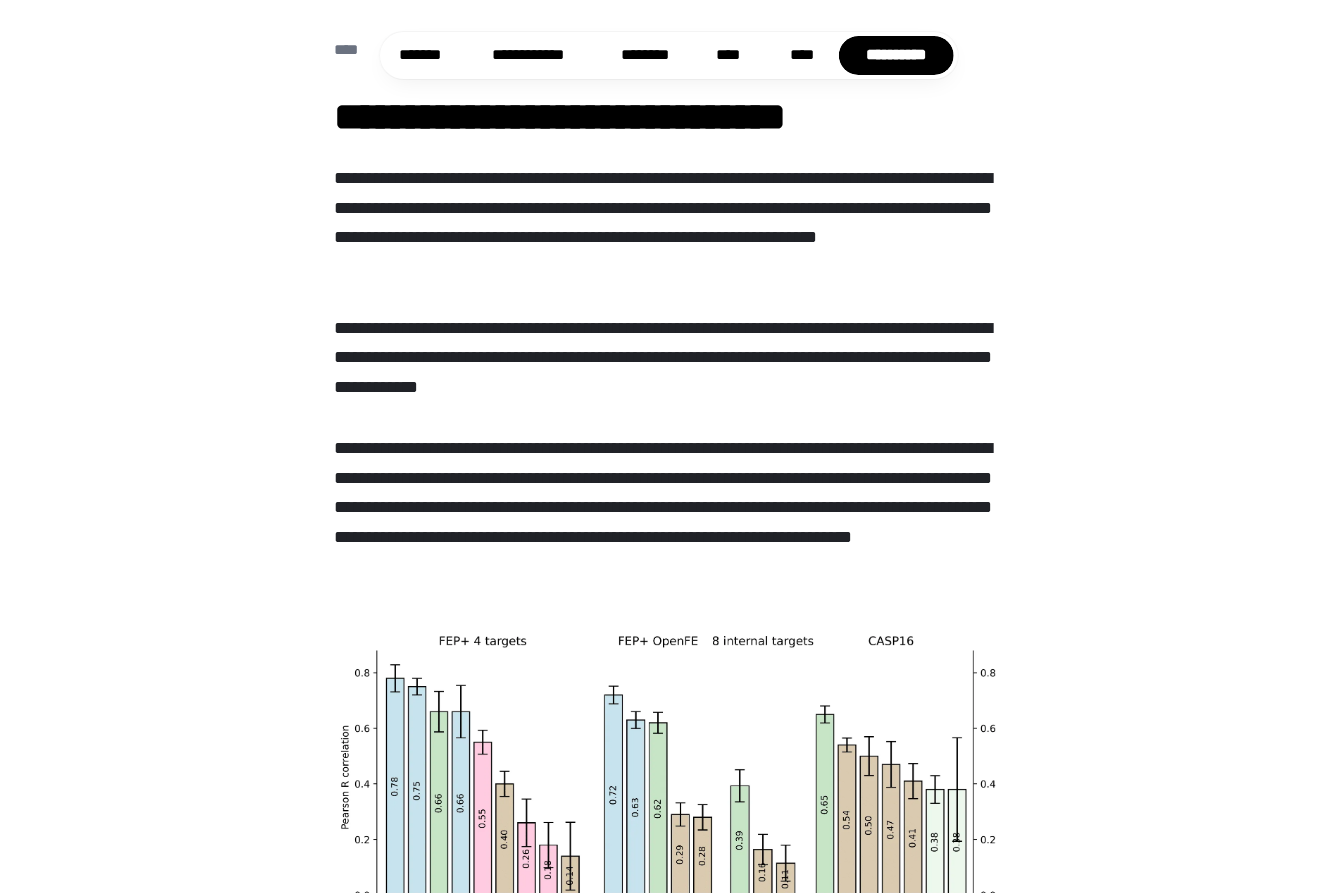 click on "**********" at bounding box center (668, 908) 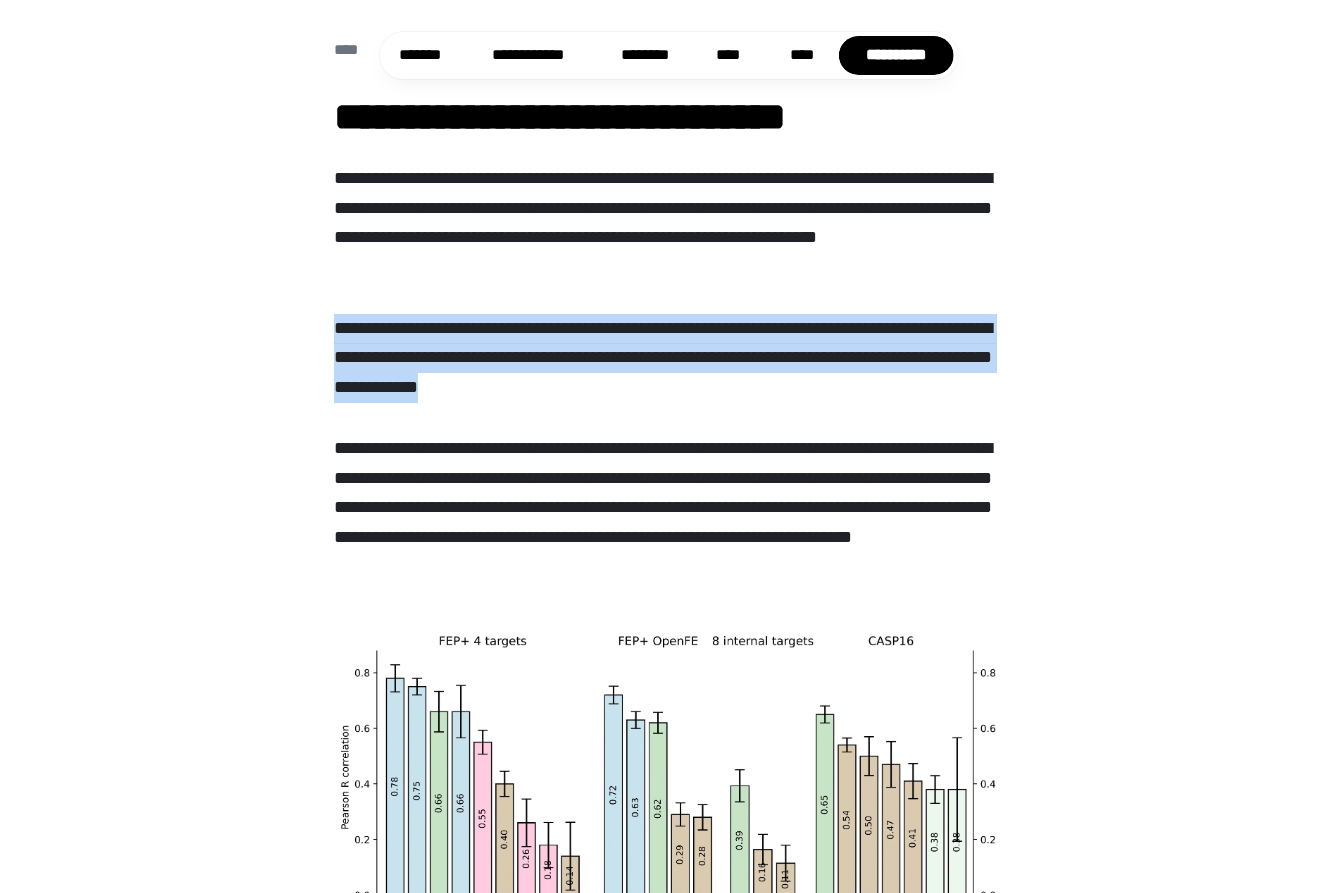 drag, startPoint x: 749, startPoint y: 383, endPoint x: 386, endPoint y: 311, distance: 370.07162 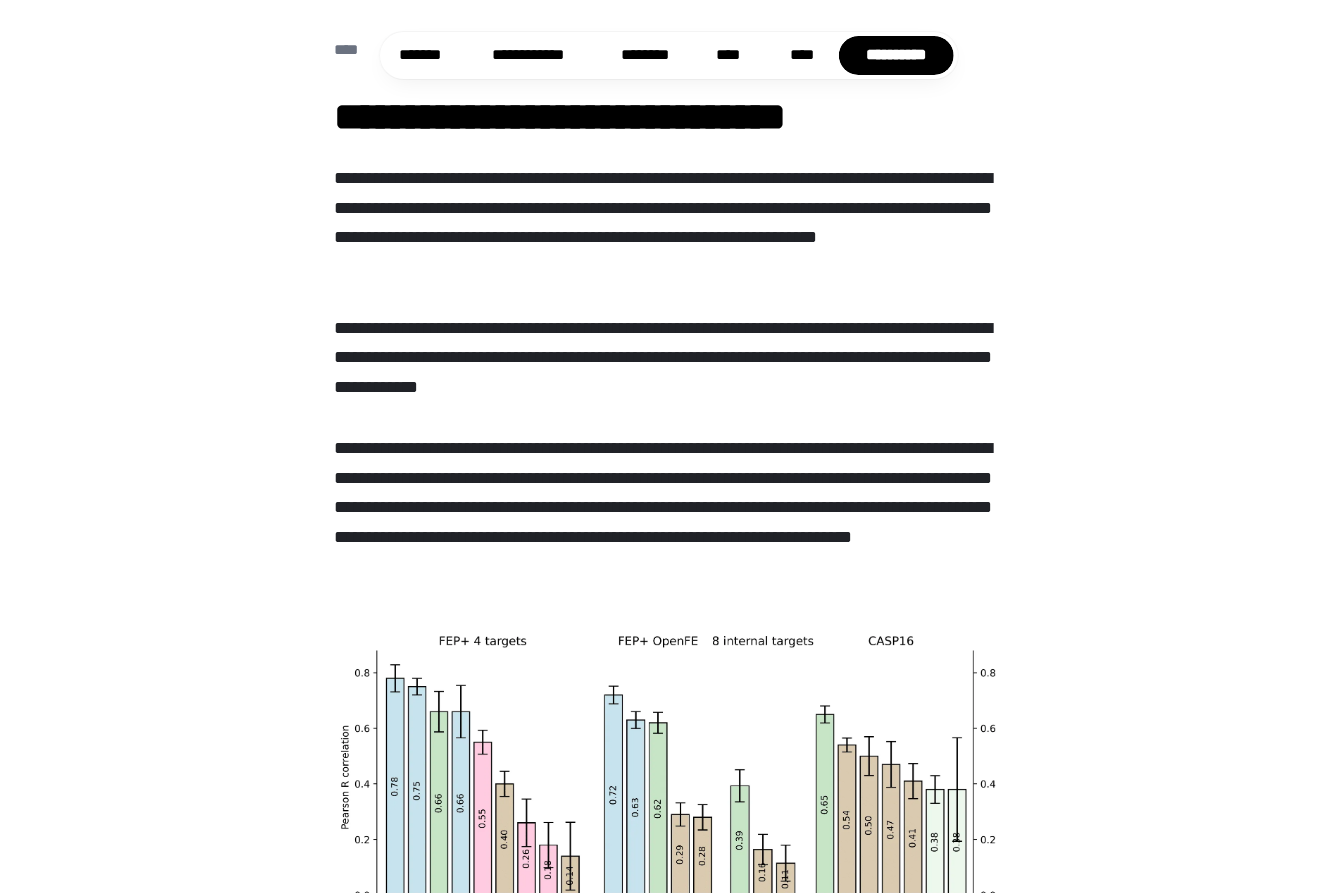 click on "**********" at bounding box center (668, 908) 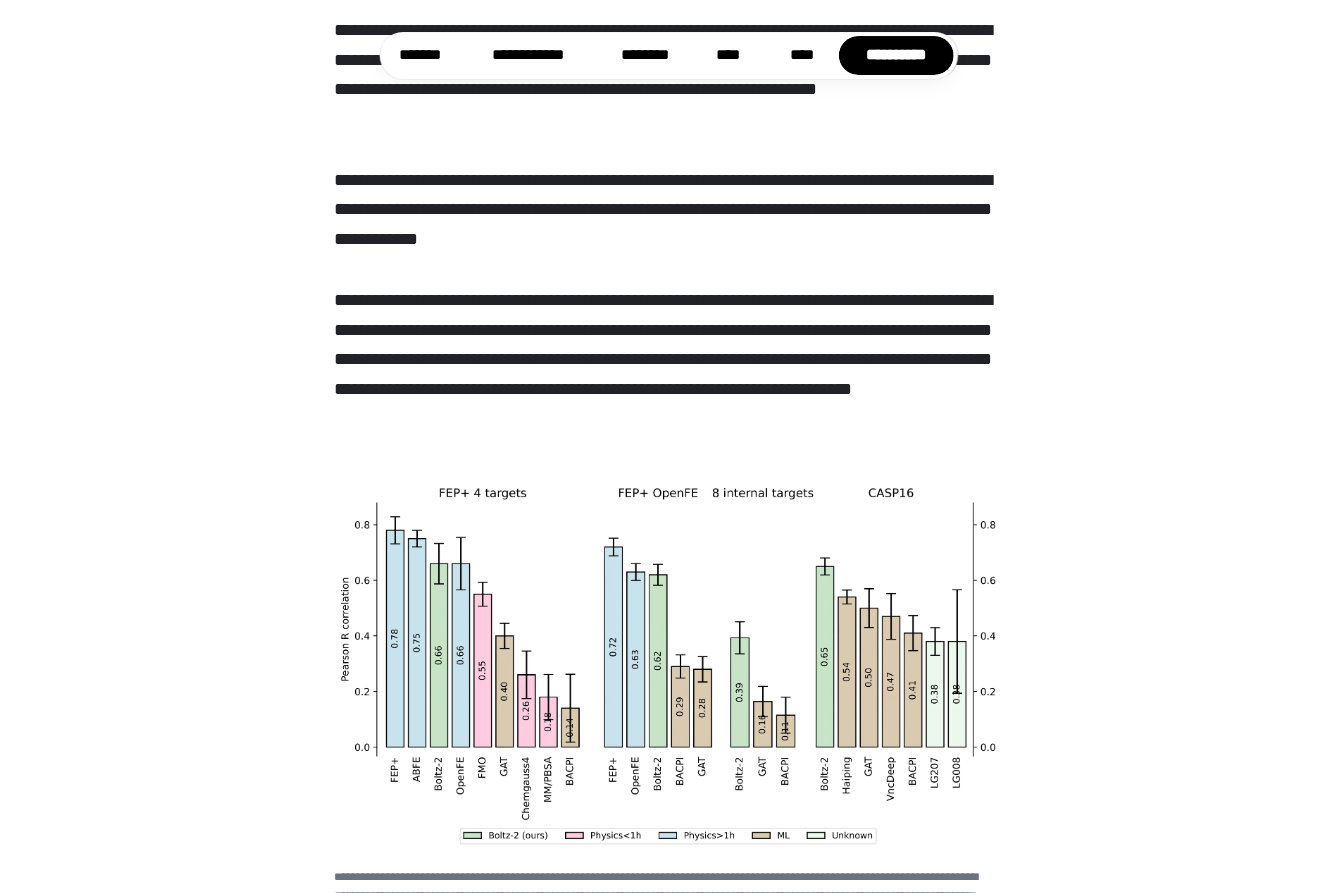 scroll, scrollTop: 360, scrollLeft: 0, axis: vertical 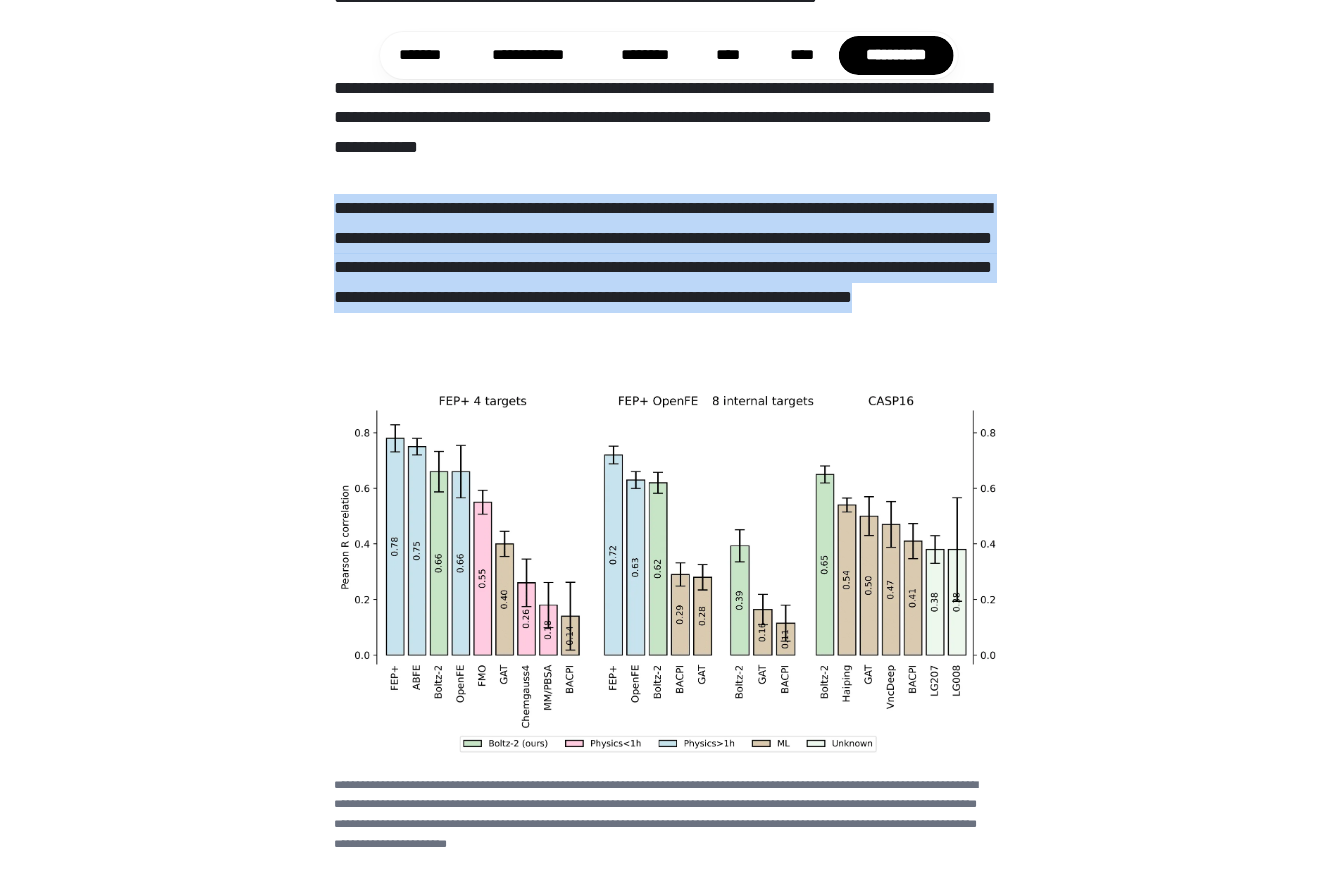 drag, startPoint x: 457, startPoint y: 208, endPoint x: 944, endPoint y: 337, distance: 503.7956 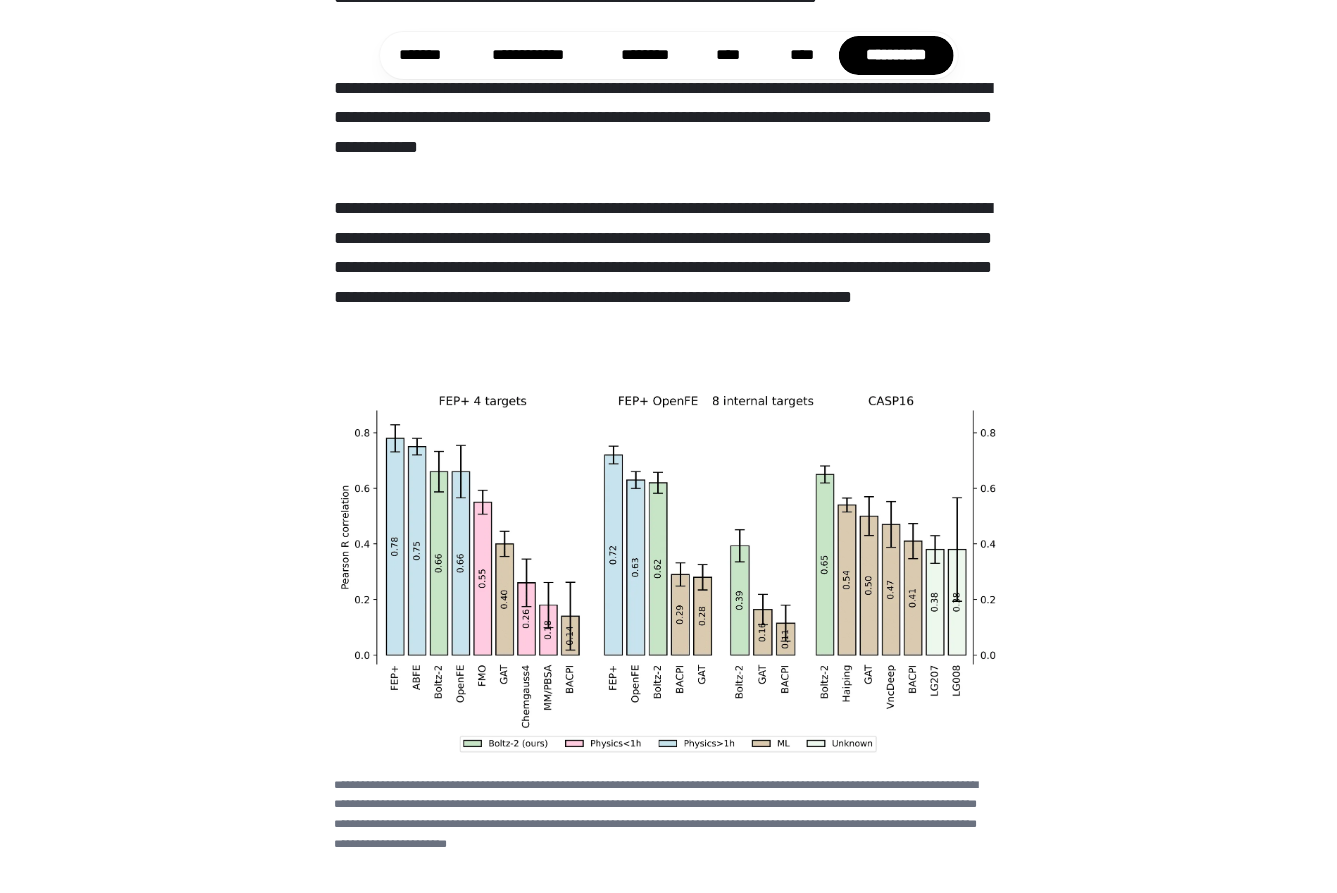 click on "**********" at bounding box center [668, 931] 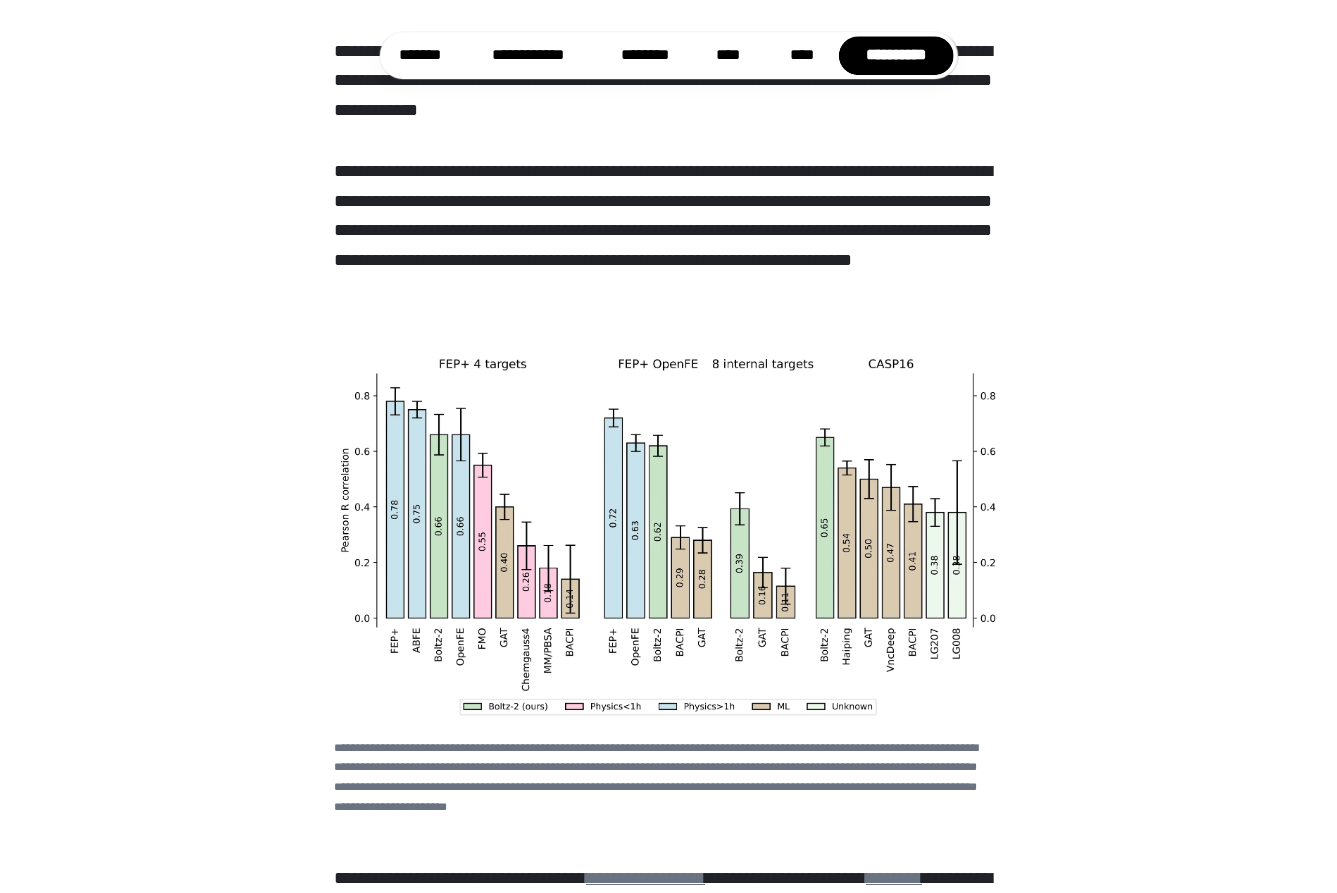 scroll, scrollTop: 350, scrollLeft: 0, axis: vertical 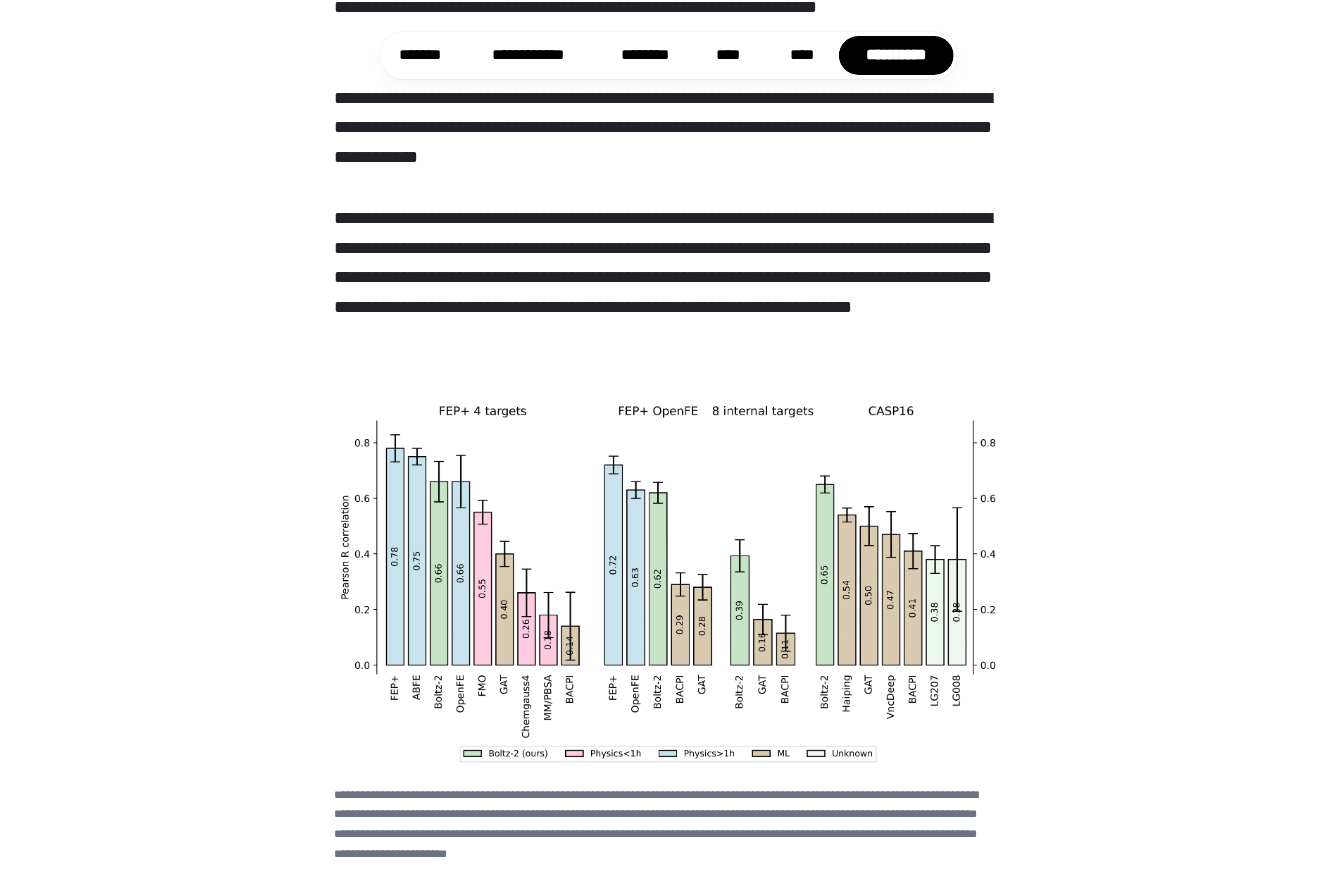 click on "**********" at bounding box center [668, 278] 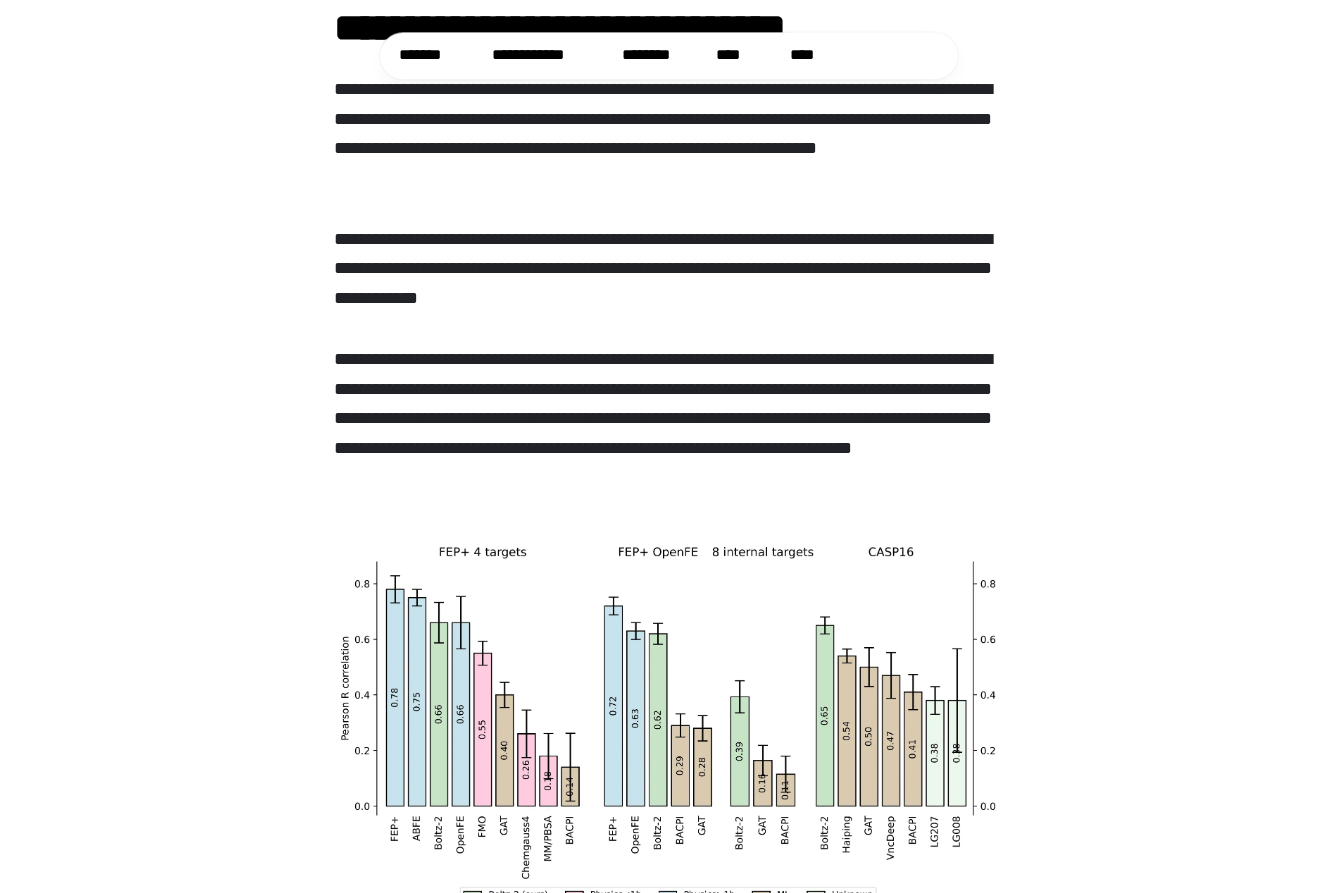 scroll, scrollTop: 0, scrollLeft: 0, axis: both 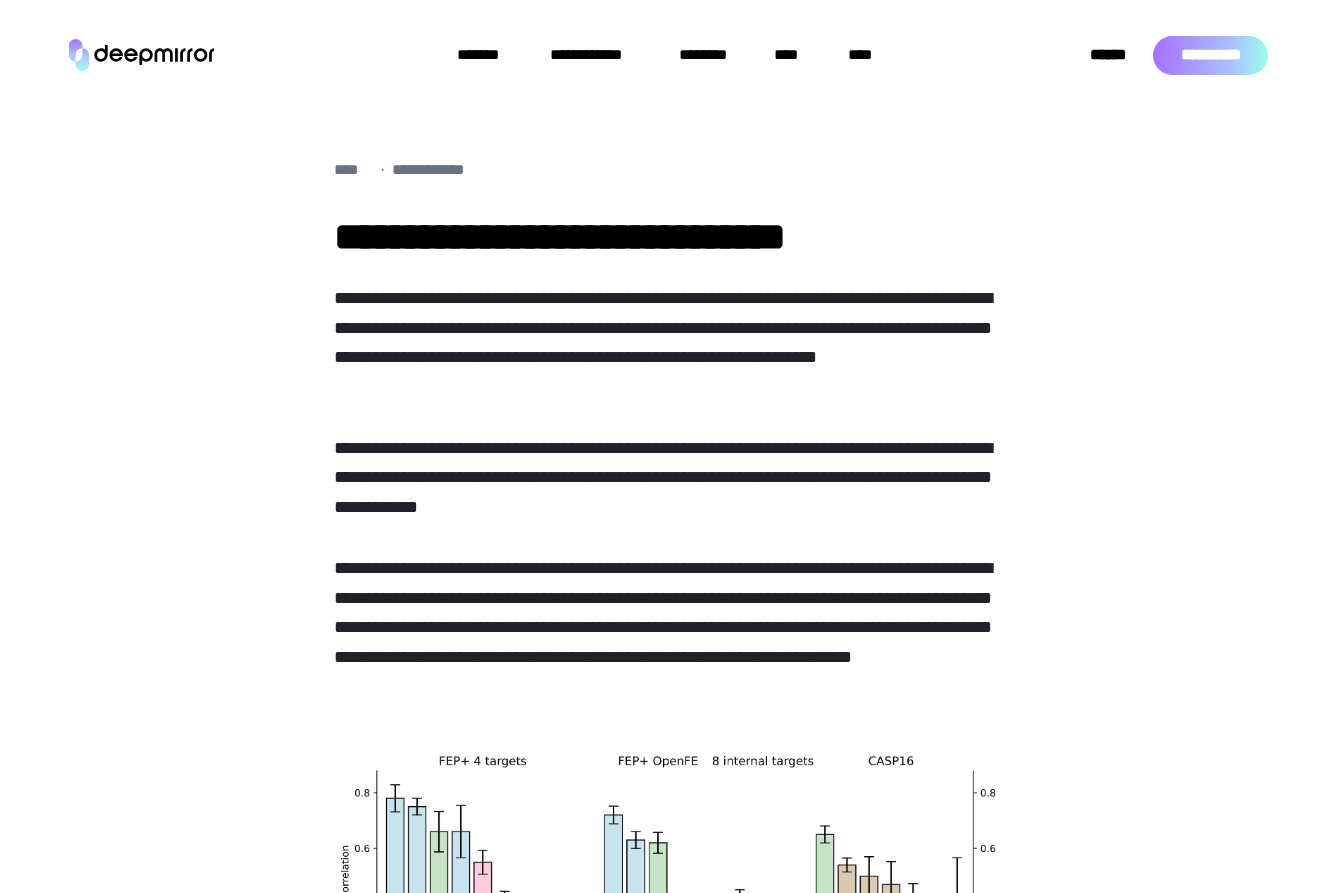 click on "**********" at bounding box center [668, 478] 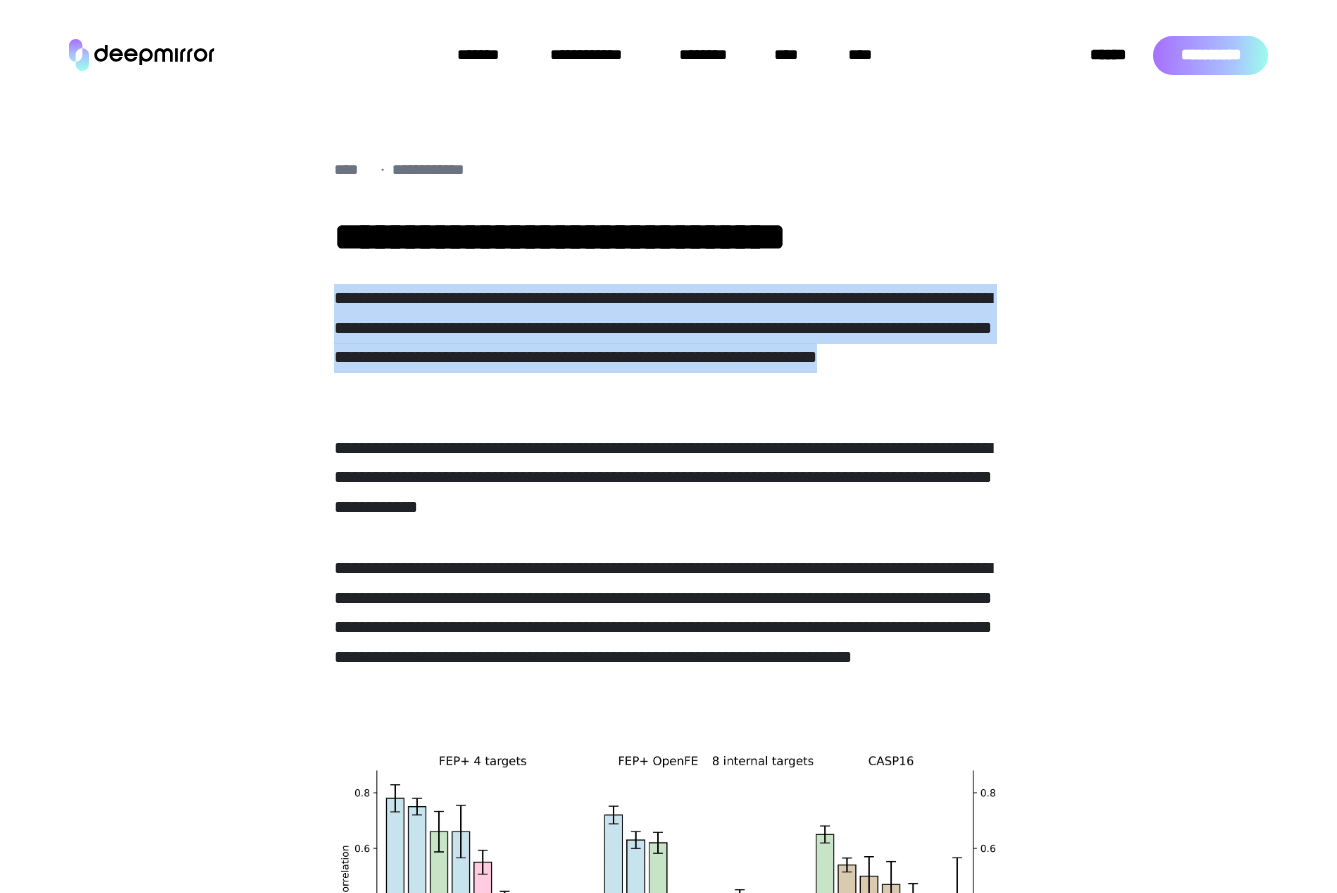 drag, startPoint x: 336, startPoint y: 293, endPoint x: 701, endPoint y: 393, distance: 378.45078 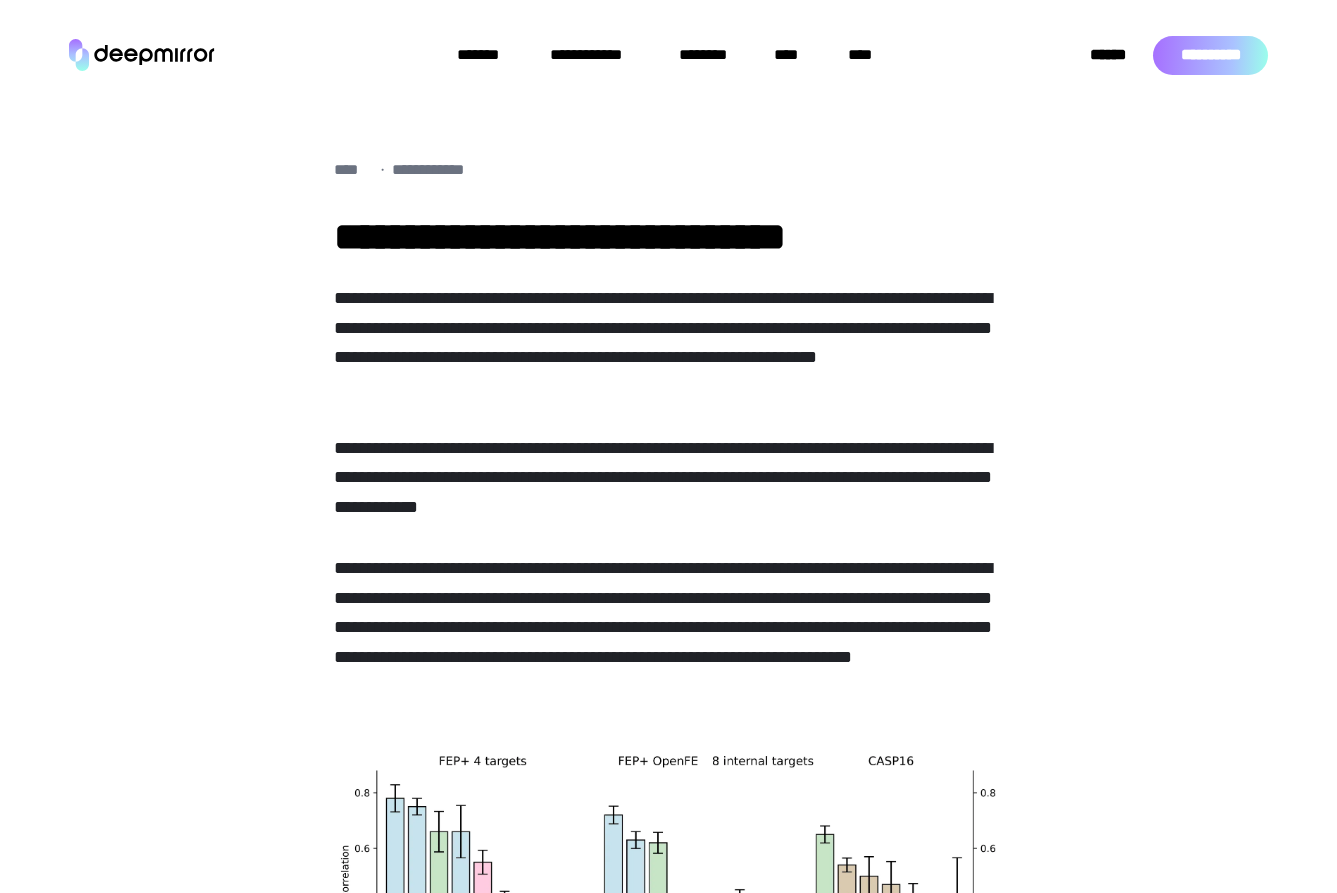 click on "**********" at bounding box center [668, 343] 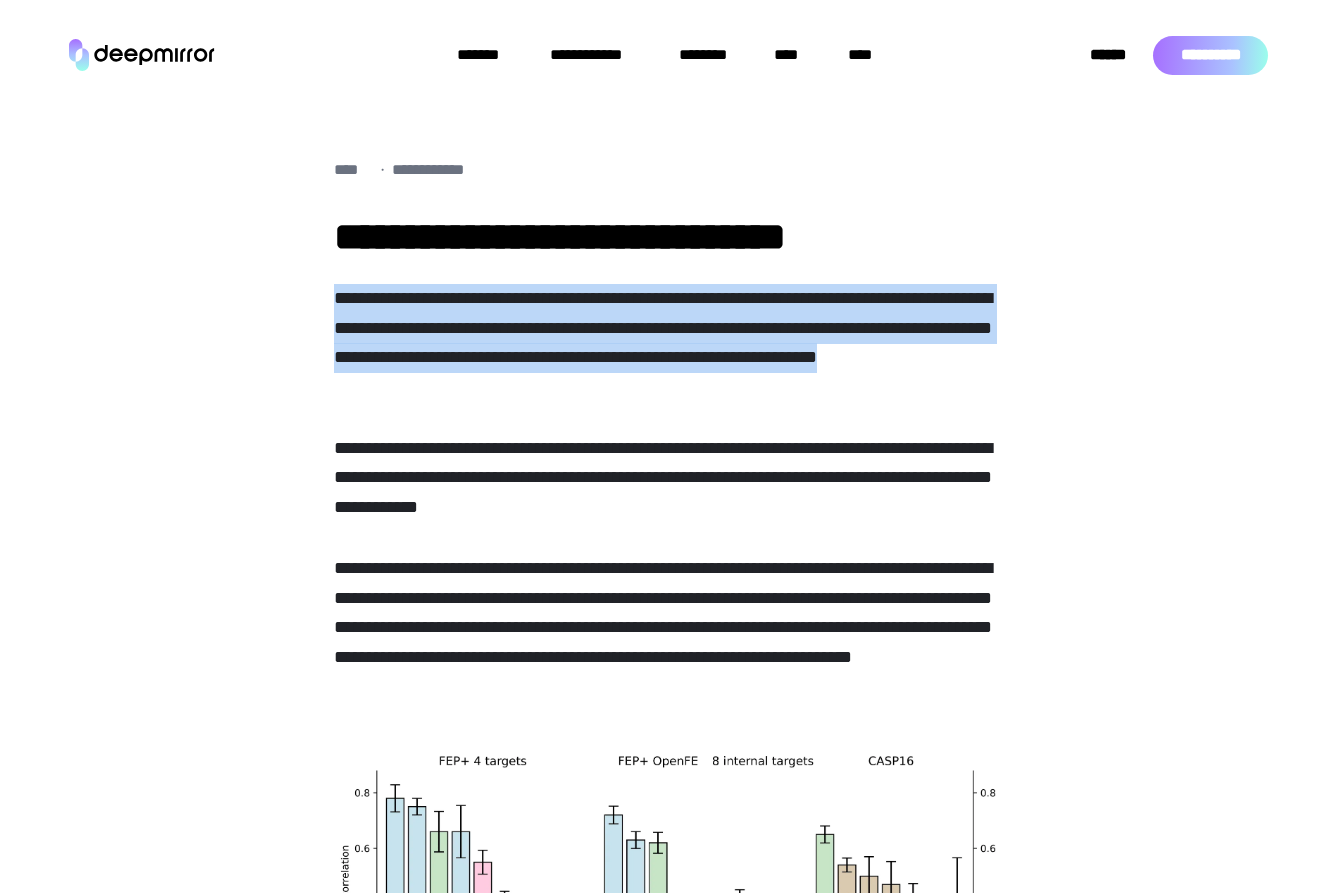 drag, startPoint x: 594, startPoint y: 400, endPoint x: 317, endPoint y: 289, distance: 298.41248 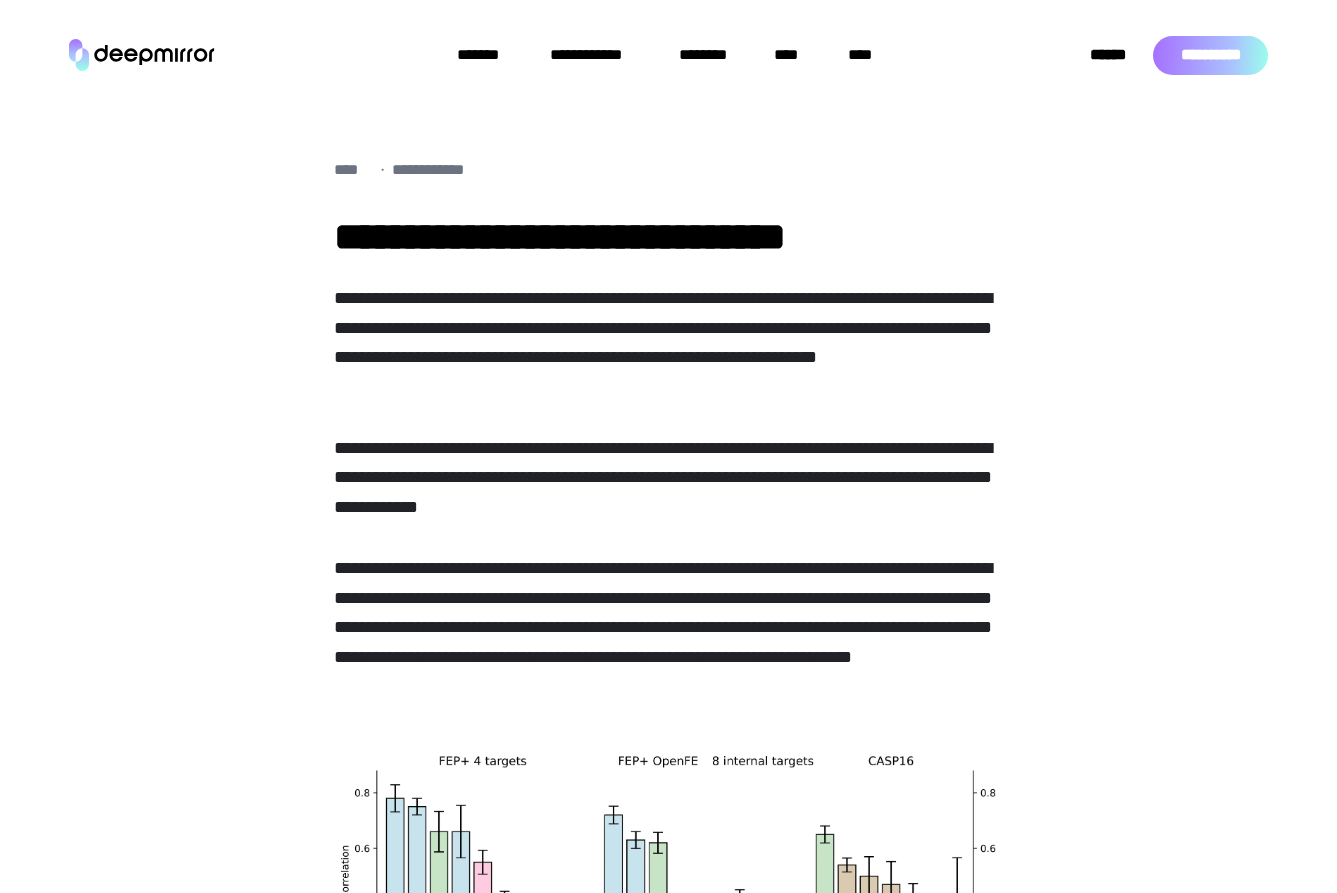 click on "**********" at bounding box center [668, 1291] 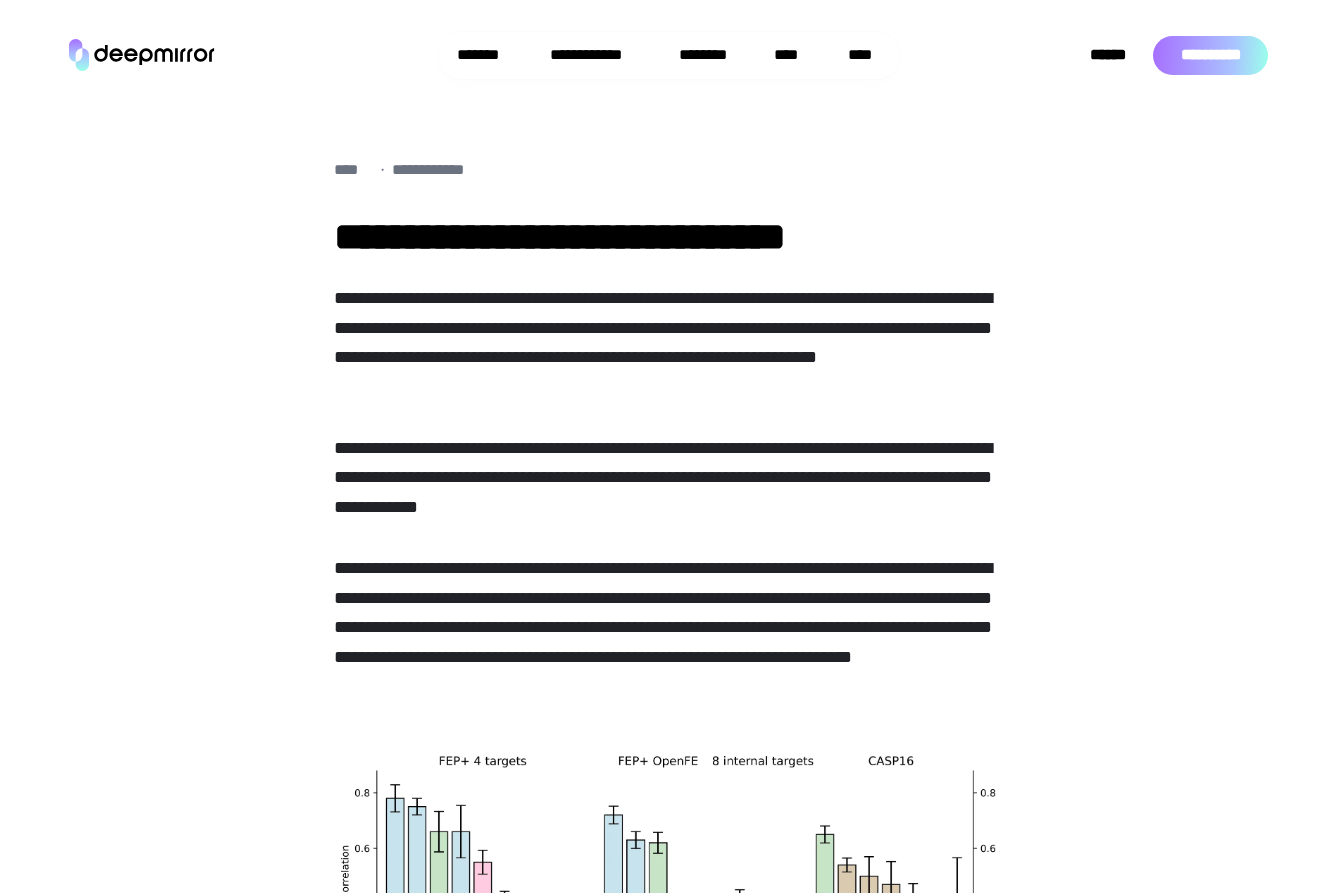 scroll, scrollTop: 120, scrollLeft: 0, axis: vertical 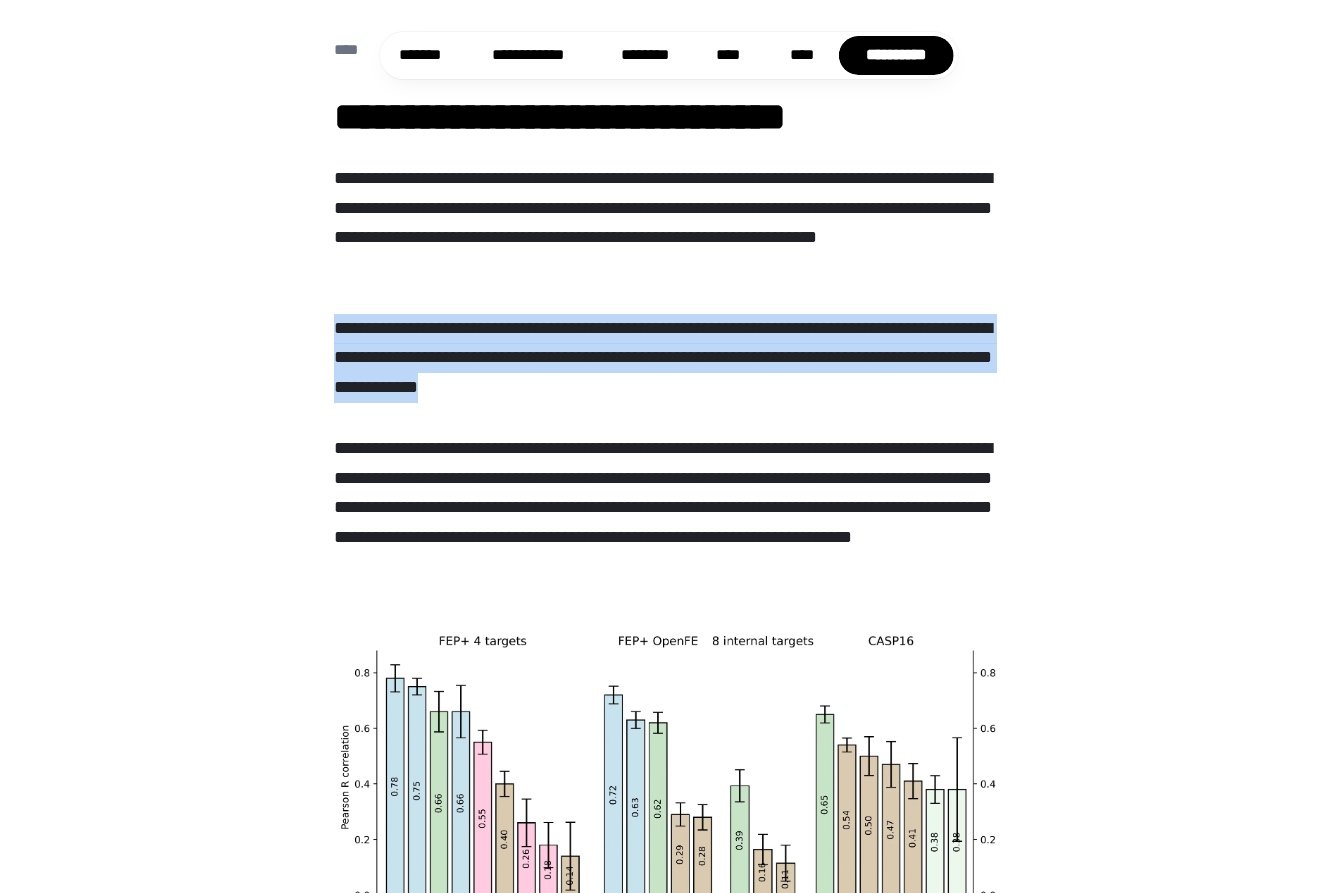 drag, startPoint x: 319, startPoint y: 323, endPoint x: 657, endPoint y: 416, distance: 350.56097 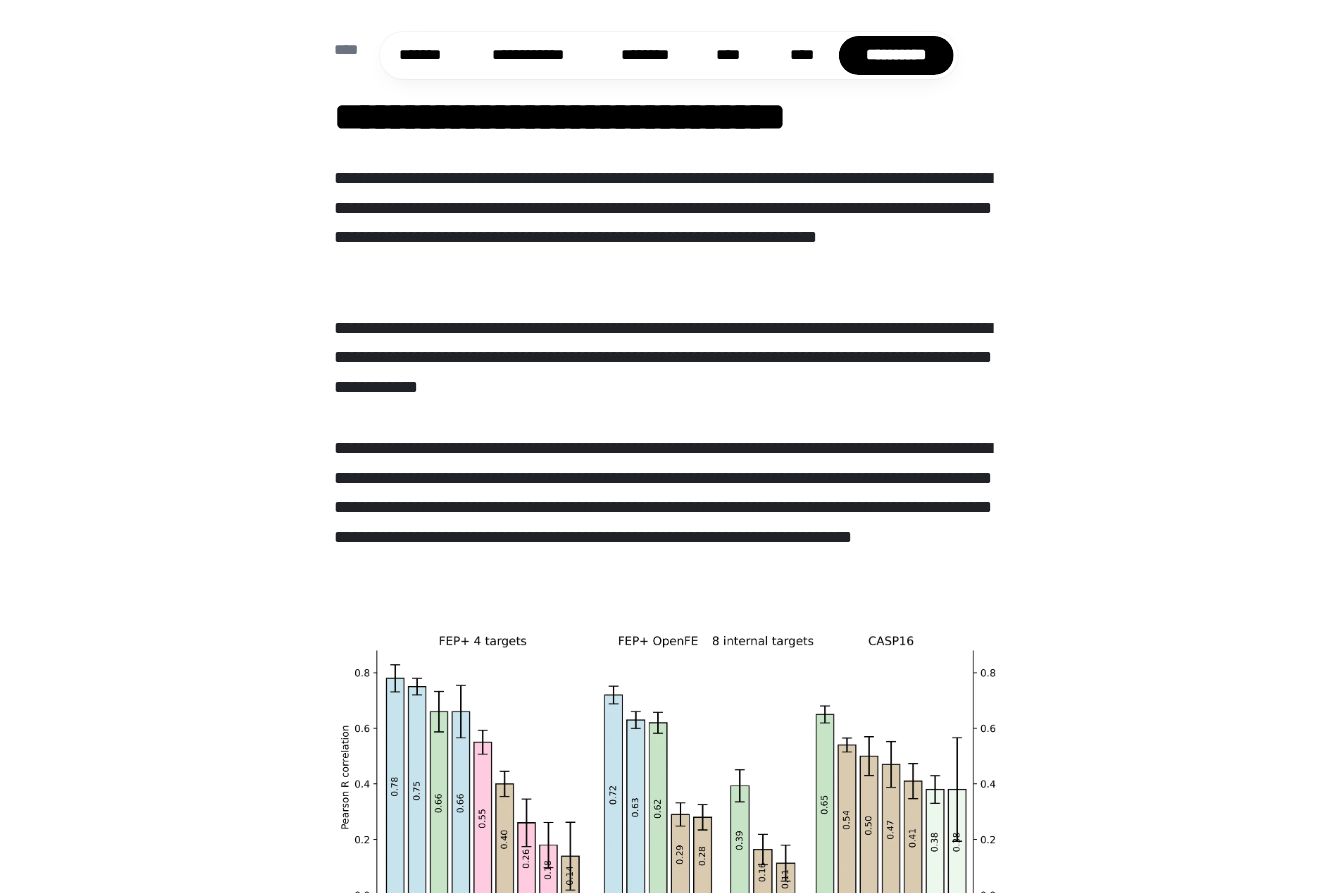 click on "**********" at bounding box center [668, 908] 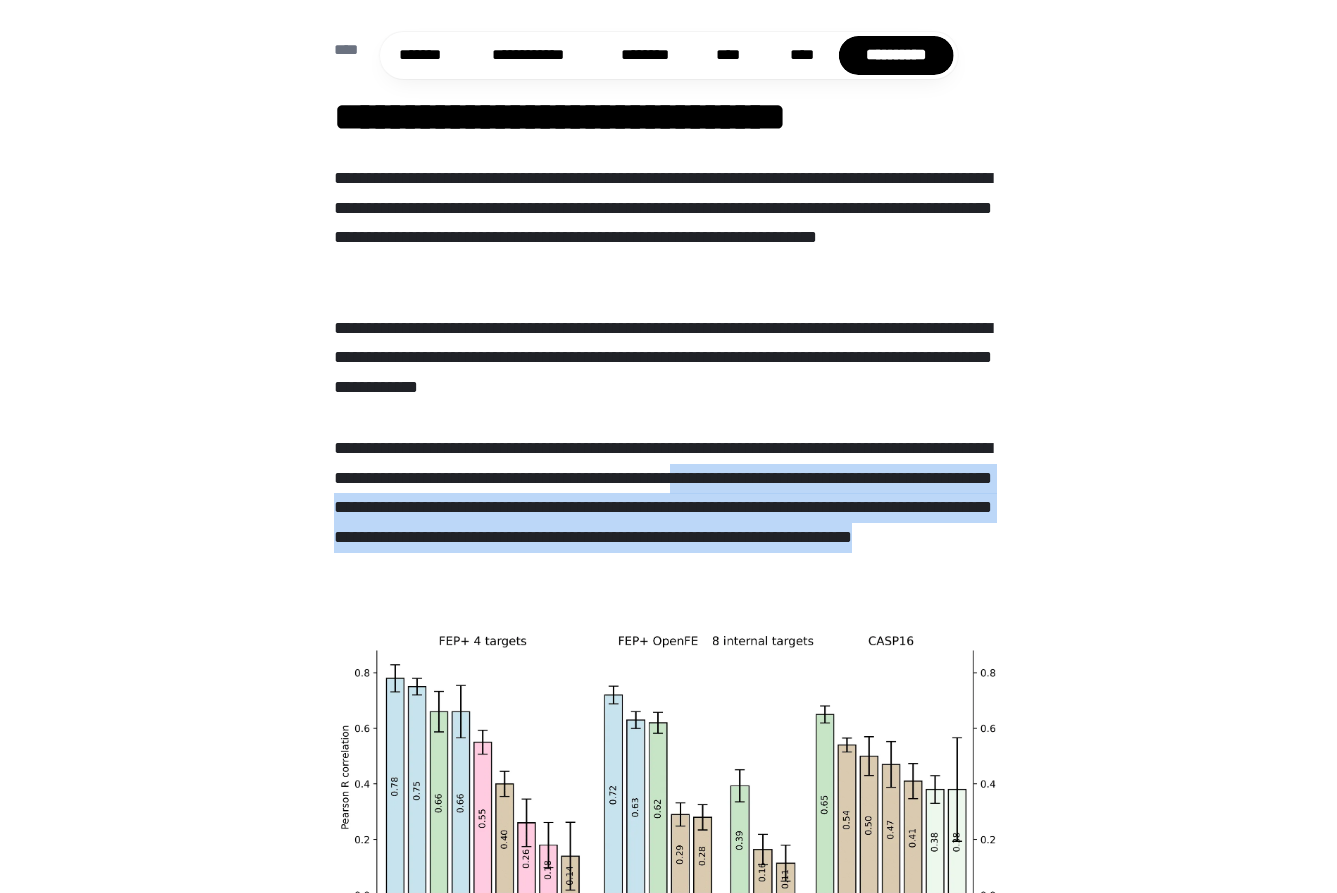 drag, startPoint x: 308, startPoint y: 502, endPoint x: 849, endPoint y: 567, distance: 544.8908 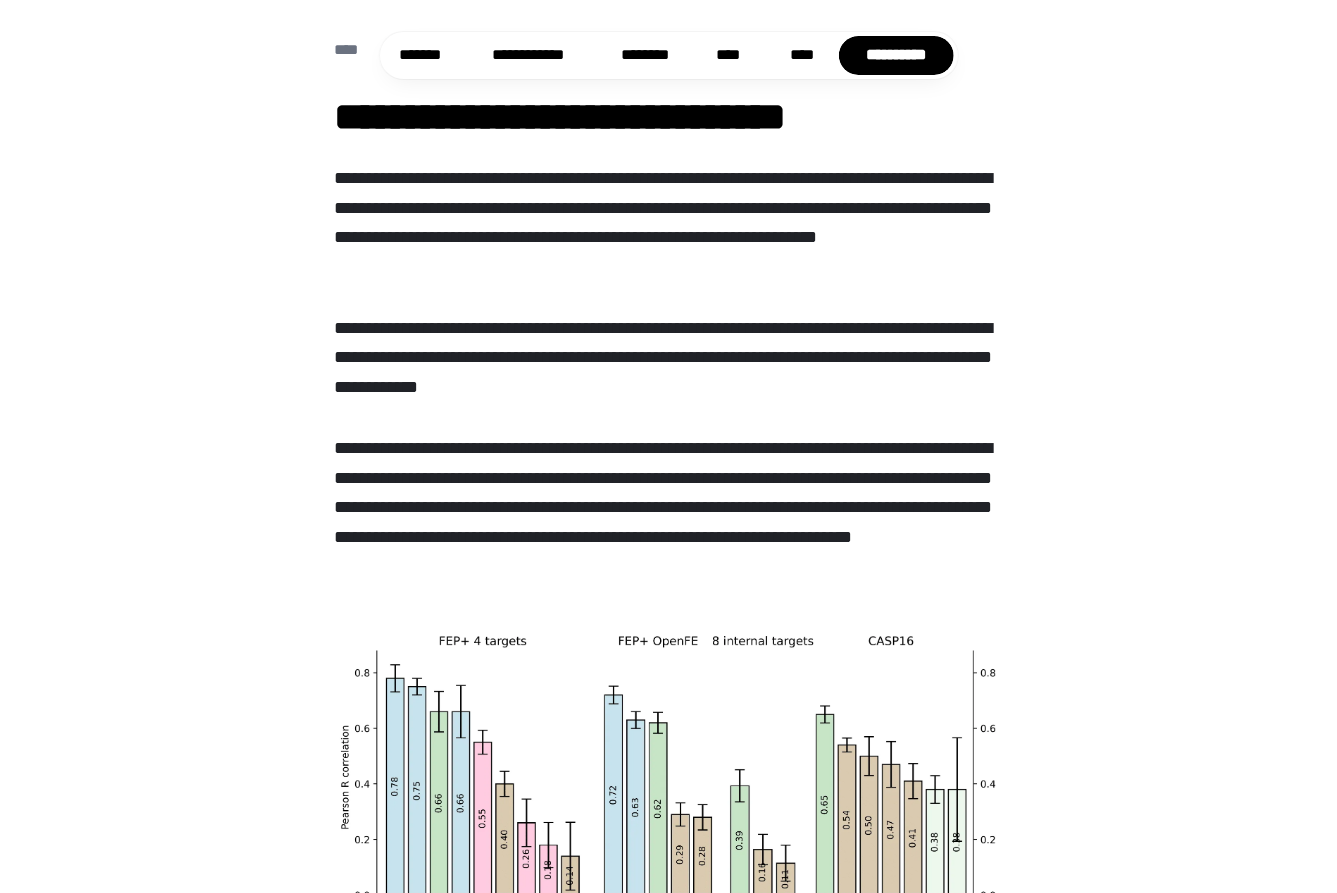 click on "**********" at bounding box center (668, 508) 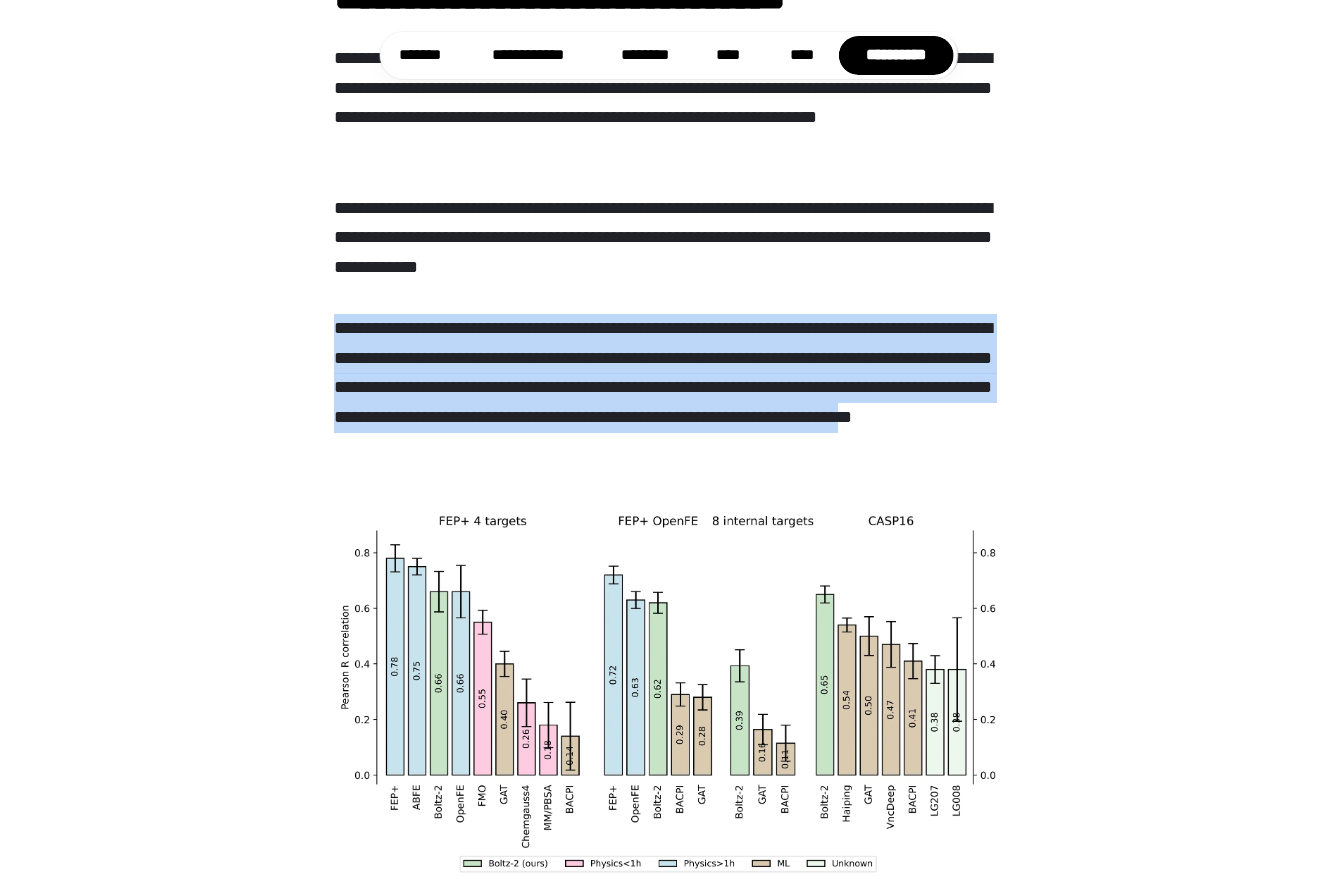 drag, startPoint x: 683, startPoint y: 446, endPoint x: 138, endPoint y: 296, distance: 565.26544 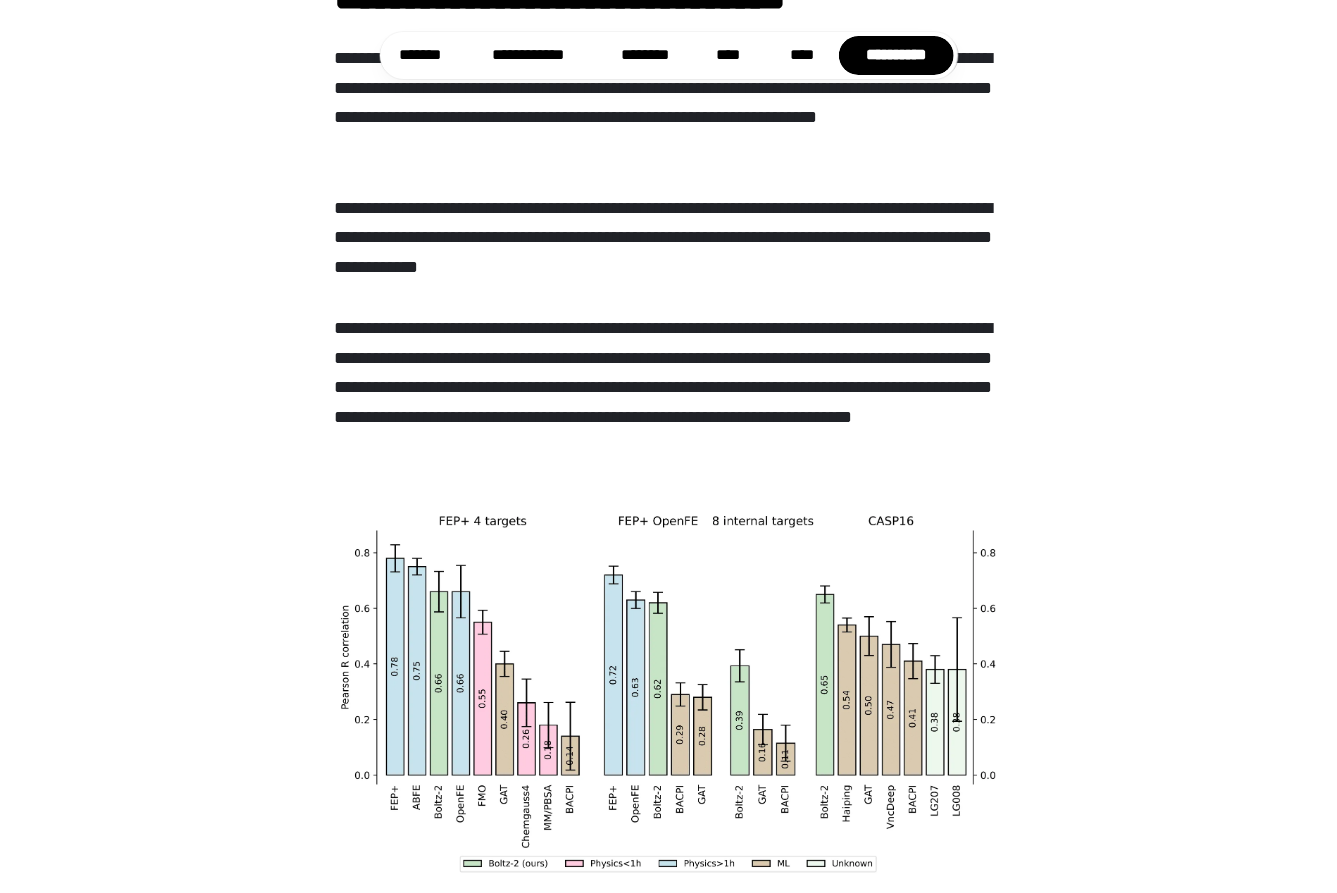 click on "**********" at bounding box center [668, 1051] 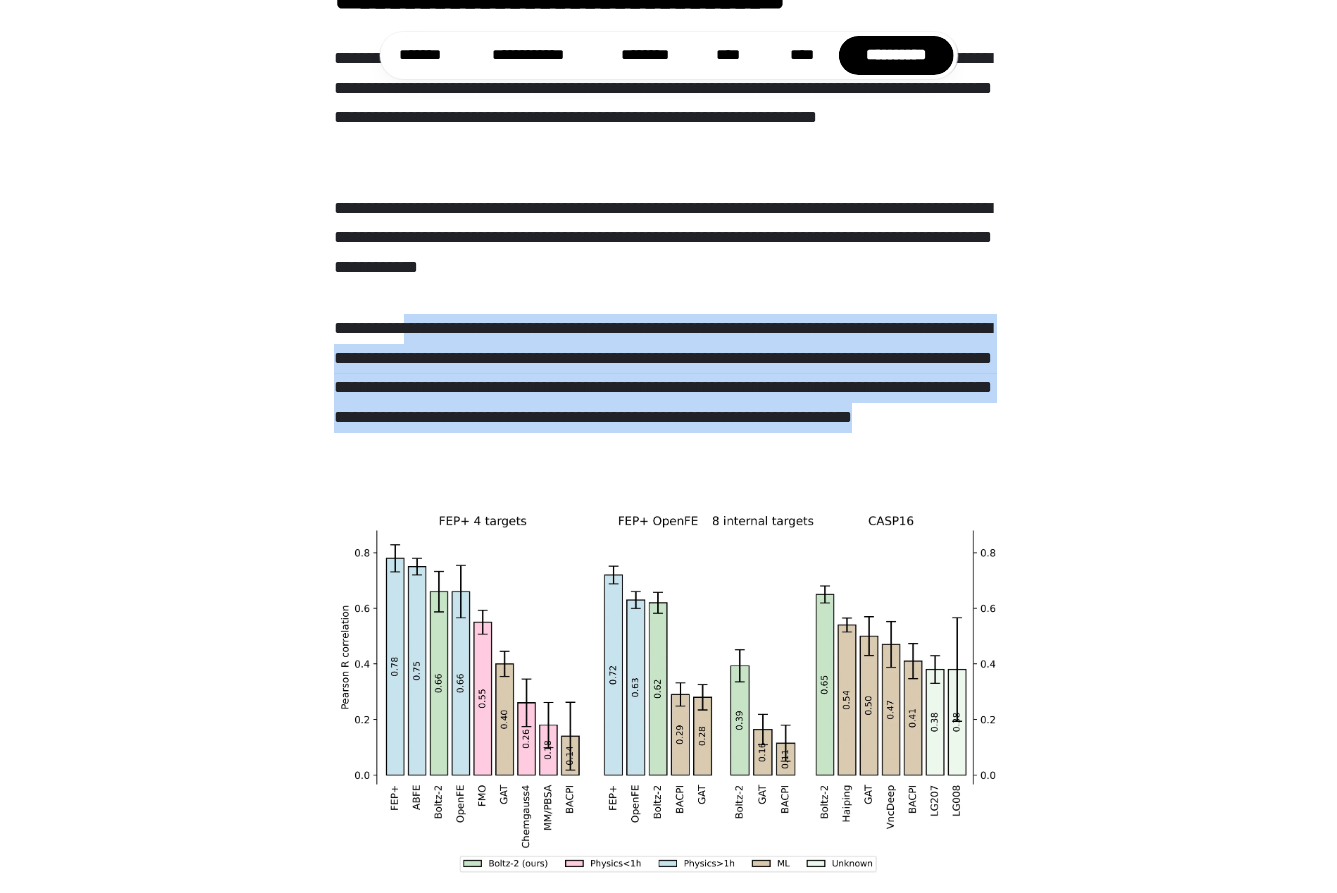 drag, startPoint x: 861, startPoint y: 475, endPoint x: 419, endPoint y: 317, distance: 469.39108 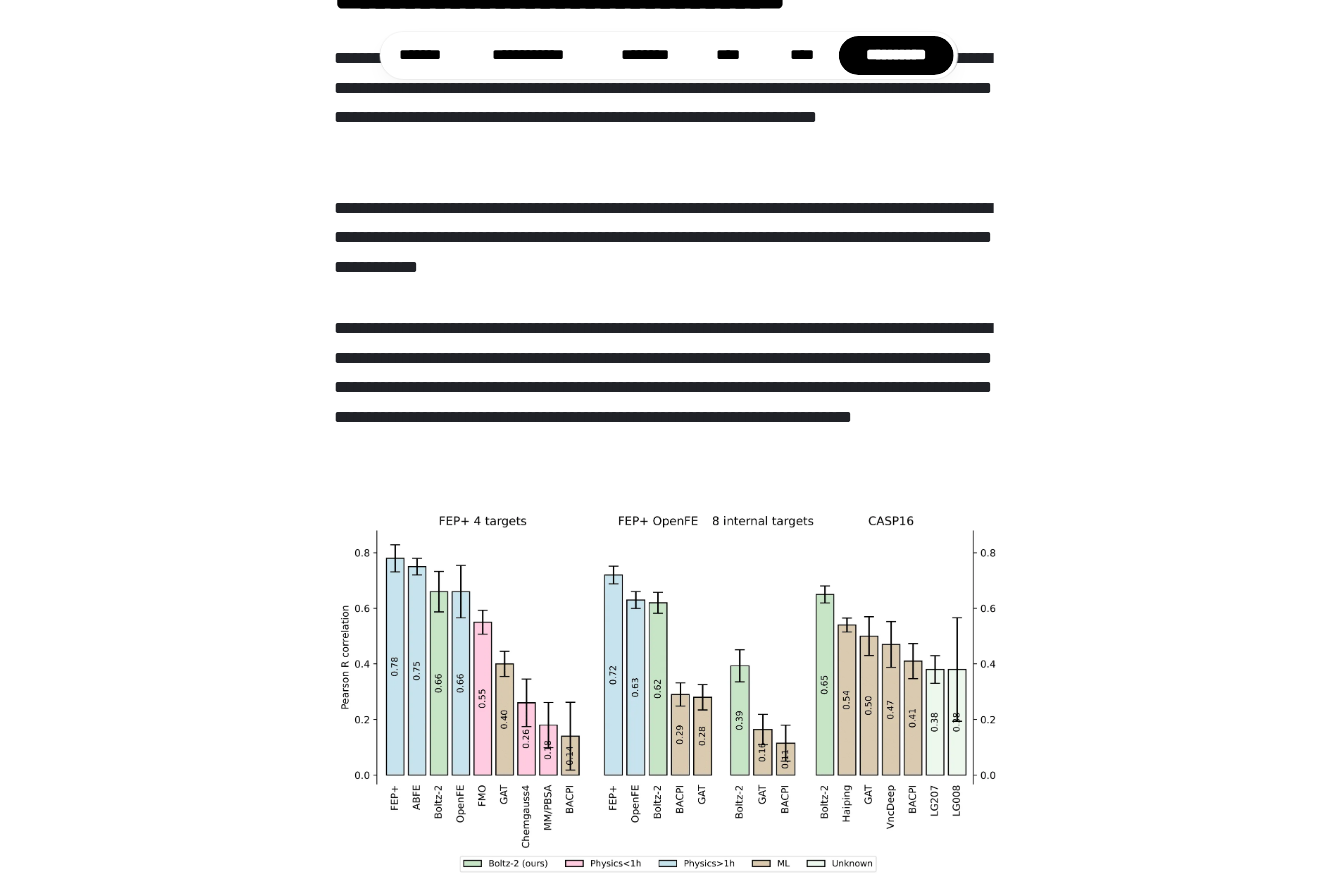 click on "**********" at bounding box center [668, 388] 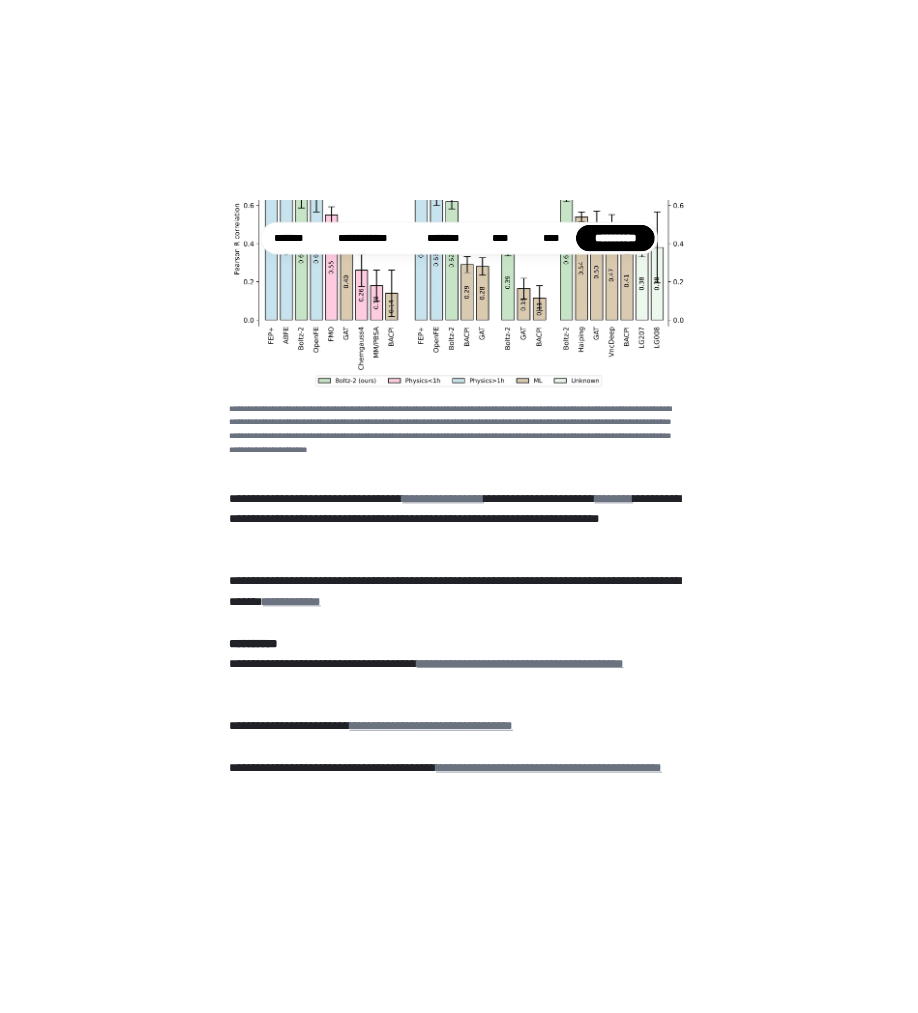 scroll, scrollTop: 960, scrollLeft: 0, axis: vertical 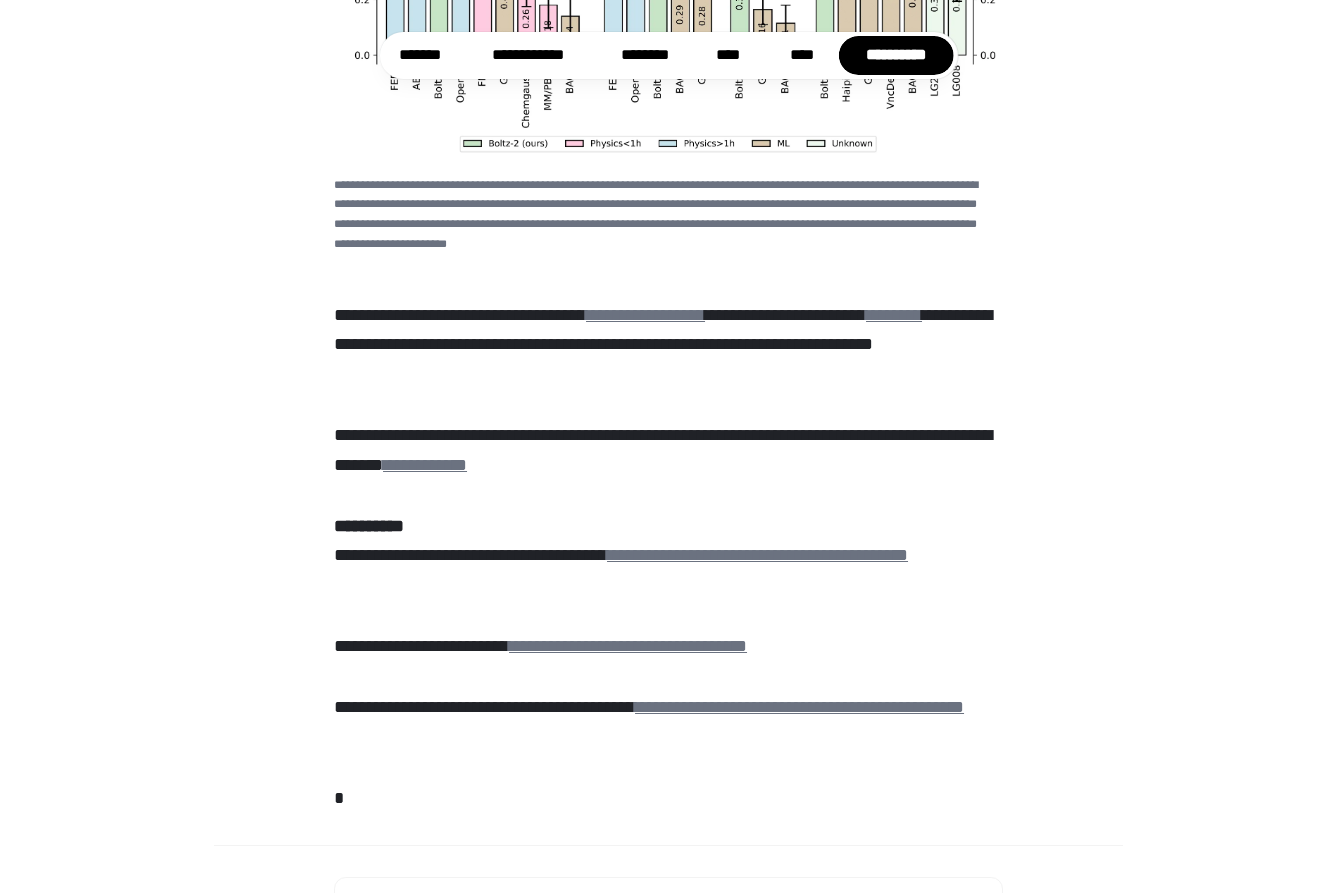 click on "**********" at bounding box center (668, 345) 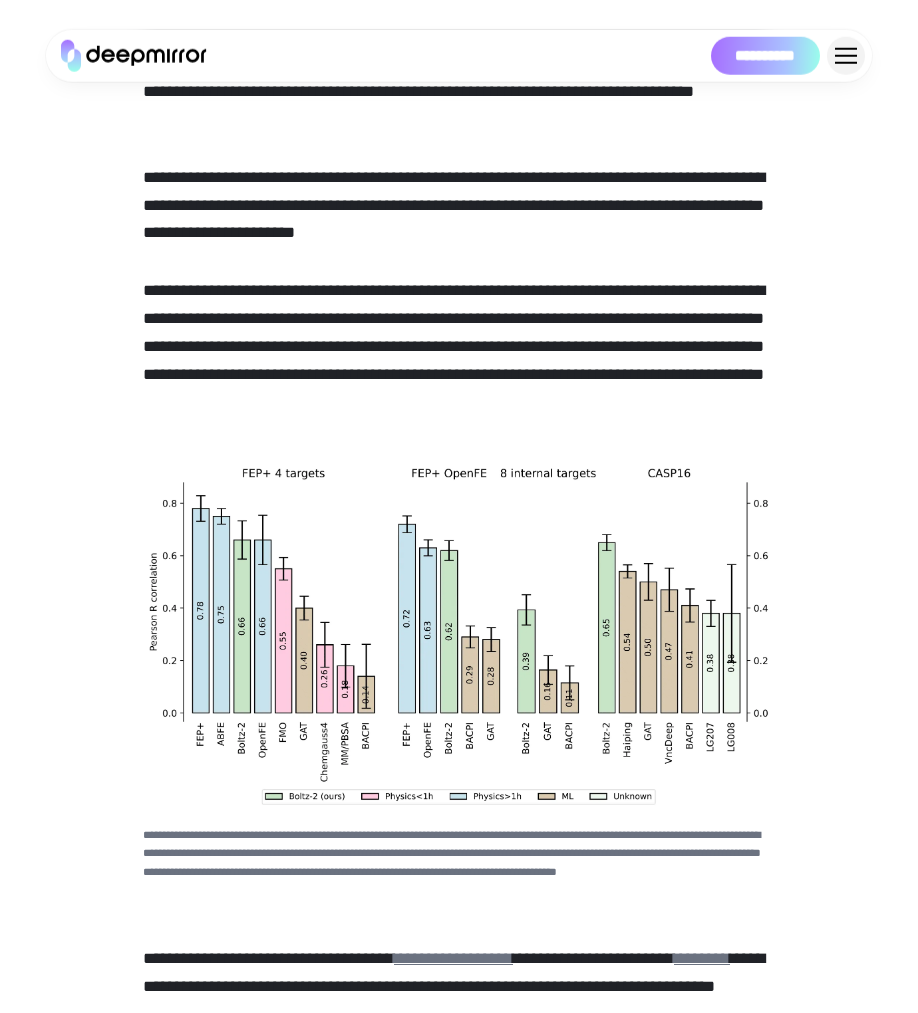 scroll, scrollTop: 0, scrollLeft: 0, axis: both 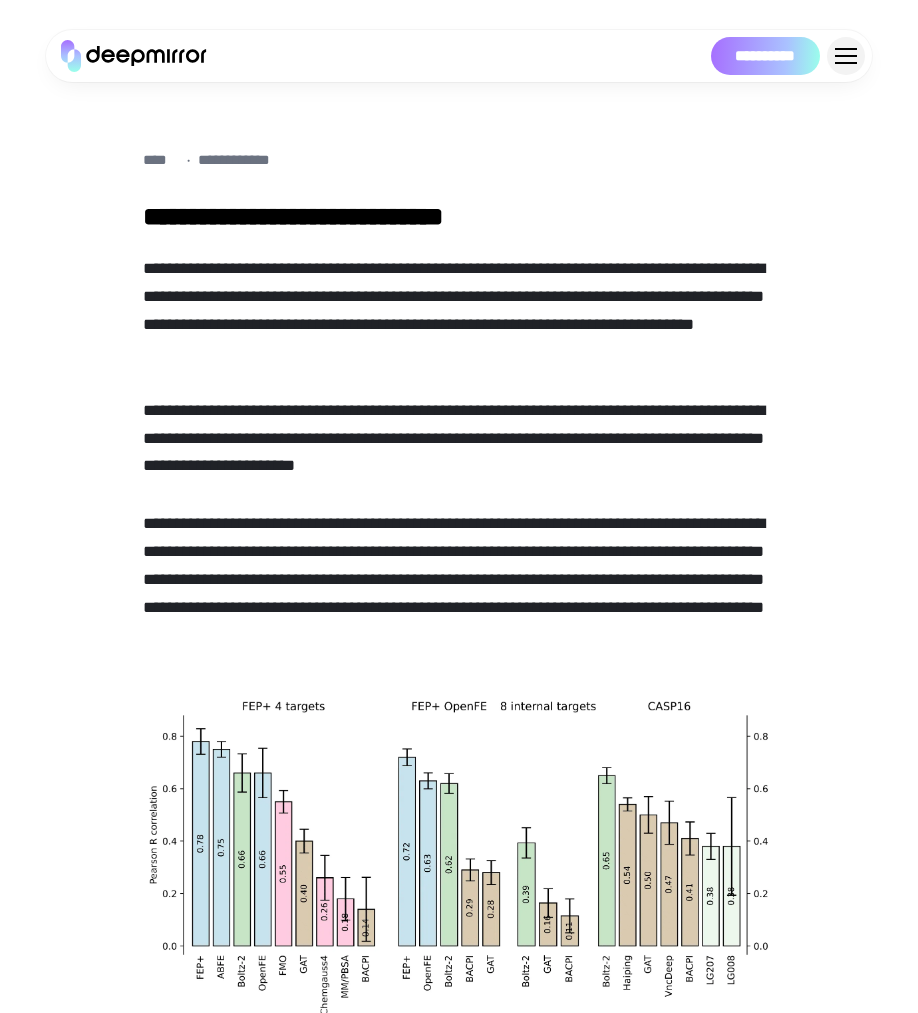 click on "**********" at bounding box center [459, 311] 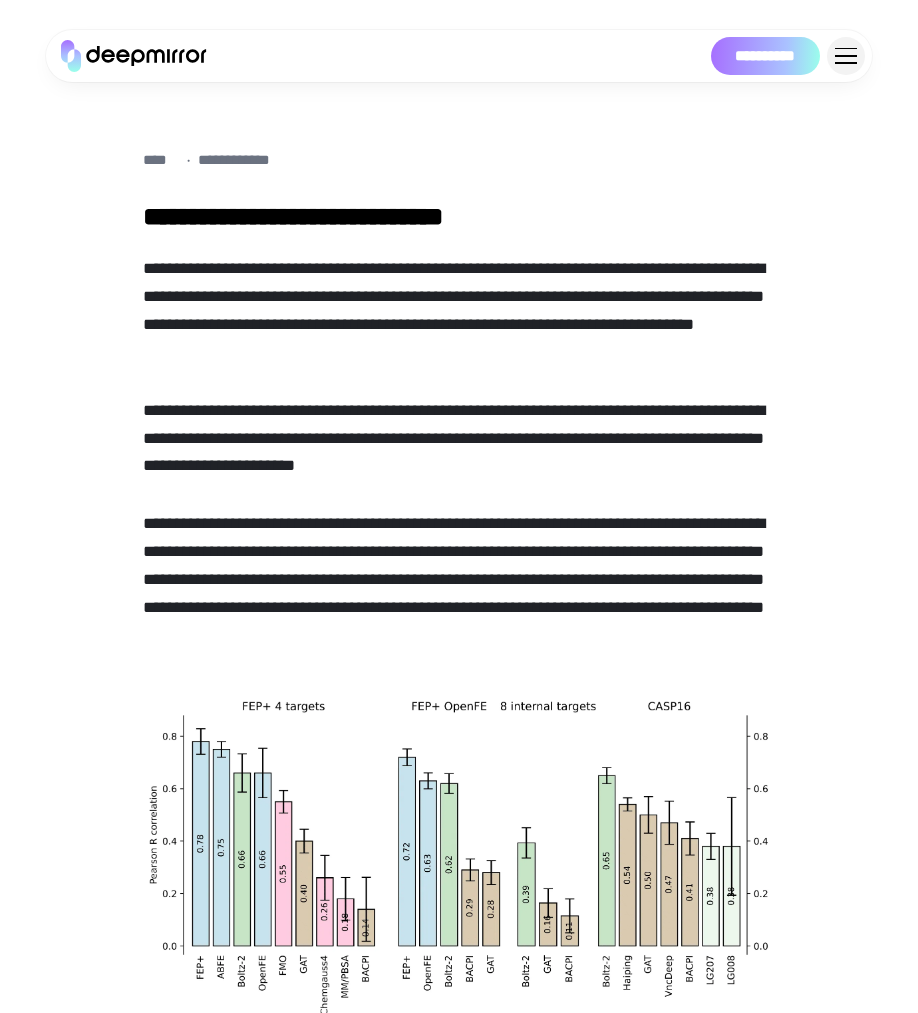 click on "**********" at bounding box center [459, 439] 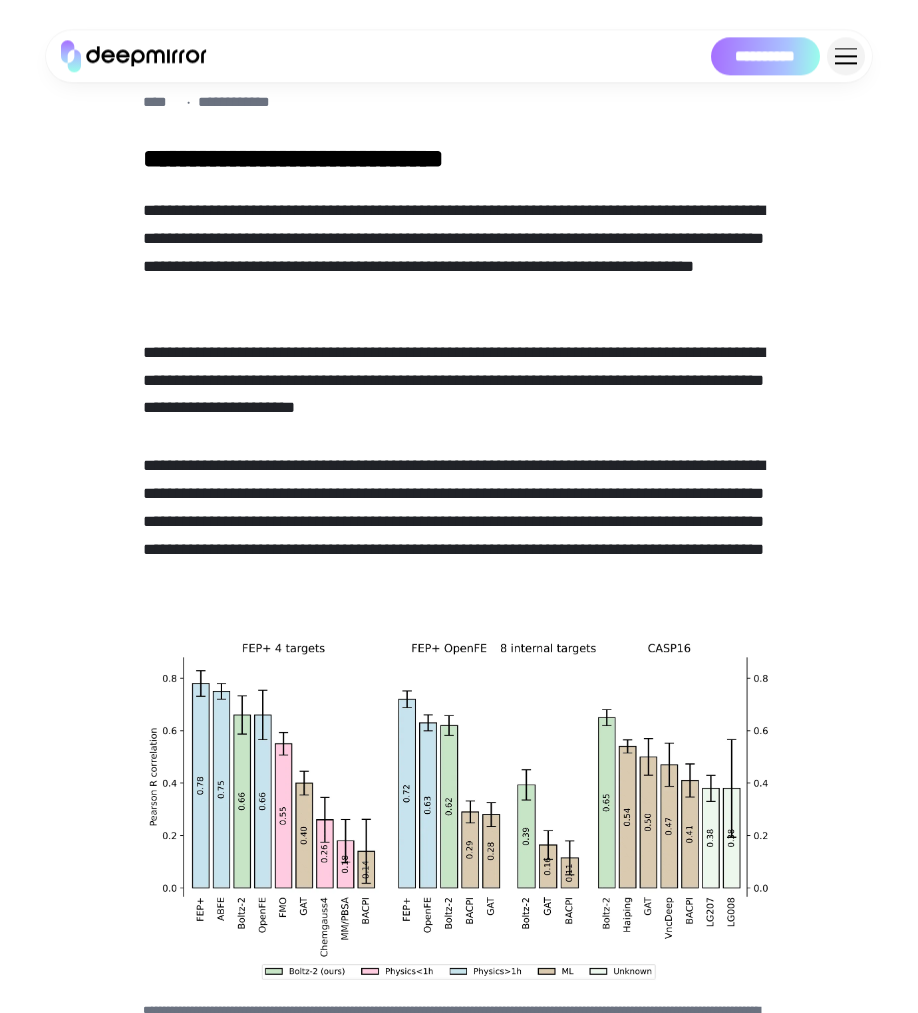 scroll, scrollTop: 120, scrollLeft: 0, axis: vertical 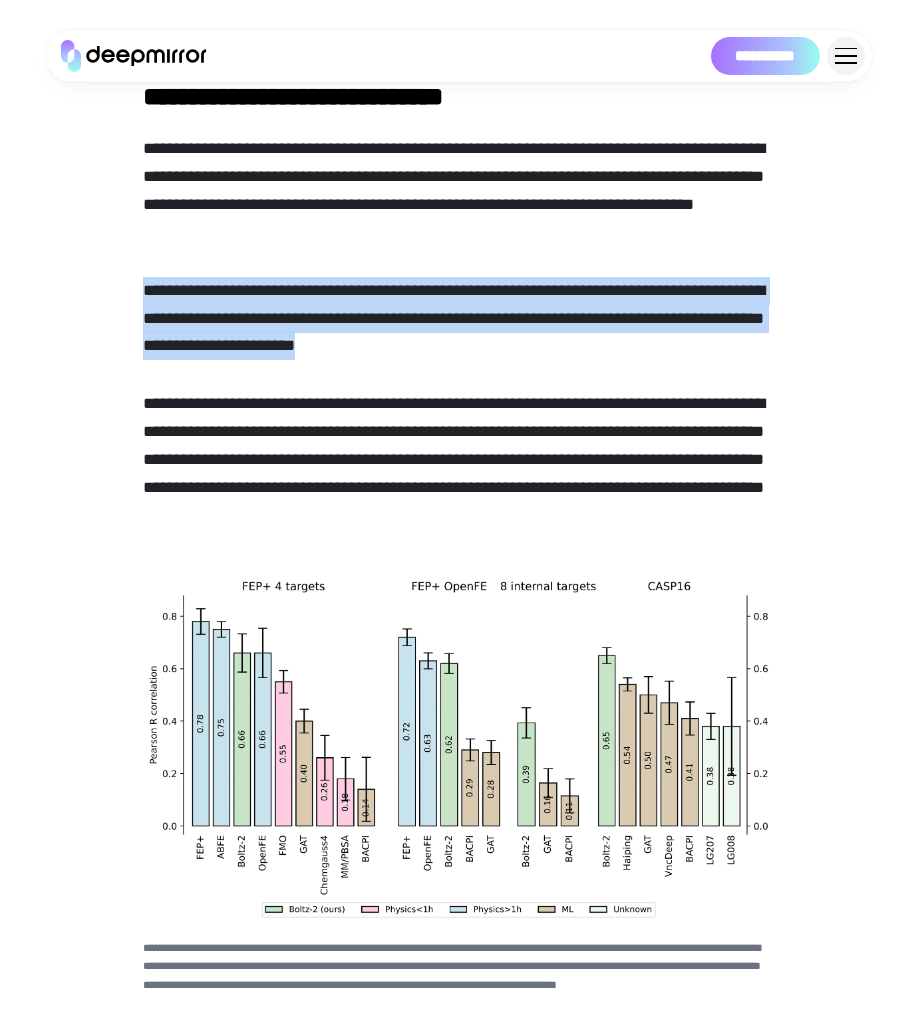 drag, startPoint x: 266, startPoint y: 258, endPoint x: 595, endPoint y: 351, distance: 341.89178 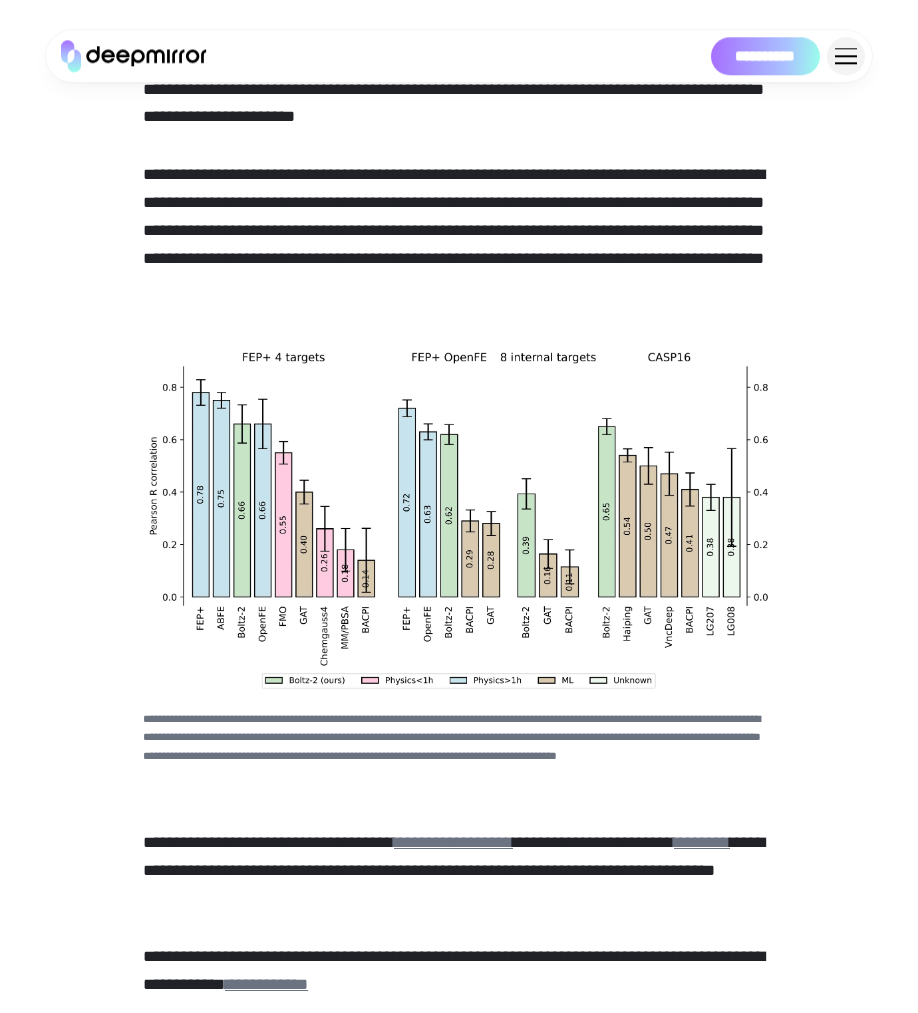 scroll, scrollTop: 360, scrollLeft: 0, axis: vertical 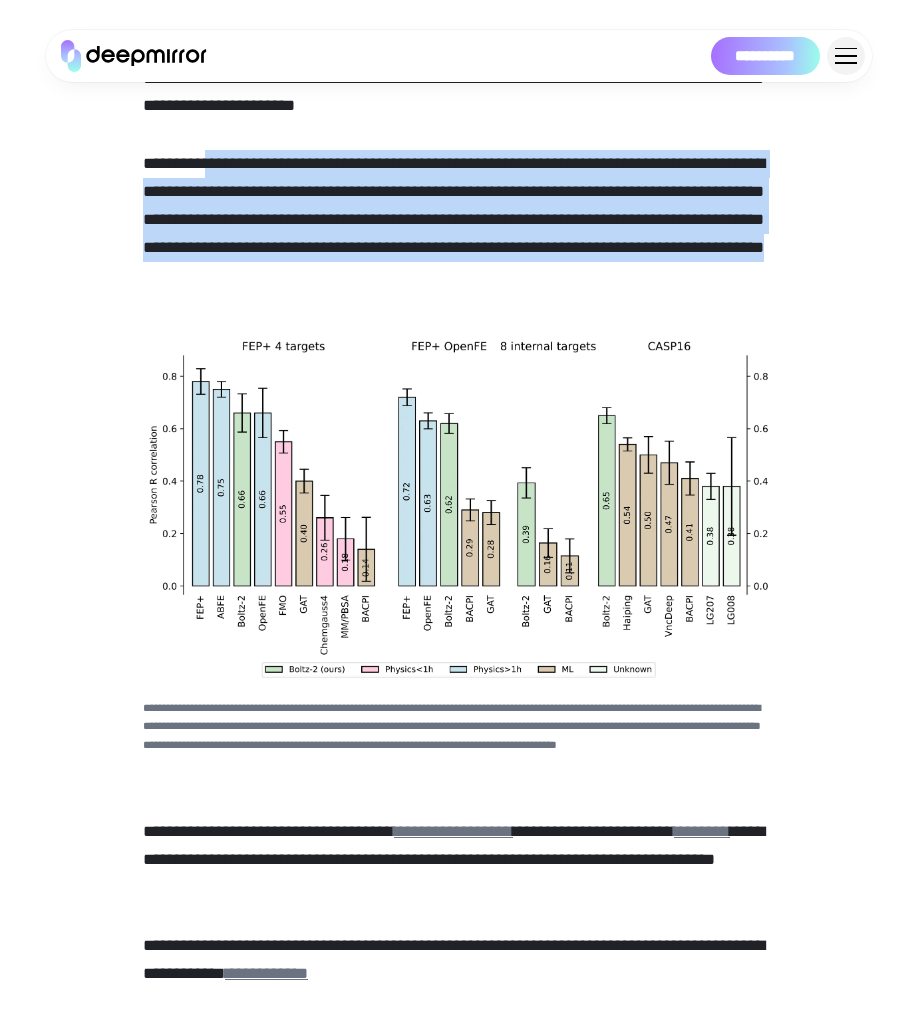drag, startPoint x: 312, startPoint y: 182, endPoint x: 694, endPoint y: 274, distance: 392.9224 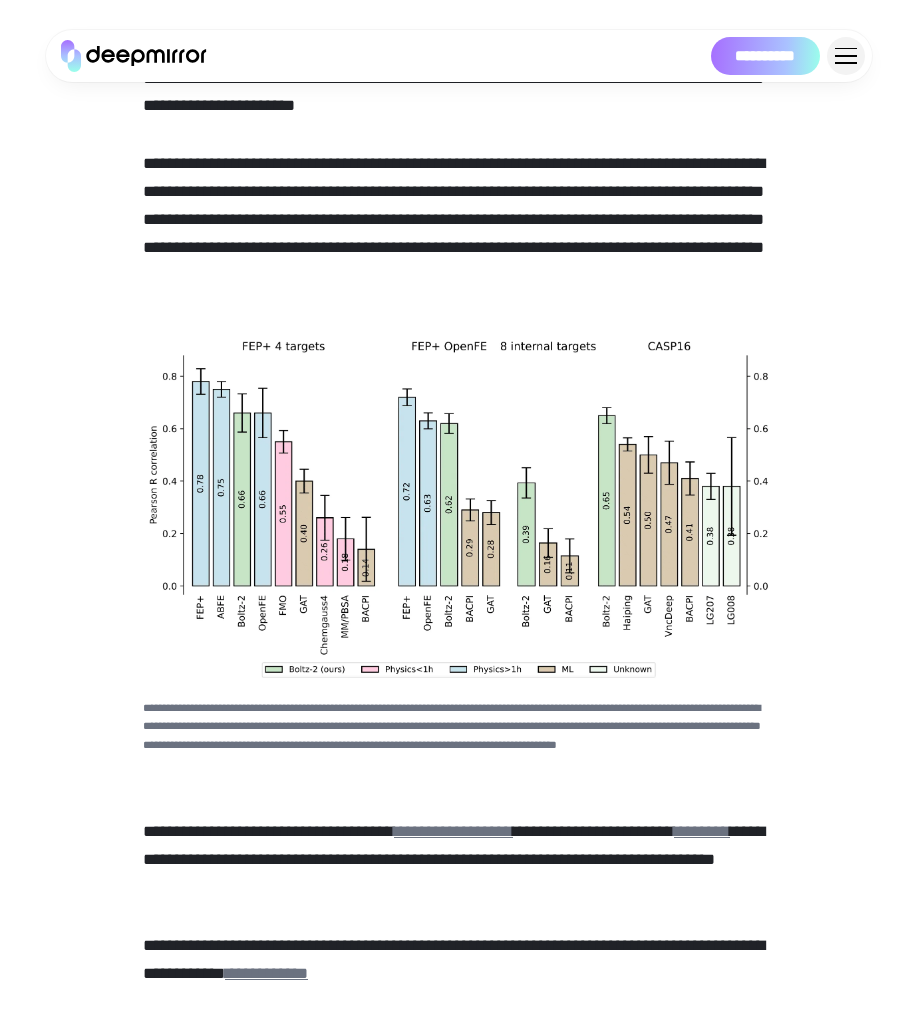 click on "**********" at bounding box center (459, 220) 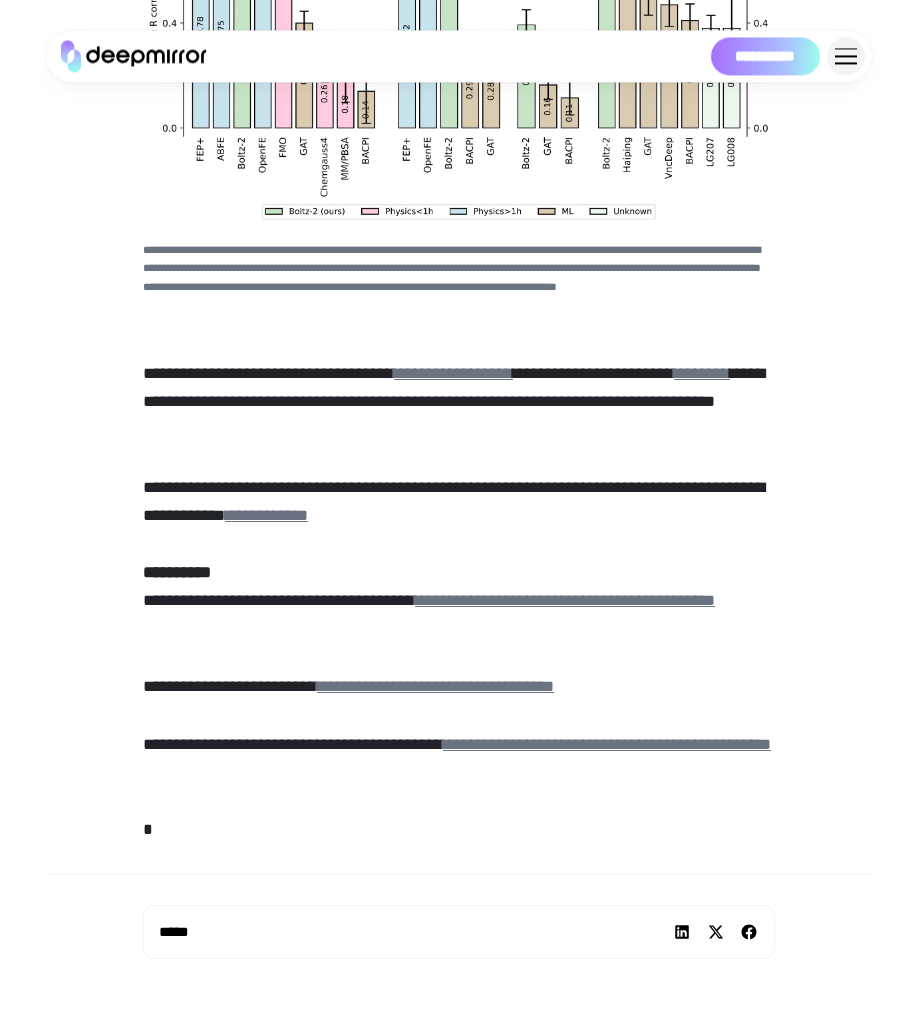scroll, scrollTop: 840, scrollLeft: 0, axis: vertical 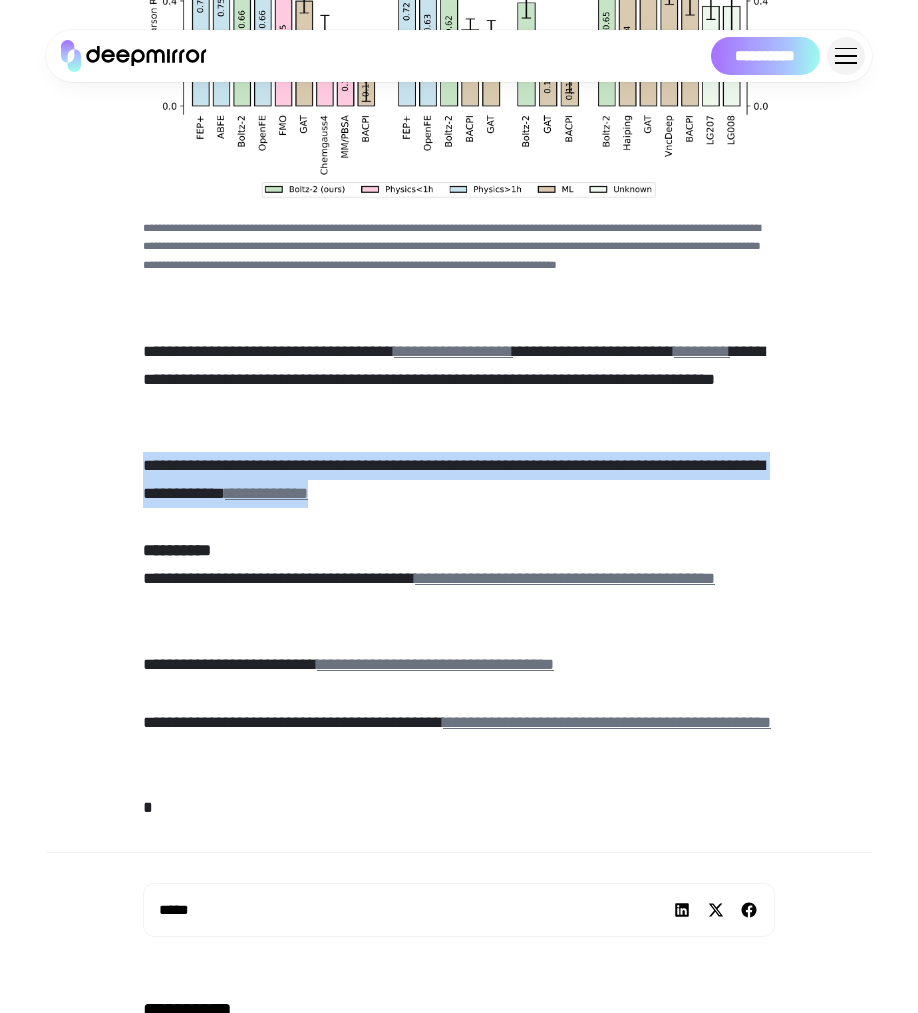 drag, startPoint x: 186, startPoint y: 451, endPoint x: 721, endPoint y: 505, distance: 537.7183 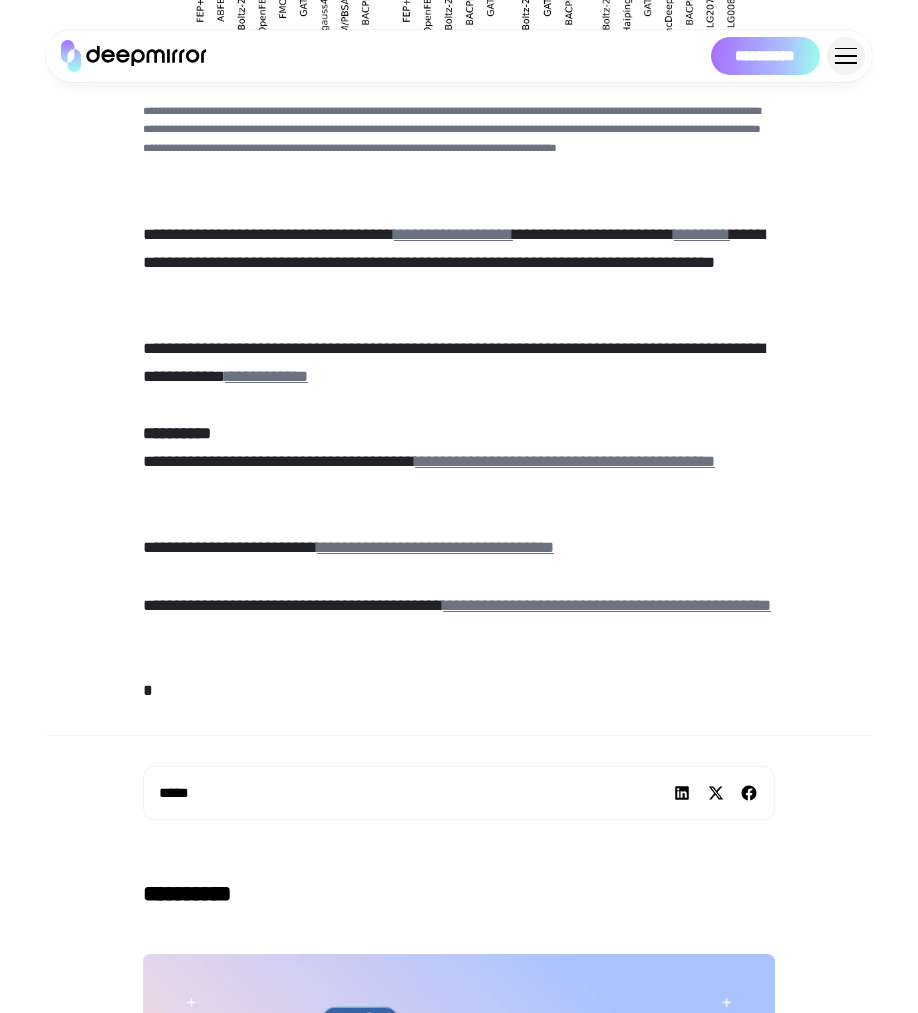 scroll, scrollTop: 1080, scrollLeft: 0, axis: vertical 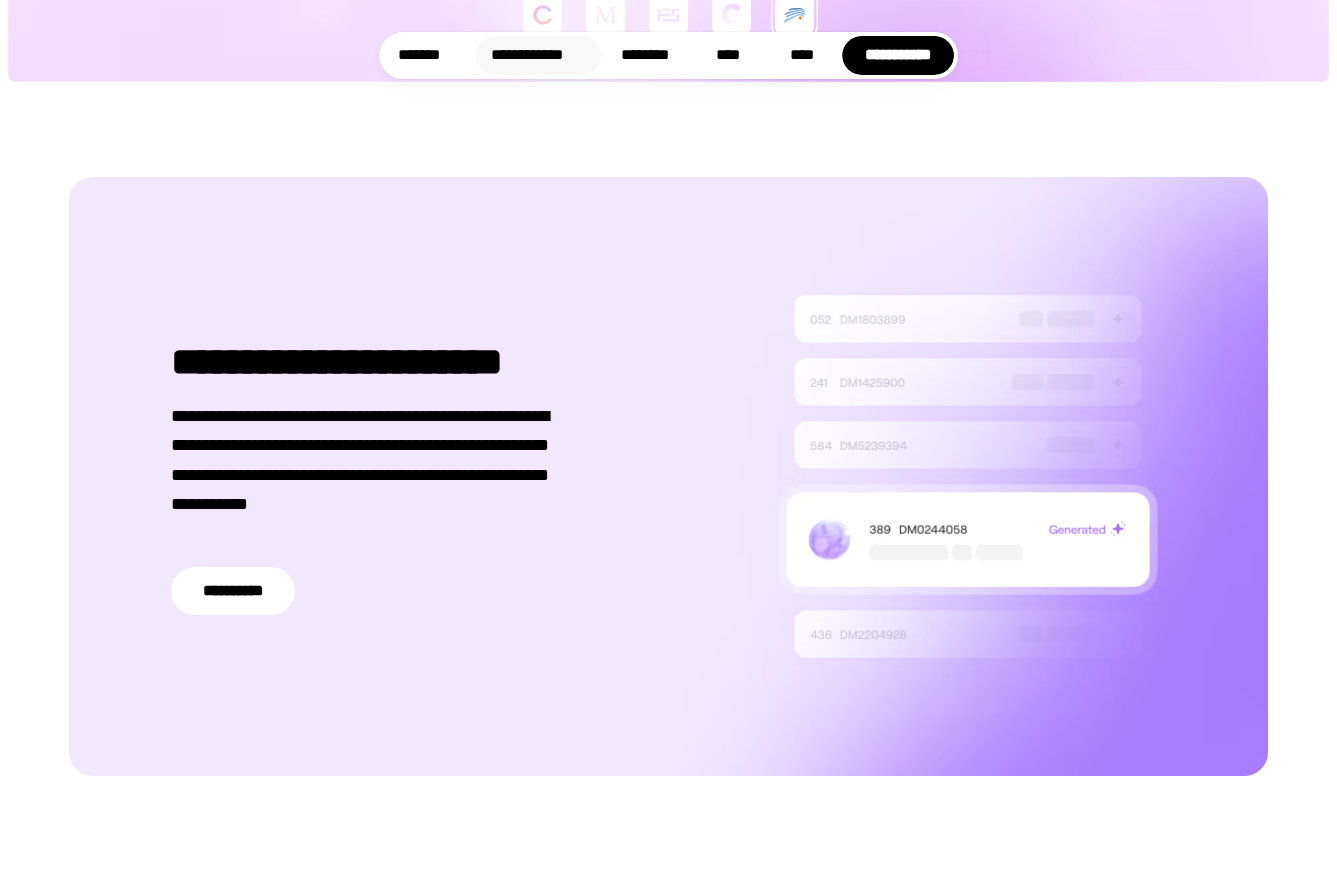 click on "**********" at bounding box center (539, 55) 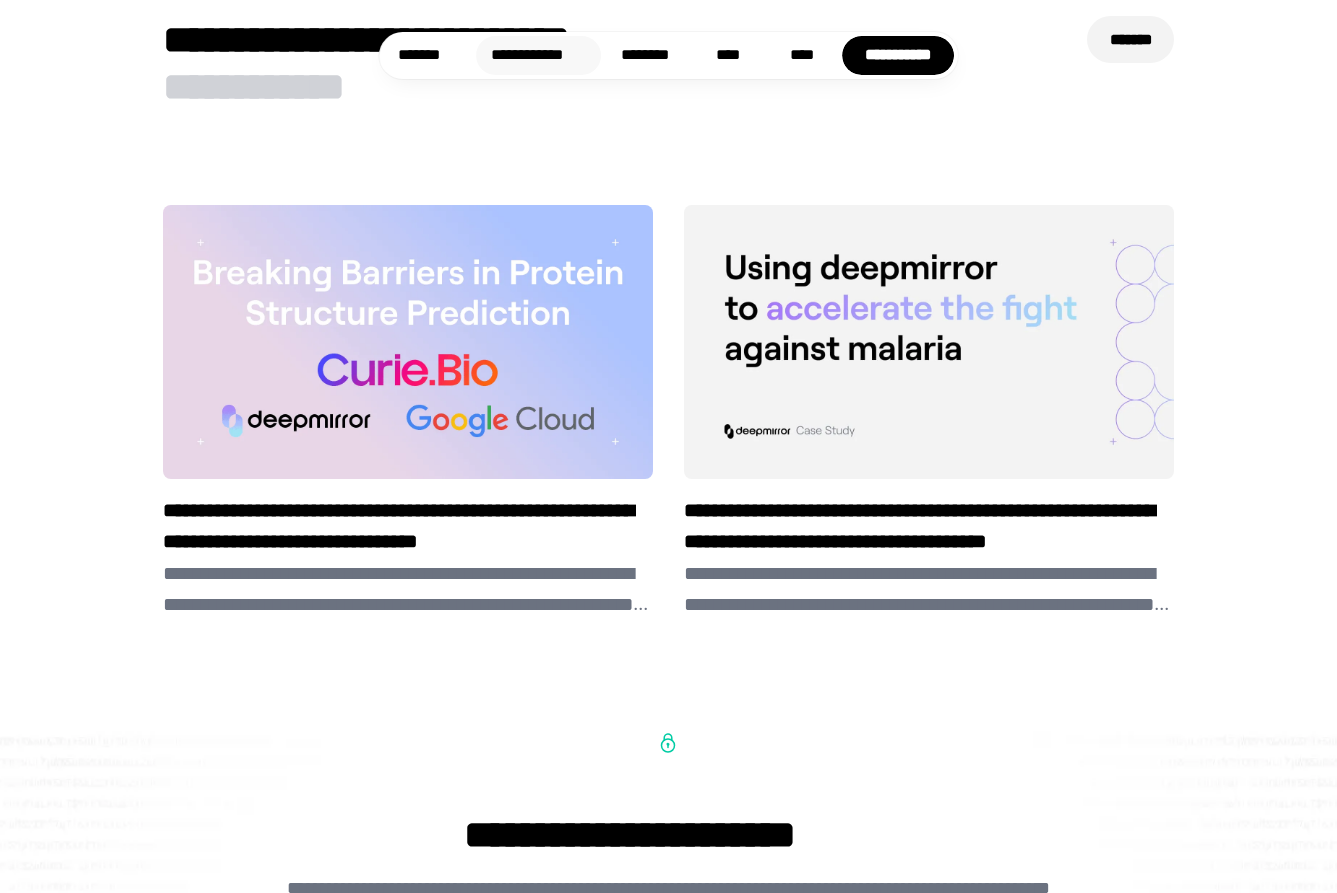 scroll, scrollTop: 3852, scrollLeft: 0, axis: vertical 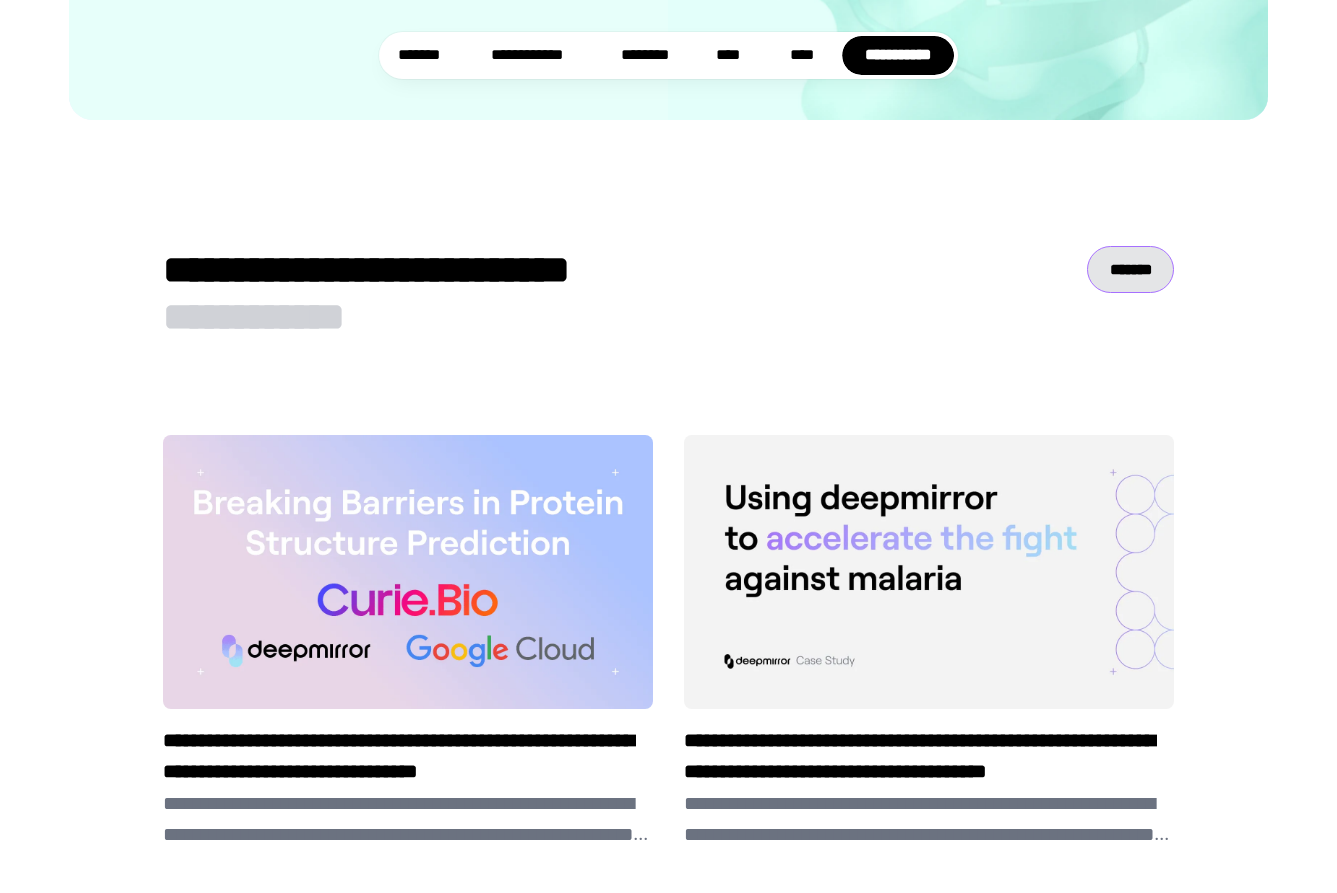 click on "*******" at bounding box center [1130, 269] 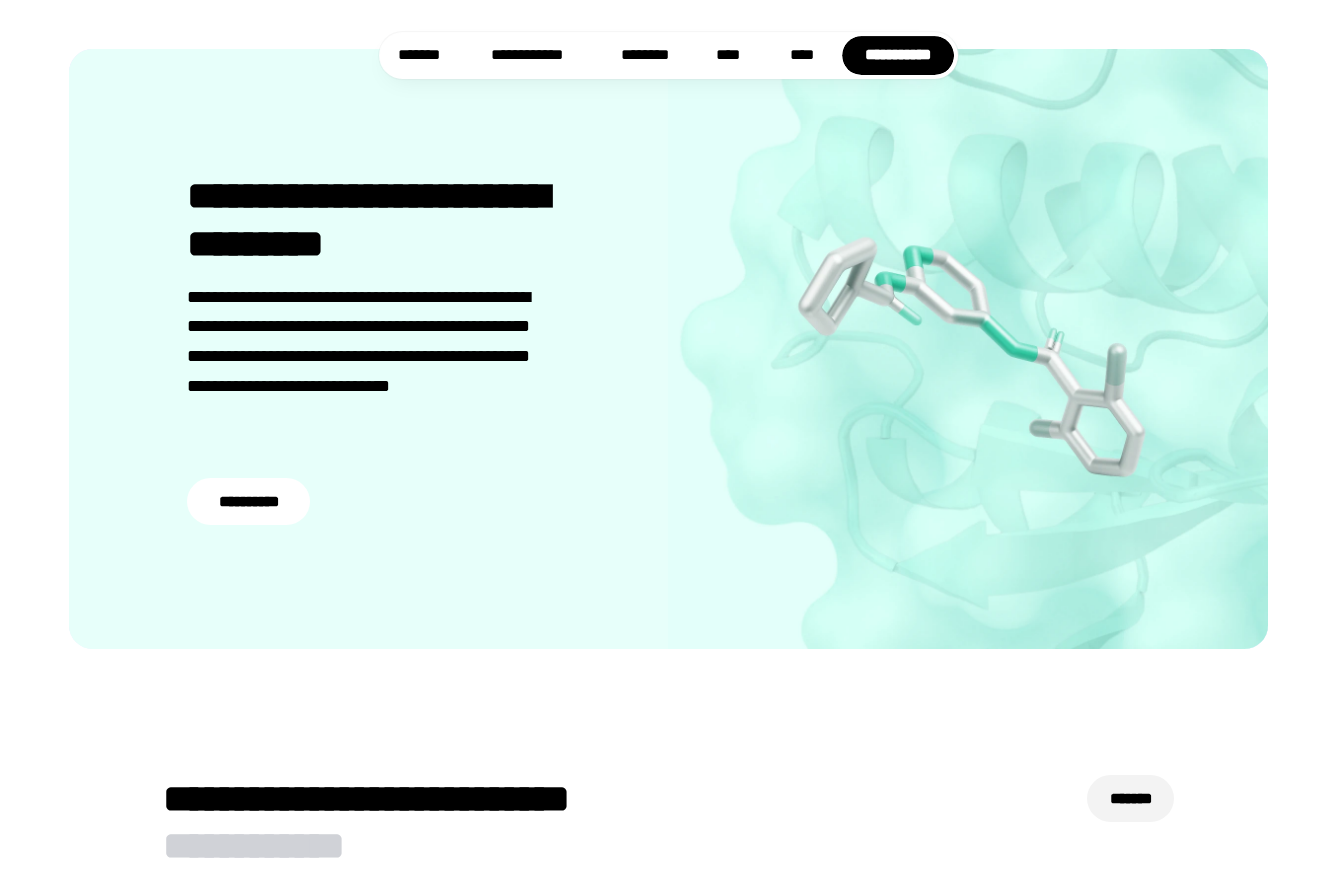 scroll, scrollTop: 3079, scrollLeft: 0, axis: vertical 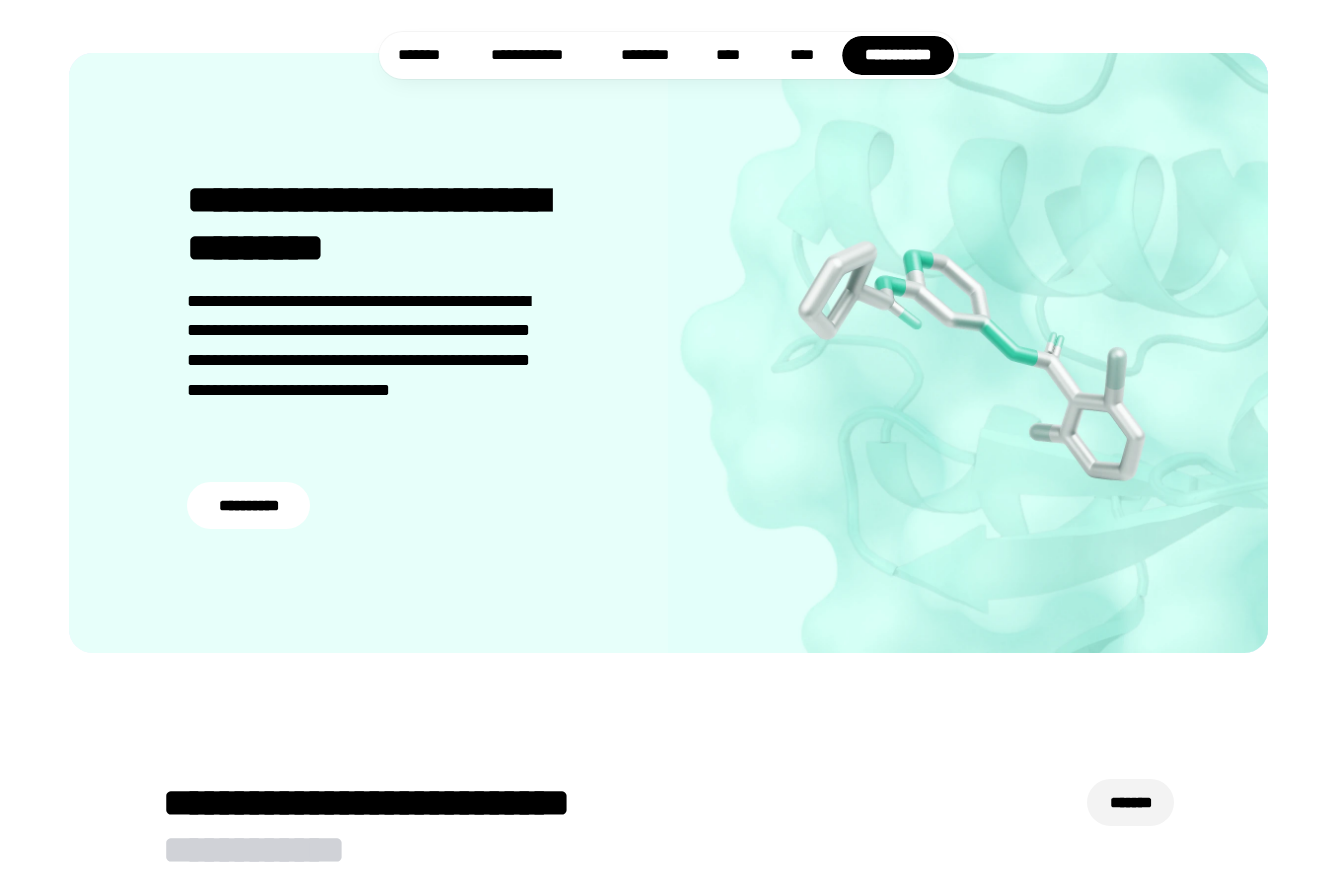 click at bounding box center [968, 353] 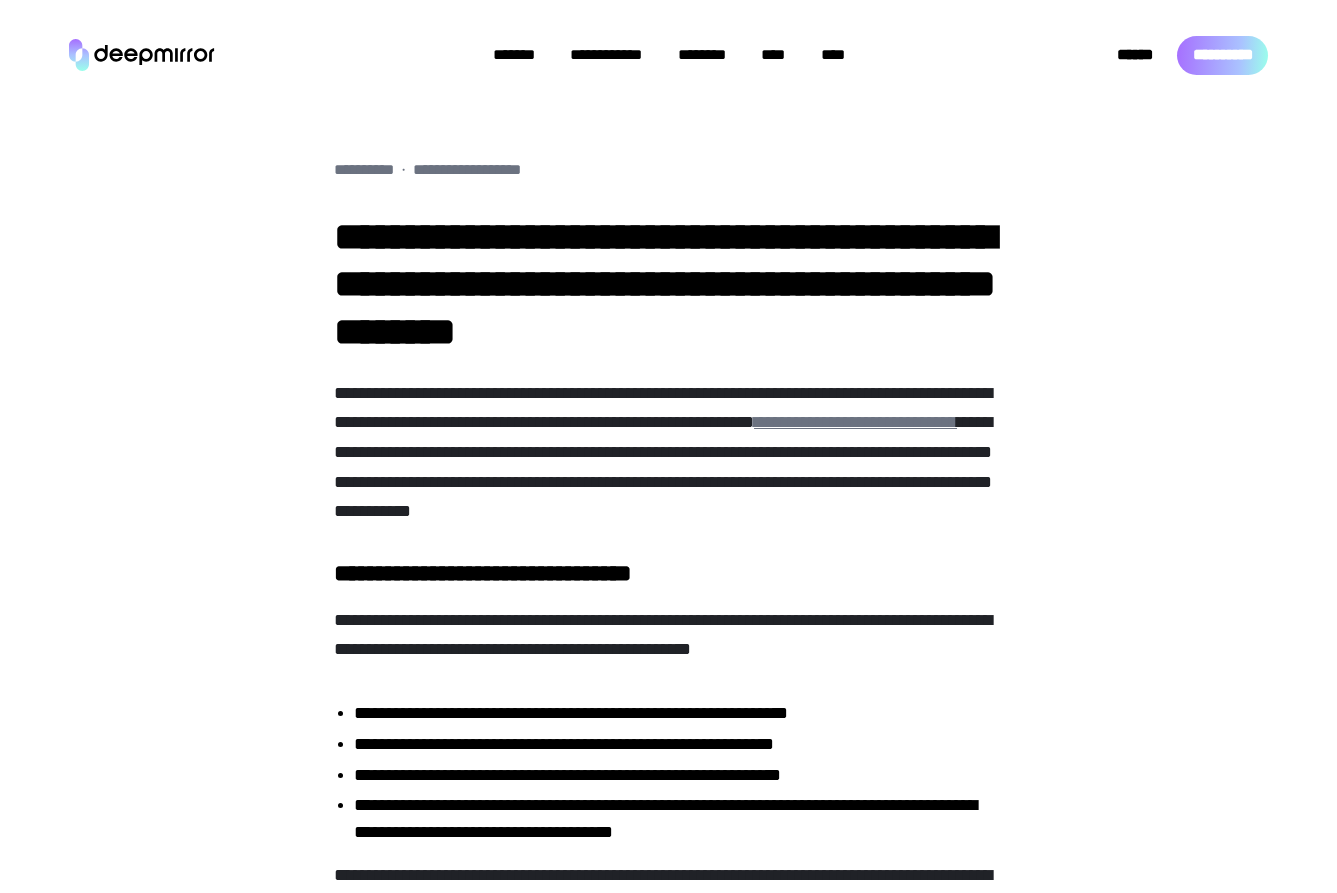 scroll, scrollTop: 0, scrollLeft: 0, axis: both 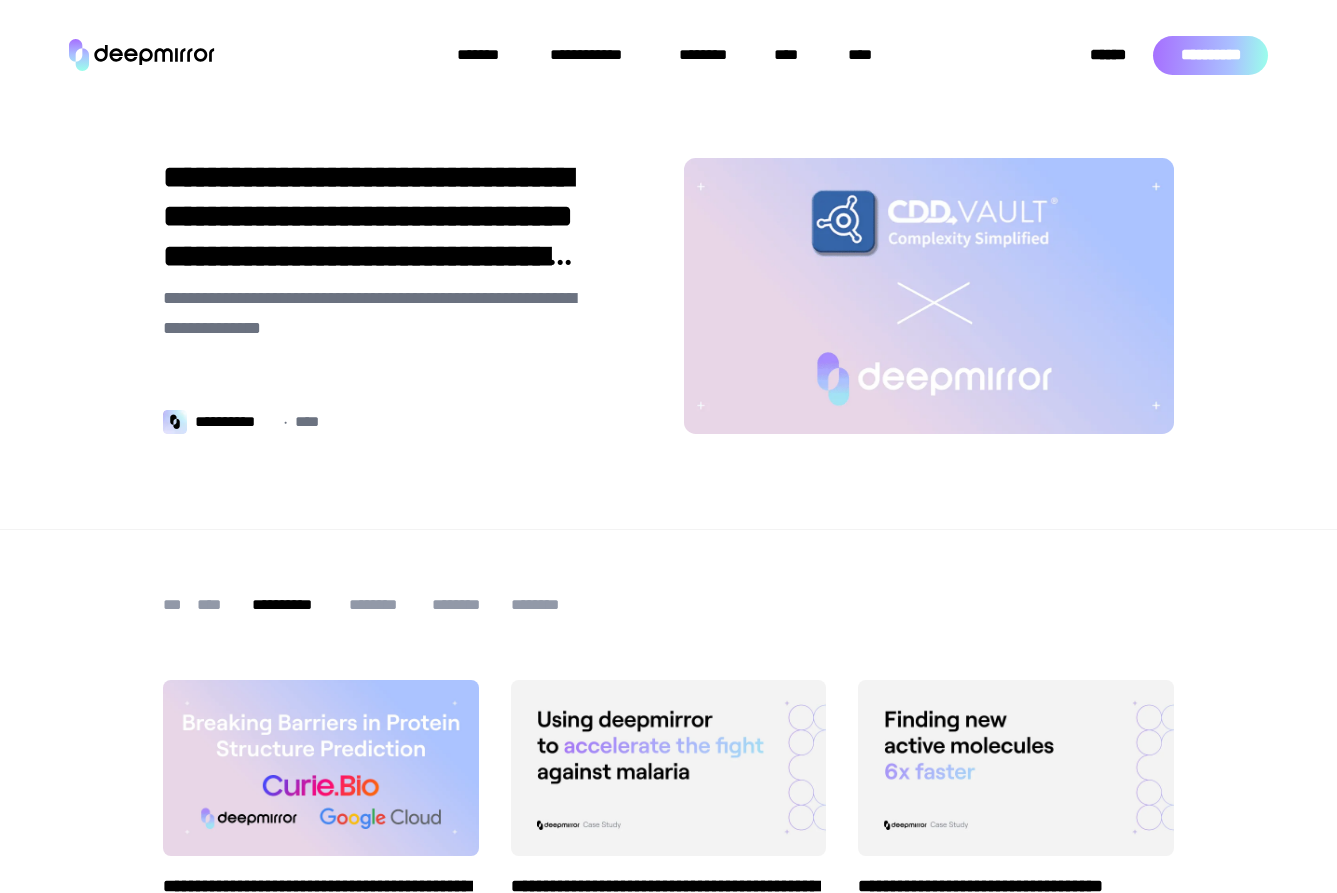 drag, startPoint x: 229, startPoint y: 606, endPoint x: 247, endPoint y: 604, distance: 18.110771 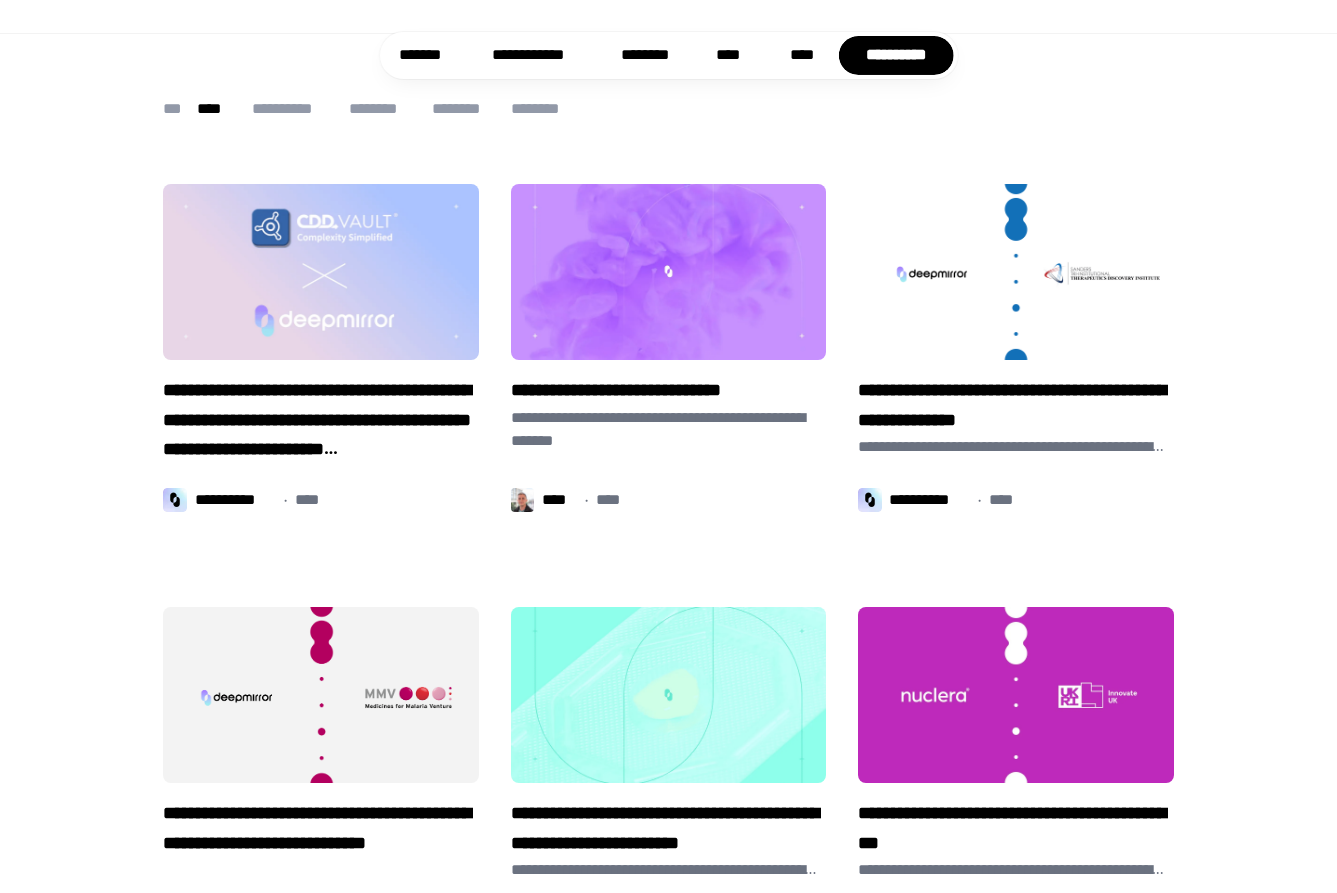 scroll, scrollTop: 497, scrollLeft: 0, axis: vertical 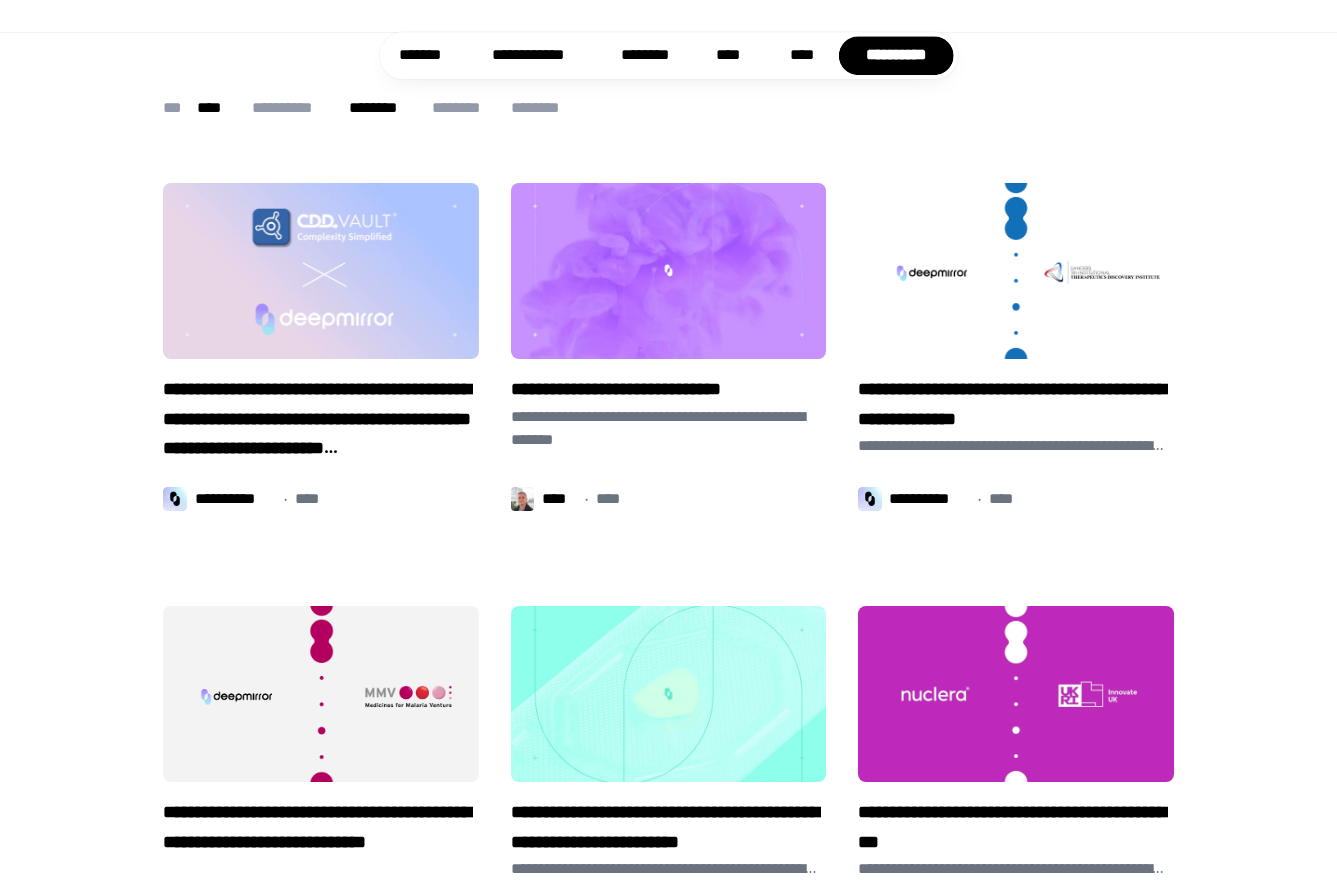 click on "********" at bounding box center [382, 108] 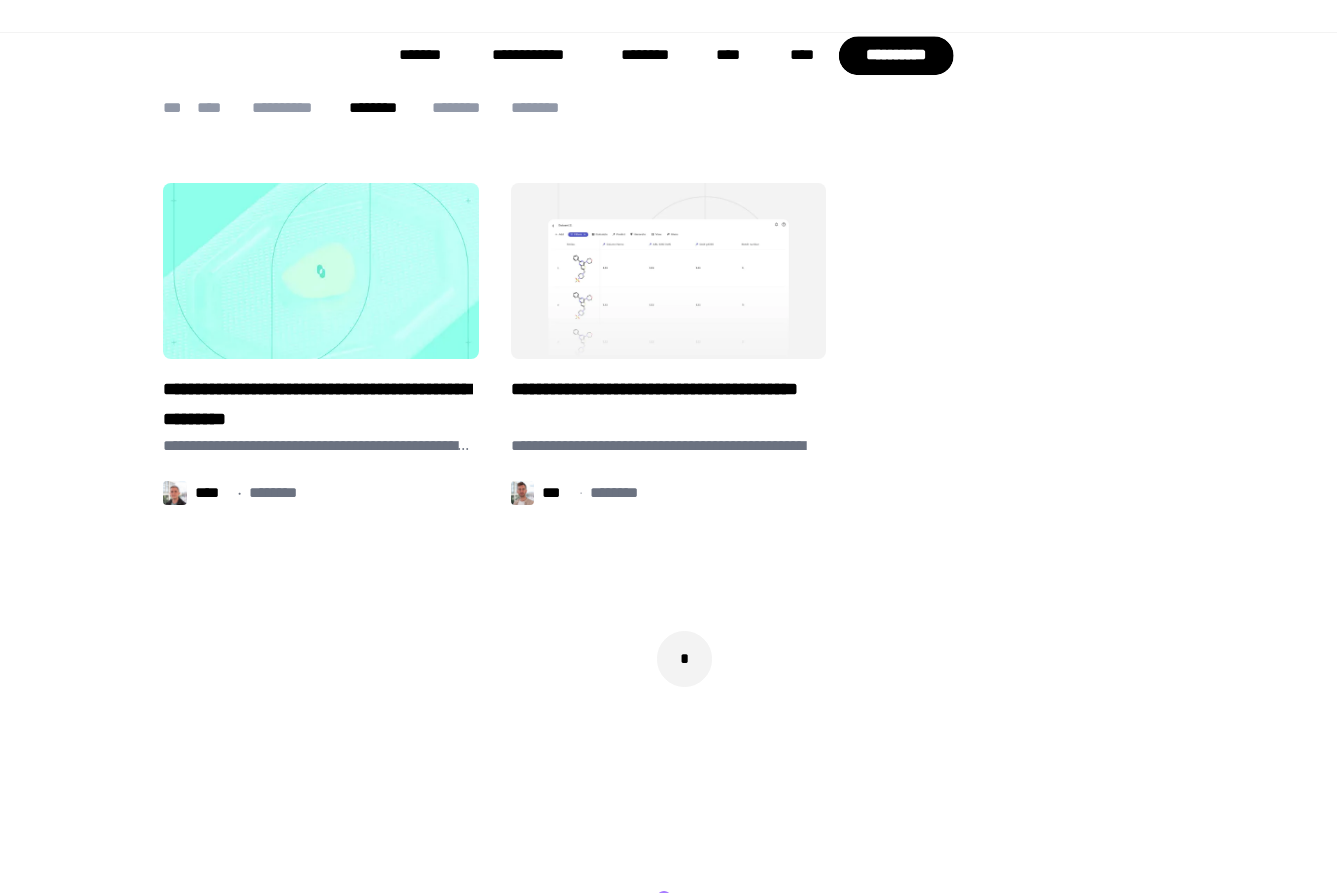 click on "**********" at bounding box center [320, 404] 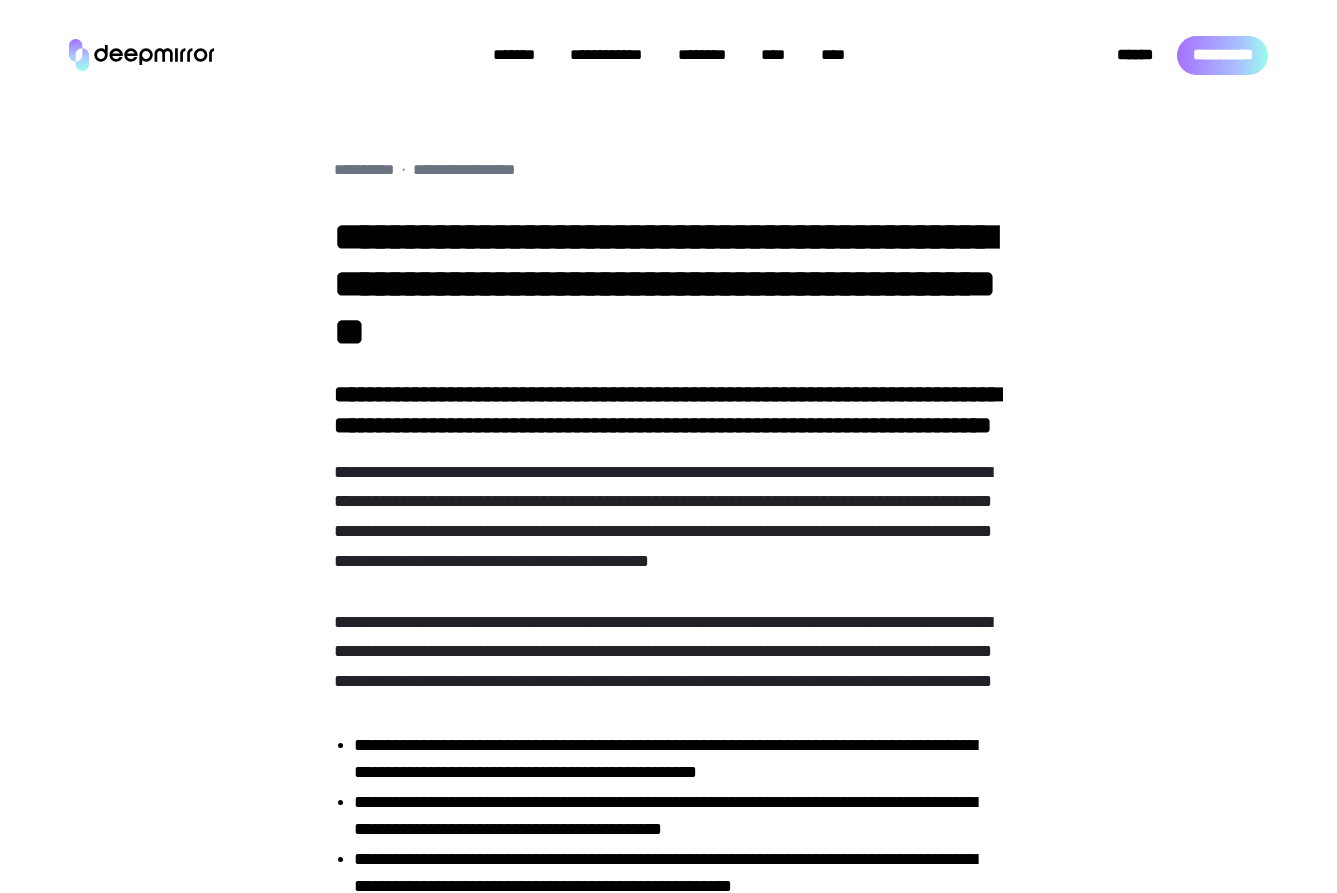 scroll, scrollTop: 0, scrollLeft: 0, axis: both 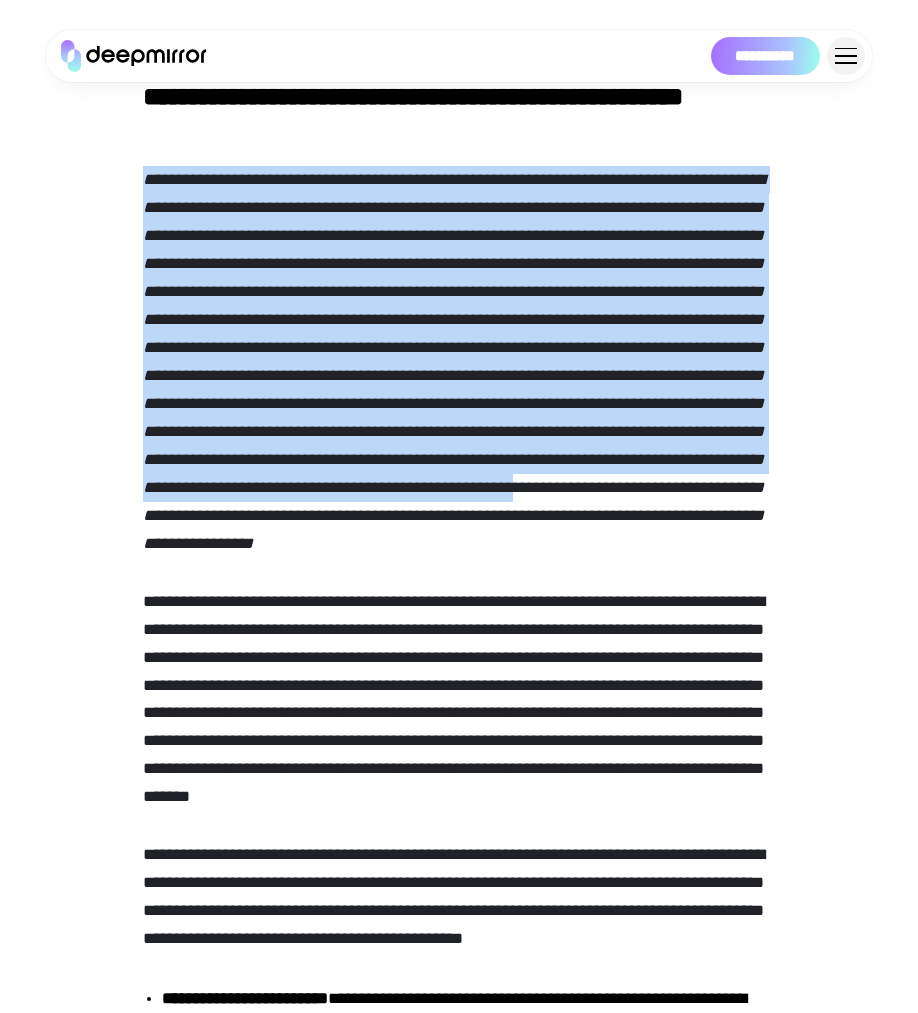 drag, startPoint x: 147, startPoint y: 175, endPoint x: 680, endPoint y: 532, distance: 641.51227 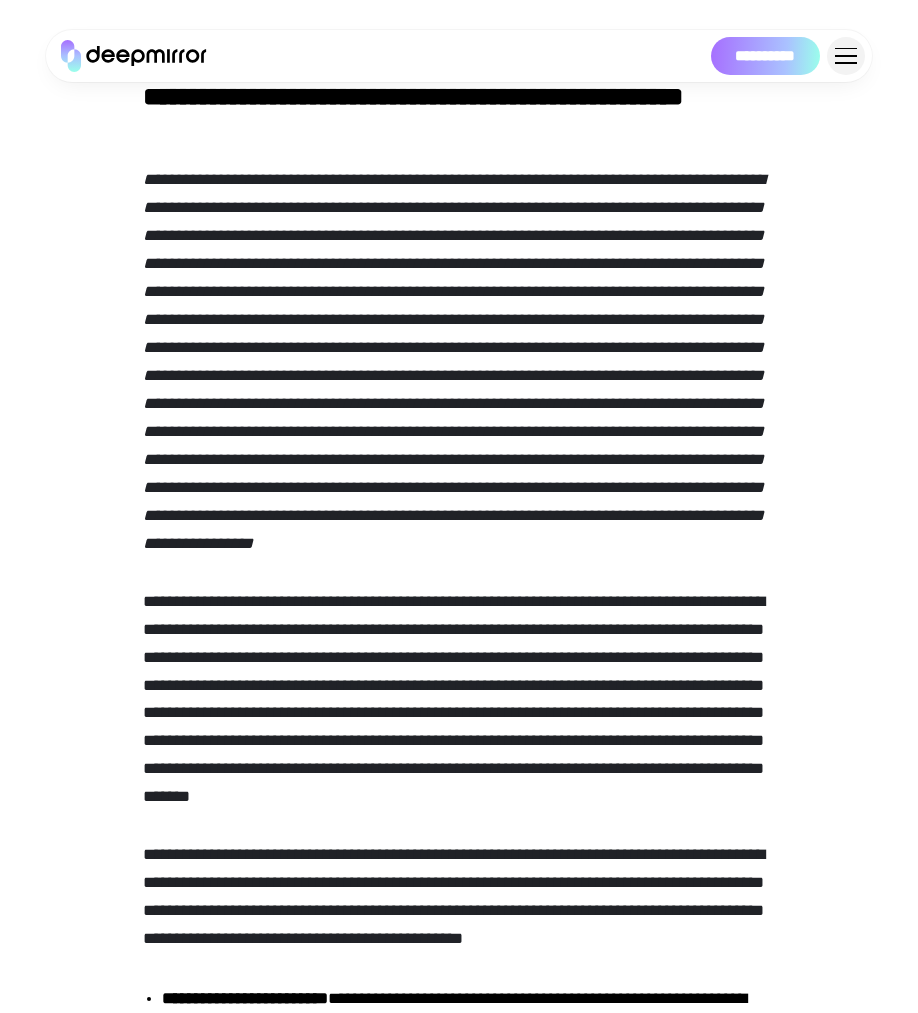 click at bounding box center (459, 362) 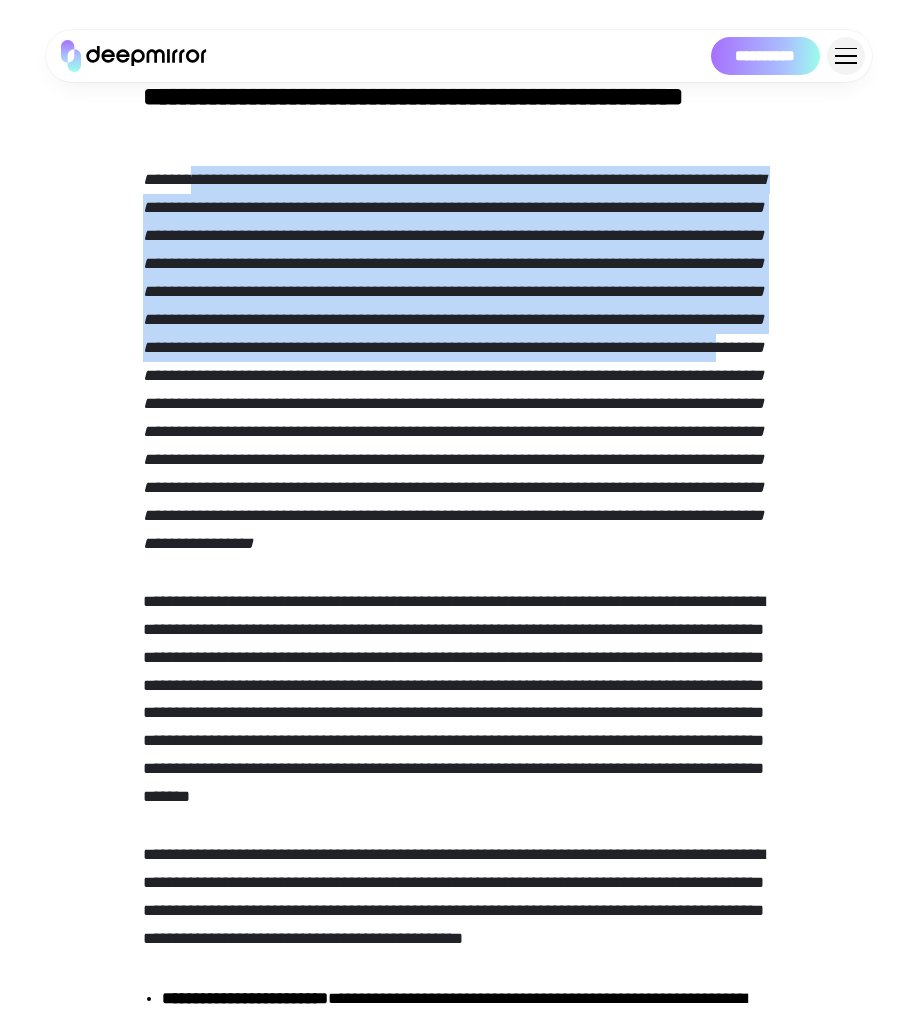 drag, startPoint x: 543, startPoint y: 257, endPoint x: 613, endPoint y: 415, distance: 172.81204 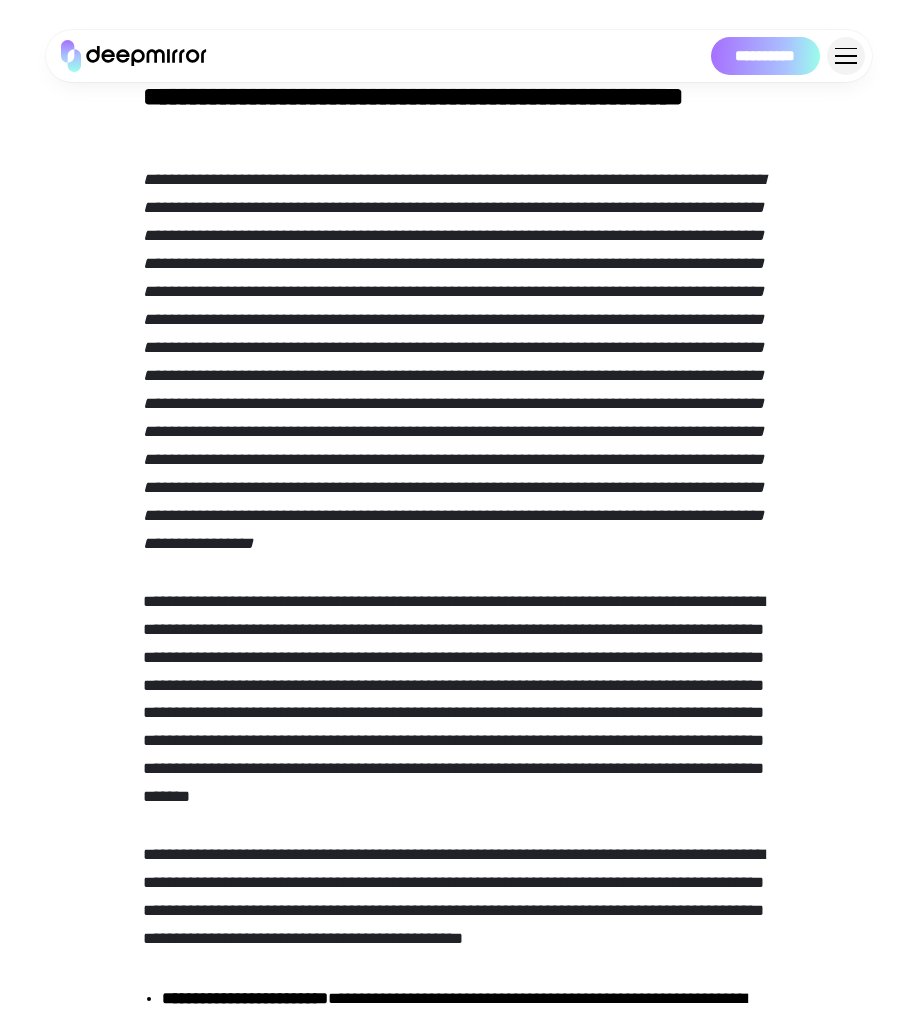 click at bounding box center (454, 361) 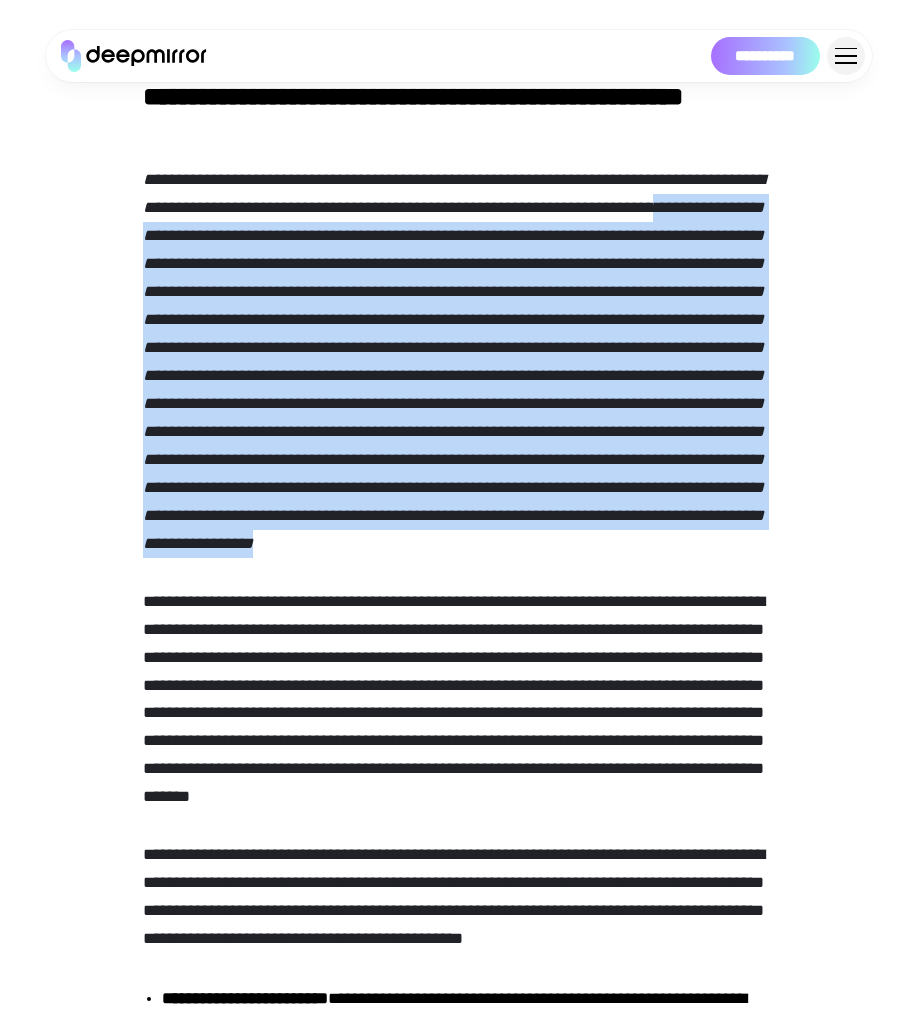 drag, startPoint x: 341, startPoint y: 247, endPoint x: 756, endPoint y: 595, distance: 541.5986 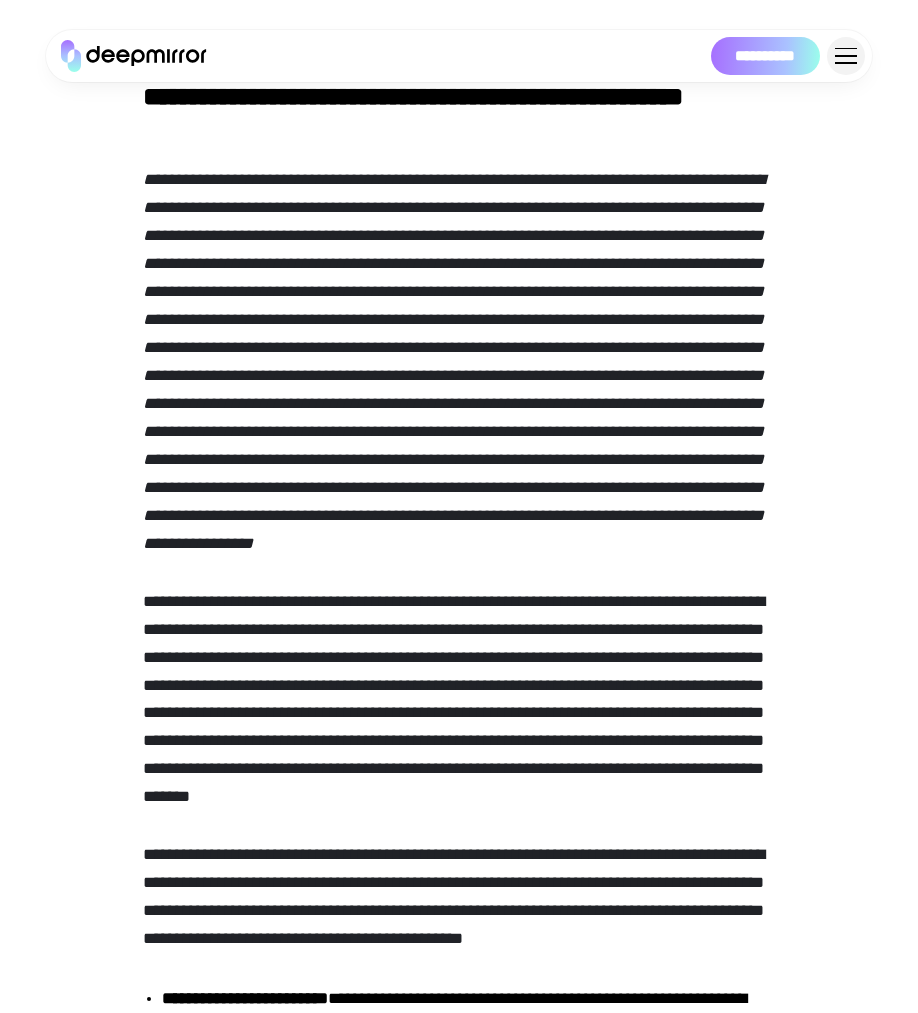 click on "**********" at bounding box center (459, 6894) 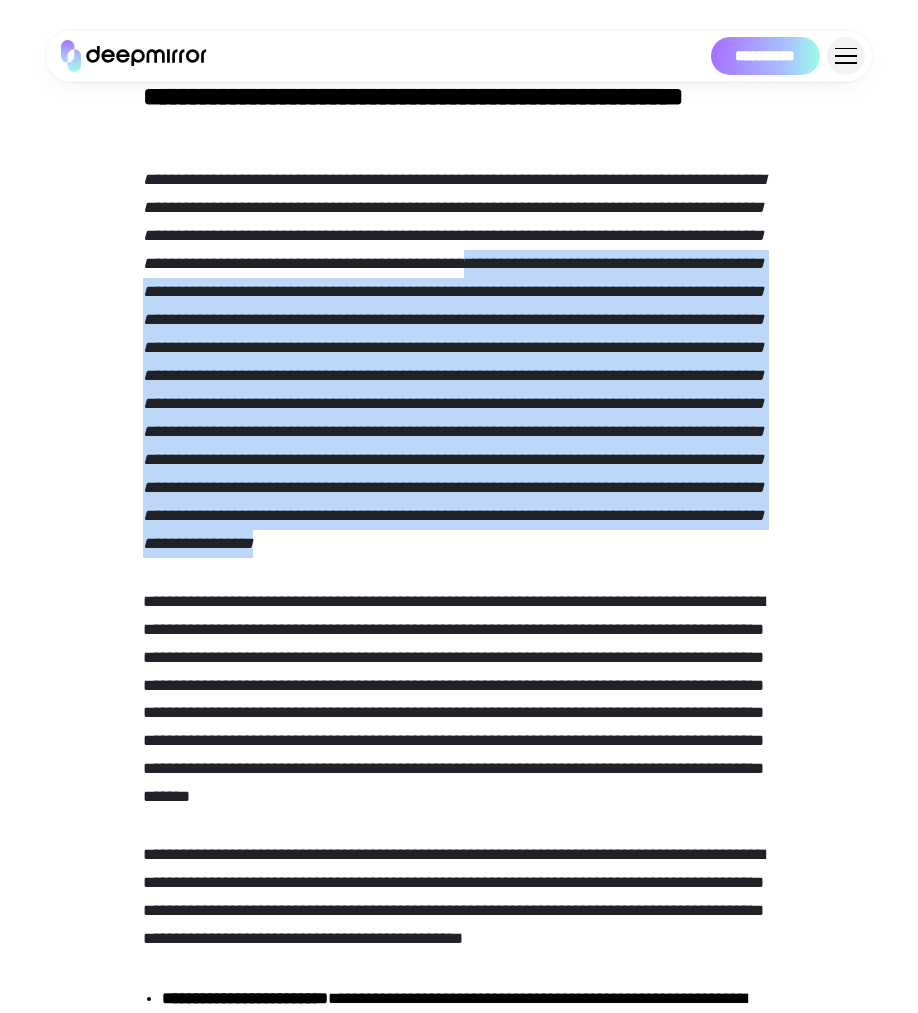 drag, startPoint x: 154, startPoint y: 295, endPoint x: 700, endPoint y: 581, distance: 616.37 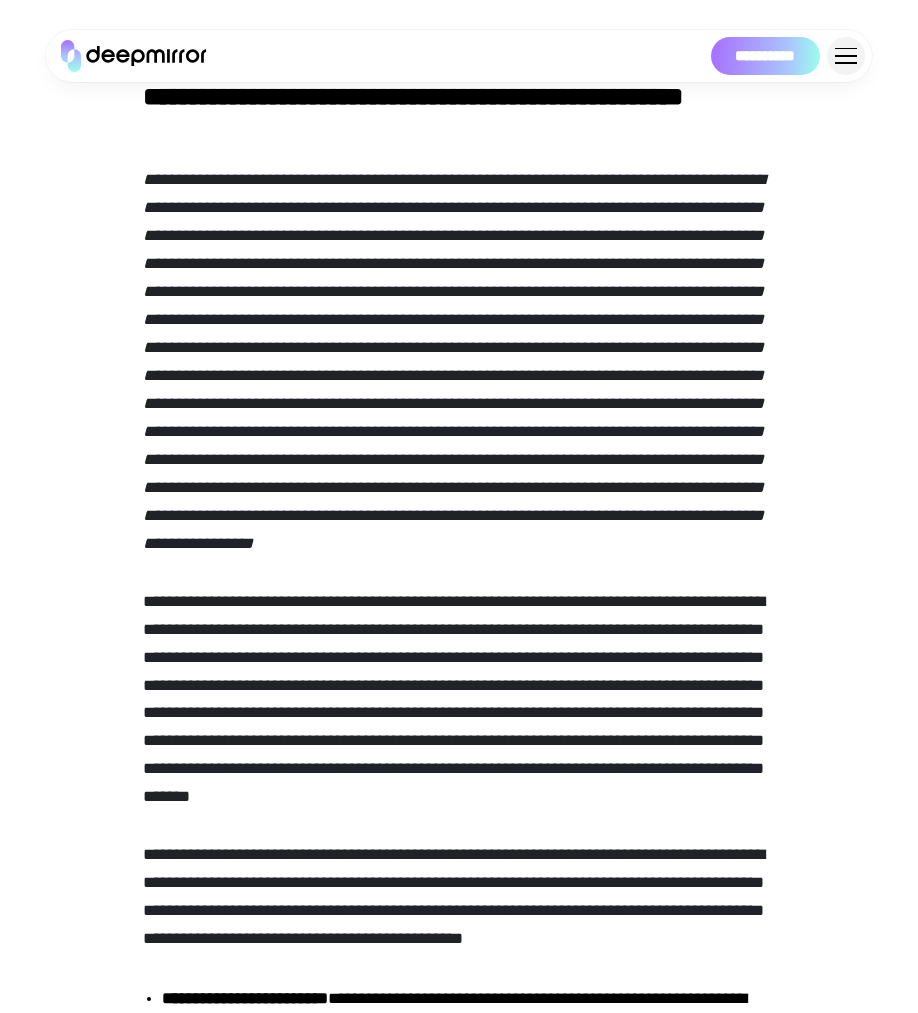 click at bounding box center [459, 362] 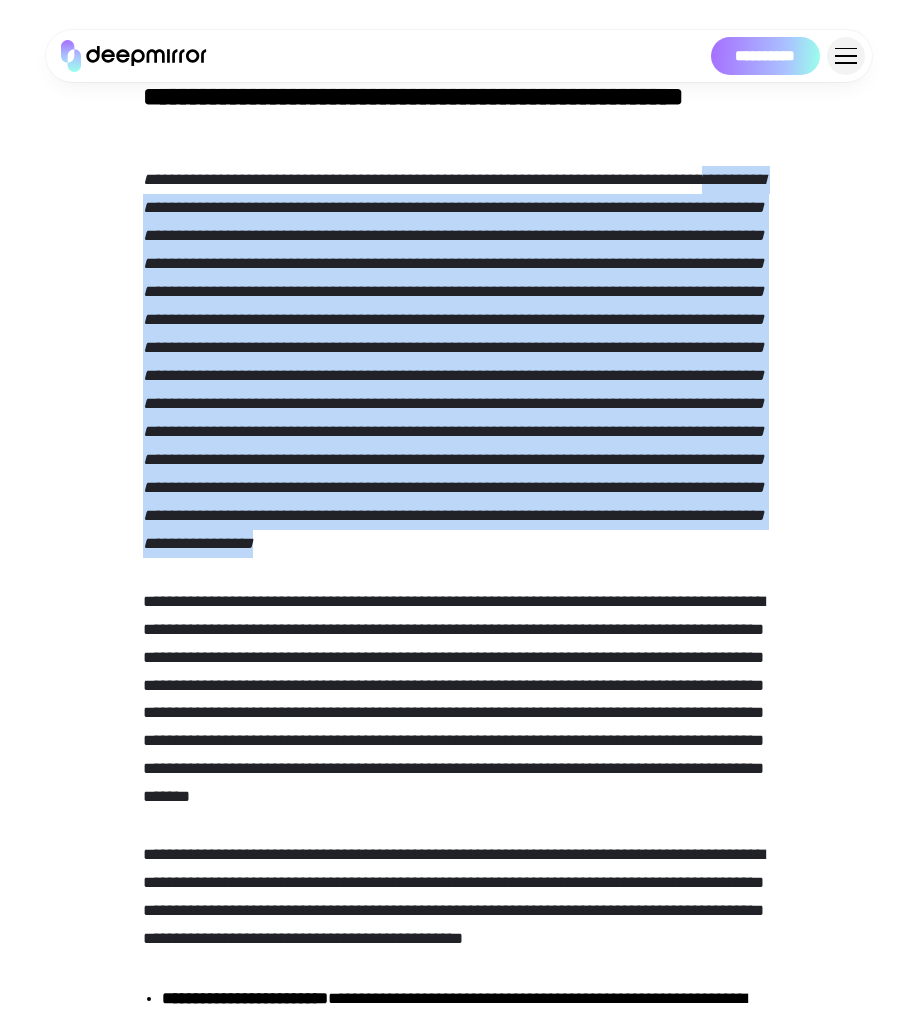 drag, startPoint x: 455, startPoint y: 433, endPoint x: 109, endPoint y: 203, distance: 415.47083 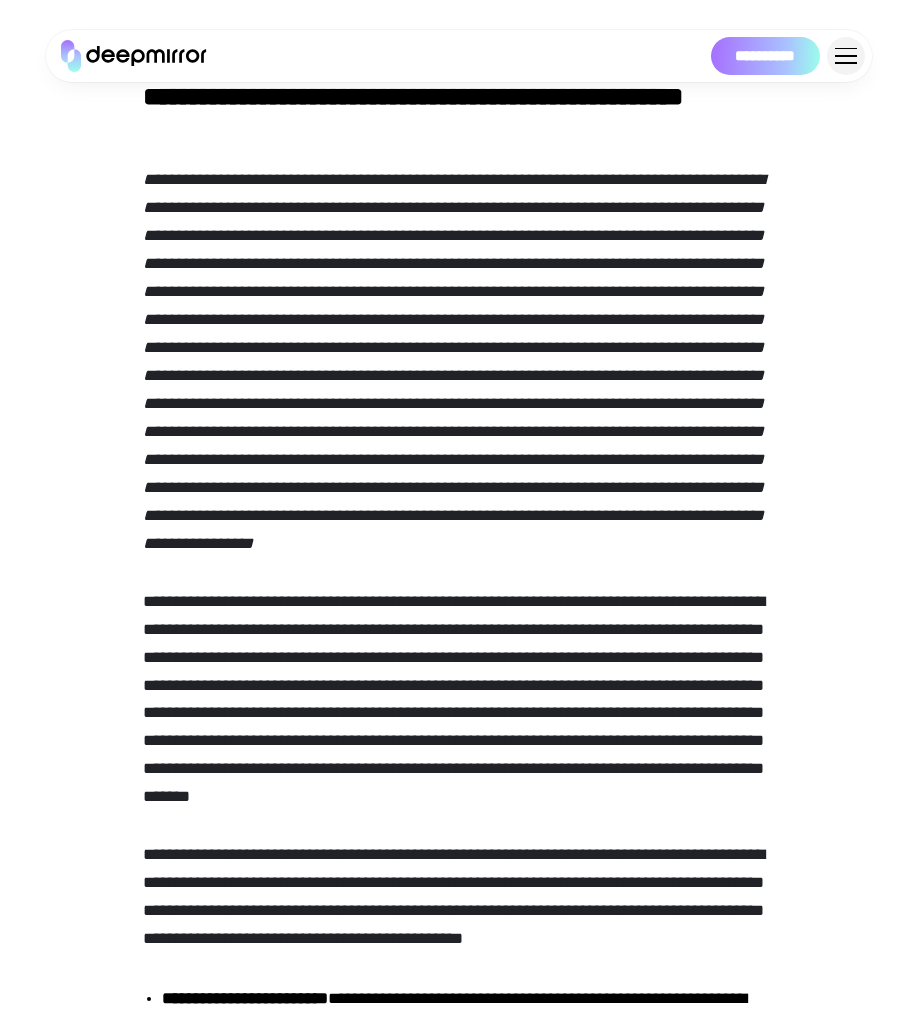 click on "**********" at bounding box center (459, 7183) 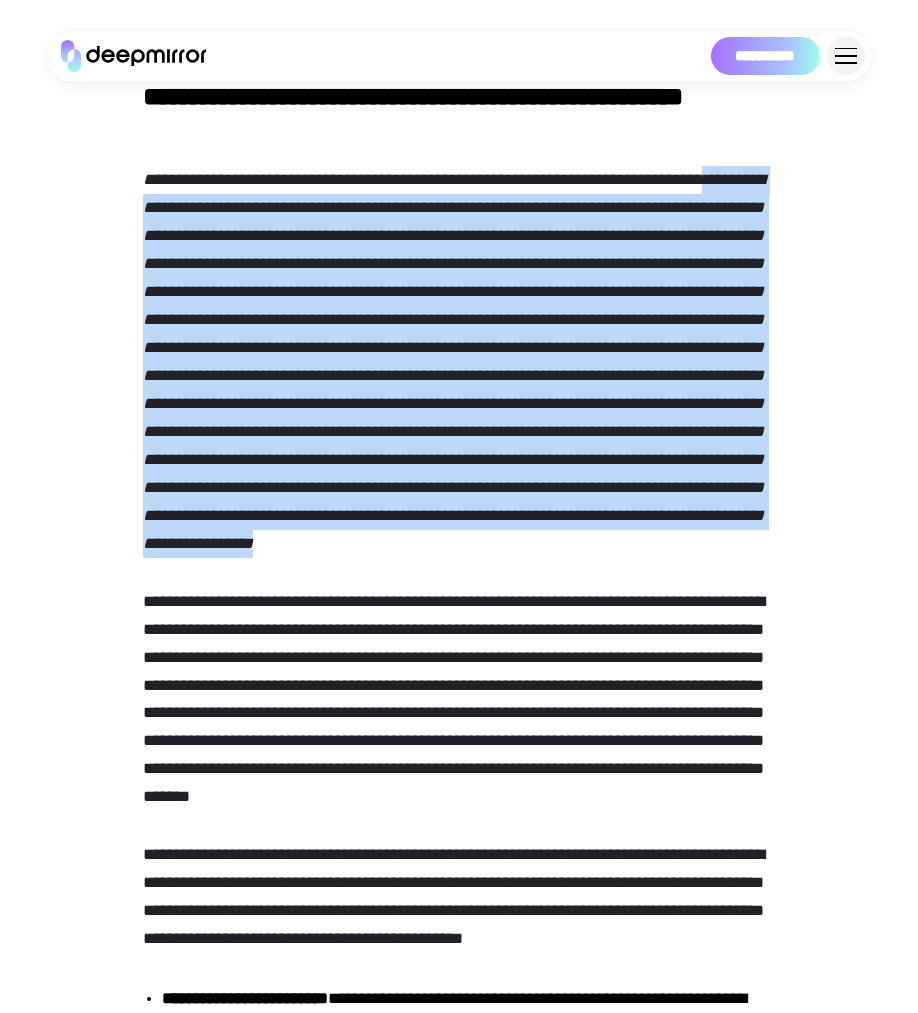 drag, startPoint x: 563, startPoint y: 565, endPoint x: 99, endPoint y: 212, distance: 583.01373 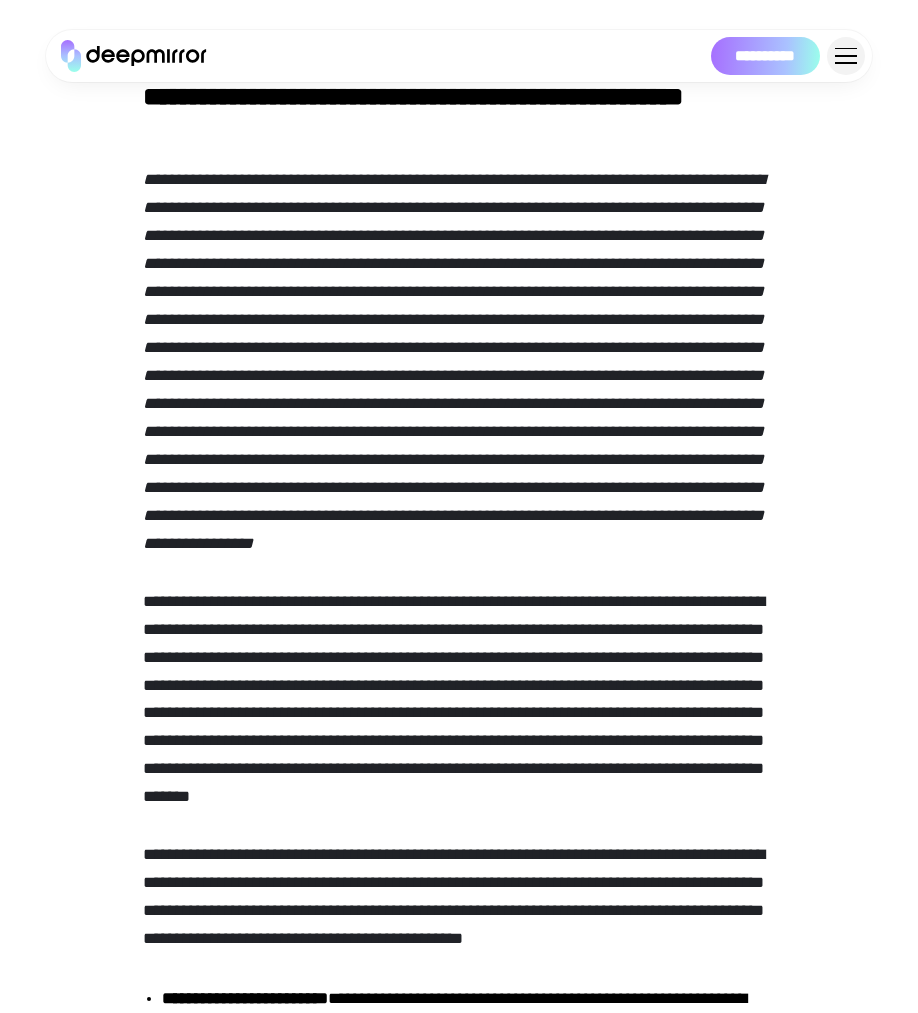 click on "**********" at bounding box center [459, 7183] 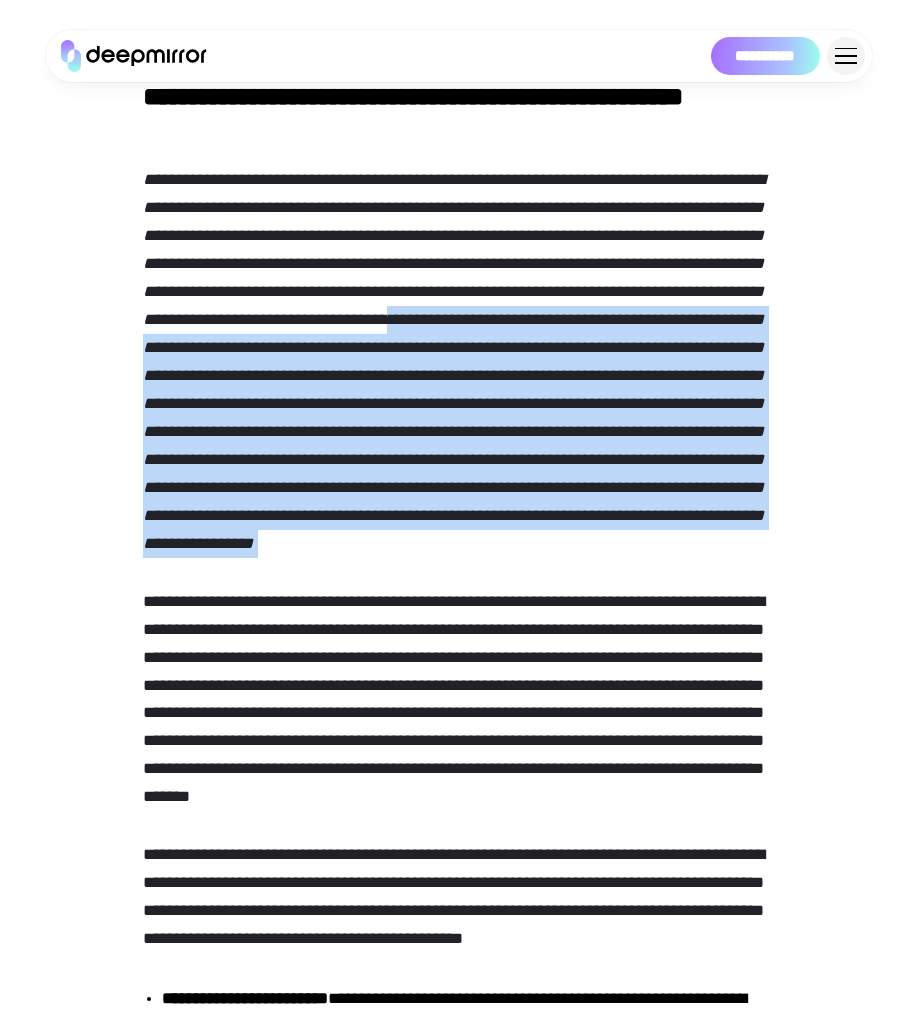 drag, startPoint x: 595, startPoint y: 441, endPoint x: 657, endPoint y: 610, distance: 180.01389 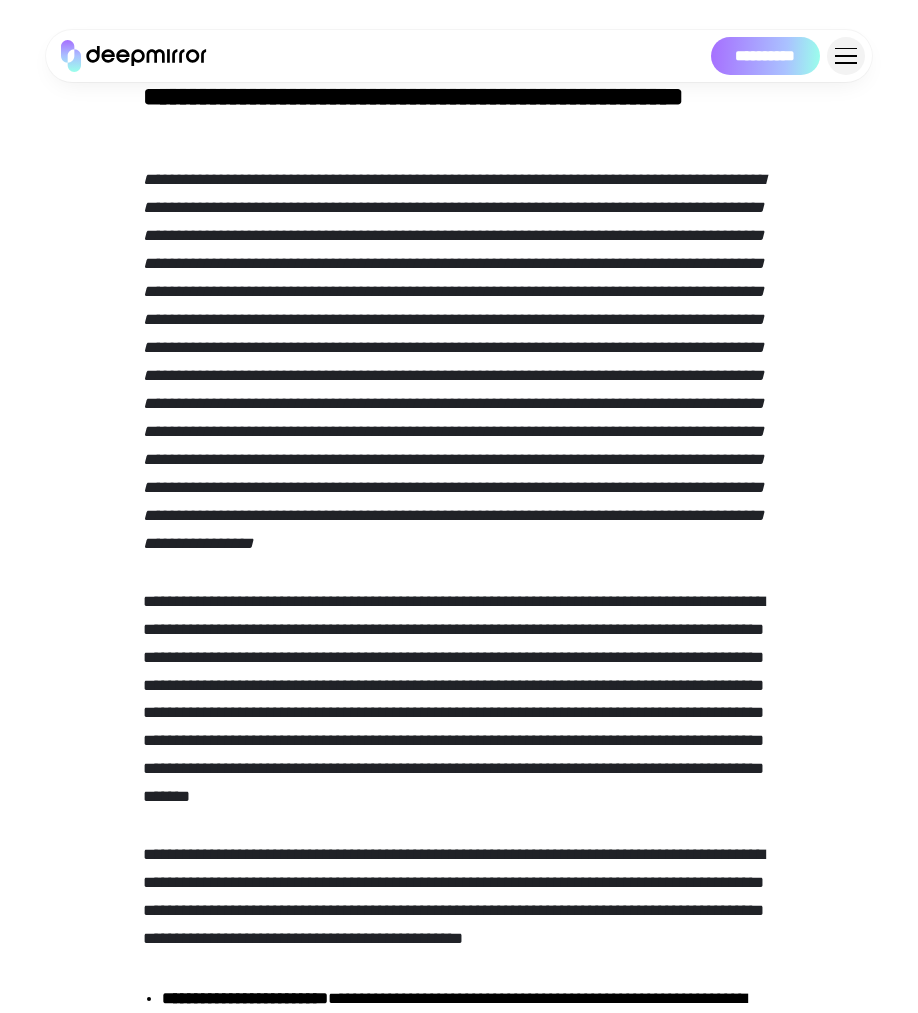 click on "**********" at bounding box center [459, 6894] 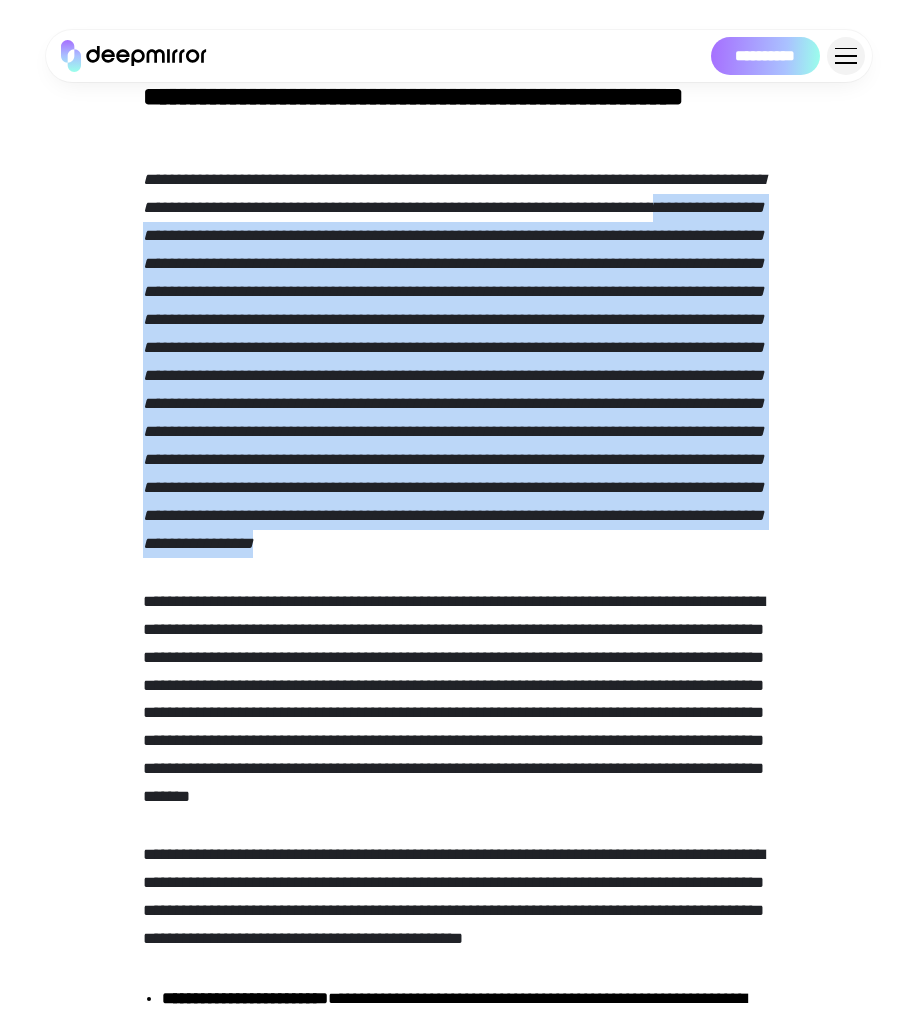 drag, startPoint x: 578, startPoint y: 575, endPoint x: 170, endPoint y: 237, distance: 529.81885 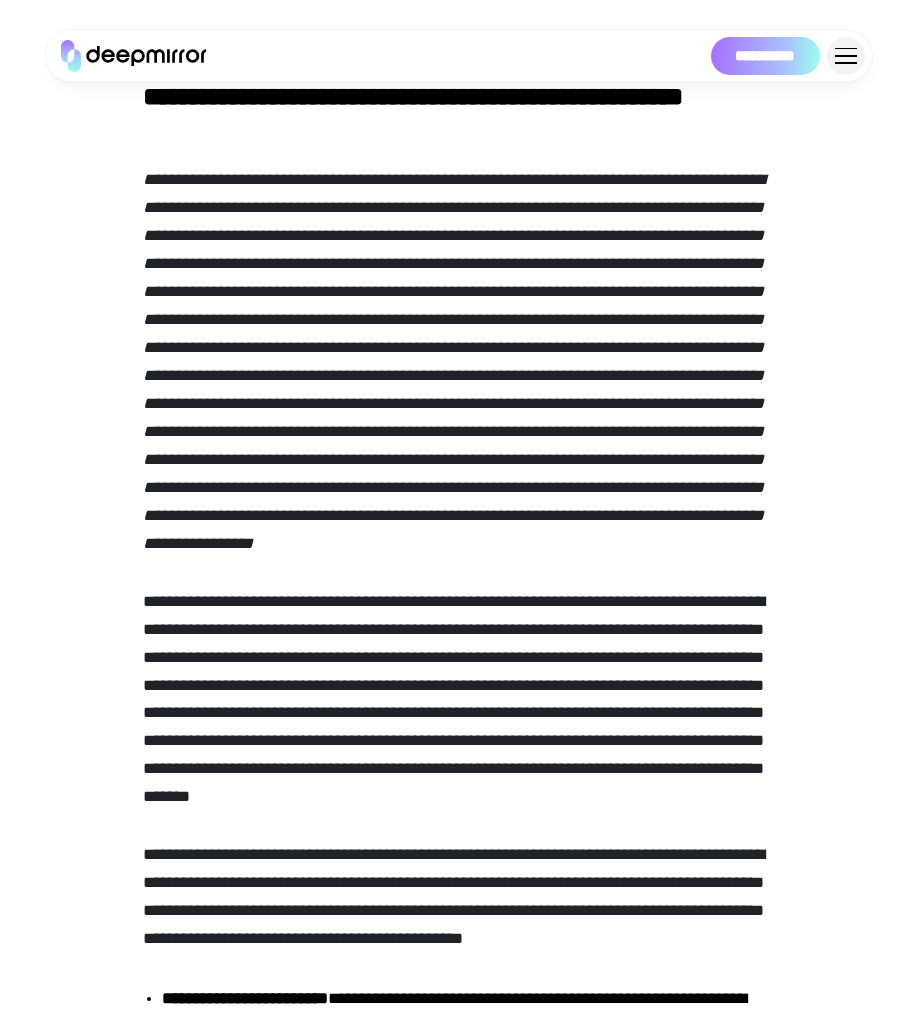 click at bounding box center (454, 361) 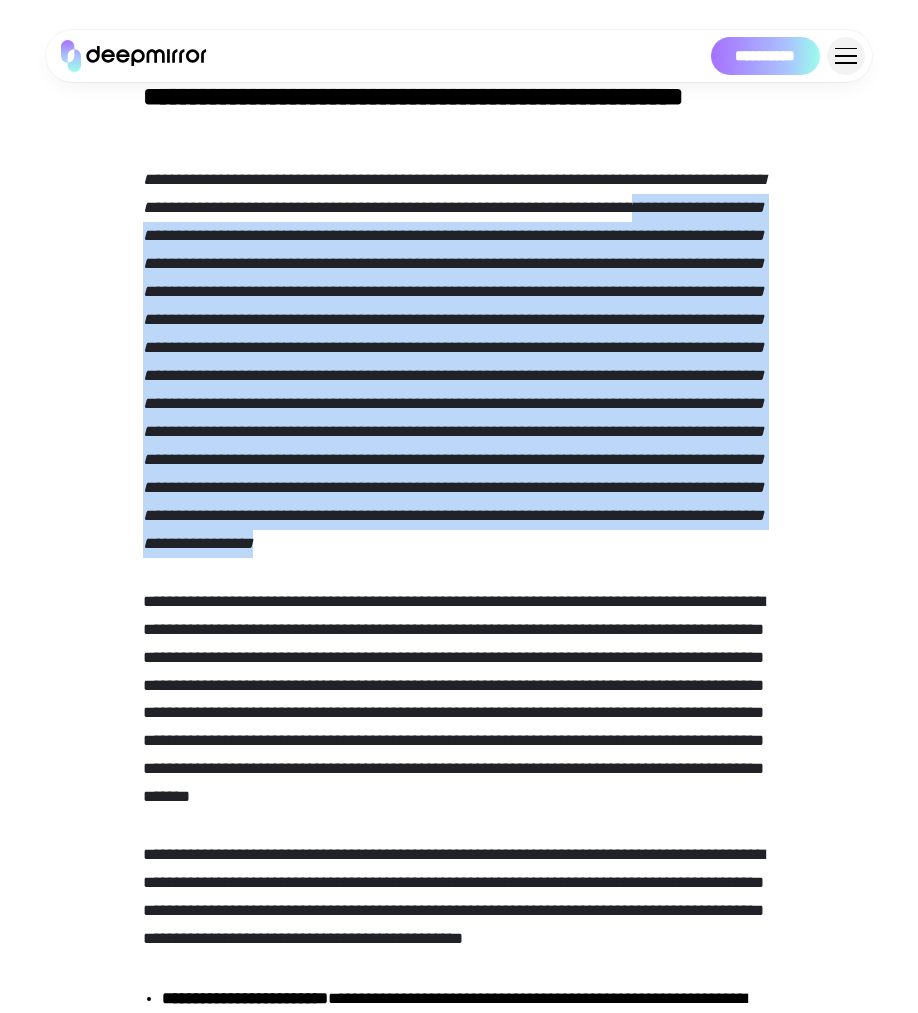drag, startPoint x: 536, startPoint y: 577, endPoint x: 122, endPoint y: 230, distance: 540.18976 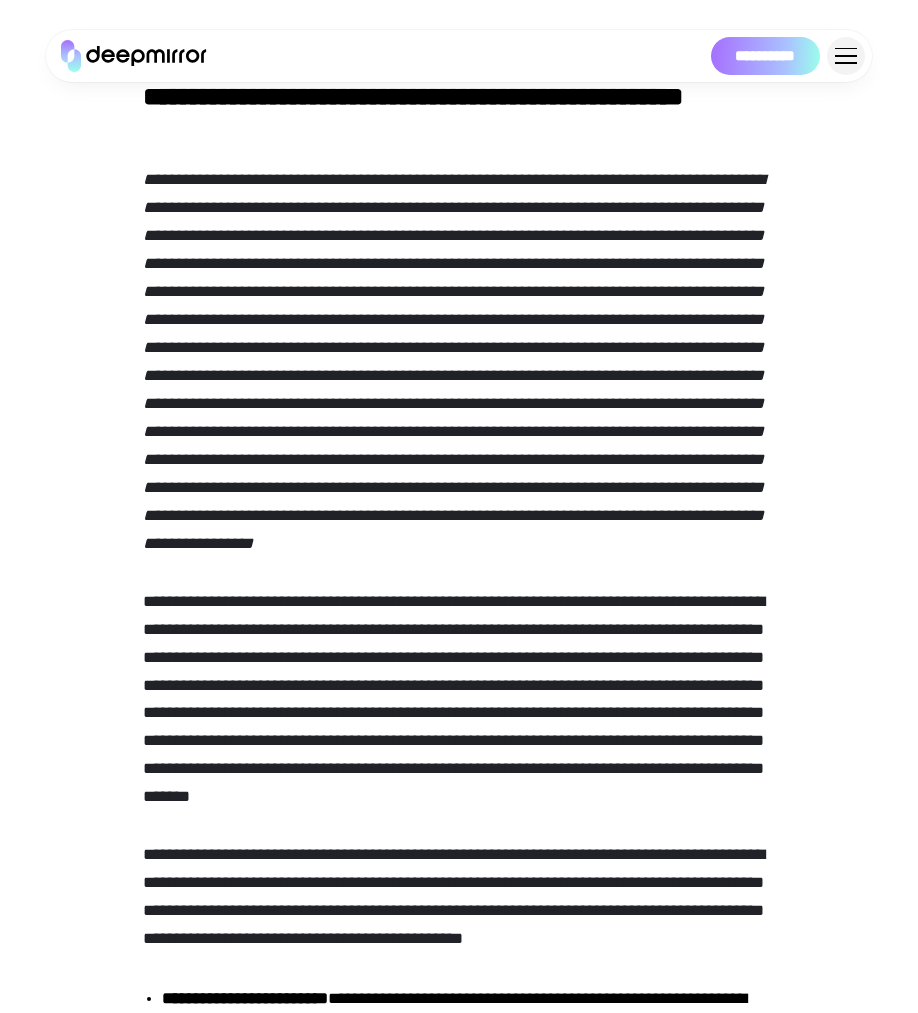 click on "**********" at bounding box center [459, 7183] 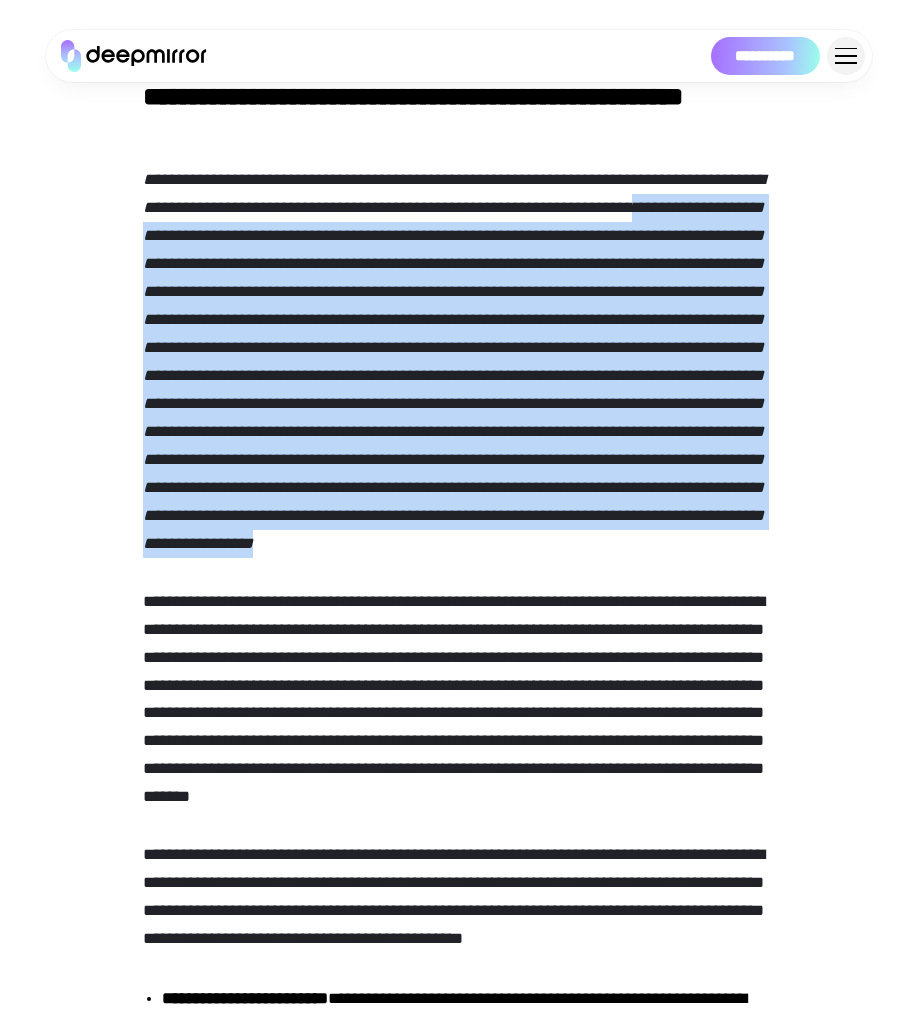 drag, startPoint x: 738, startPoint y: 568, endPoint x: 43, endPoint y: 244, distance: 766.81226 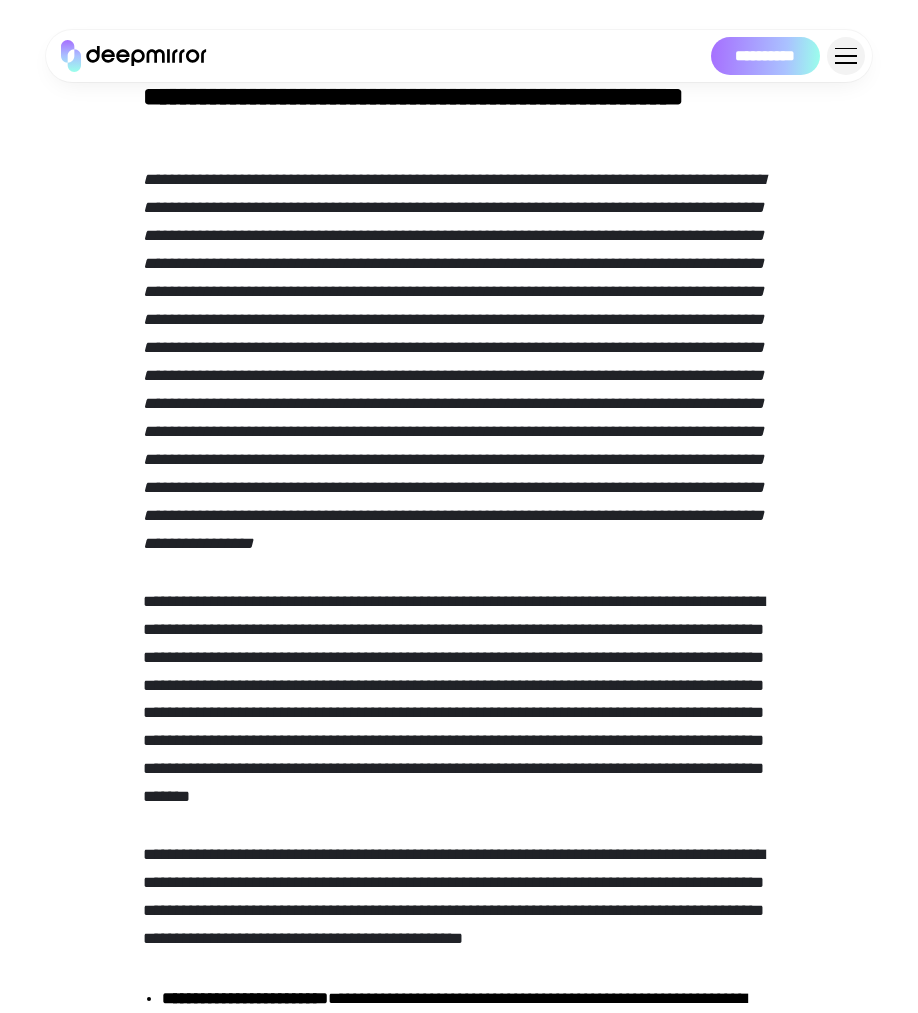 click on "**********" at bounding box center [459, 7183] 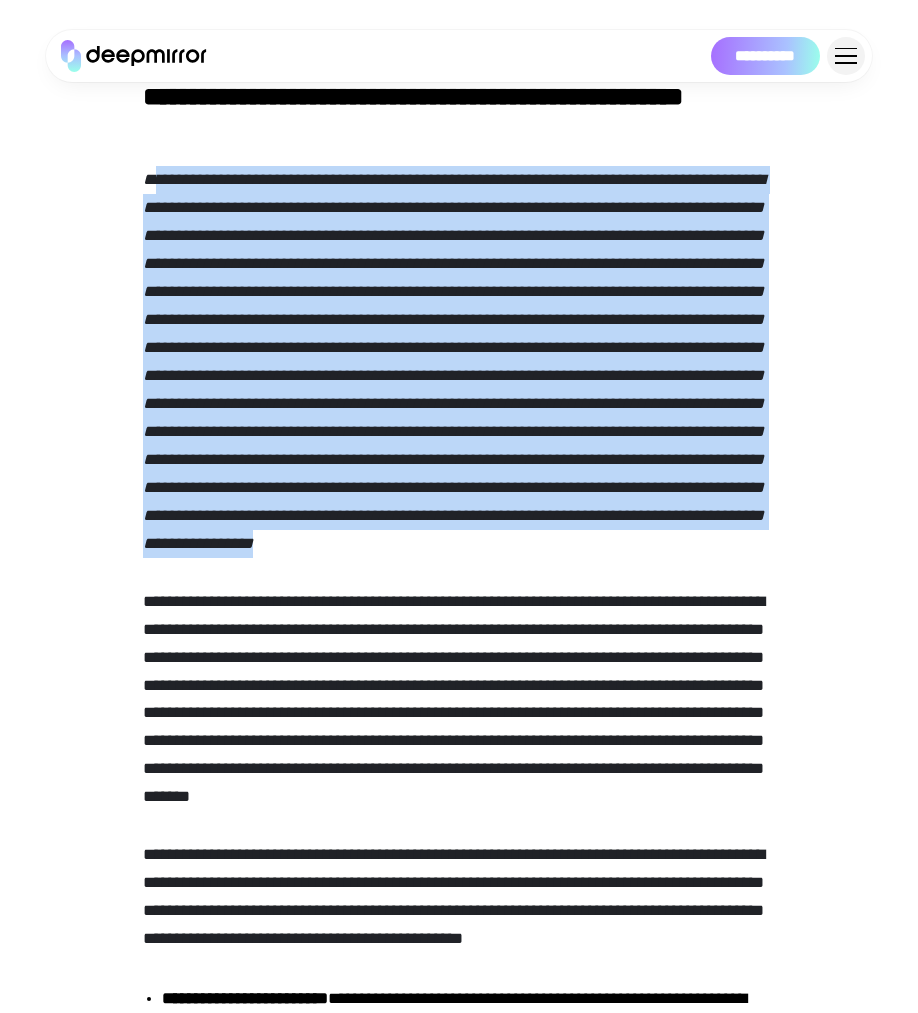 drag, startPoint x: 540, startPoint y: 576, endPoint x: 165, endPoint y: 178, distance: 546.83545 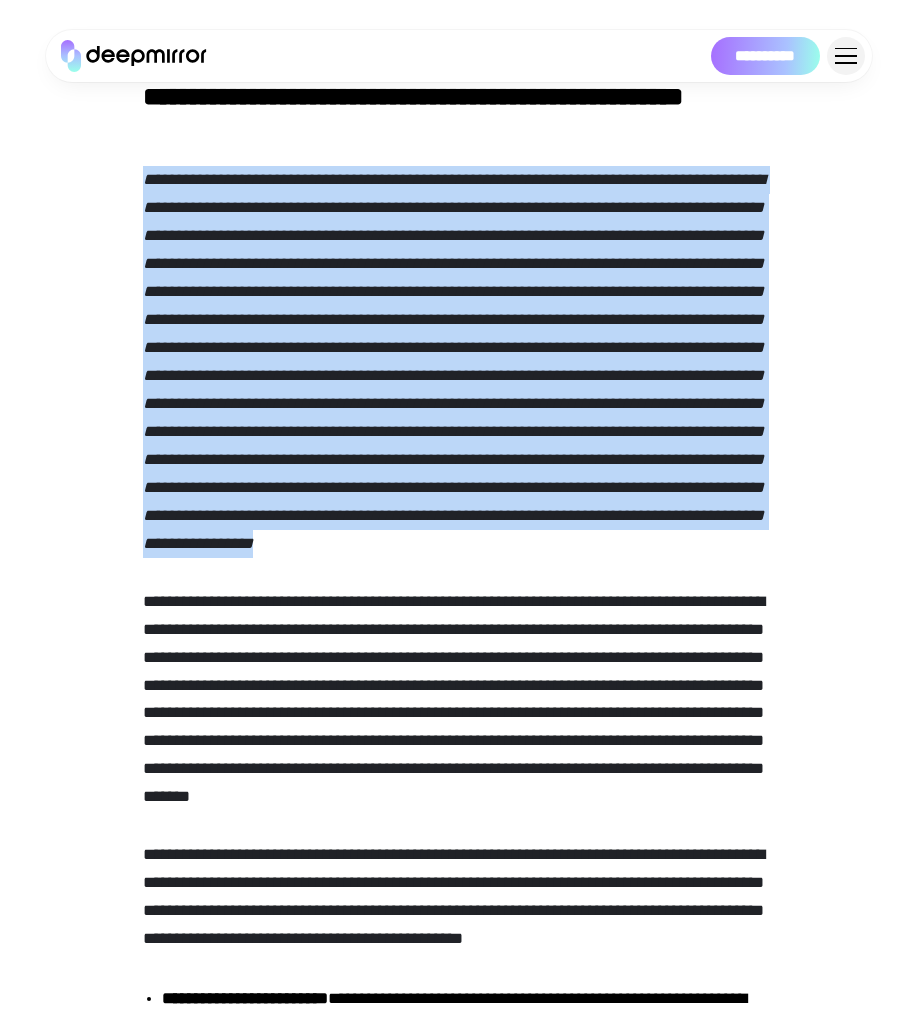 drag, startPoint x: 585, startPoint y: 590, endPoint x: 64, endPoint y: 162, distance: 674.25885 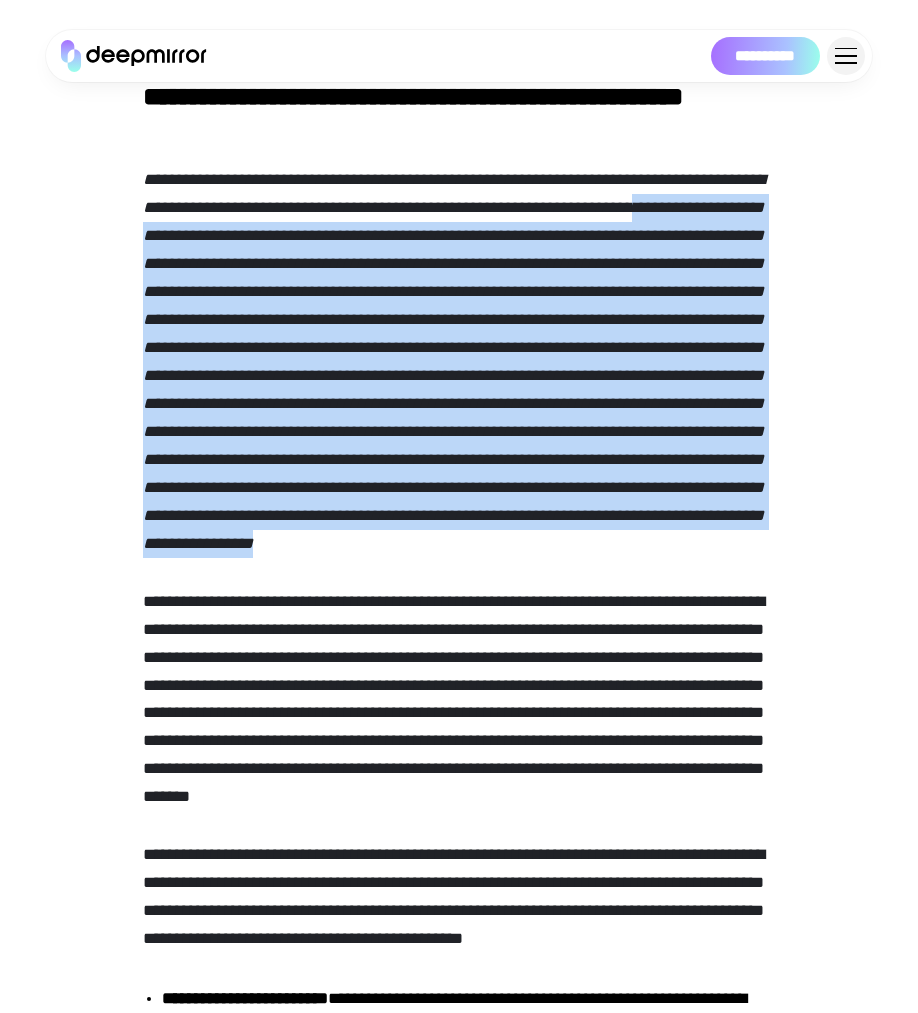 drag, startPoint x: 553, startPoint y: 588, endPoint x: 125, endPoint y: 237, distance: 553.52057 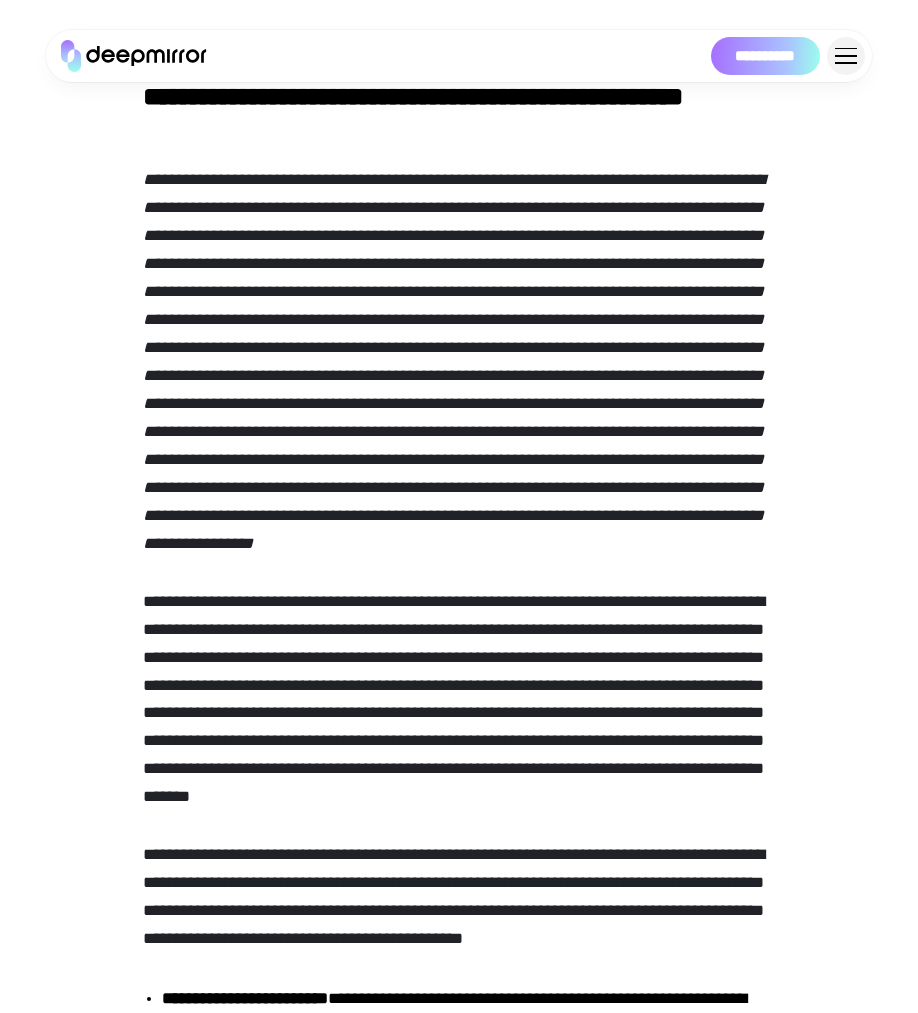 click on "**********" at bounding box center (459, 7183) 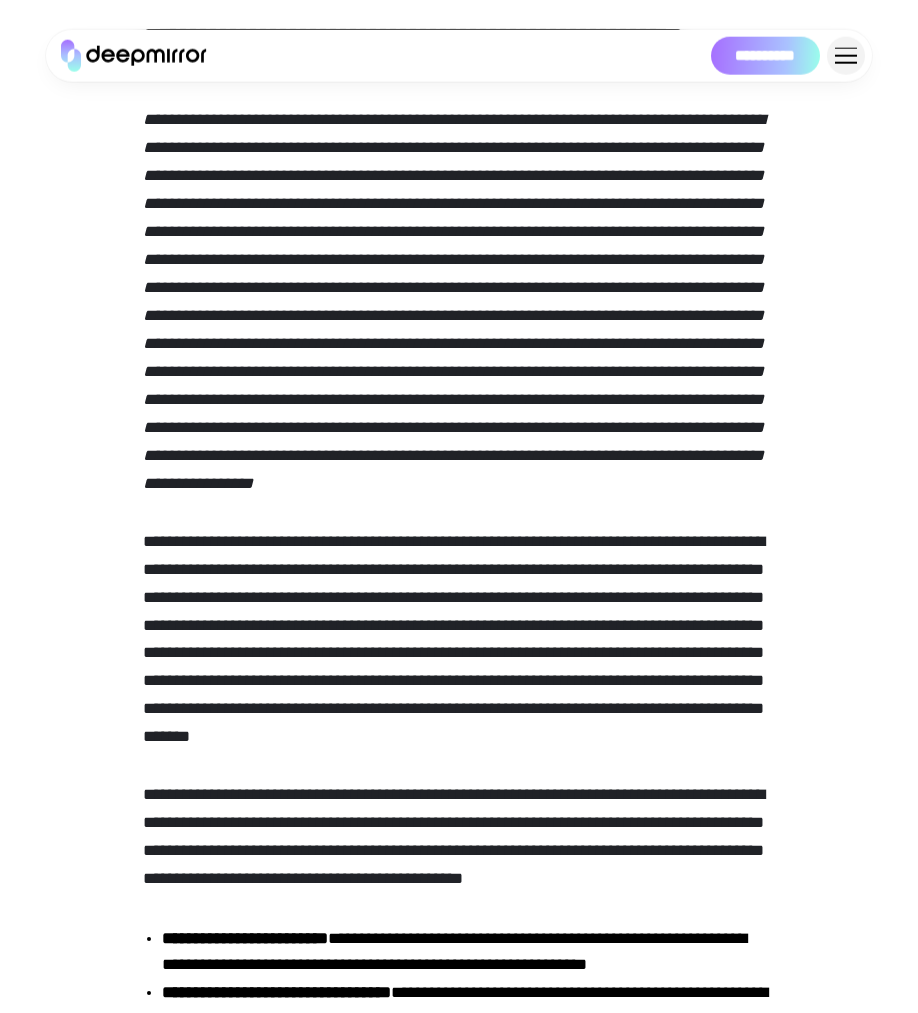 scroll, scrollTop: 240, scrollLeft: 0, axis: vertical 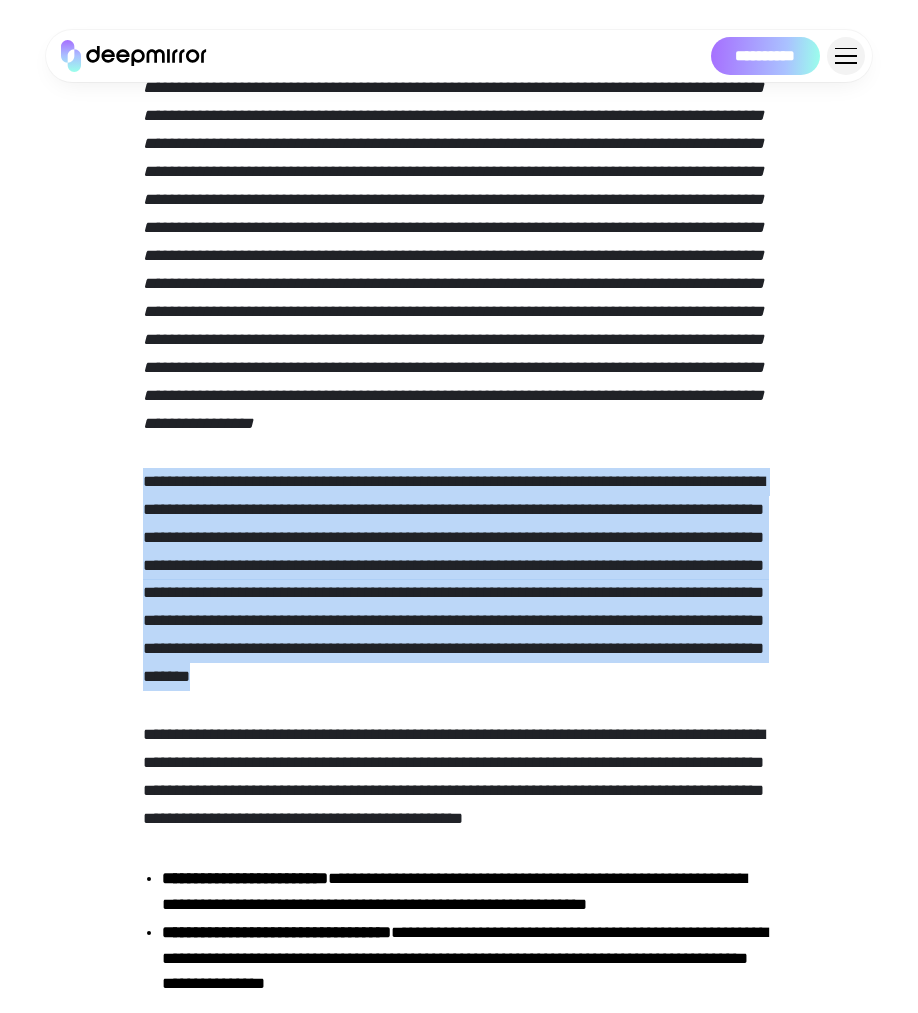 drag, startPoint x: 372, startPoint y: 520, endPoint x: 702, endPoint y: 729, distance: 390.61618 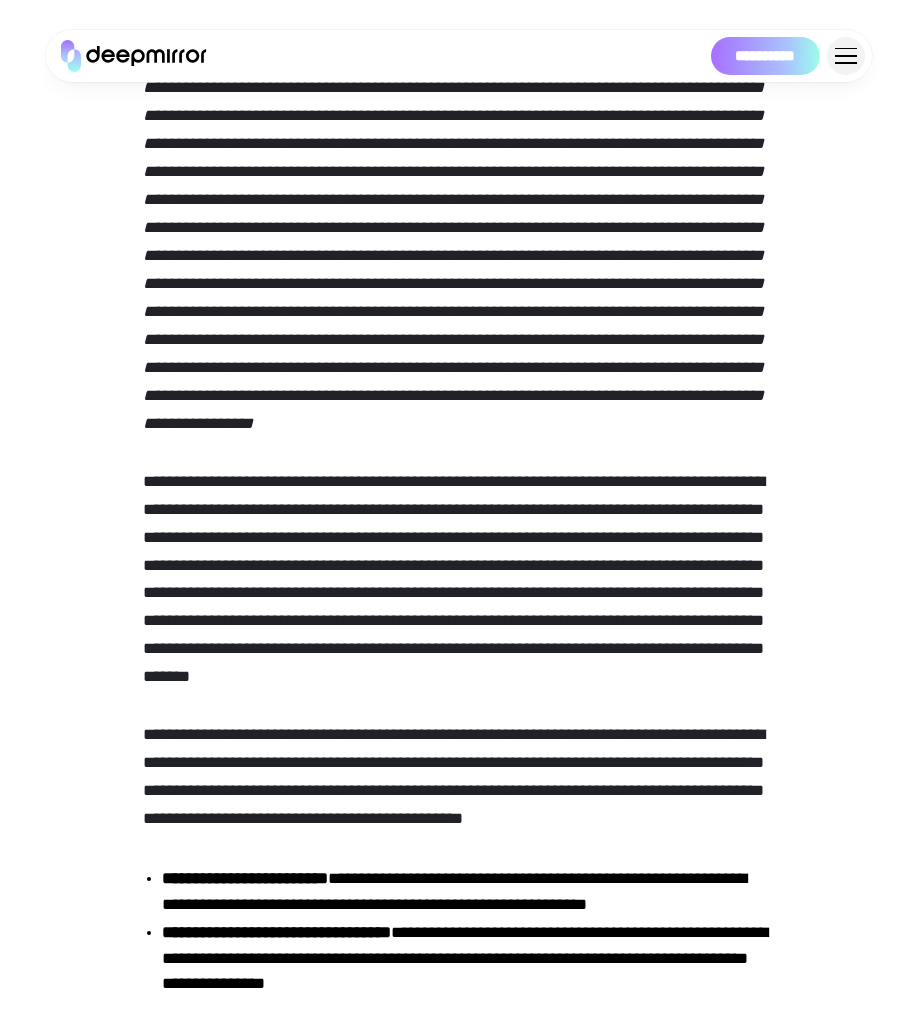 click on "**********" at bounding box center [459, 6774] 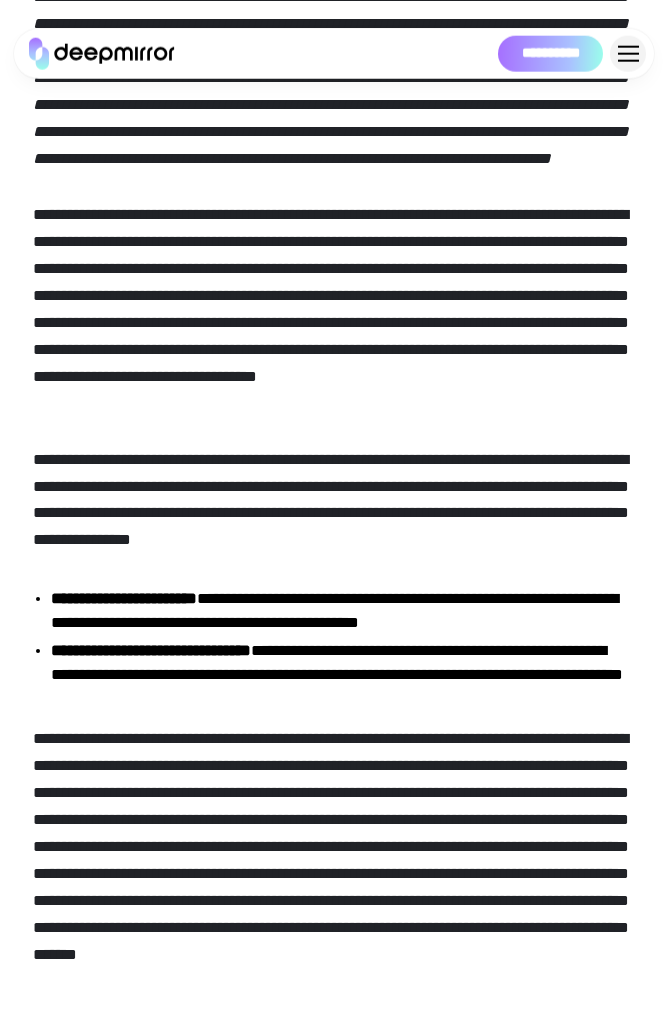 scroll, scrollTop: 240, scrollLeft: 0, axis: vertical 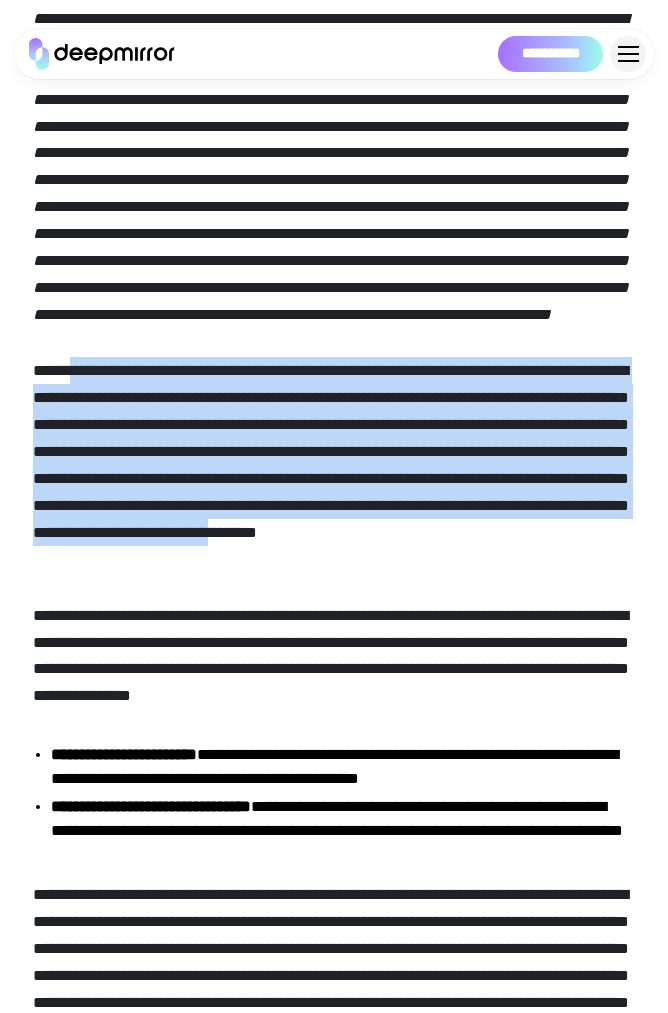 drag, startPoint x: 112, startPoint y: 460, endPoint x: 429, endPoint y: 631, distance: 360.1805 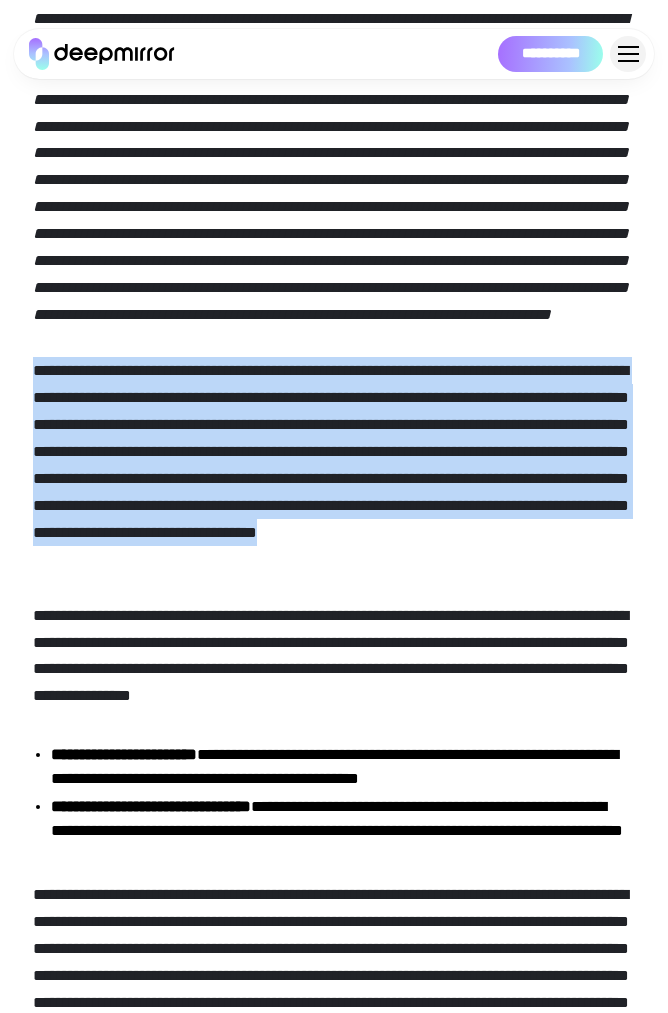 drag, startPoint x: 507, startPoint y: 637, endPoint x: -20, endPoint y: 436, distance: 564.03015 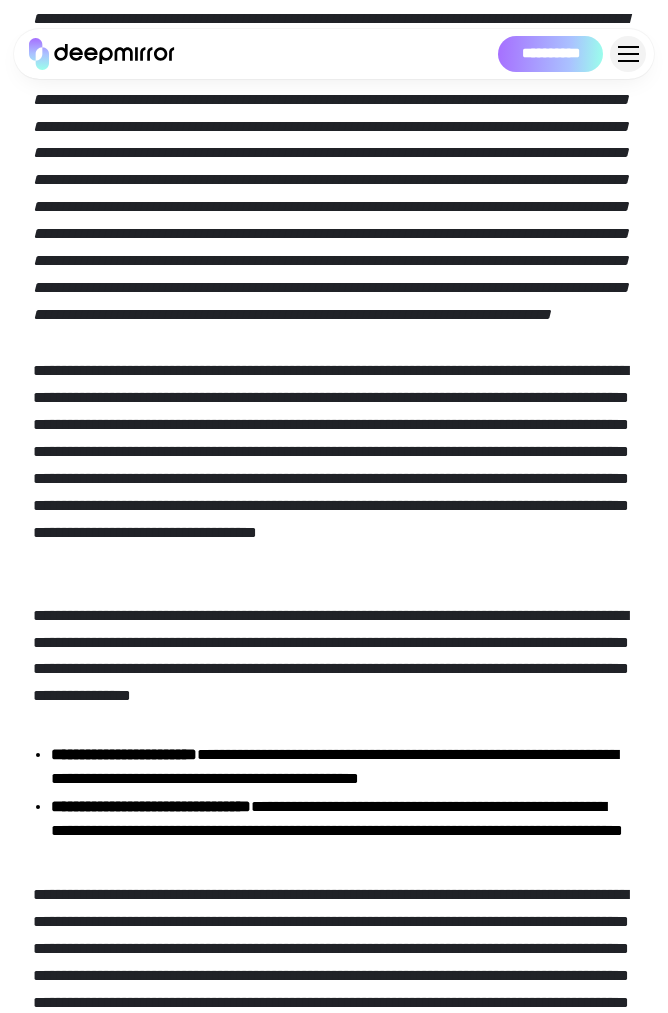 click on "**********" at bounding box center (333, 465) 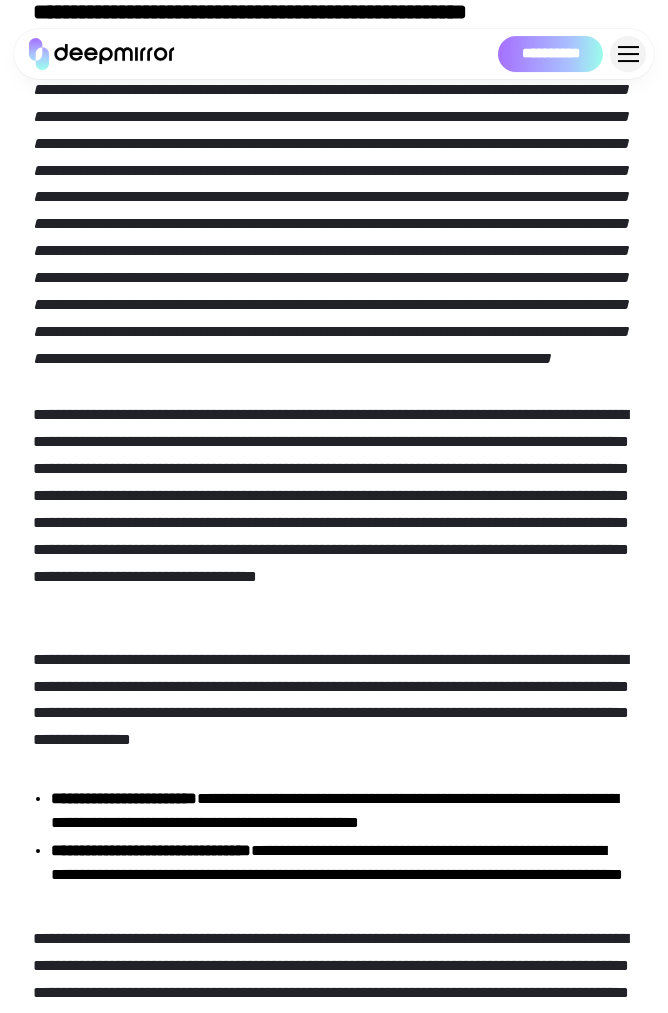 scroll, scrollTop: 240, scrollLeft: 0, axis: vertical 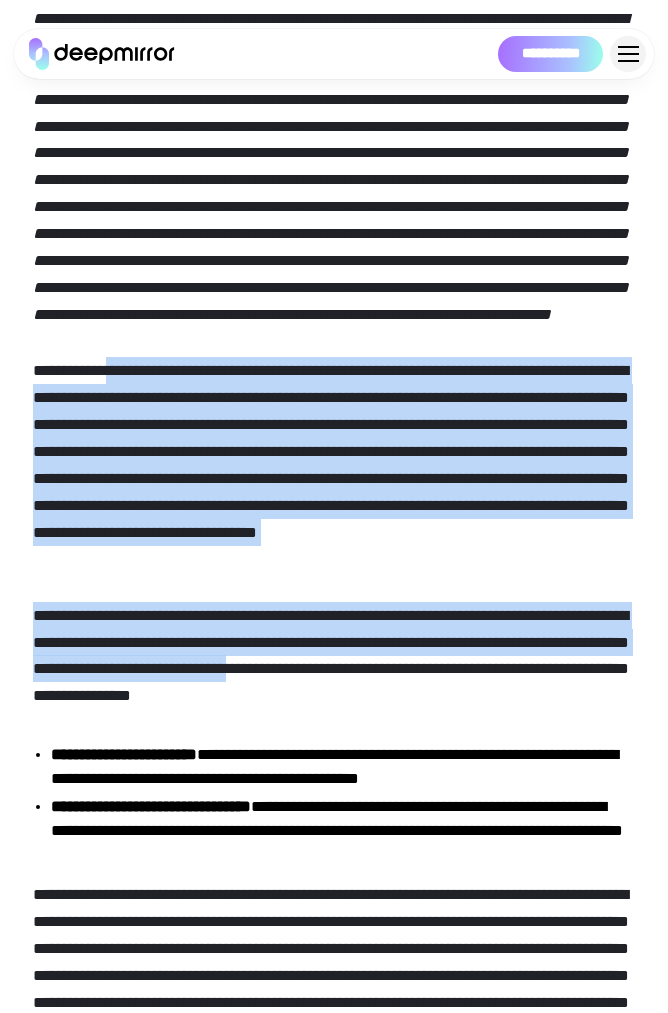 drag, startPoint x: 116, startPoint y: 443, endPoint x: 569, endPoint y: 764, distance: 555.20264 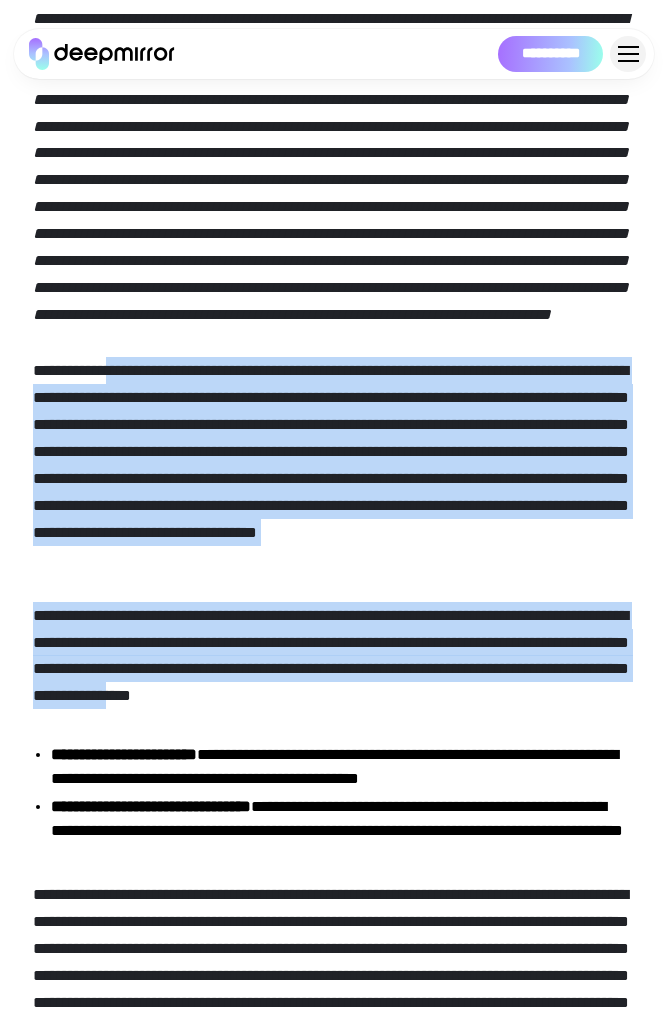 click on "**********" at bounding box center [333, 656] 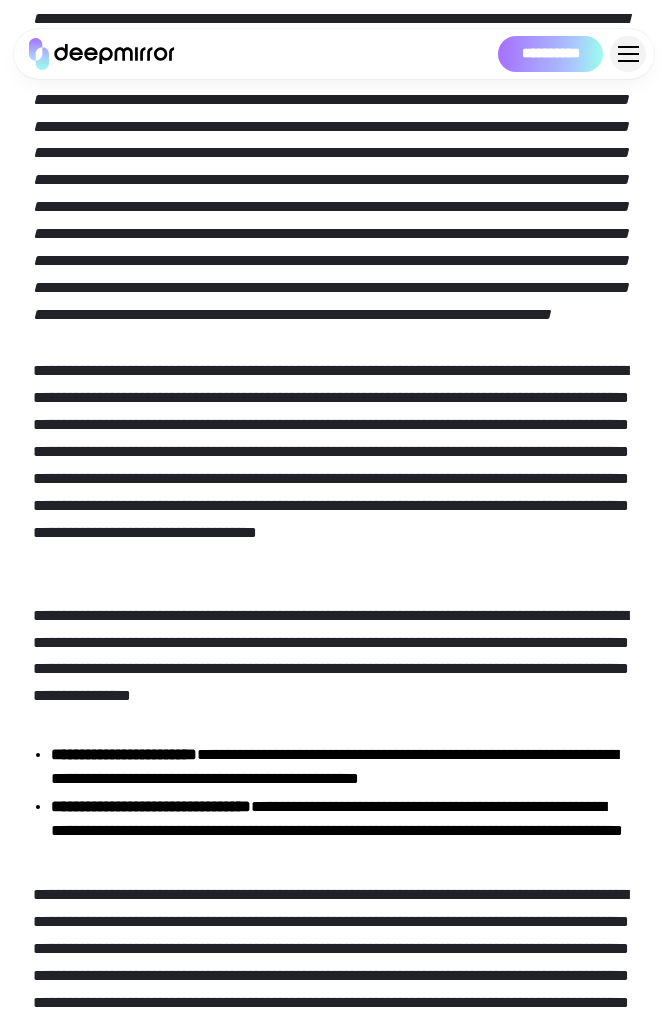 drag, startPoint x: 205, startPoint y: 168, endPoint x: 164, endPoint y: 406, distance: 241.50569 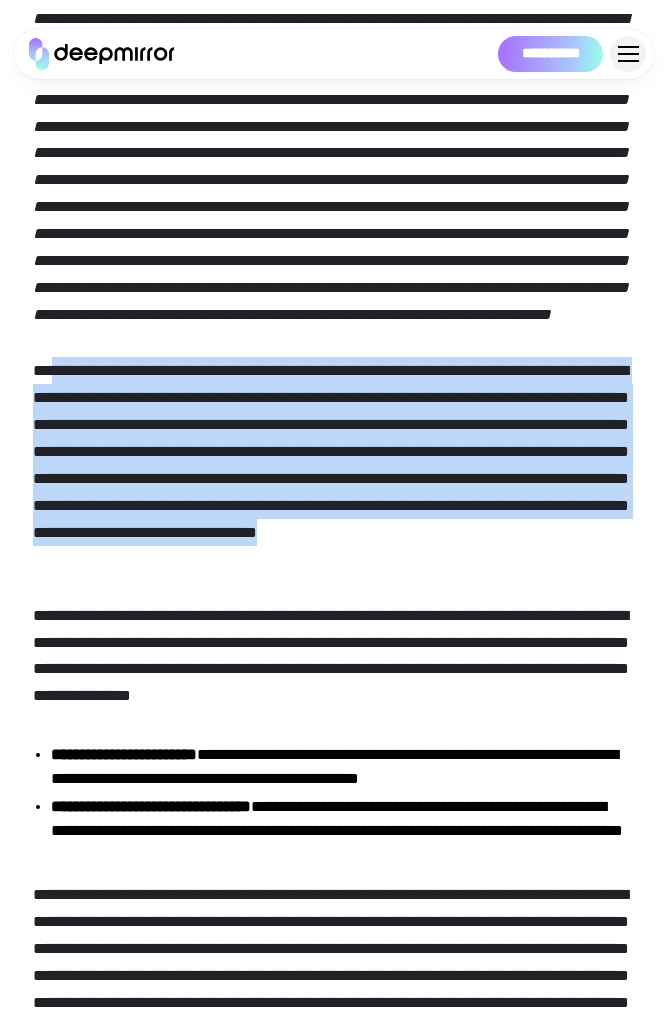 drag, startPoint x: 58, startPoint y: 447, endPoint x: 493, endPoint y: 659, distance: 483.91013 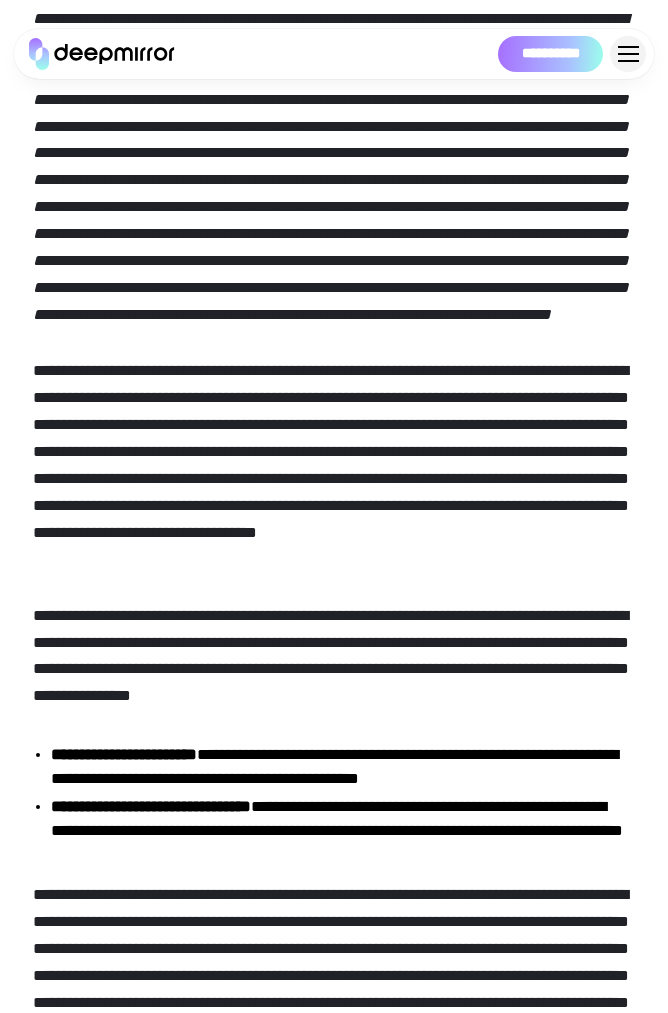 click on "**********" at bounding box center (333, 6448) 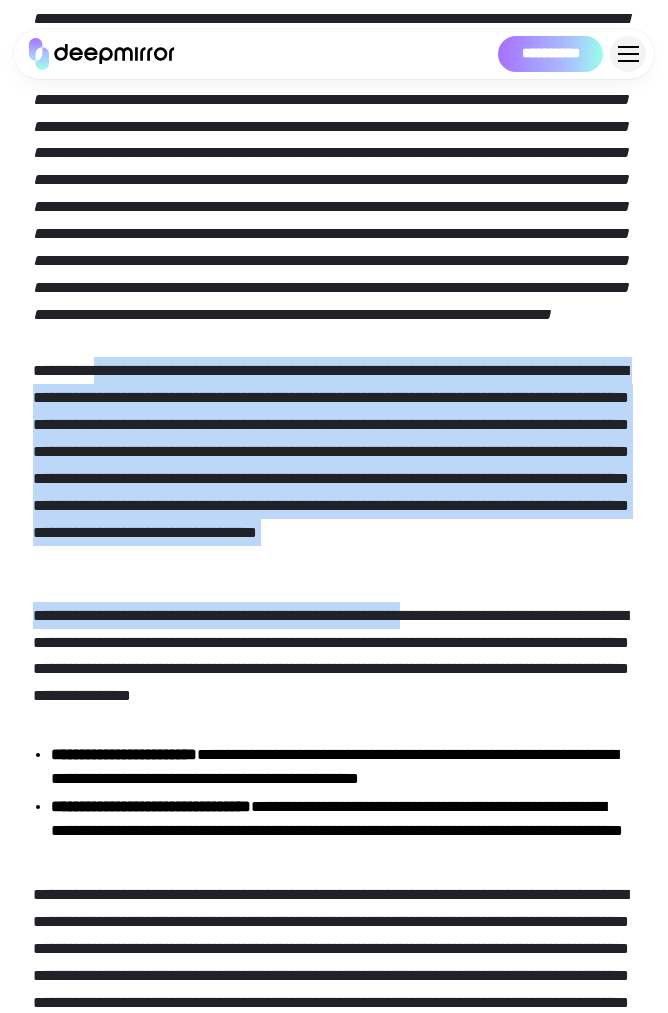 drag, startPoint x: 98, startPoint y: 453, endPoint x: 494, endPoint y: 694, distance: 463.56985 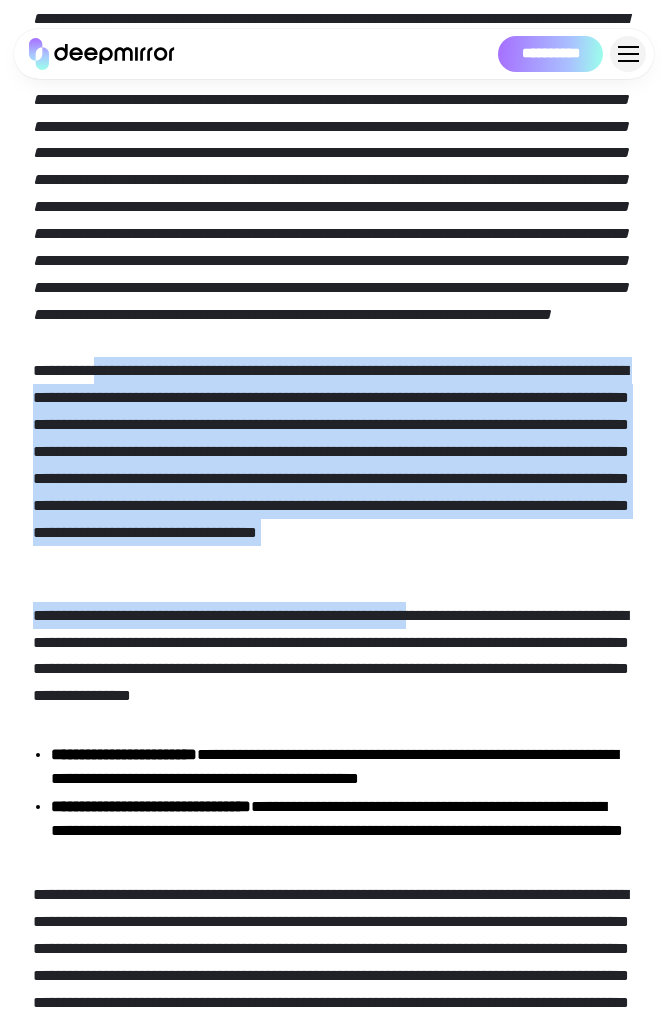 click on "**********" at bounding box center [333, 656] 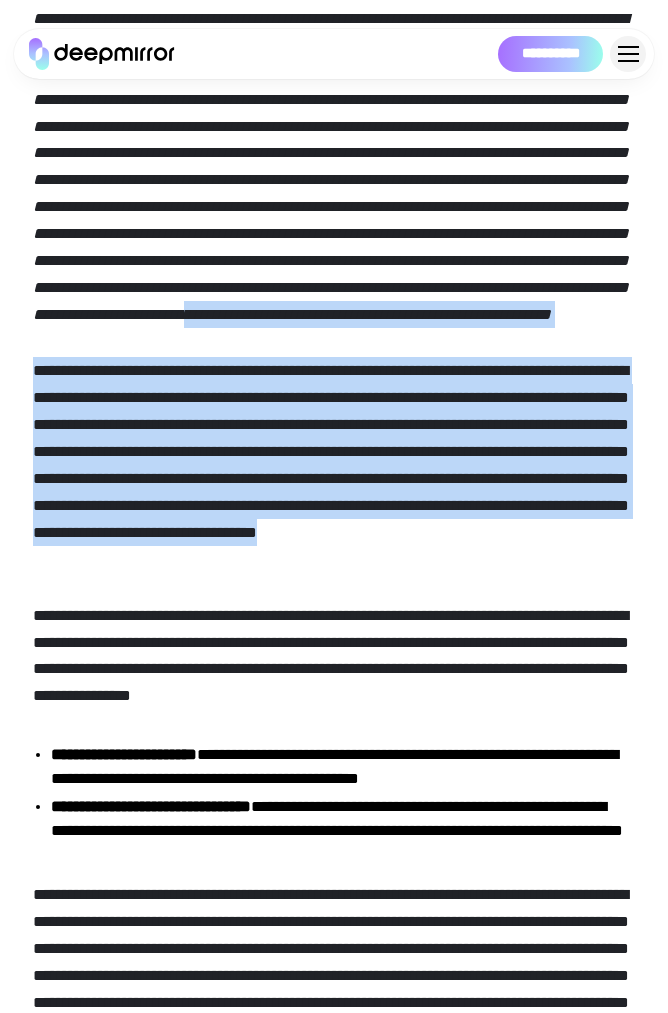 drag, startPoint x: 531, startPoint y: 635, endPoint x: 51, endPoint y: 406, distance: 531.828 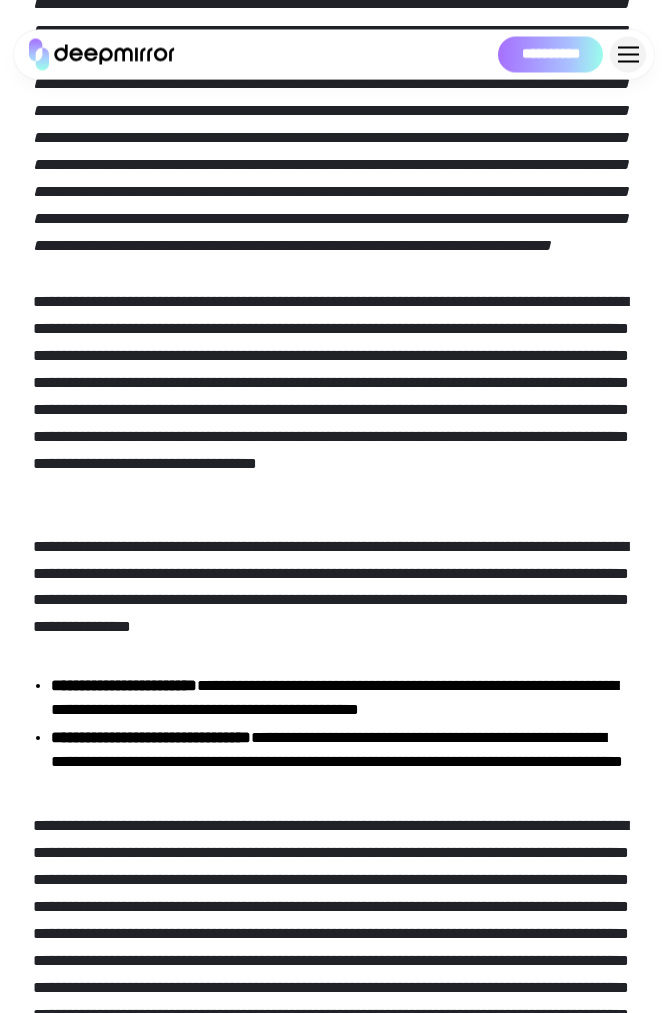 scroll, scrollTop: 360, scrollLeft: 0, axis: vertical 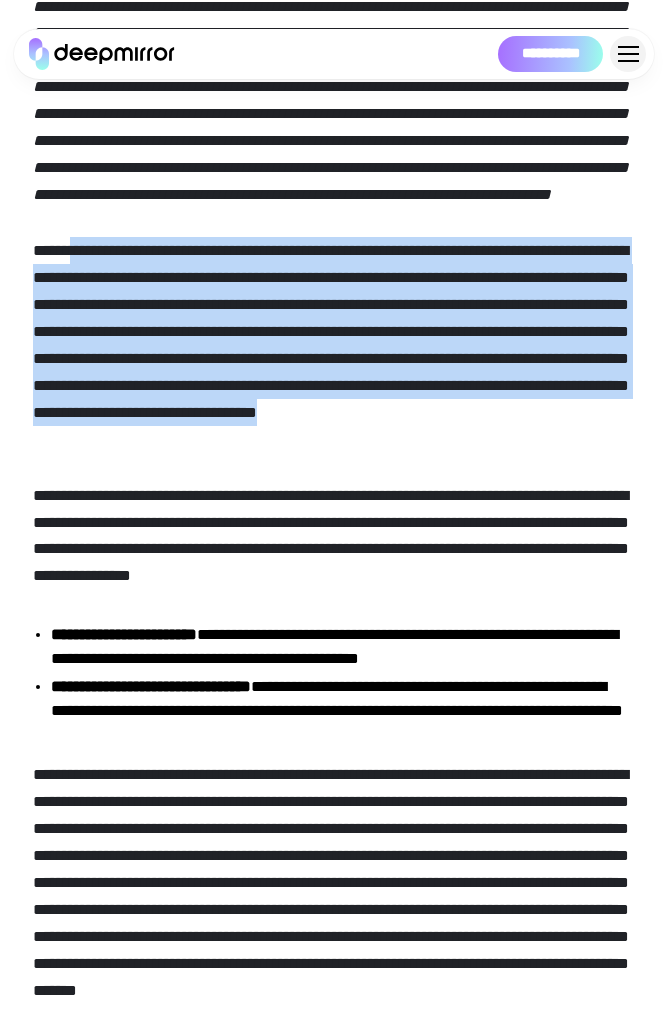 drag, startPoint x: 518, startPoint y: 533, endPoint x: 75, endPoint y: 333, distance: 486.05453 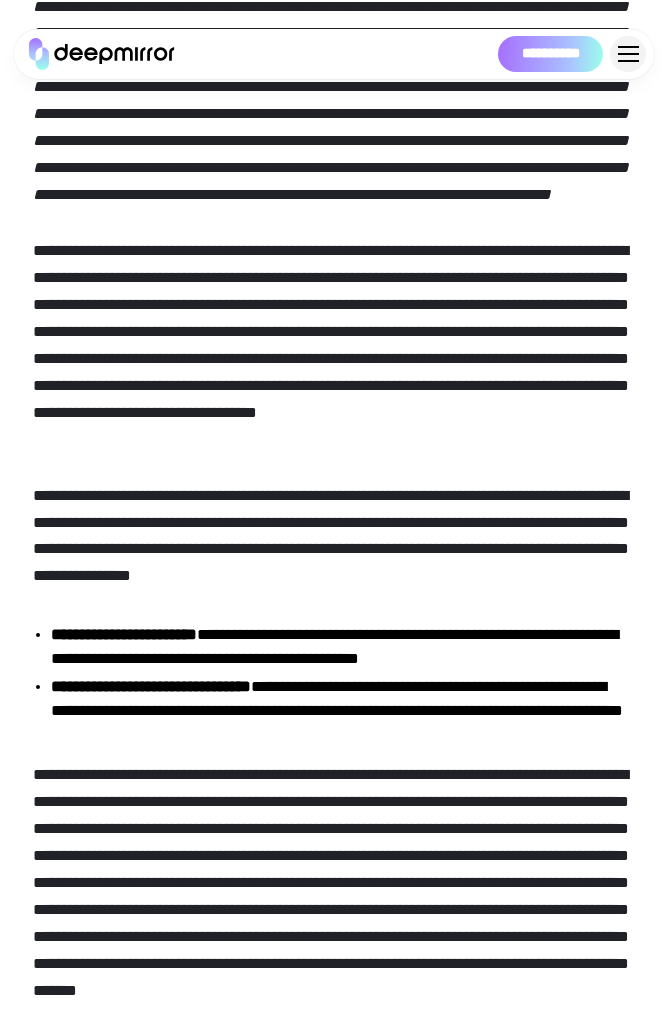 drag, startPoint x: 279, startPoint y: 343, endPoint x: 332, endPoint y: 366, distance: 57.77543 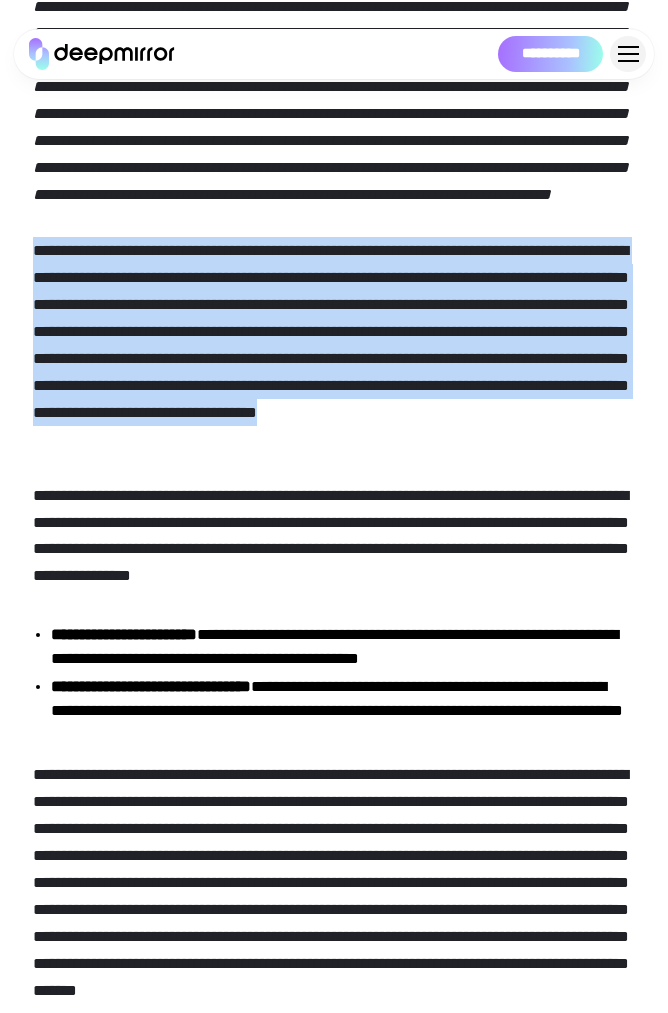 drag, startPoint x: 511, startPoint y: 517, endPoint x: 36, endPoint y: 328, distance: 511.22012 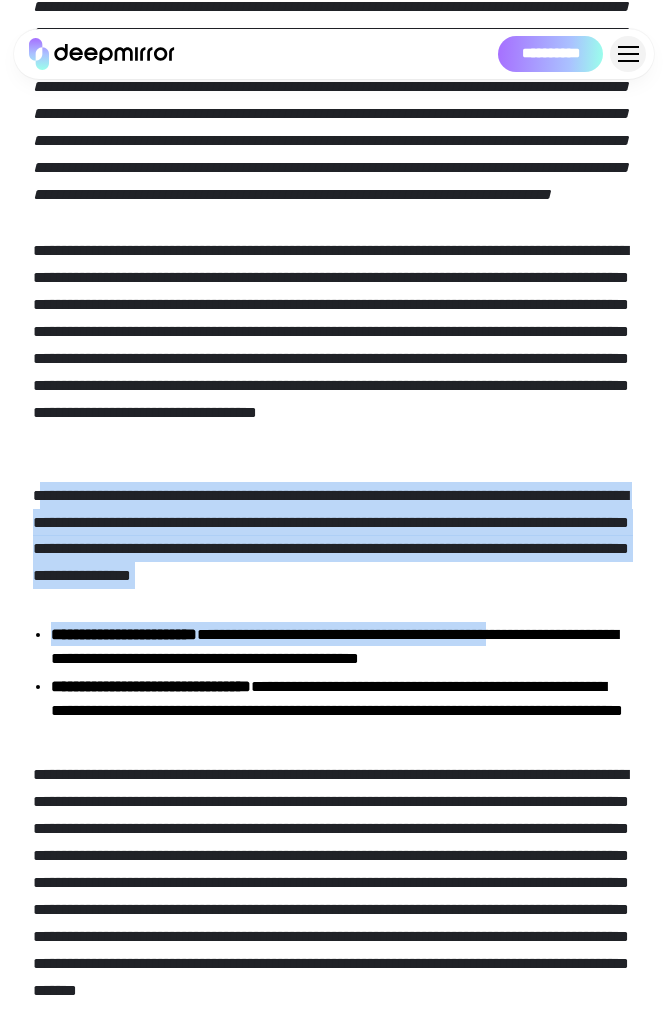 drag, startPoint x: 44, startPoint y: 568, endPoint x: 566, endPoint y: 726, distance: 545.38794 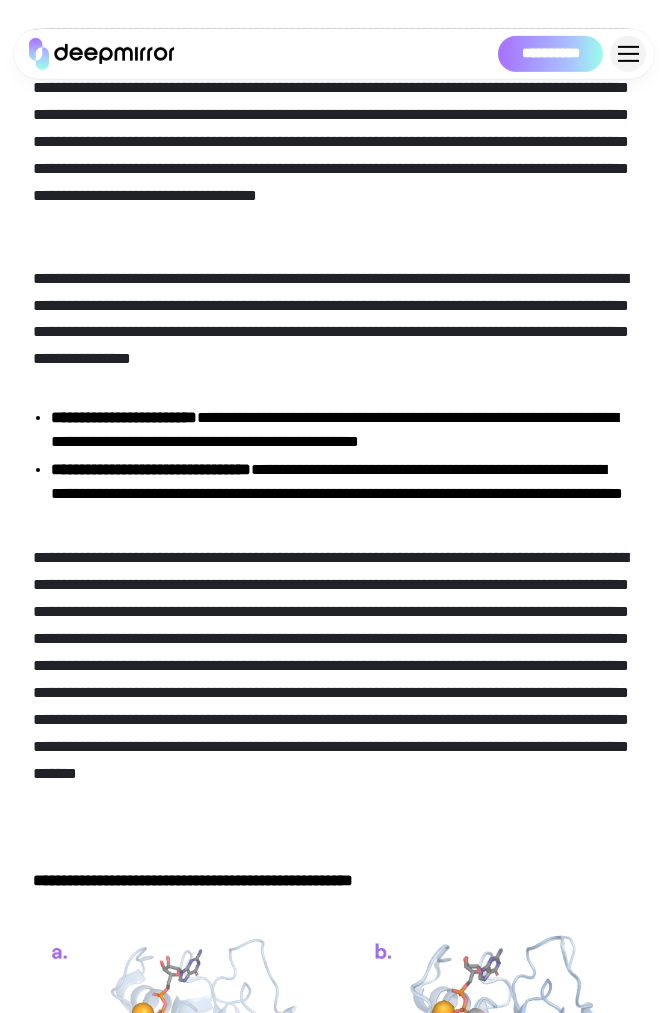 scroll, scrollTop: 600, scrollLeft: 0, axis: vertical 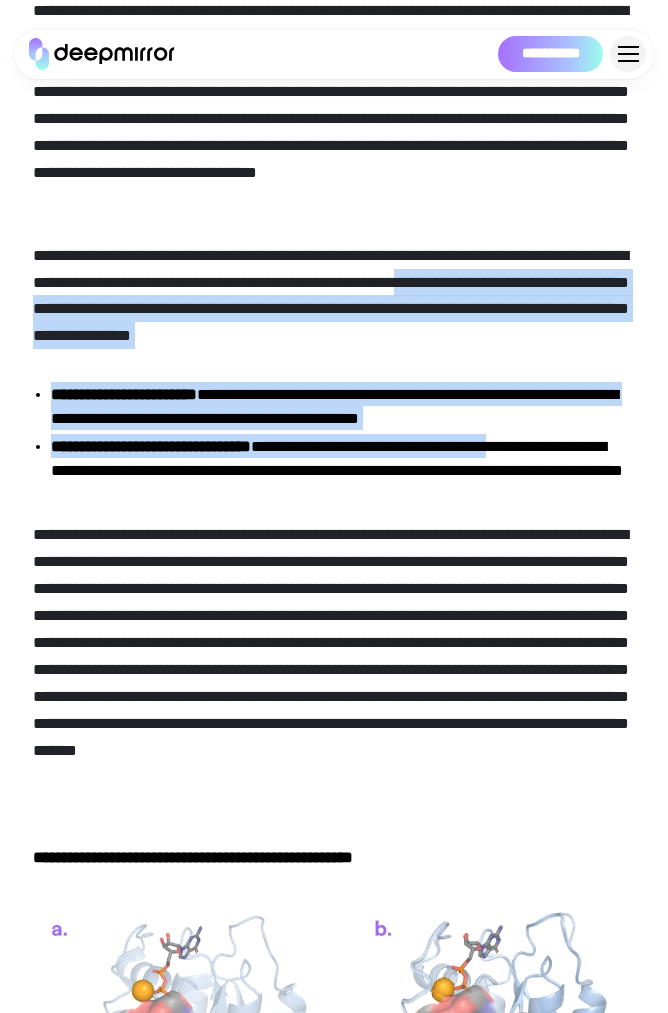drag, startPoint x: 142, startPoint y: 390, endPoint x: 581, endPoint y: 537, distance: 462.9579 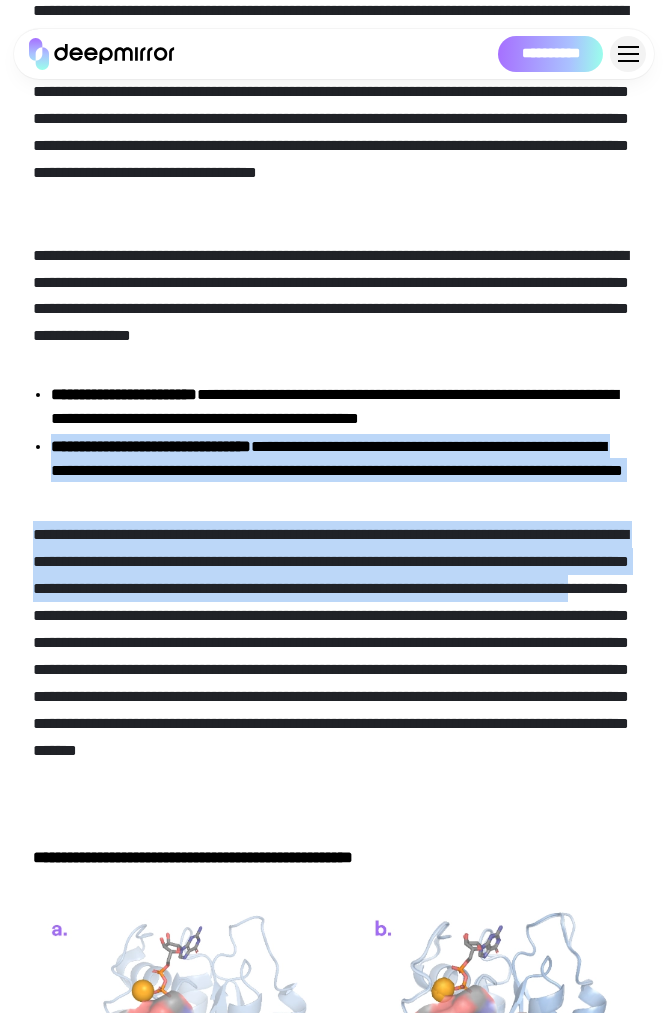 drag, startPoint x: 162, startPoint y: 537, endPoint x: 435, endPoint y: 689, distance: 312.4628 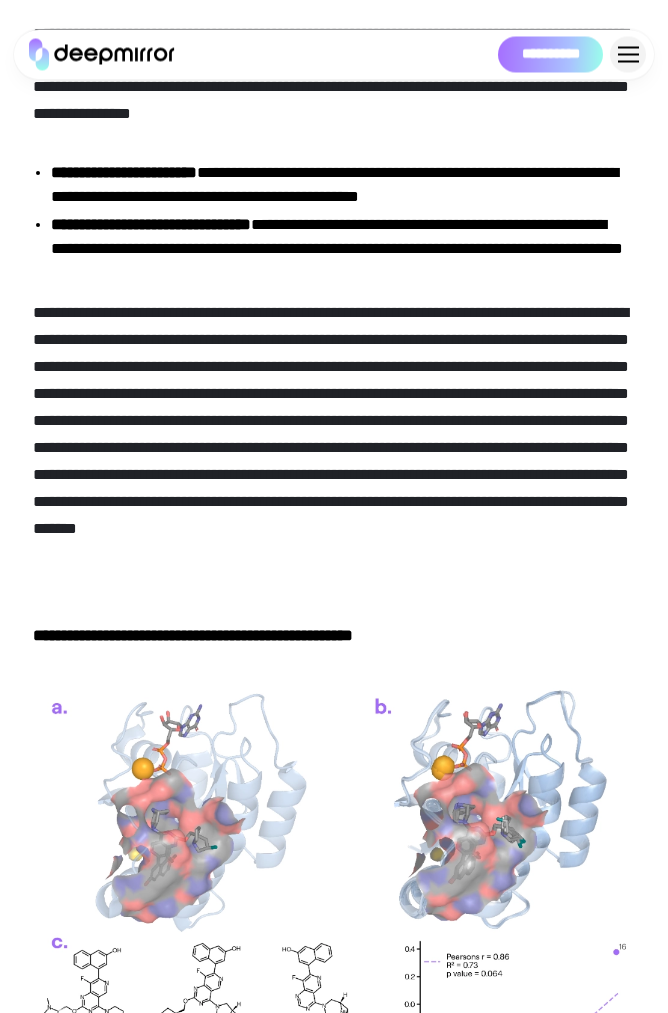 scroll, scrollTop: 840, scrollLeft: 0, axis: vertical 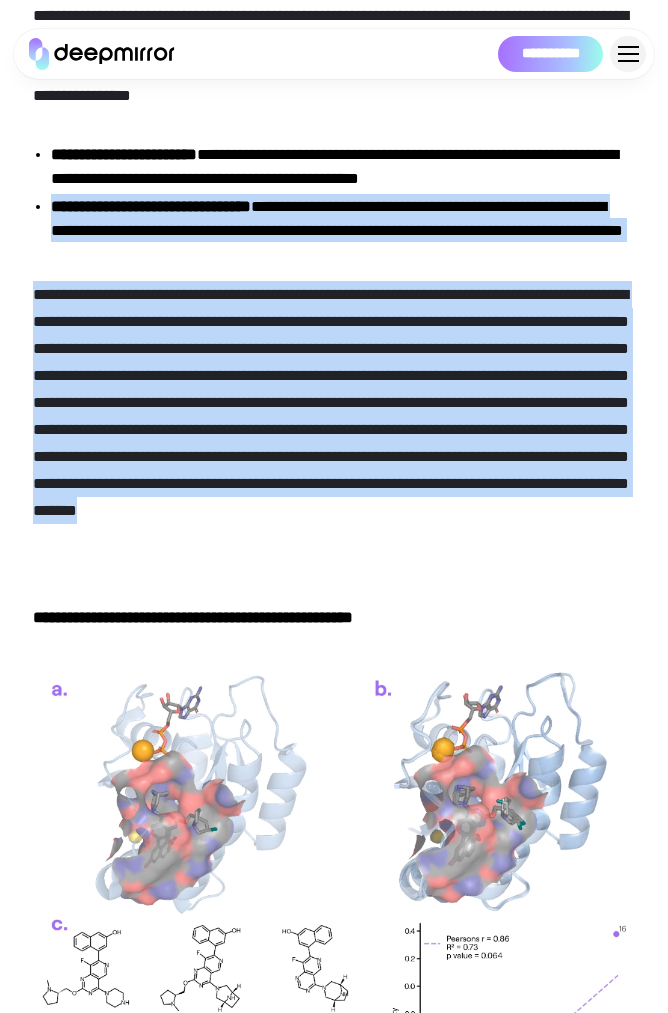 drag, startPoint x: 259, startPoint y: 654, endPoint x: 10, endPoint y: 274, distance: 454.31378 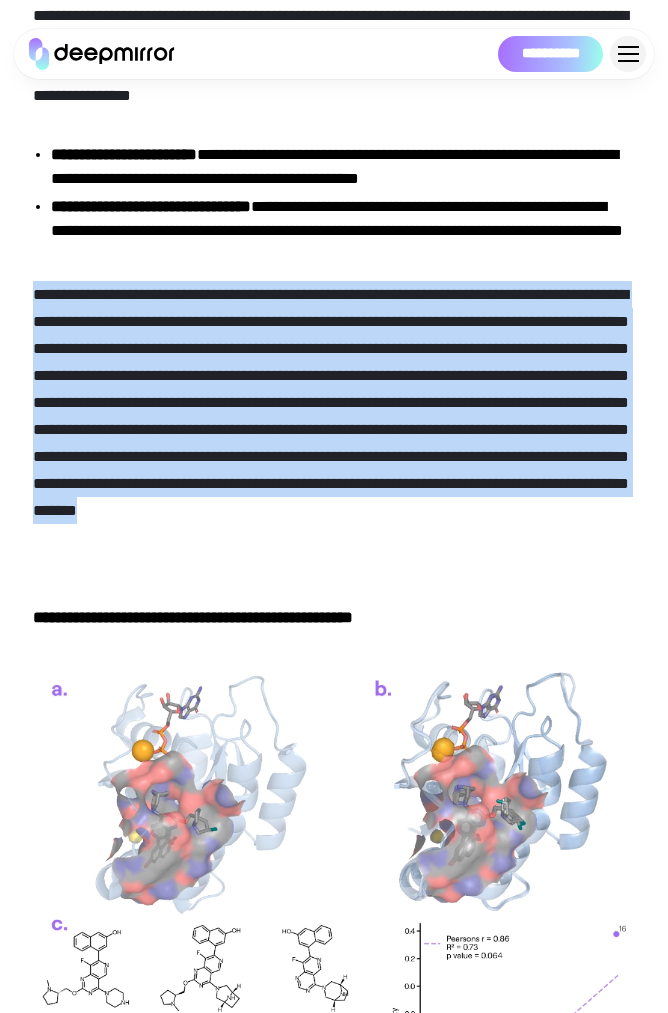 drag, startPoint x: 286, startPoint y: 669, endPoint x: 7, endPoint y: 362, distance: 414.8373 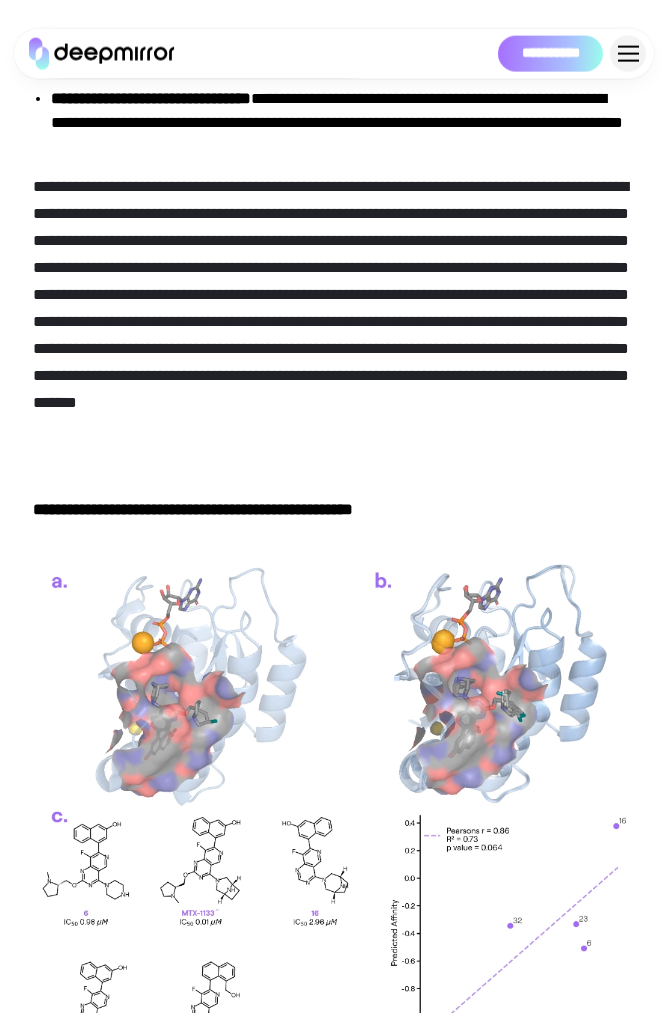 scroll, scrollTop: 960, scrollLeft: 0, axis: vertical 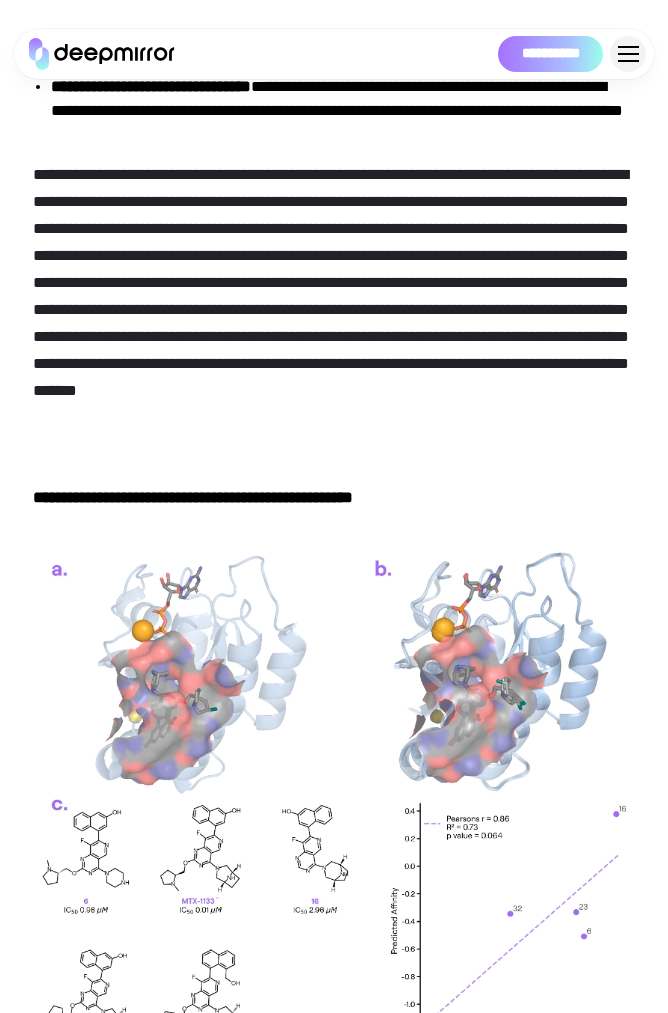 click on "**********" at bounding box center (333, 309) 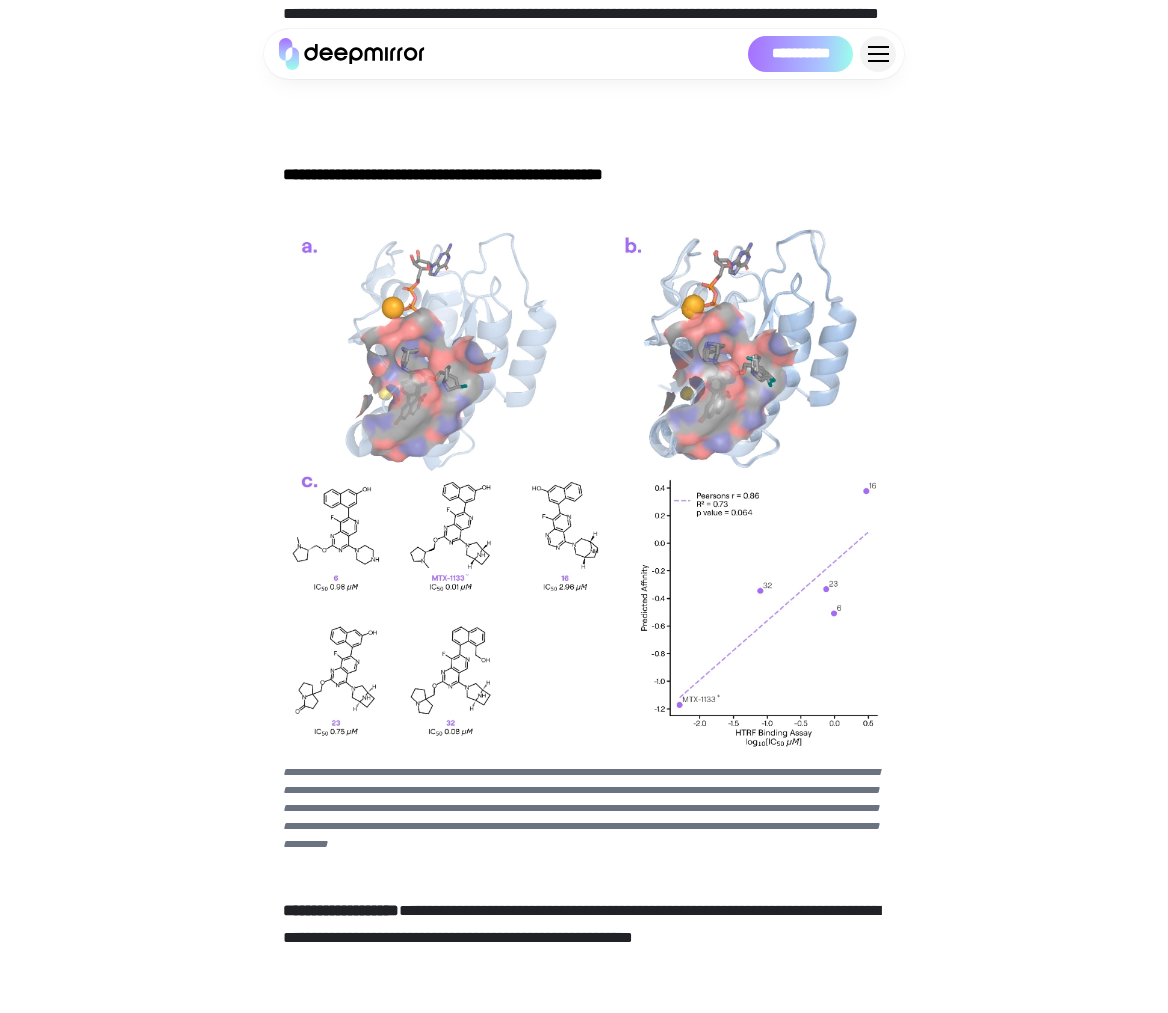 scroll, scrollTop: 1343, scrollLeft: 0, axis: vertical 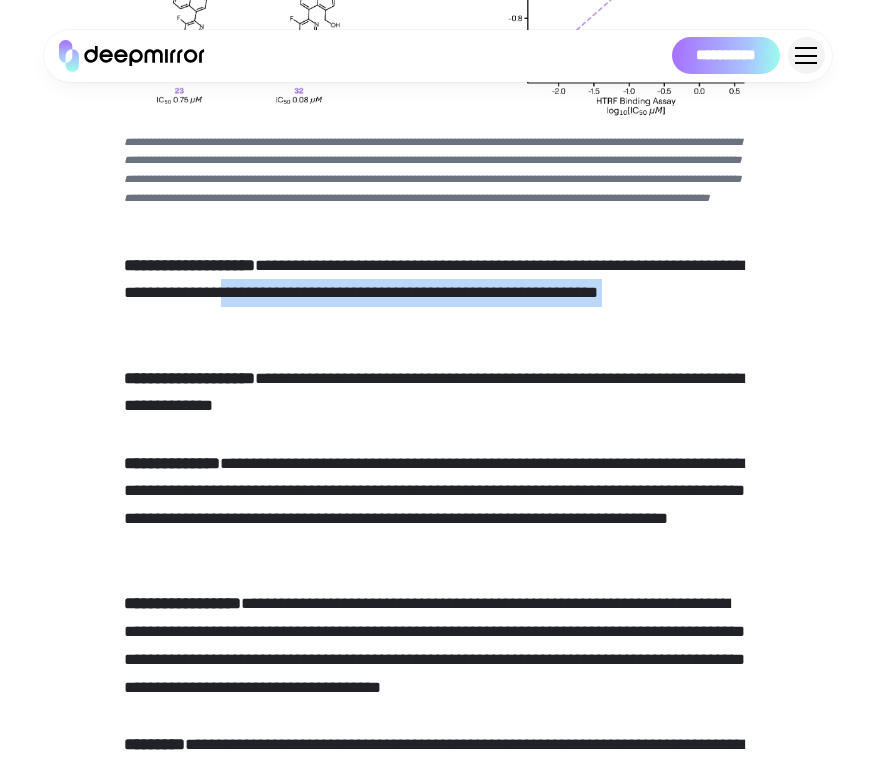 drag, startPoint x: 353, startPoint y: 341, endPoint x: 584, endPoint y: 410, distance: 241.08505 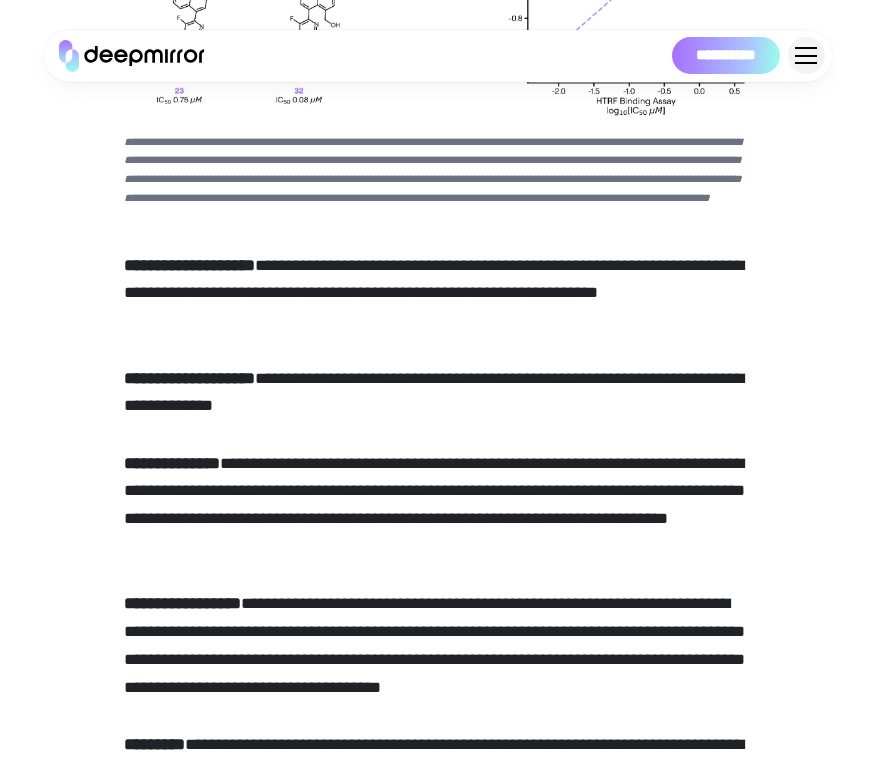 click on "**********" at bounding box center [438, 4894] 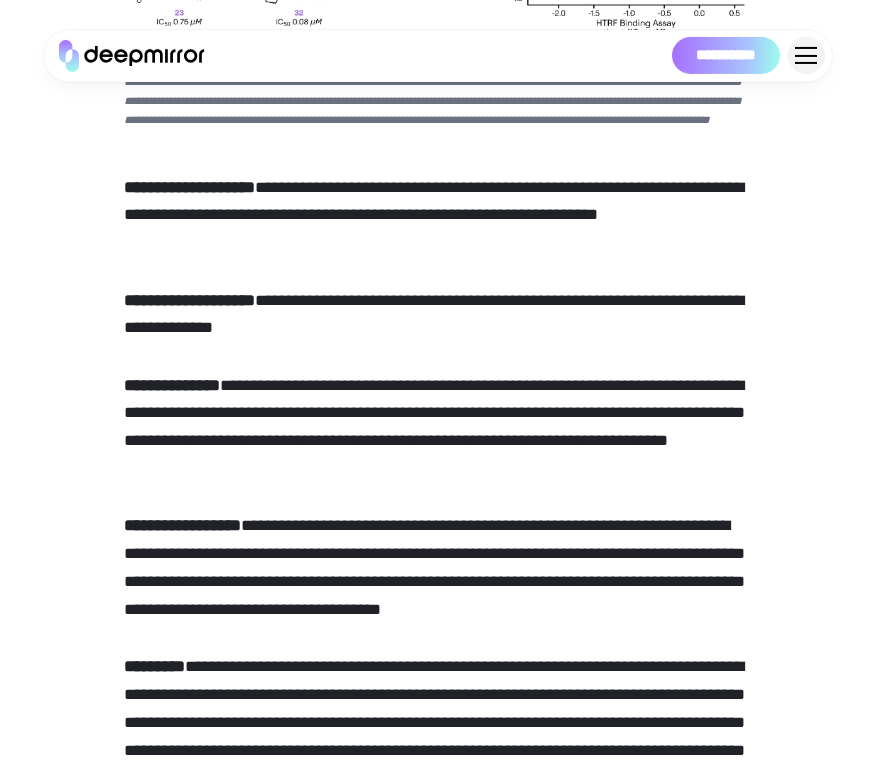 scroll, scrollTop: 2198, scrollLeft: 0, axis: vertical 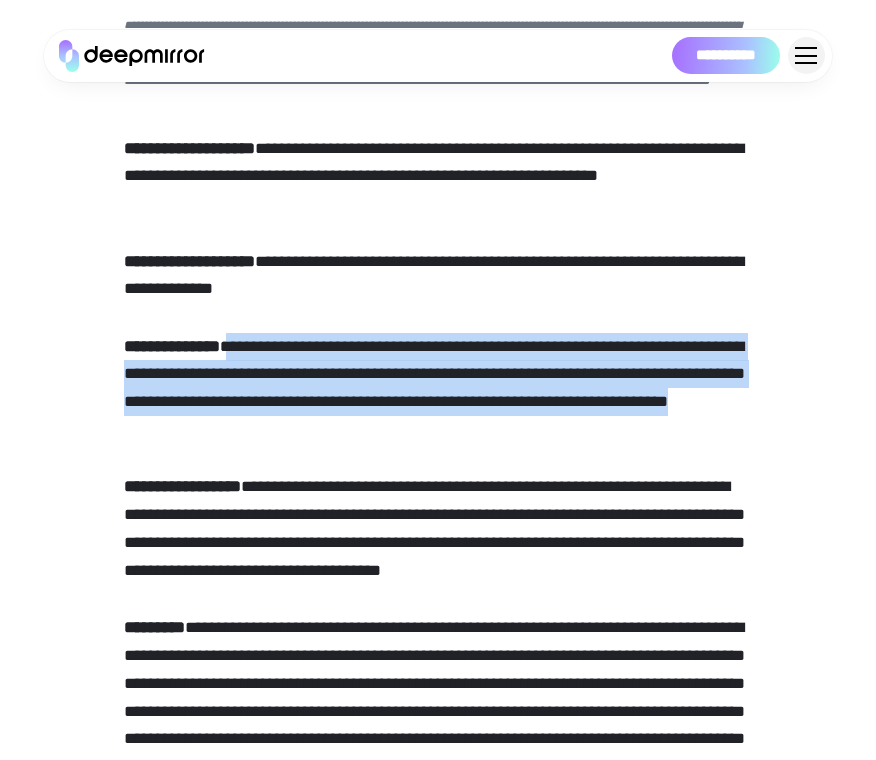 drag, startPoint x: 239, startPoint y: 392, endPoint x: 543, endPoint y: 465, distance: 312.64197 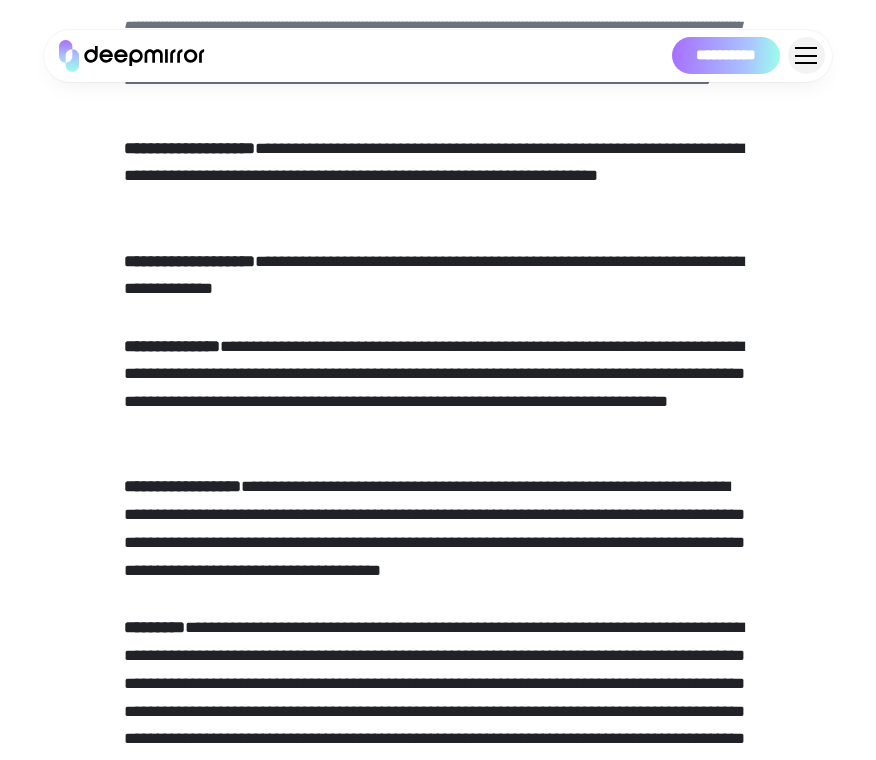 click on "**********" at bounding box center [438, 388] 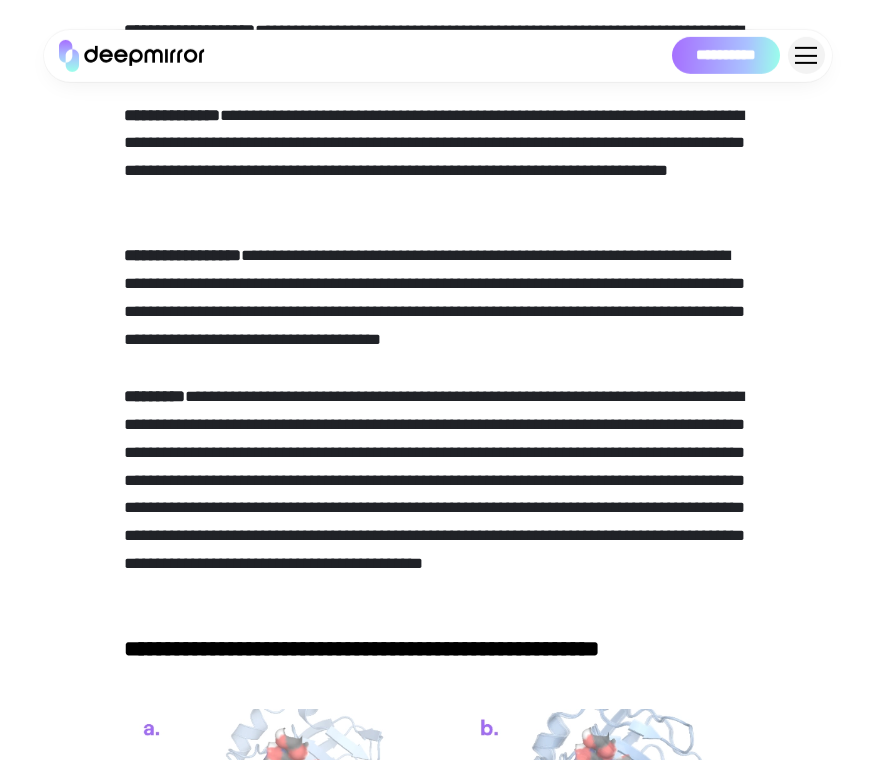scroll, scrollTop: 2432, scrollLeft: 0, axis: vertical 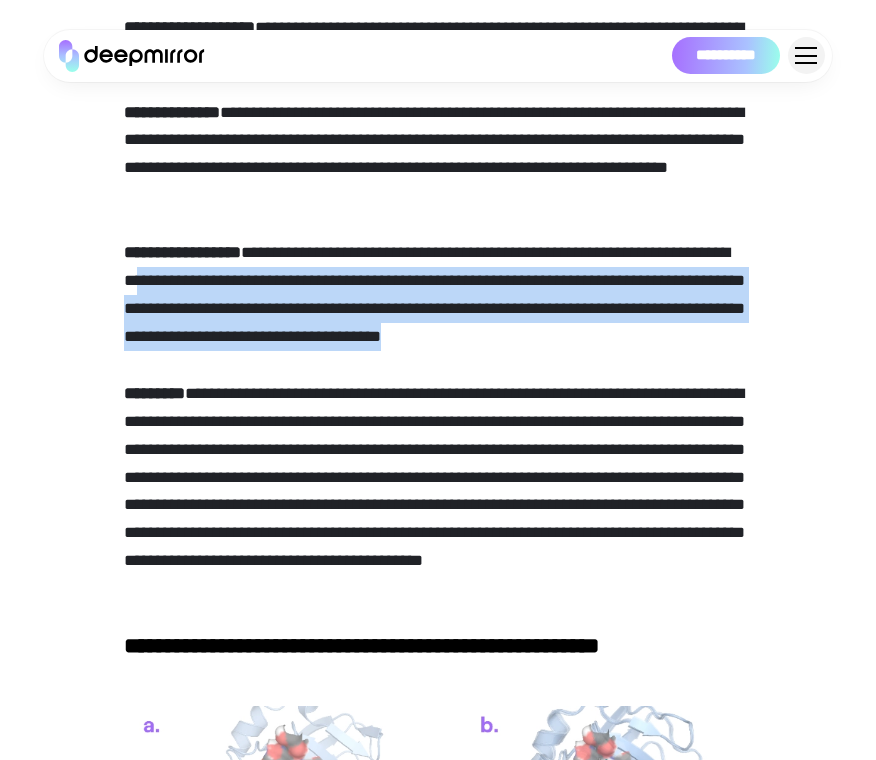 drag, startPoint x: 188, startPoint y: 325, endPoint x: 677, endPoint y: 398, distance: 494.41885 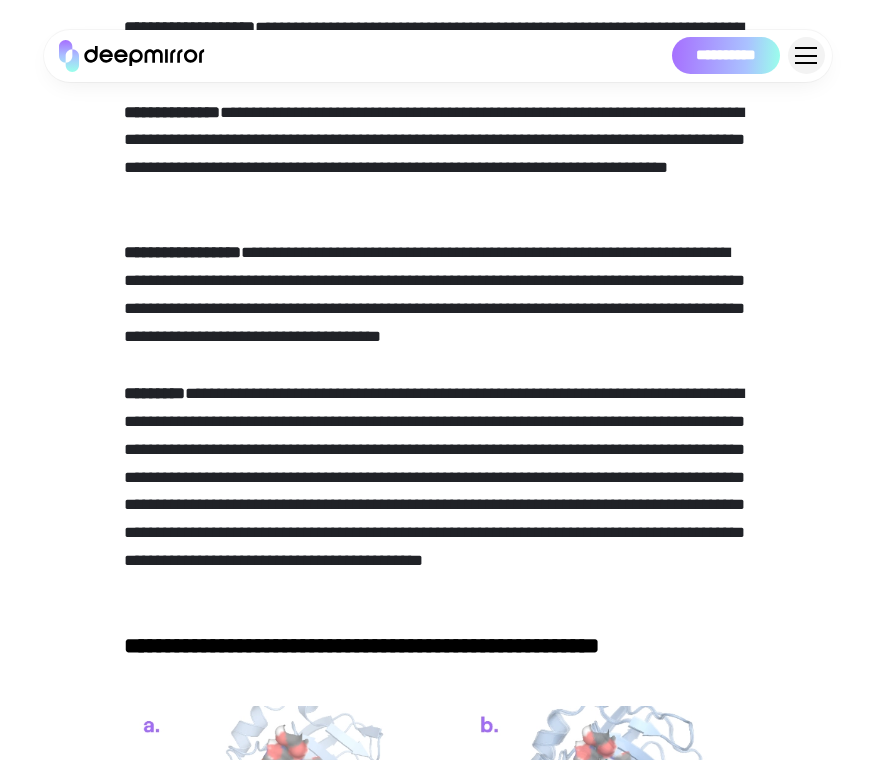click on "**********" at bounding box center [438, 4543] 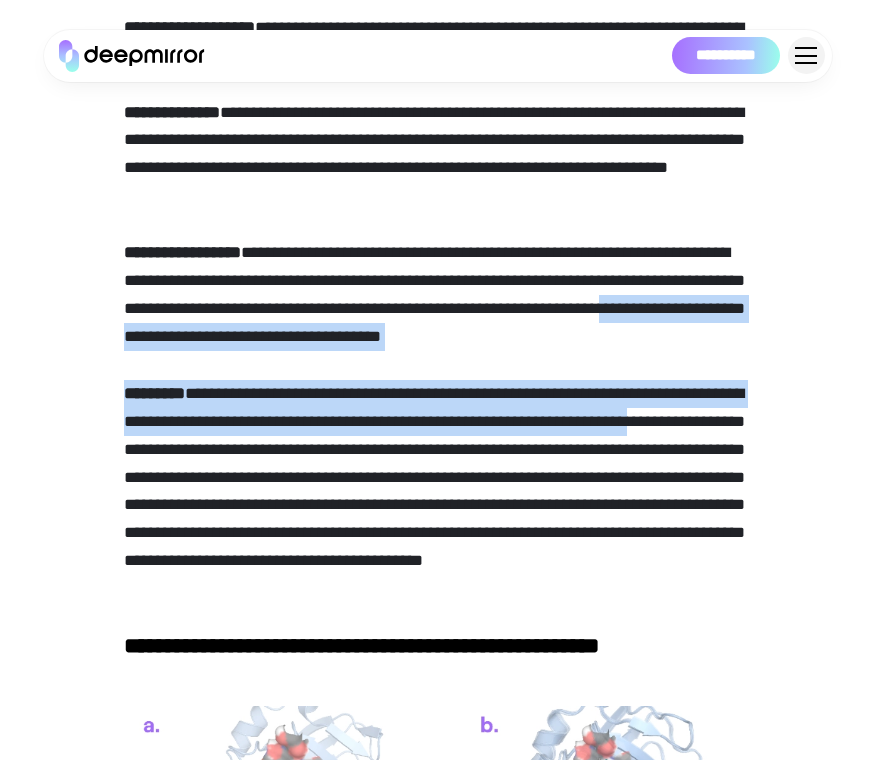 drag, startPoint x: 262, startPoint y: 380, endPoint x: 785, endPoint y: 479, distance: 532.28754 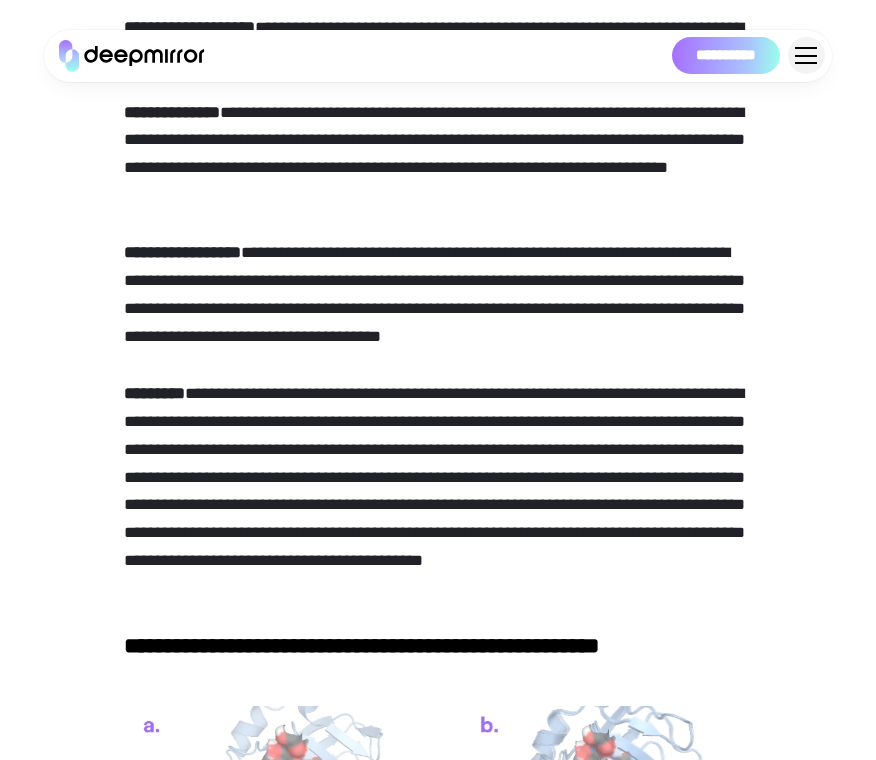 click on "**********" at bounding box center (438, 4830) 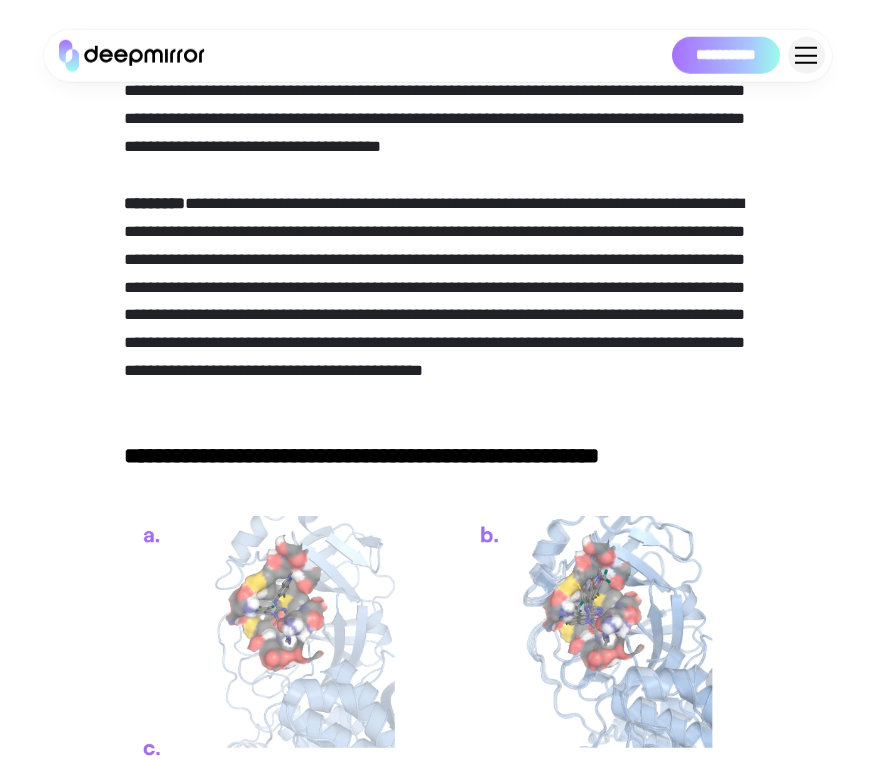 scroll, scrollTop: 2666, scrollLeft: 0, axis: vertical 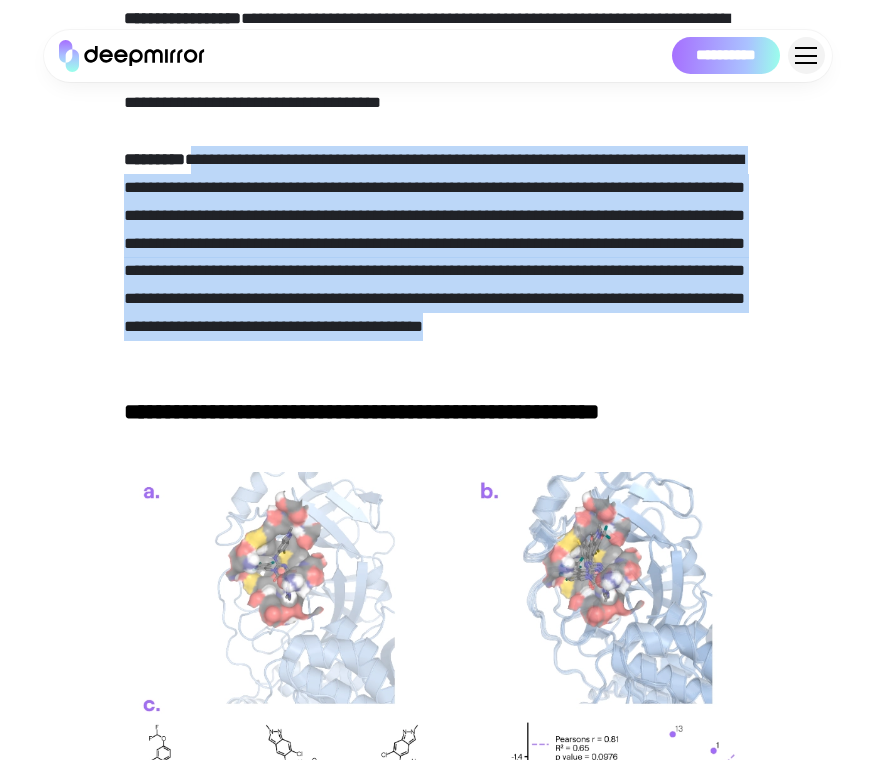 drag, startPoint x: 201, startPoint y: 197, endPoint x: 639, endPoint y: 405, distance: 484.87936 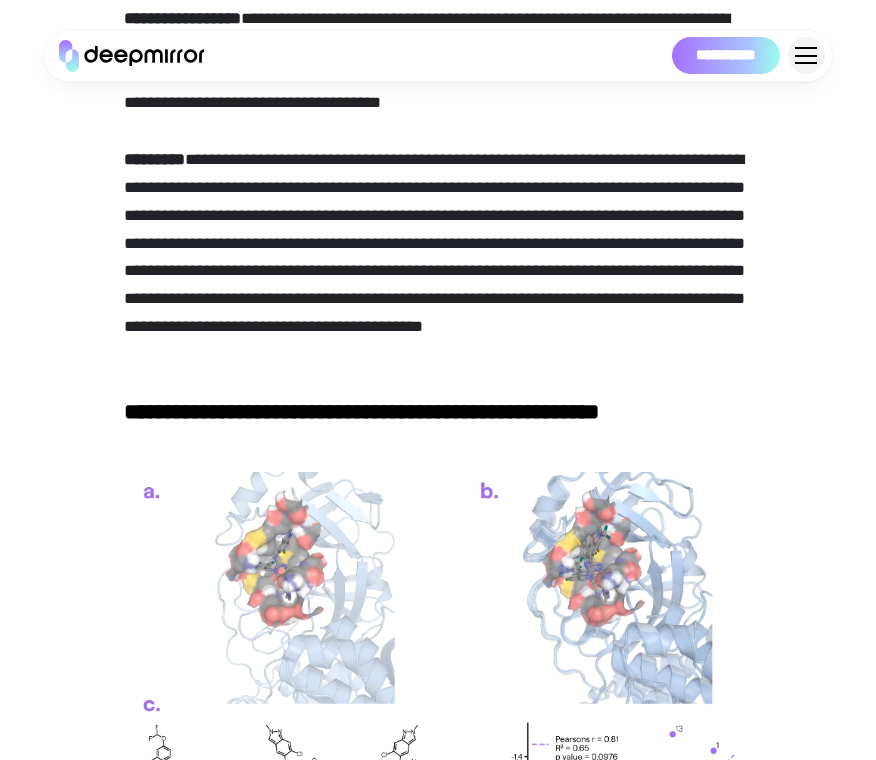 click on "**********" at bounding box center [438, 257] 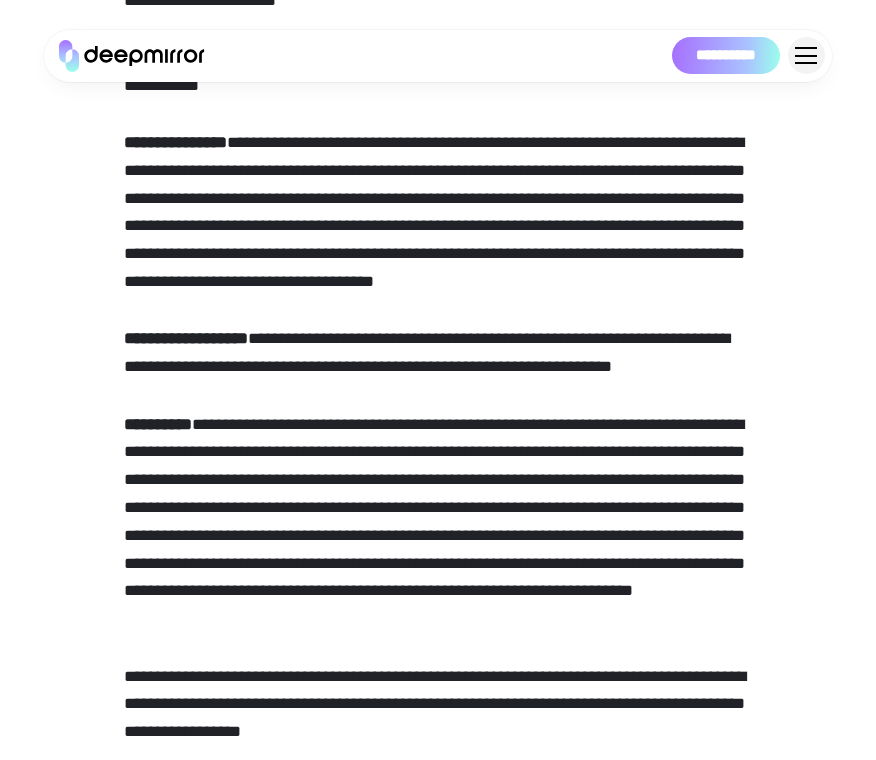 scroll, scrollTop: 3933, scrollLeft: 0, axis: vertical 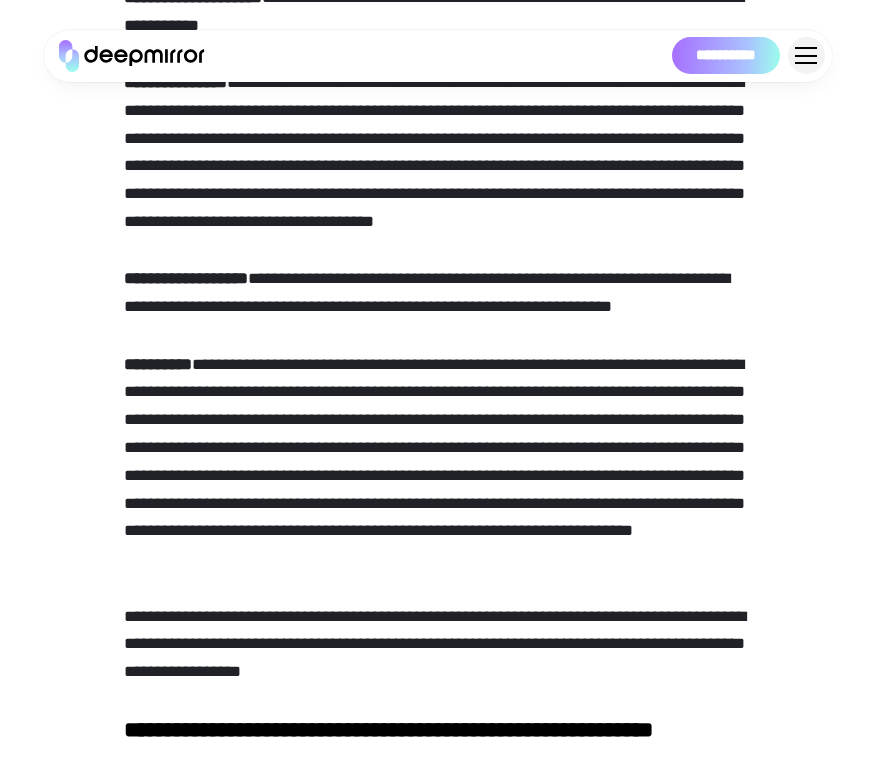 click on "**********" at bounding box center [438, 152] 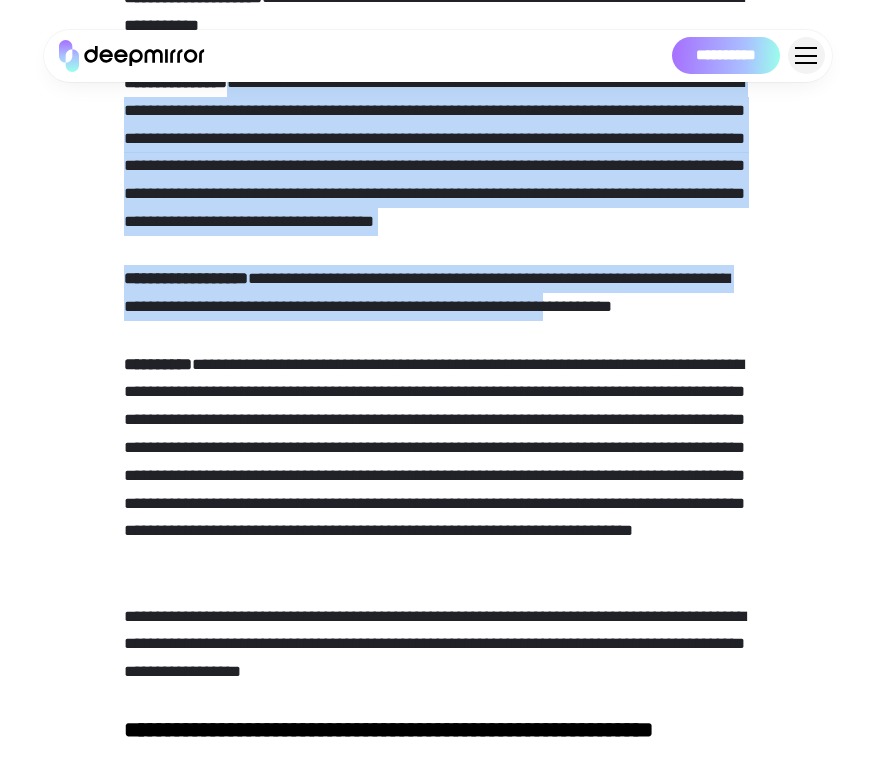 drag, startPoint x: 238, startPoint y: 153, endPoint x: 554, endPoint y: 373, distance: 385.04025 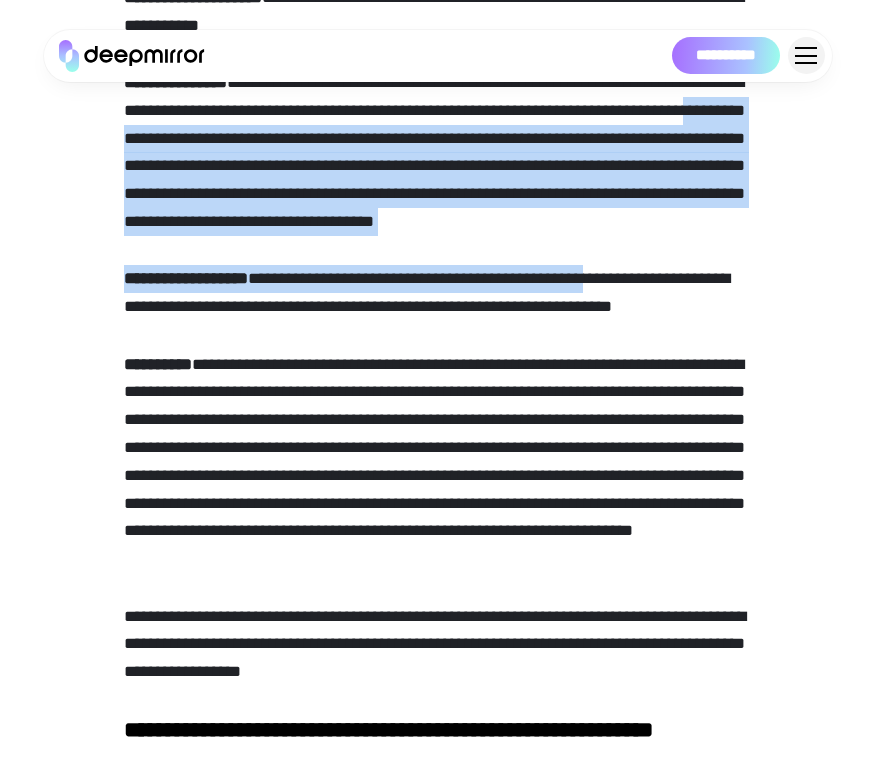 drag, startPoint x: 167, startPoint y: 202, endPoint x: 590, endPoint y: 335, distance: 443.4163 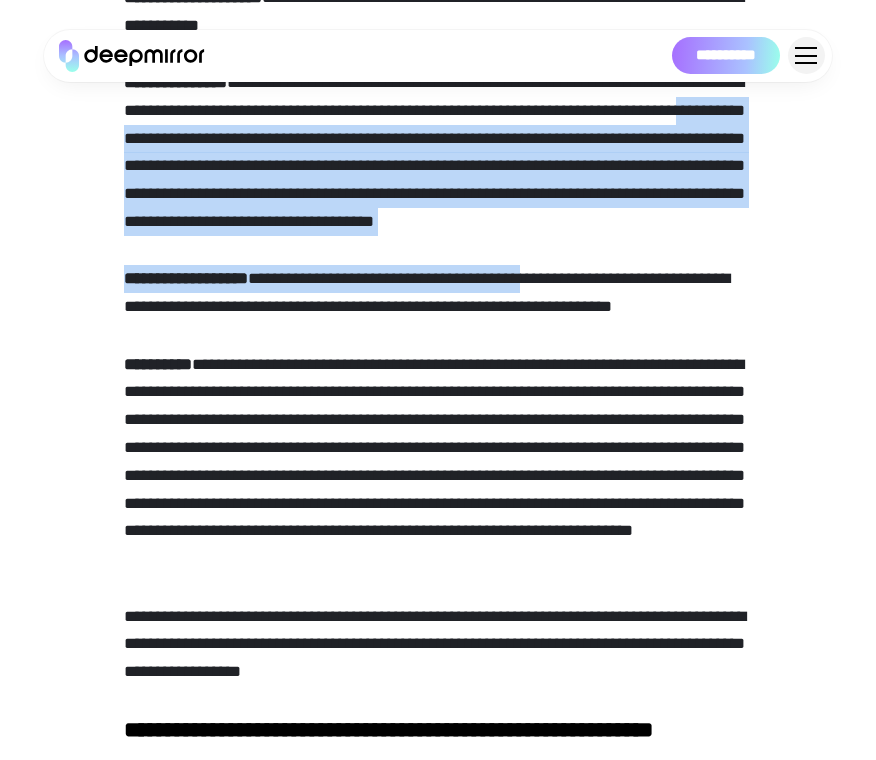 drag, startPoint x: 162, startPoint y: 202, endPoint x: 529, endPoint y: 344, distance: 393.51367 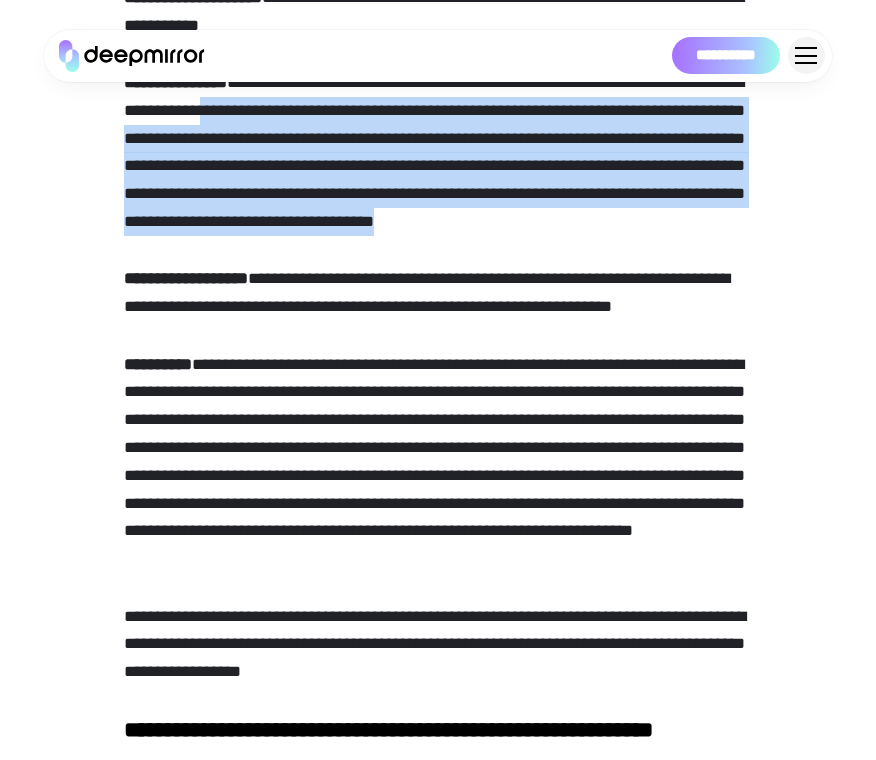 drag, startPoint x: 251, startPoint y: 176, endPoint x: 668, endPoint y: 302, distance: 435.62024 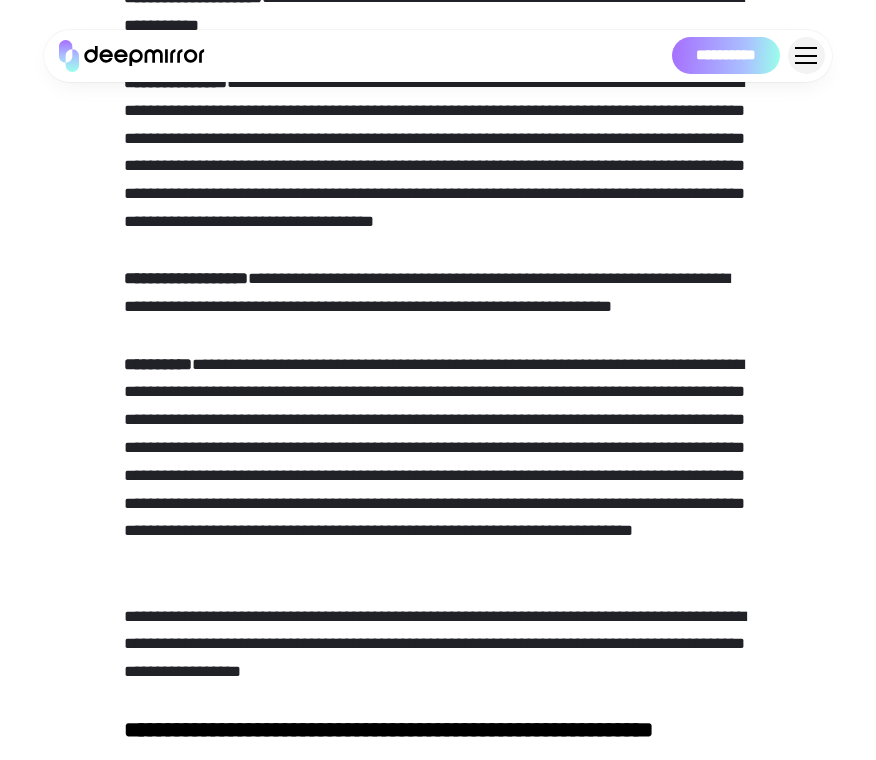 click on "**********" at bounding box center [438, 3042] 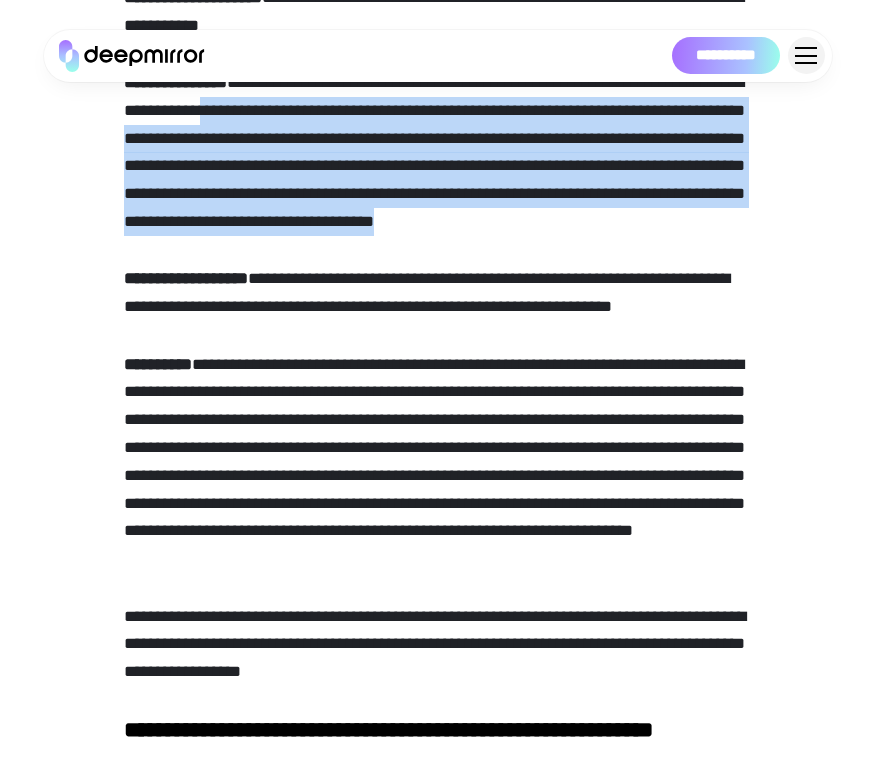 drag, startPoint x: 256, startPoint y: 178, endPoint x: 773, endPoint y: 294, distance: 529.85376 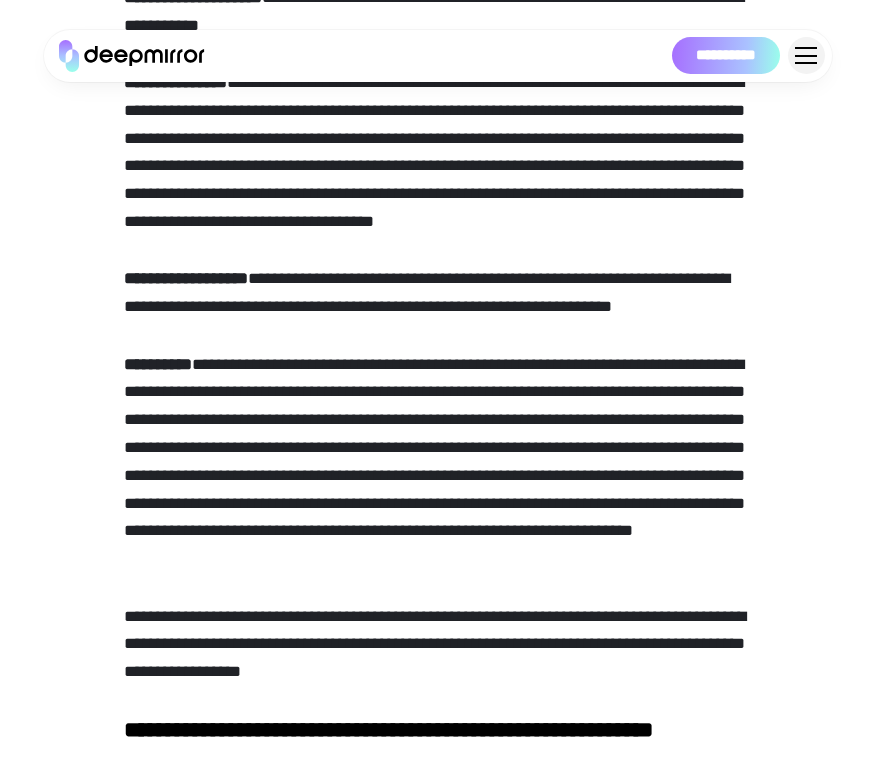 click on "**********" at bounding box center (438, 3329) 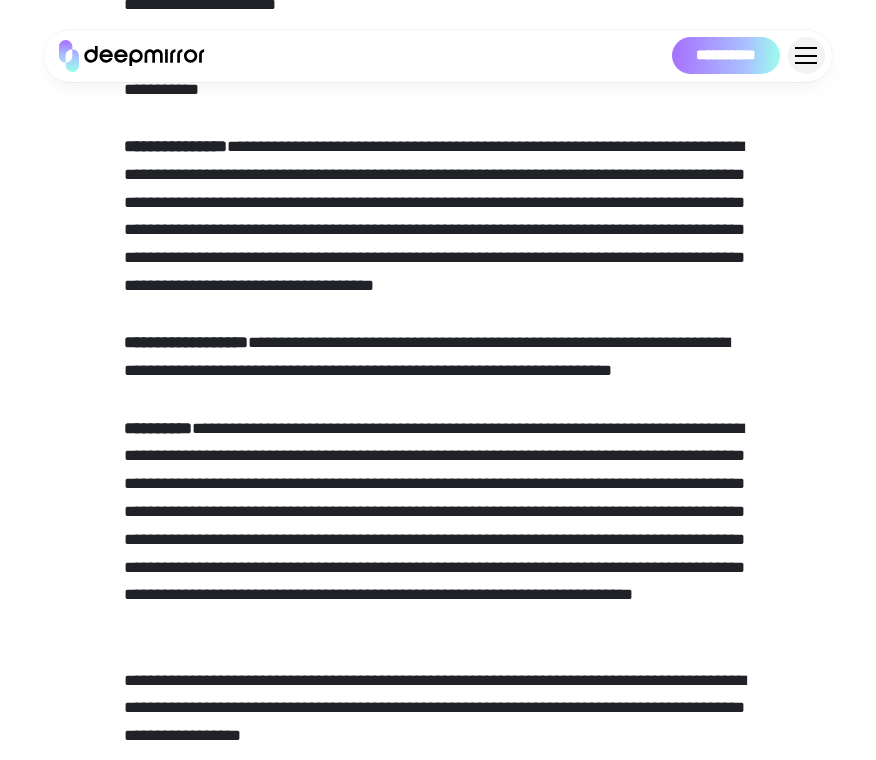 scroll, scrollTop: 3929, scrollLeft: 0, axis: vertical 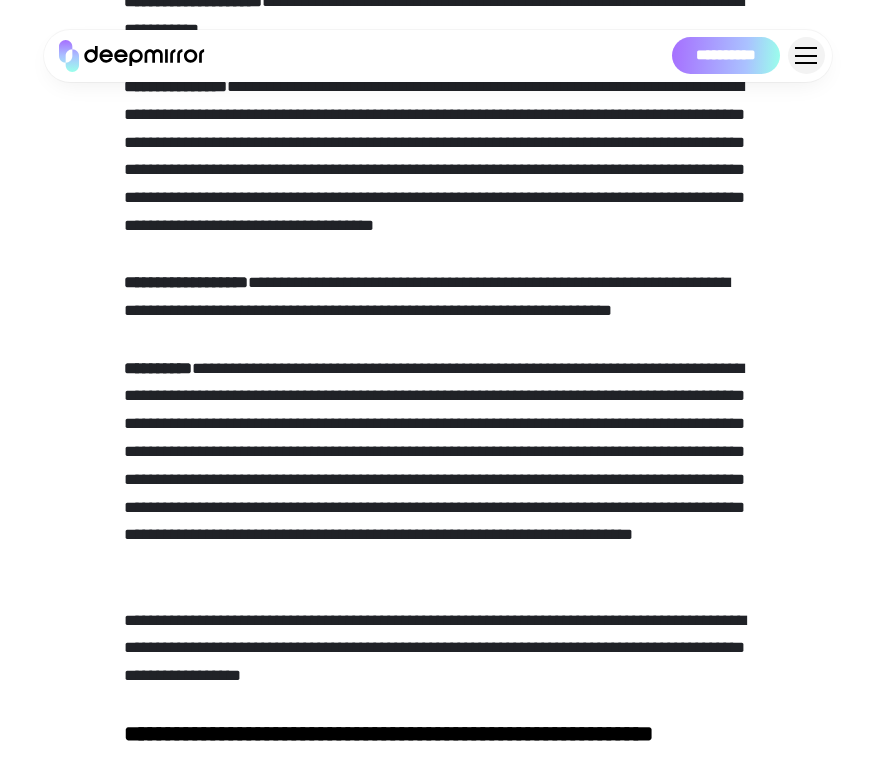 click on "**********" at bounding box center [438, 156] 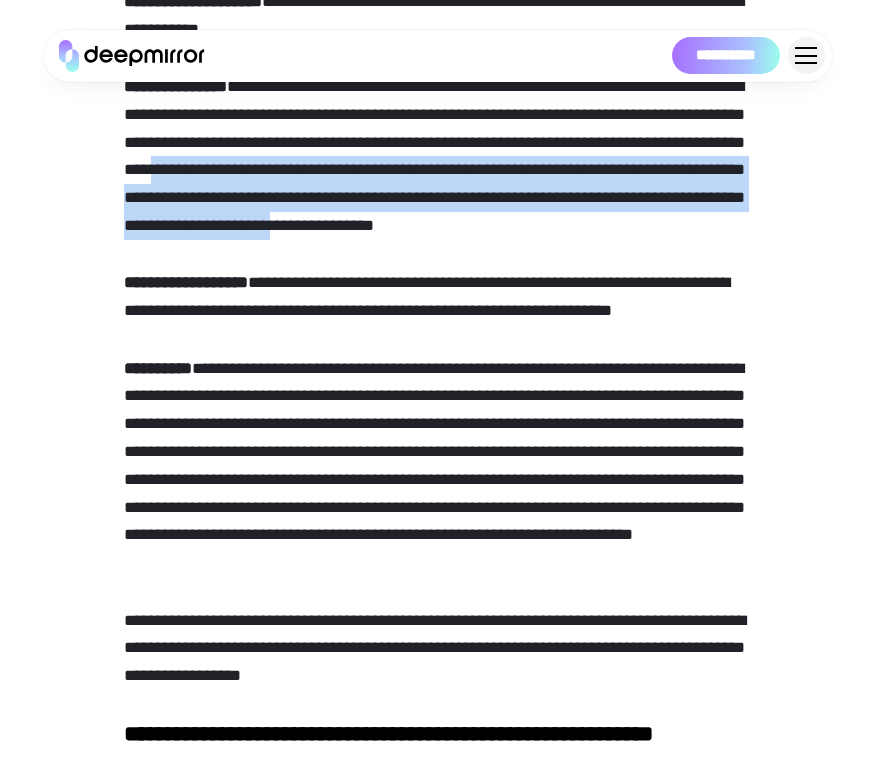 drag, startPoint x: 311, startPoint y: 236, endPoint x: 609, endPoint y: 296, distance: 303.98026 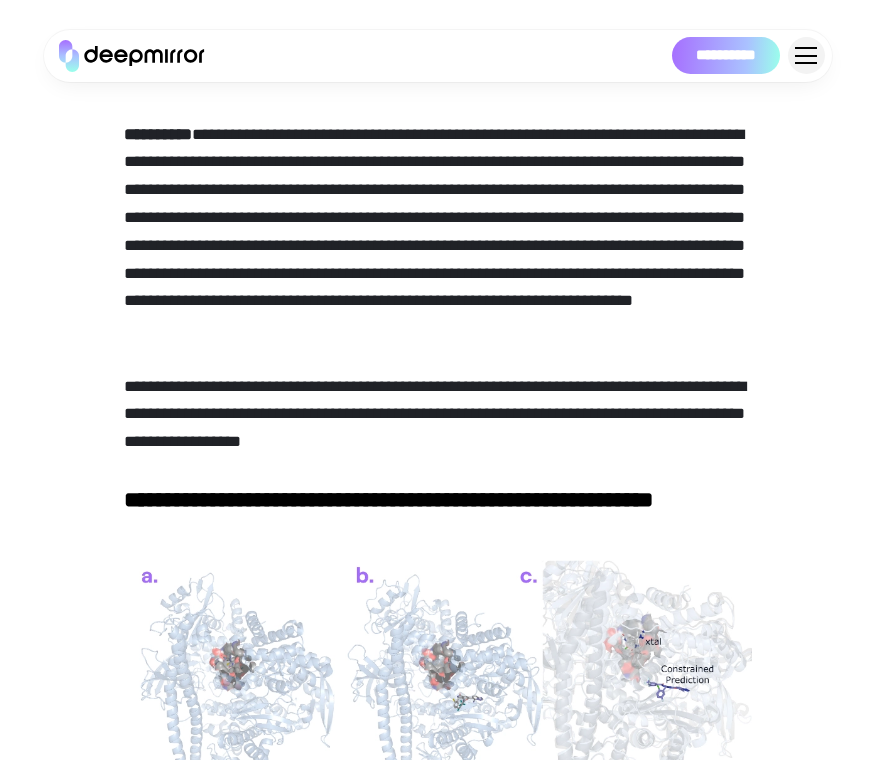 scroll, scrollTop: 4046, scrollLeft: 0, axis: vertical 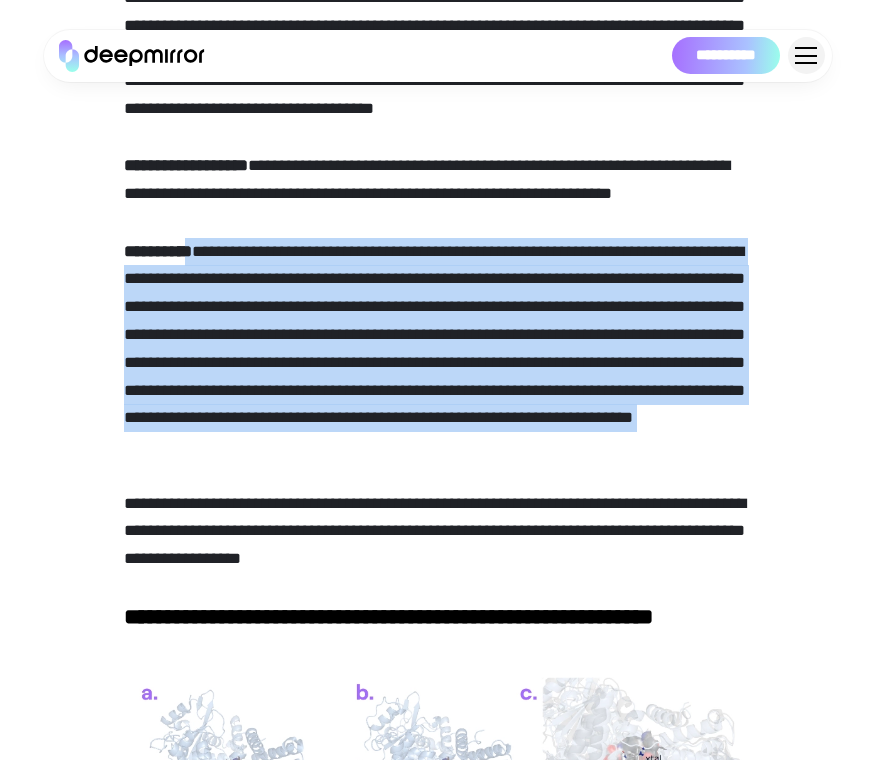 drag, startPoint x: 195, startPoint y: 308, endPoint x: 646, endPoint y: 545, distance: 509.48013 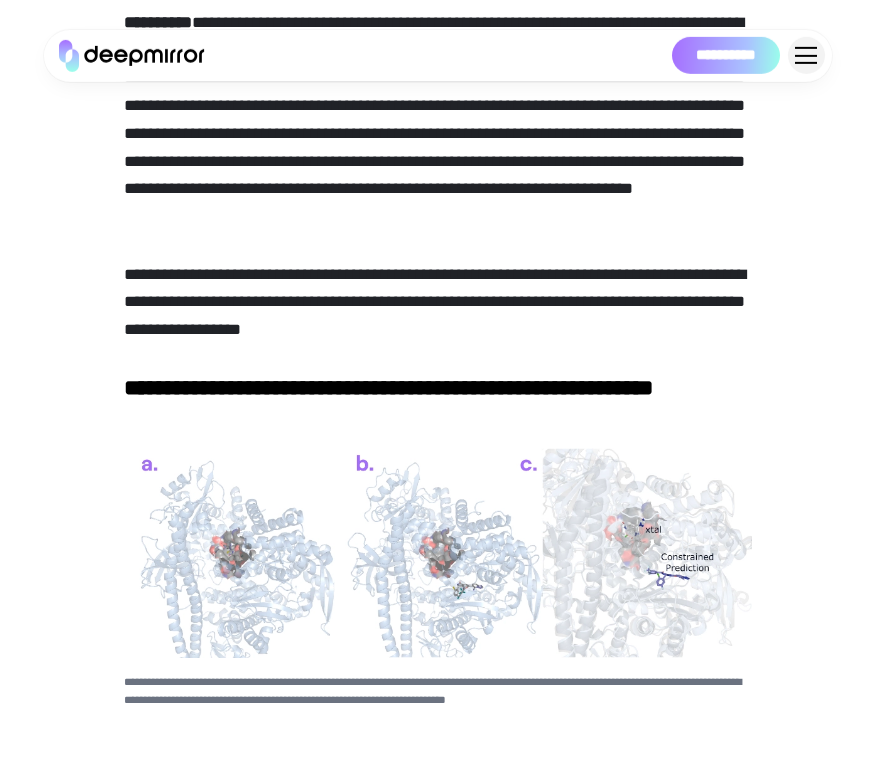 scroll, scrollTop: 4280, scrollLeft: 0, axis: vertical 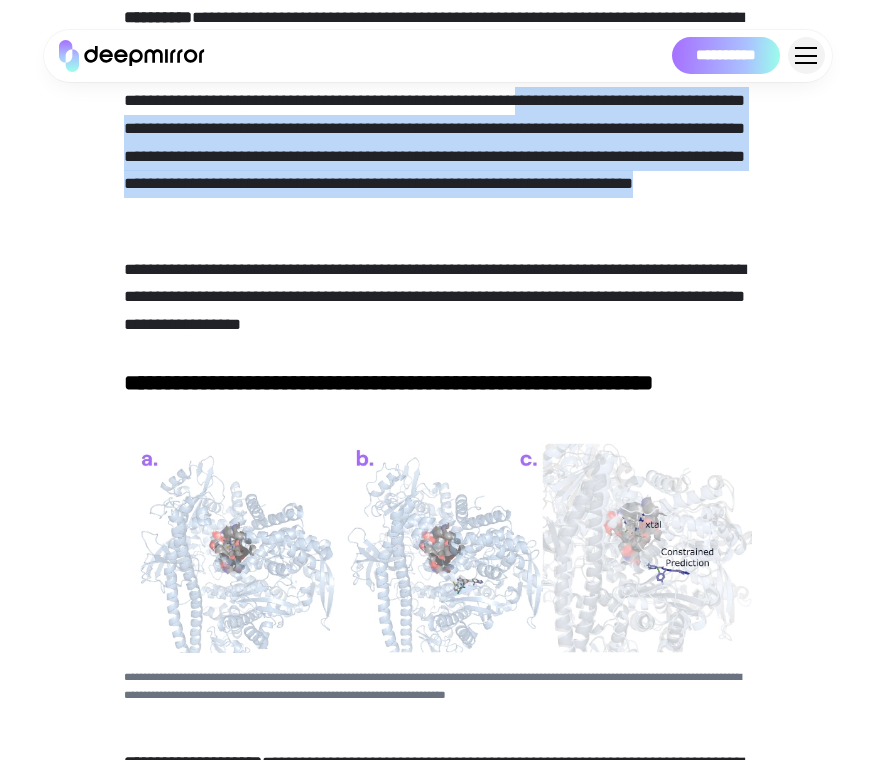 drag, startPoint x: 460, startPoint y: 278, endPoint x: 154, endPoint y: 186, distance: 319.5309 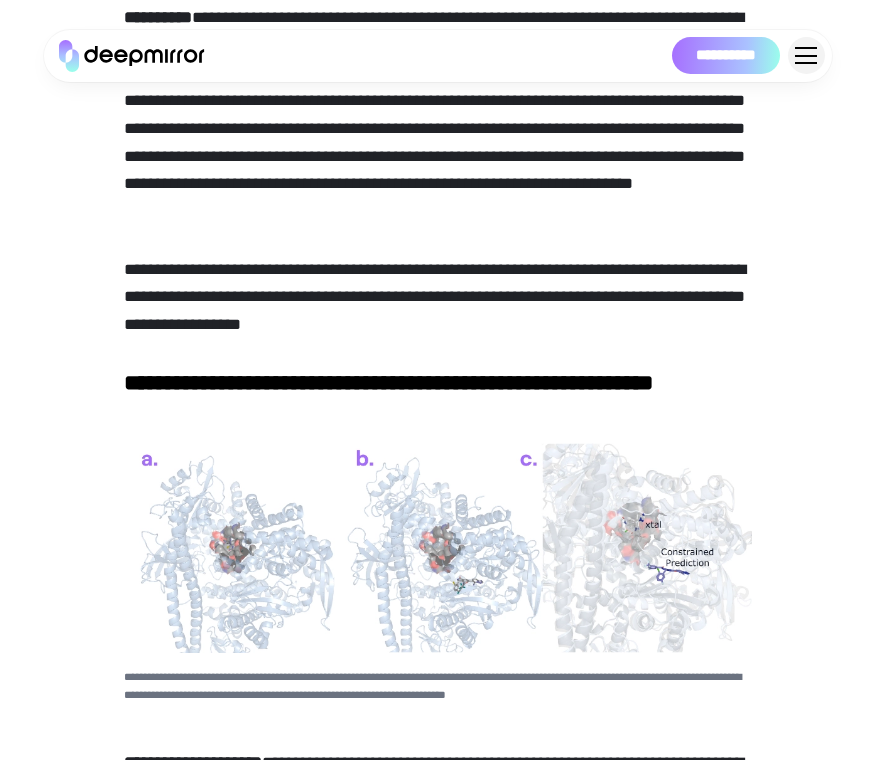 click on "**********" at bounding box center [438, 115] 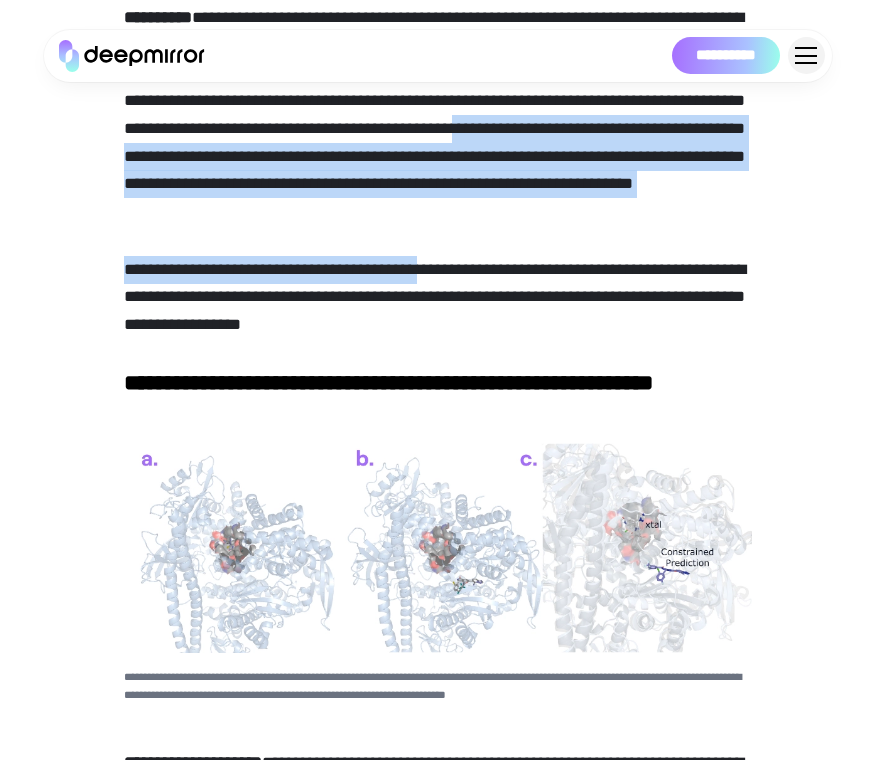 drag, startPoint x: 116, startPoint y: 223, endPoint x: 435, endPoint y: 331, distance: 336.7863 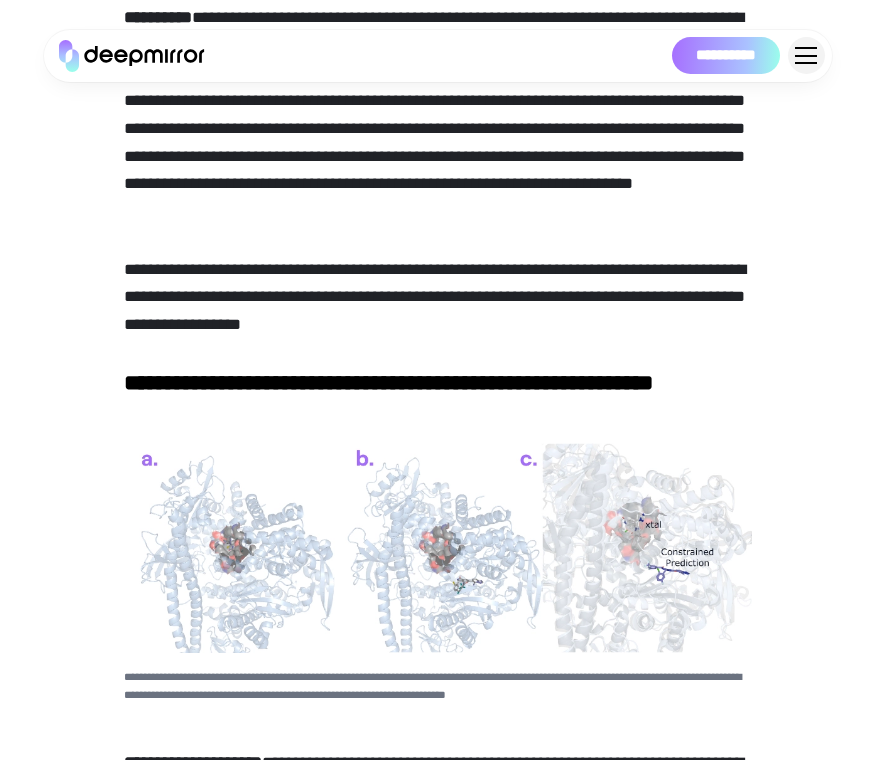 click on "**********" at bounding box center [438, 297] 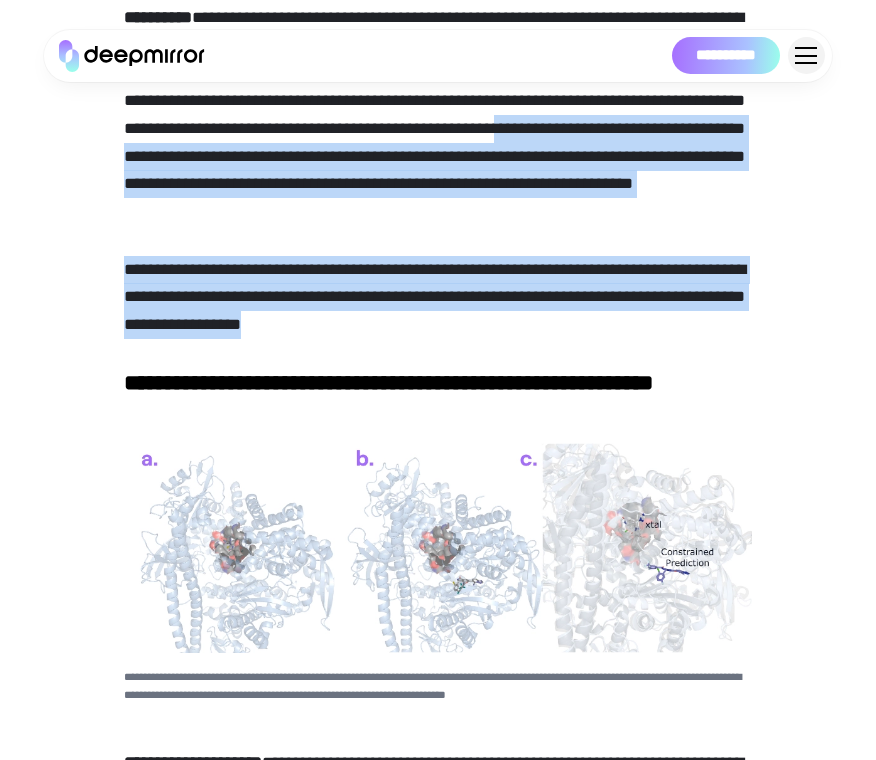 drag, startPoint x: 381, startPoint y: 389, endPoint x: 167, endPoint y: 207, distance: 280.92703 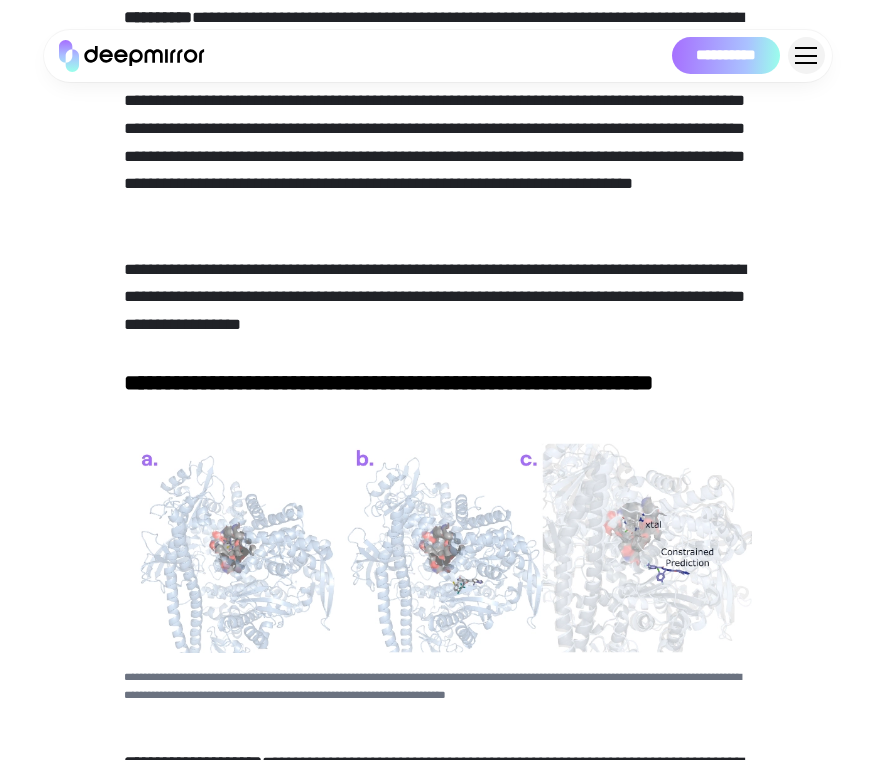 click on "**********" at bounding box center [438, 115] 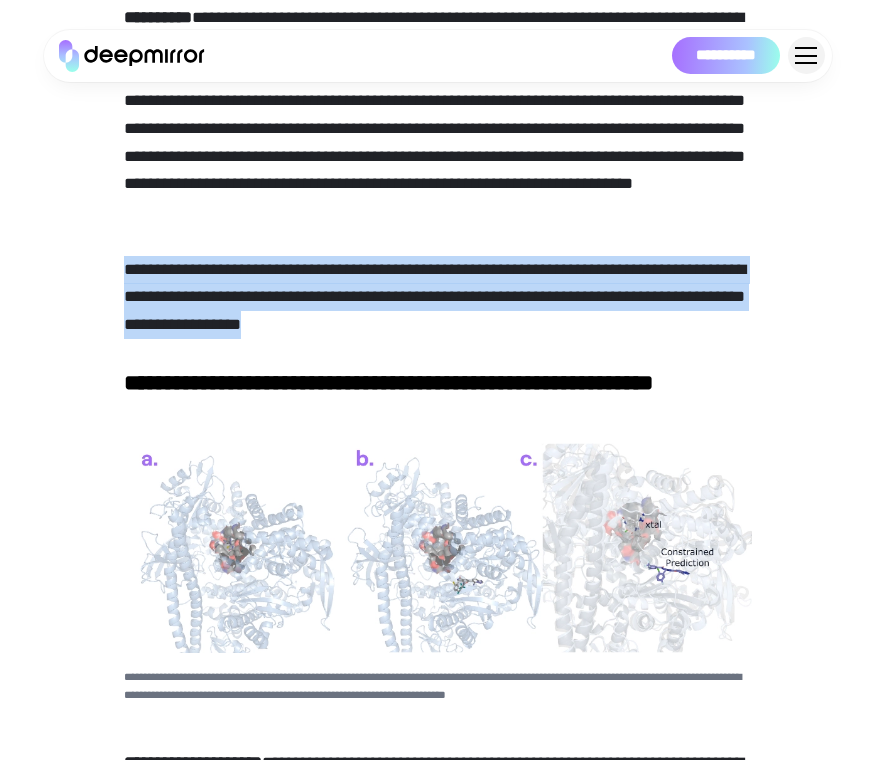 drag, startPoint x: 131, startPoint y: 329, endPoint x: 436, endPoint y: 390, distance: 311.0402 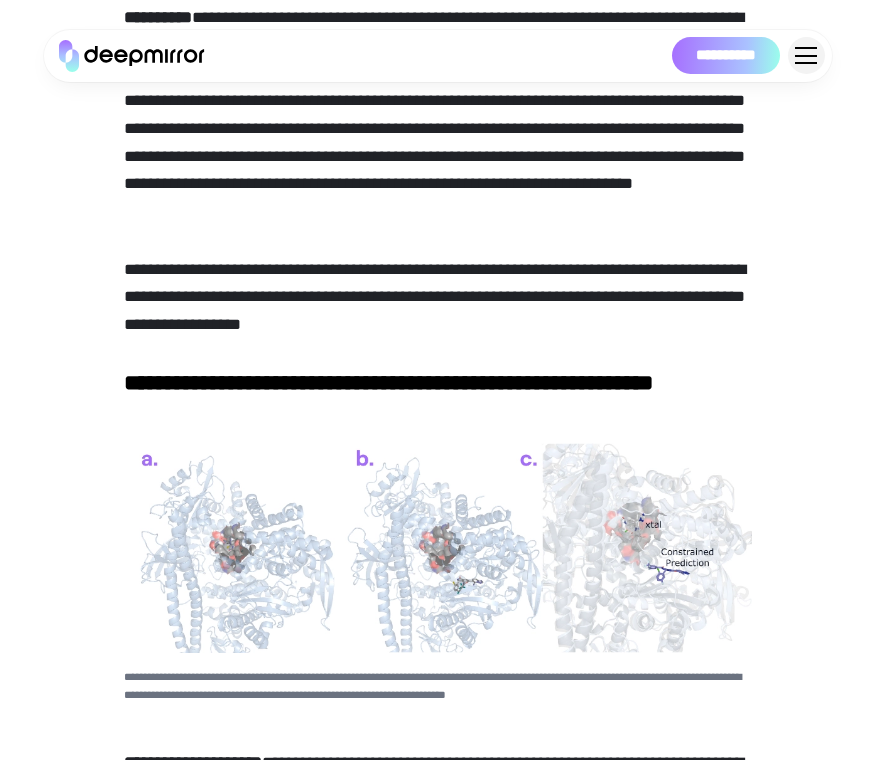 click on "**********" at bounding box center (438, 297) 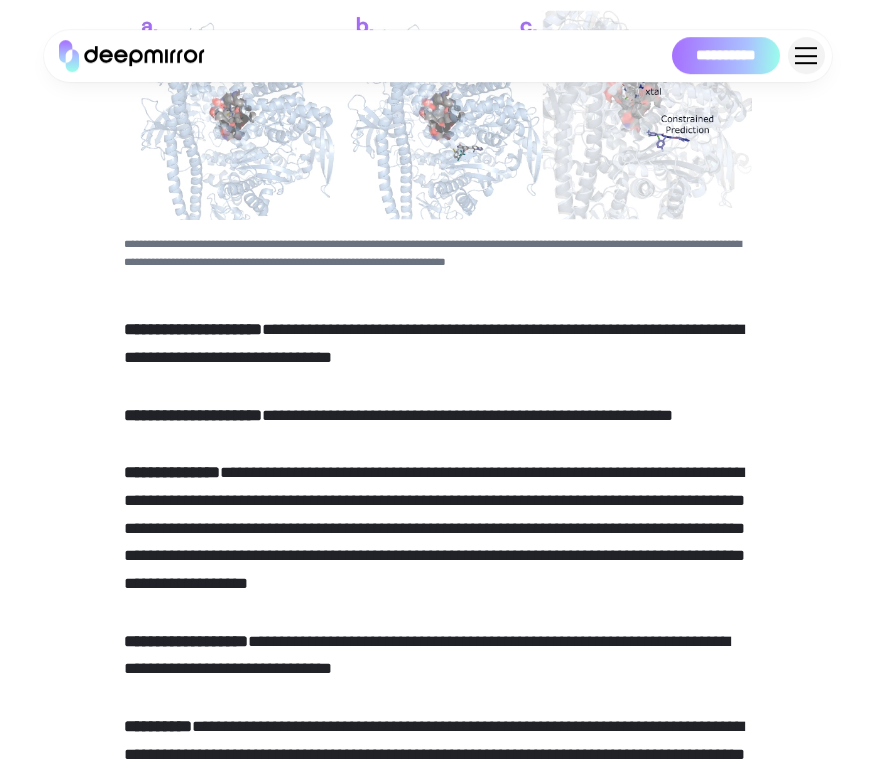 scroll, scrollTop: 4748, scrollLeft: 0, axis: vertical 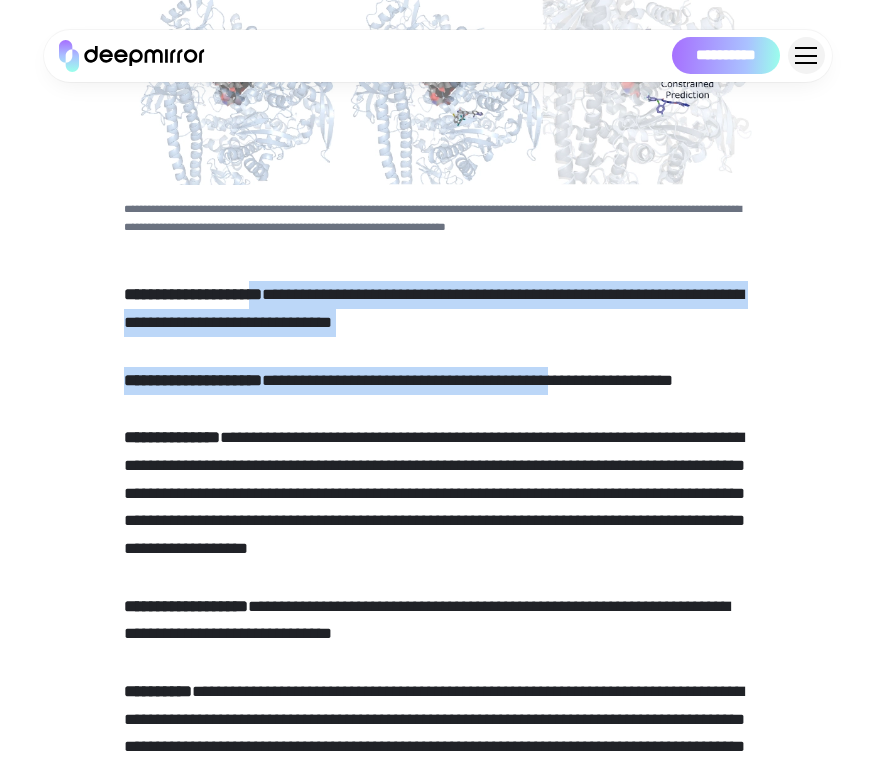 drag, startPoint x: 267, startPoint y: 354, endPoint x: 581, endPoint y: 431, distance: 323.30325 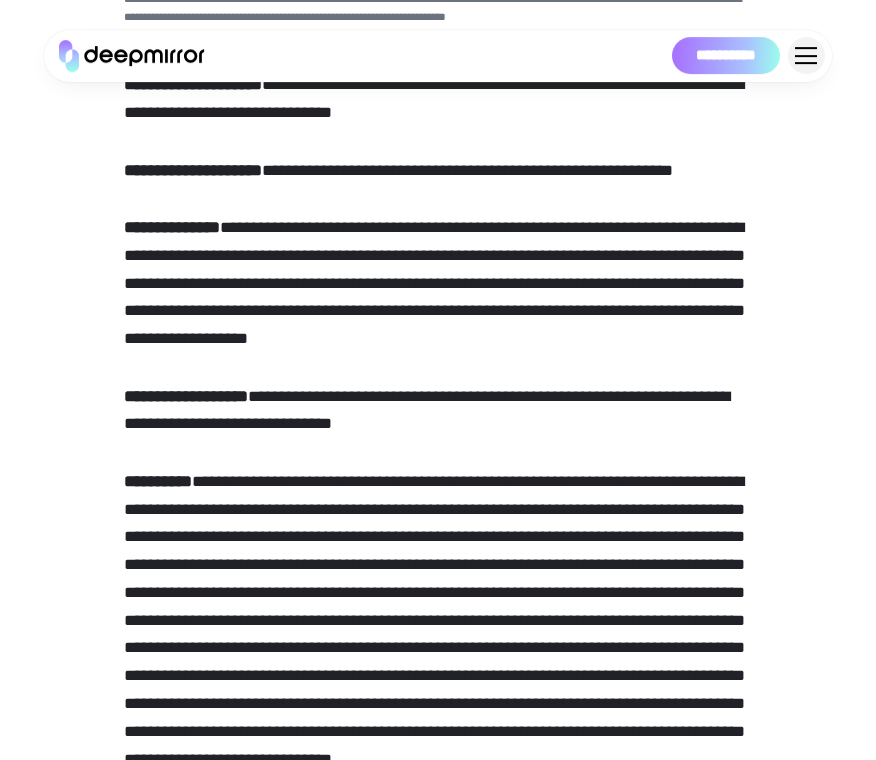 scroll, scrollTop: 4982, scrollLeft: 0, axis: vertical 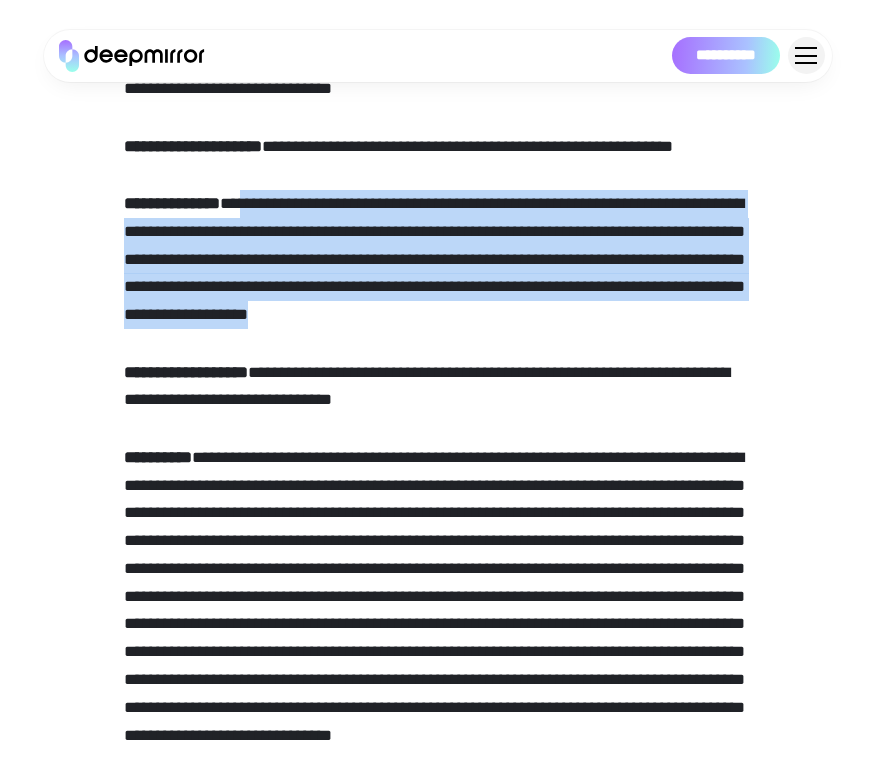 drag, startPoint x: 269, startPoint y: 257, endPoint x: 720, endPoint y: 398, distance: 472.52725 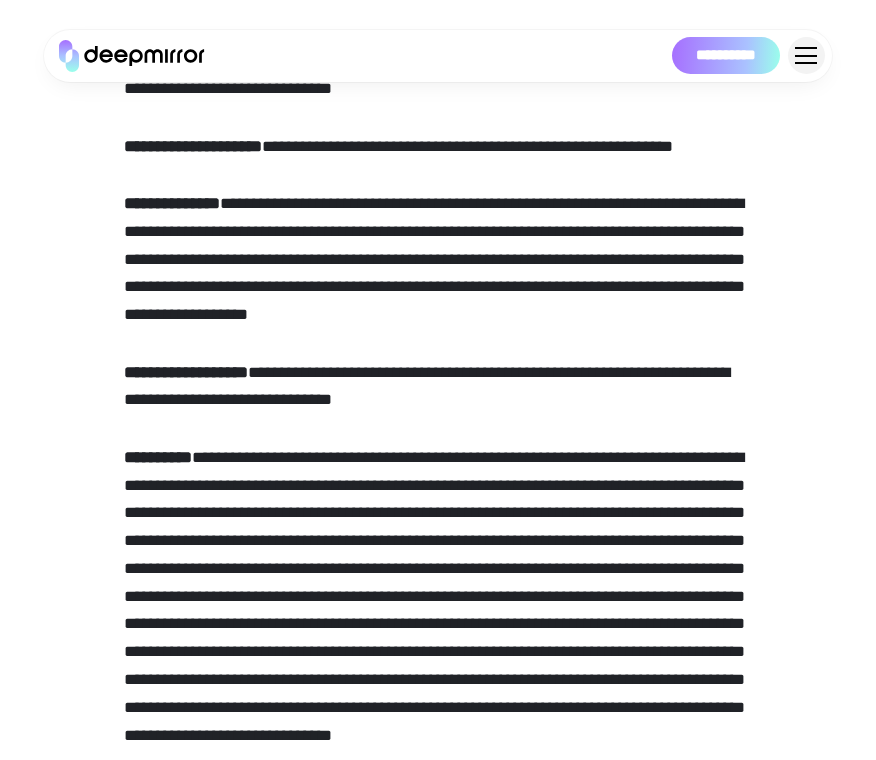 click on "**********" at bounding box center (438, 1993) 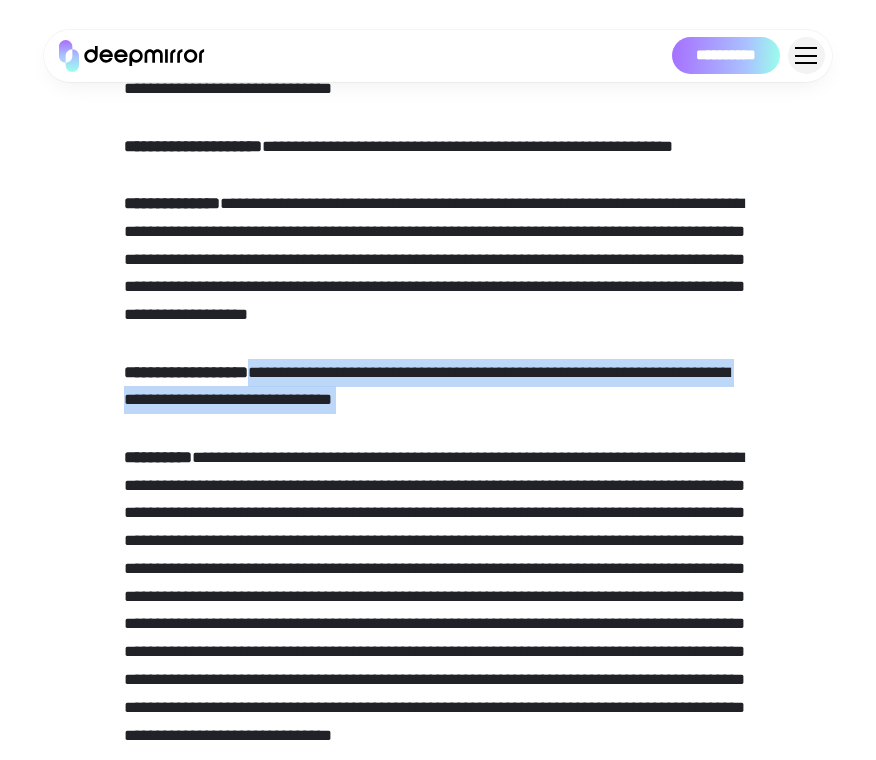 drag, startPoint x: 257, startPoint y: 438, endPoint x: 560, endPoint y: 496, distance: 308.50122 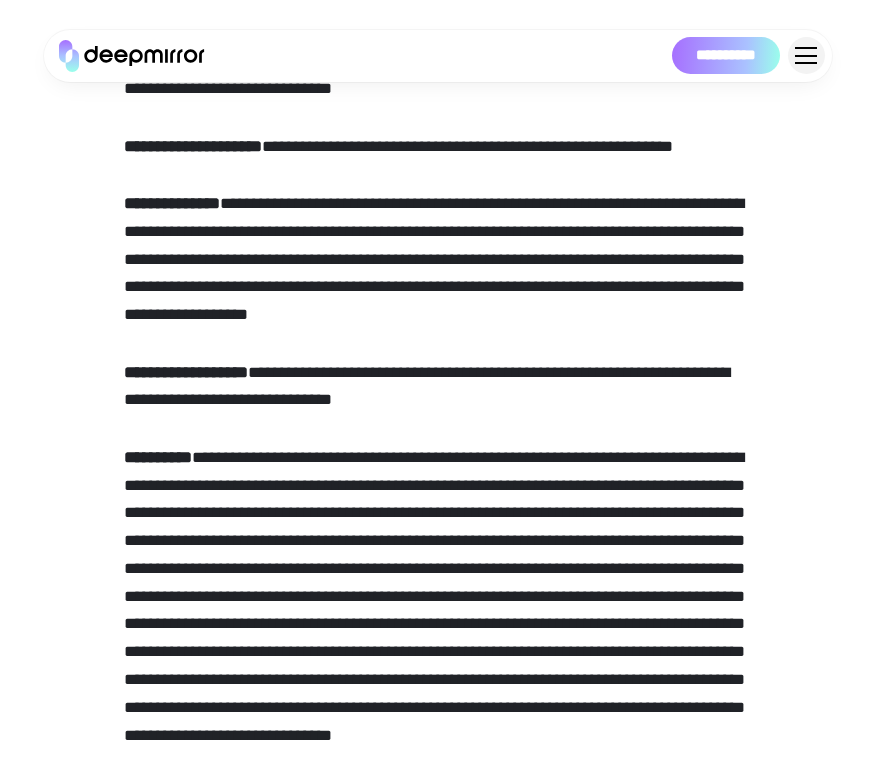 click on "**********" at bounding box center (438, 1993) 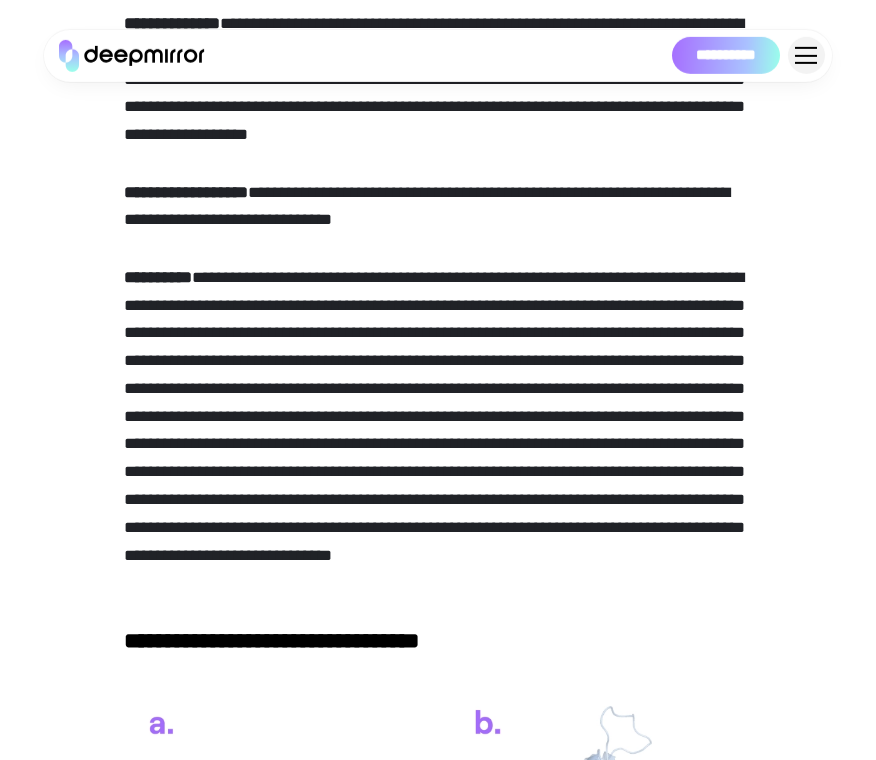 scroll, scrollTop: 5216, scrollLeft: 0, axis: vertical 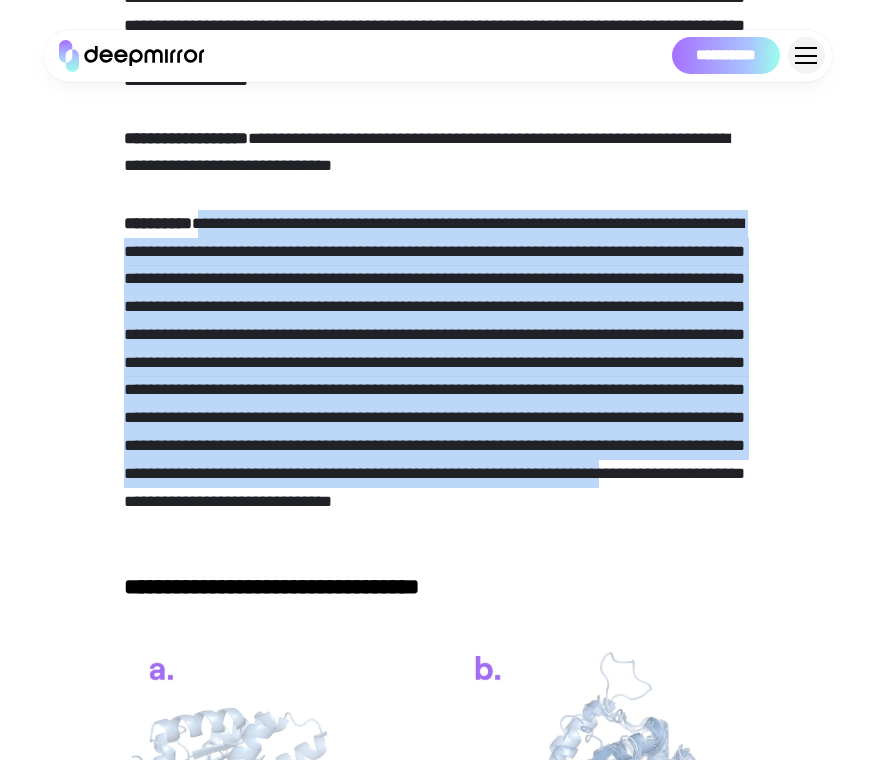 drag, startPoint x: 206, startPoint y: 283, endPoint x: 579, endPoint y: 556, distance: 462.23154 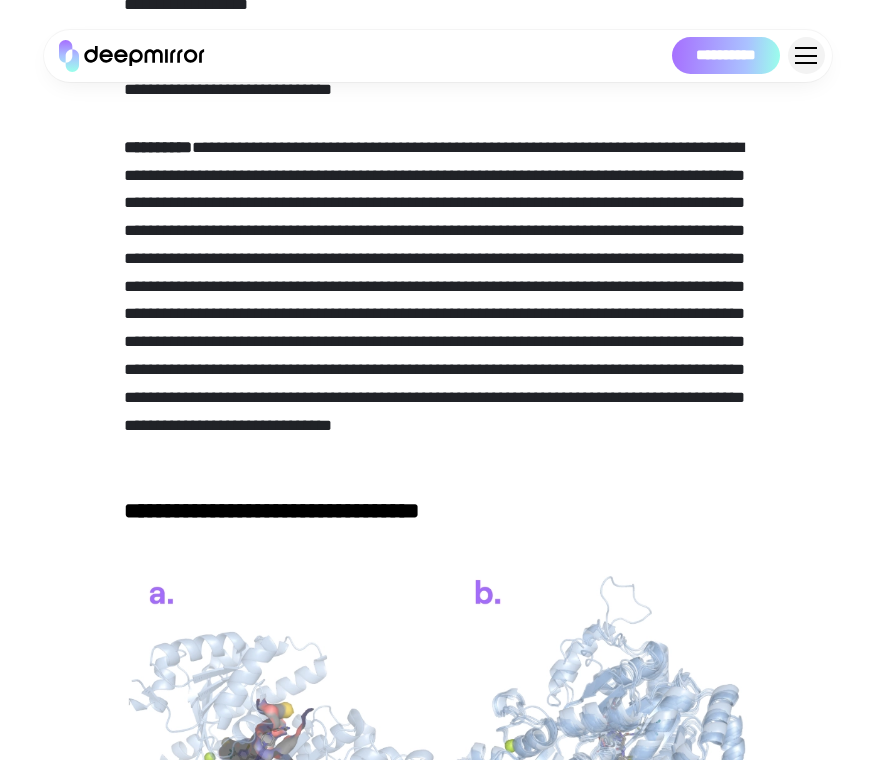 scroll, scrollTop: 5333, scrollLeft: 0, axis: vertical 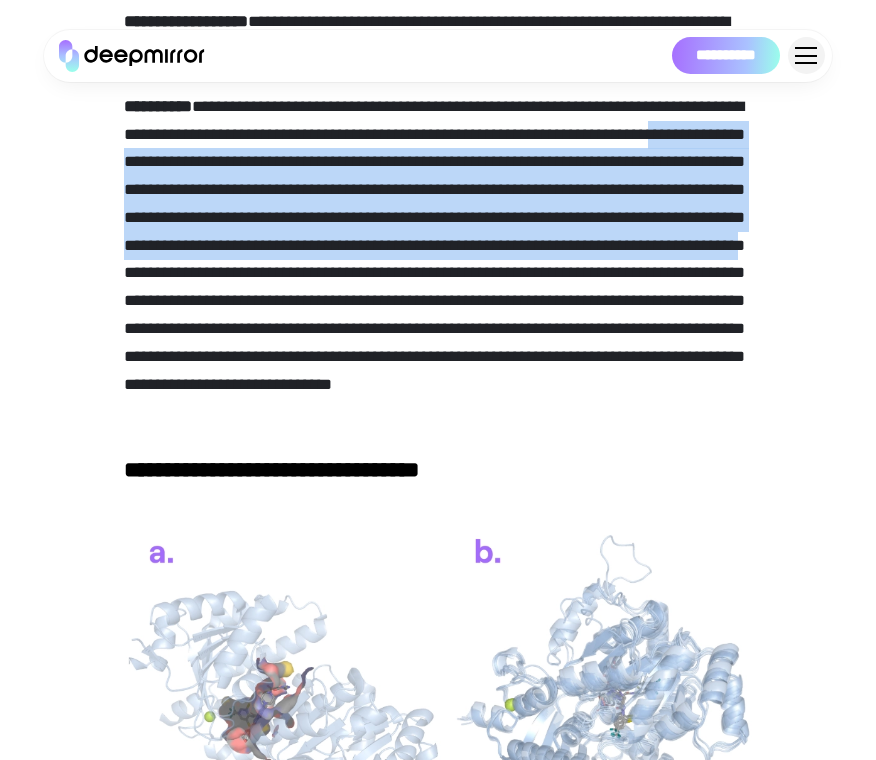 drag, startPoint x: 251, startPoint y: 235, endPoint x: 482, endPoint y: 347, distance: 256.7197 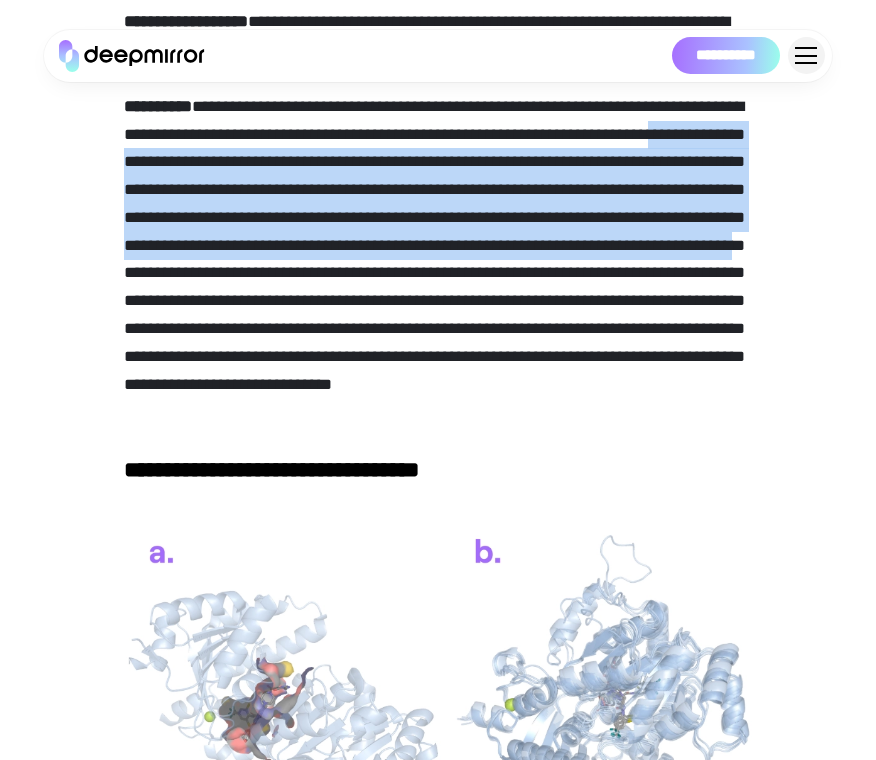 click on "**********" at bounding box center (438, 259) 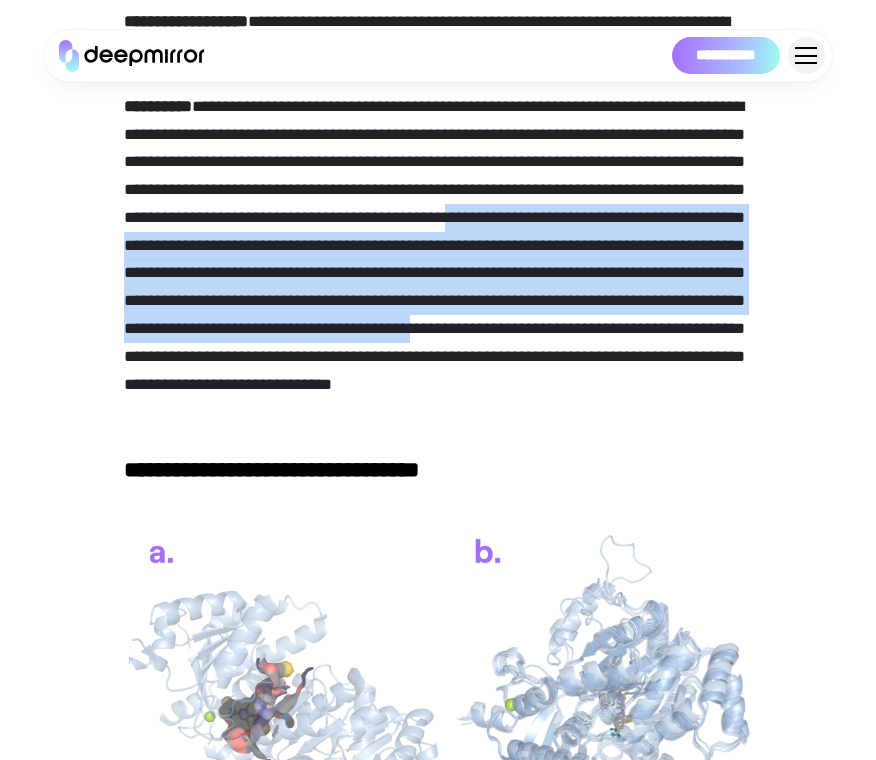 drag, startPoint x: 123, startPoint y: 315, endPoint x: 324, endPoint y: 431, distance: 232.0711 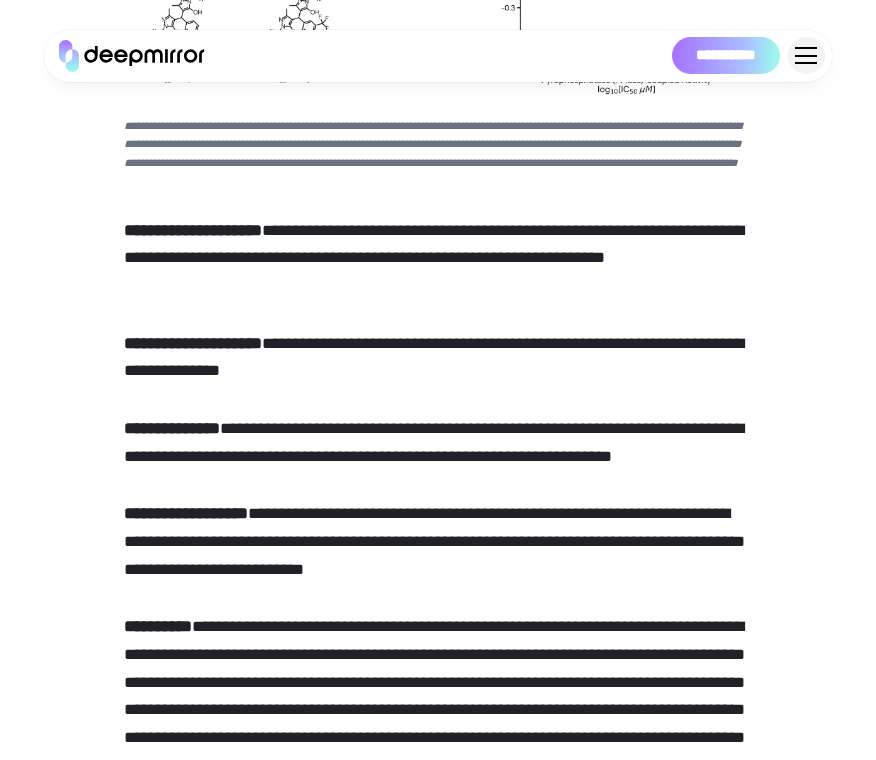 scroll, scrollTop: 7947, scrollLeft: 0, axis: vertical 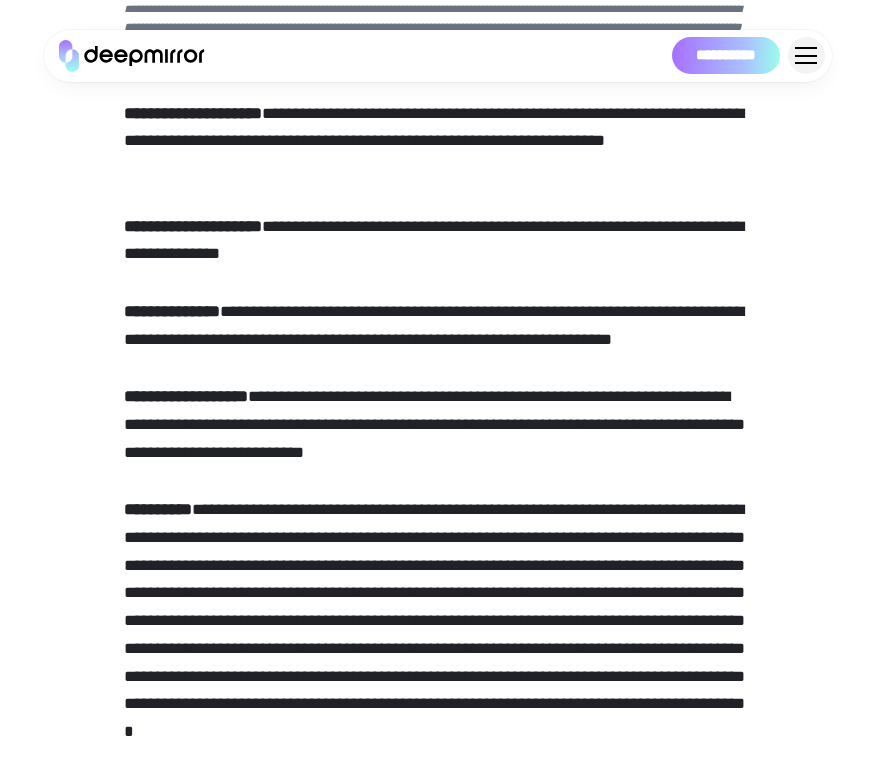 click on "**********" at bounding box center [438, 326] 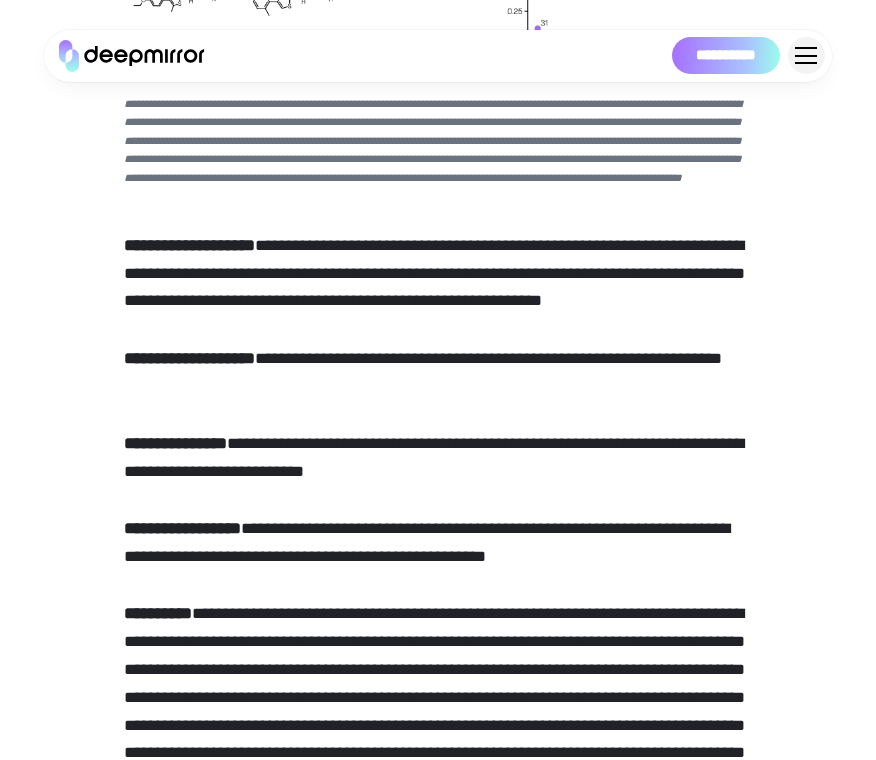 scroll, scrollTop: 9338, scrollLeft: 0, axis: vertical 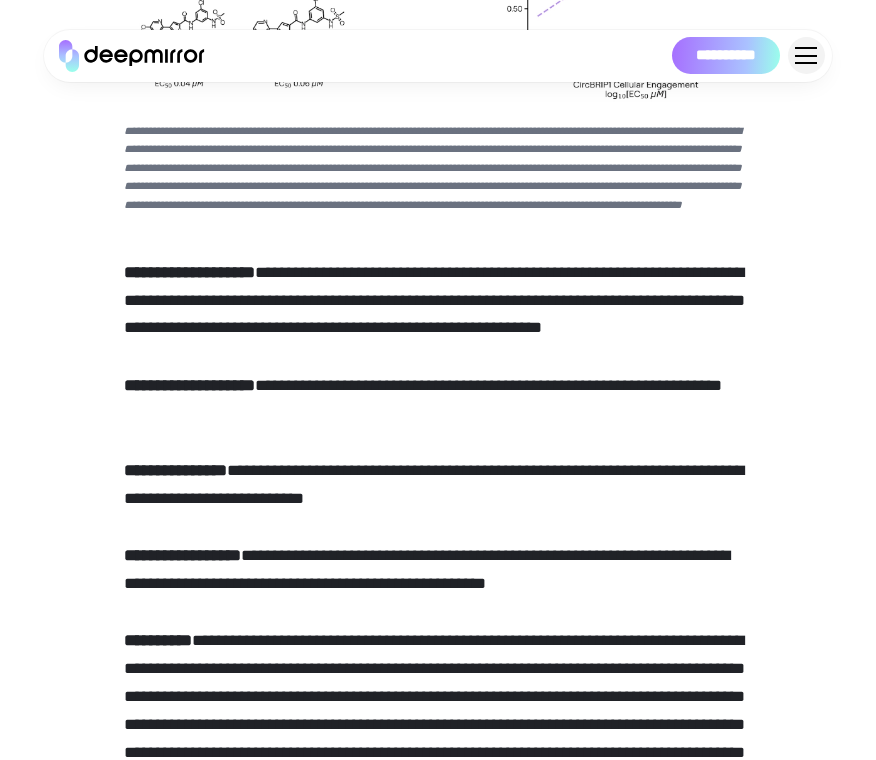 click on "**********" at bounding box center (438, 400) 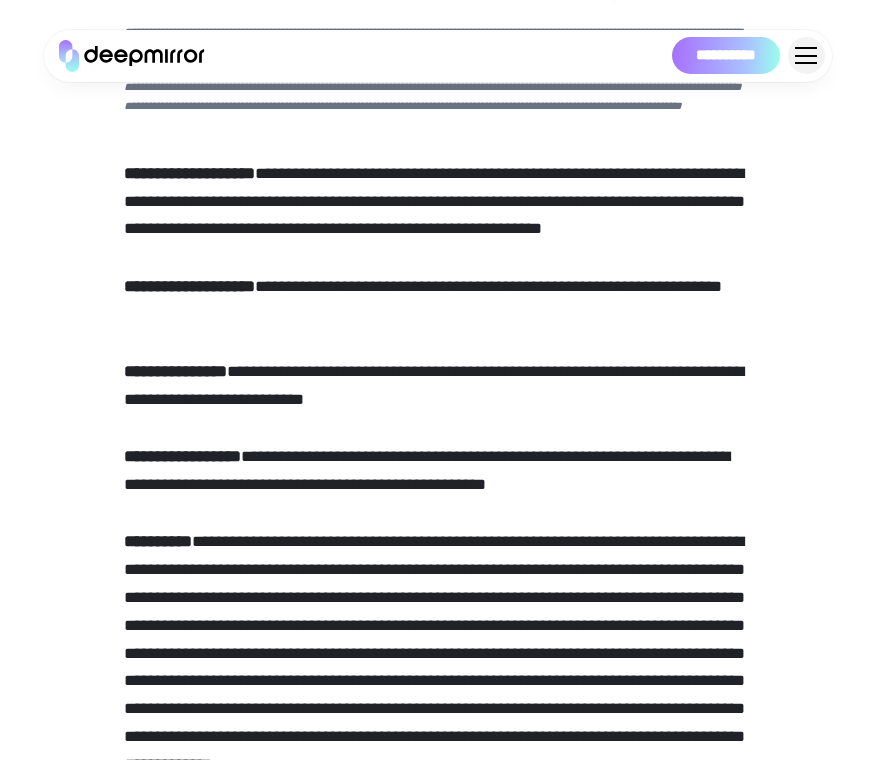scroll, scrollTop: 9525, scrollLeft: 0, axis: vertical 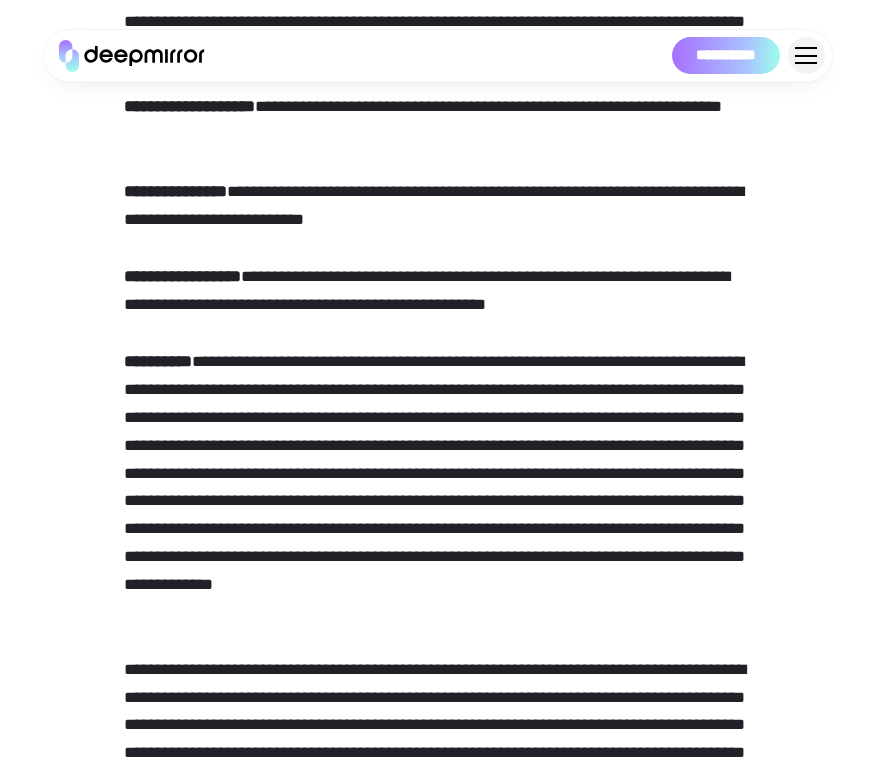 click on "**********" at bounding box center (438, 487) 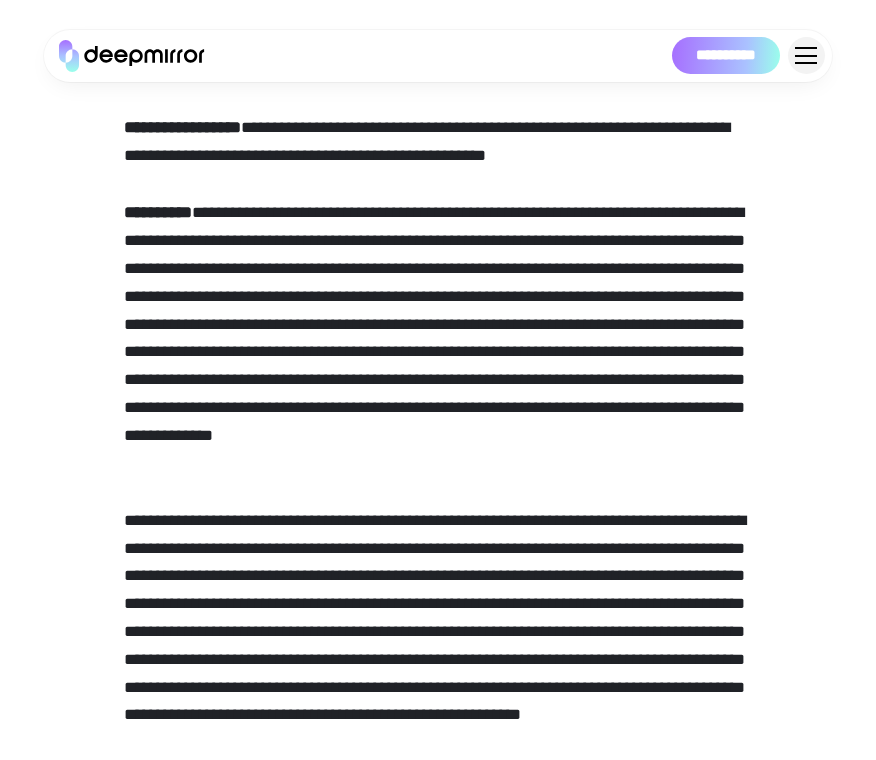scroll, scrollTop: 9660, scrollLeft: 0, axis: vertical 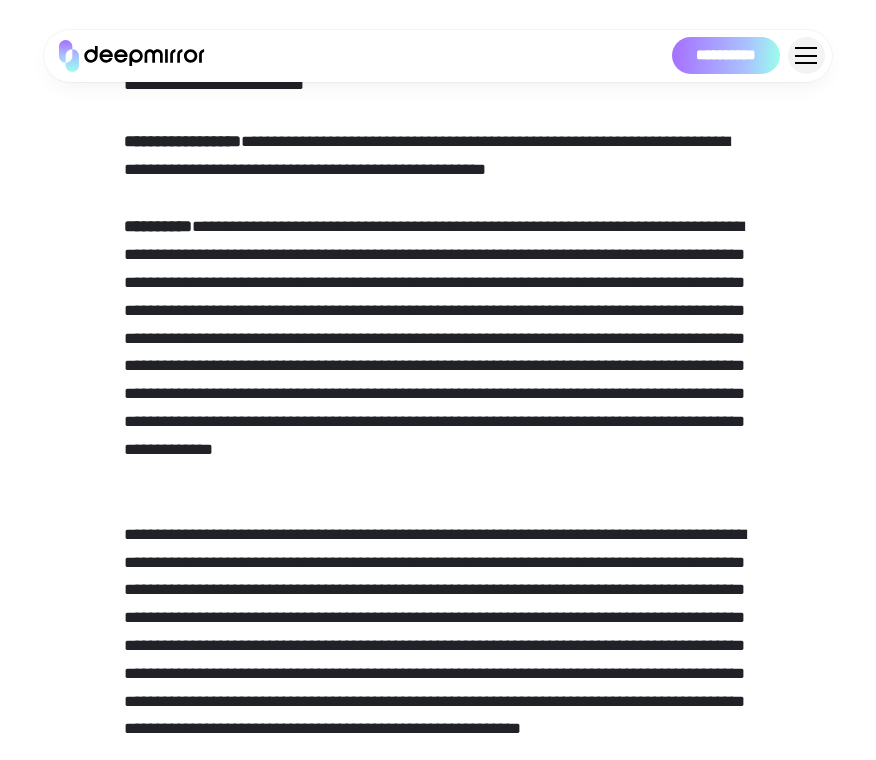 click on "**********" at bounding box center [438, 352] 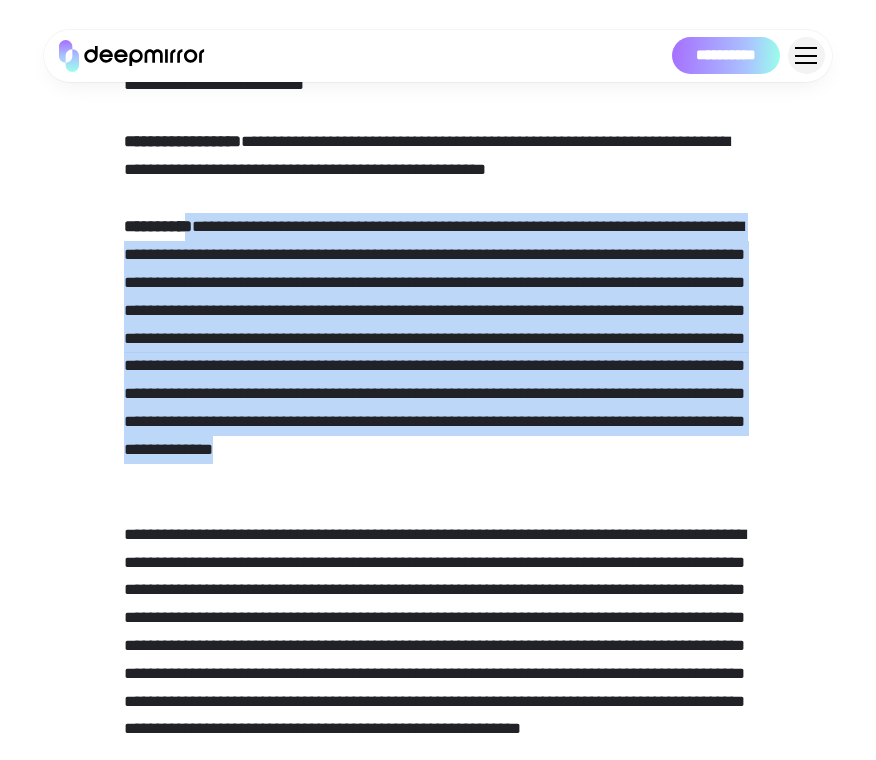 drag, startPoint x: 264, startPoint y: 365, endPoint x: 365, endPoint y: 608, distance: 263.15396 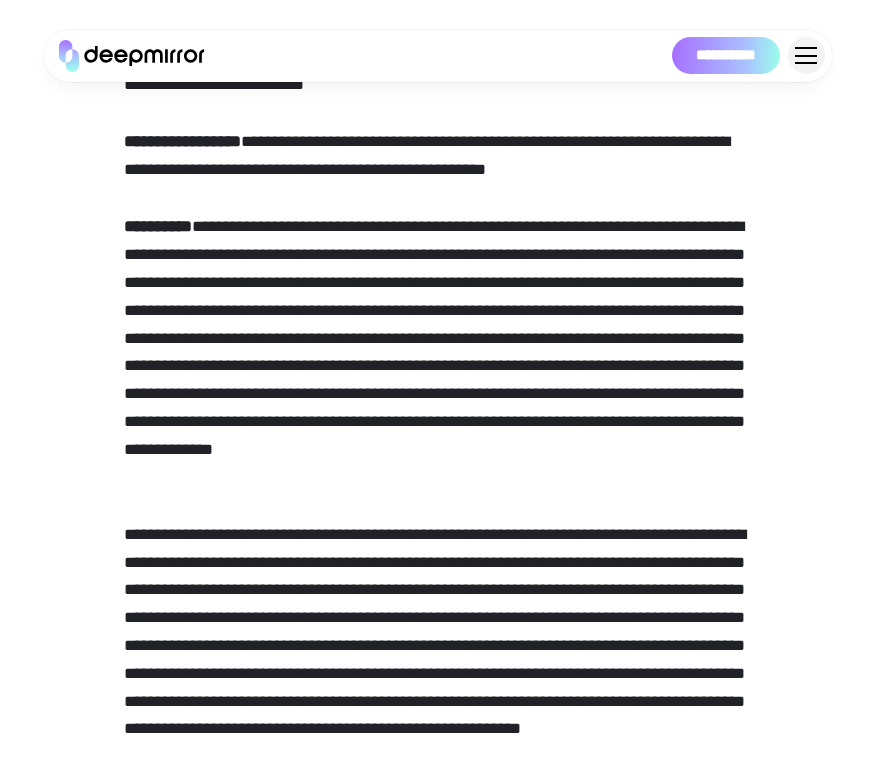 scroll, scrollTop: 9777, scrollLeft: 0, axis: vertical 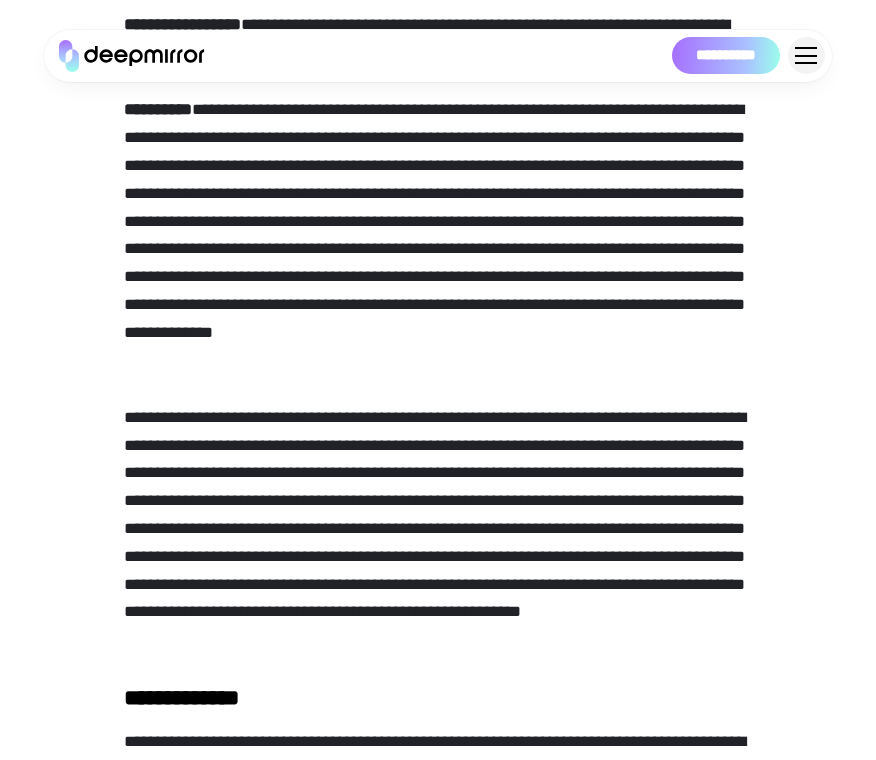 click on "**********" at bounding box center (438, 235) 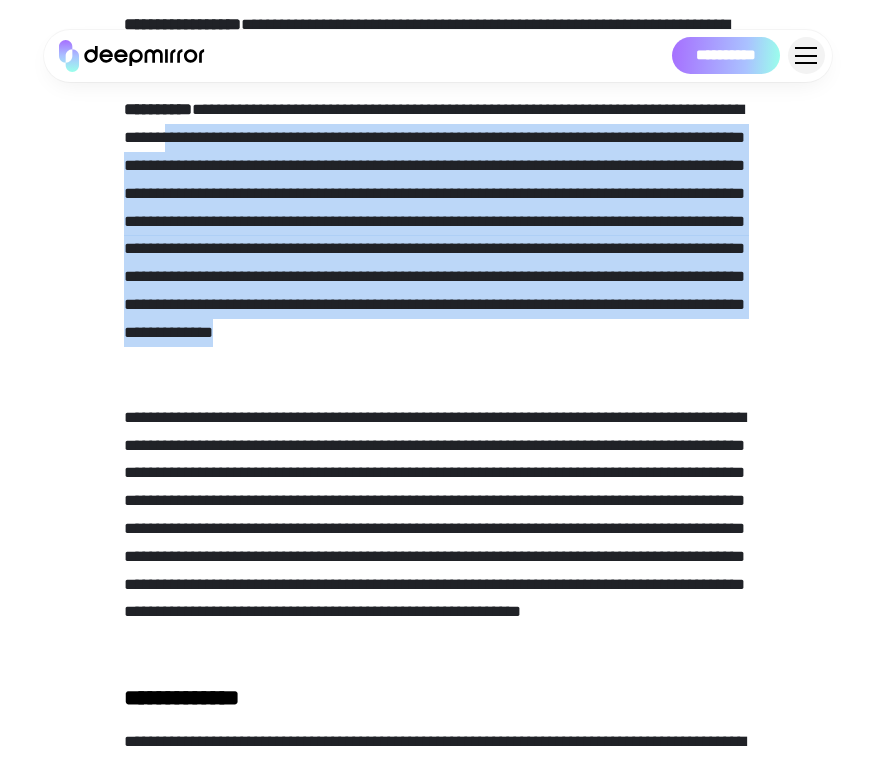 drag, startPoint x: 268, startPoint y: 268, endPoint x: 497, endPoint y: 529, distance: 347.2204 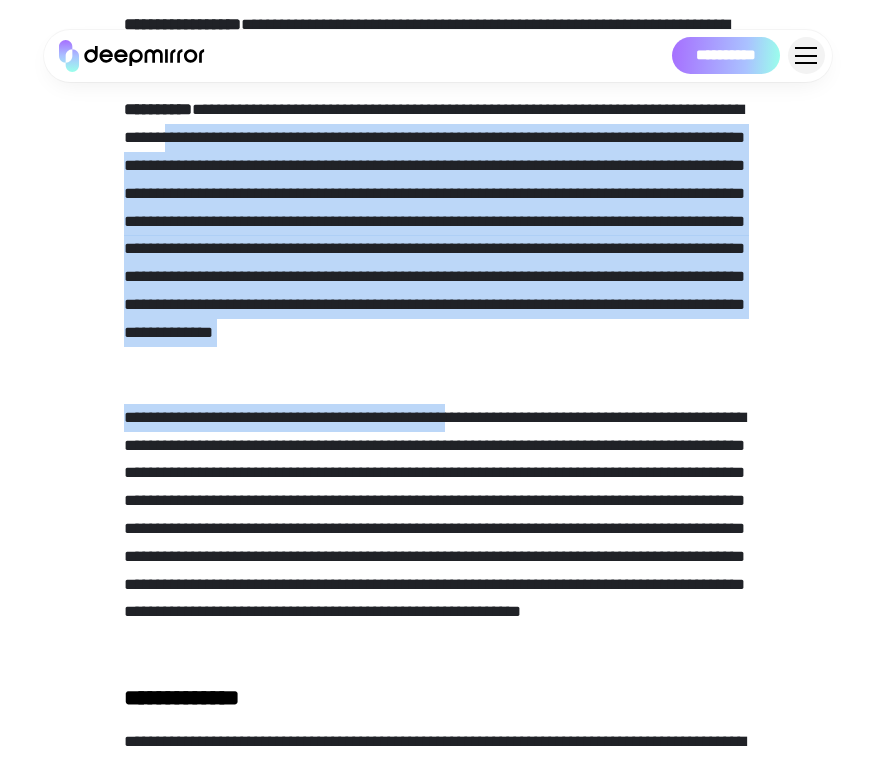 click on "**********" at bounding box center [438, 529] 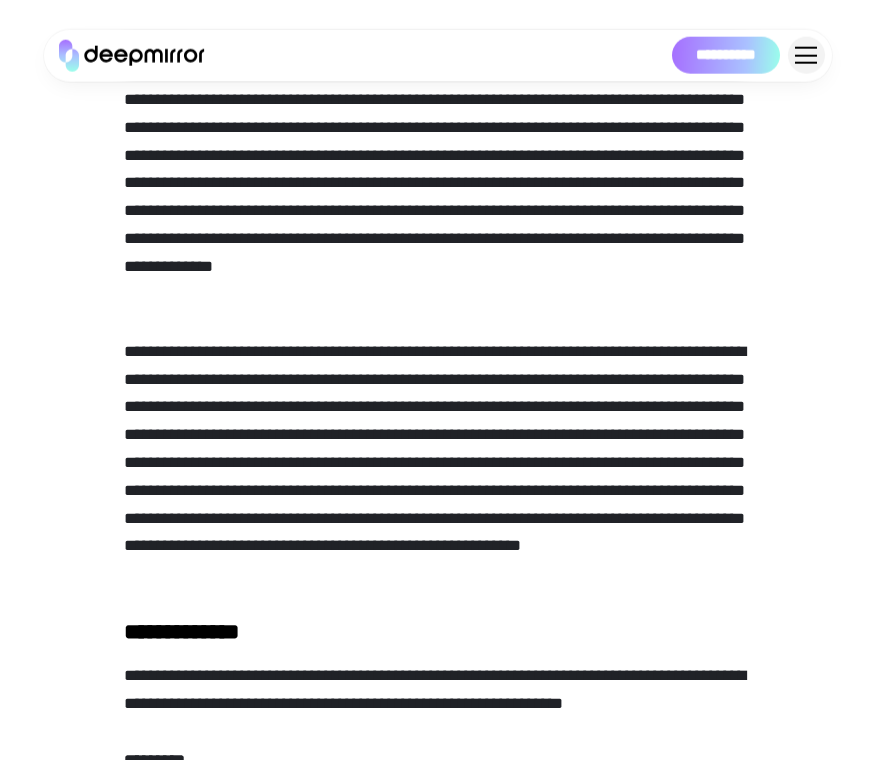 scroll, scrollTop: 9894, scrollLeft: 0, axis: vertical 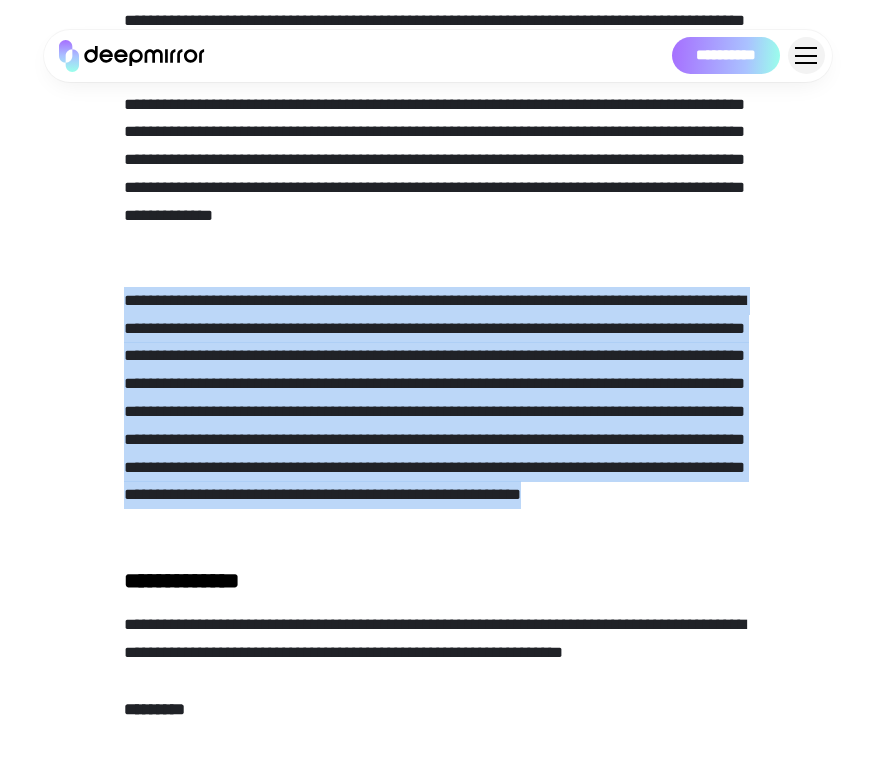 drag, startPoint x: 96, startPoint y: 413, endPoint x: 688, endPoint y: 664, distance: 643.01245 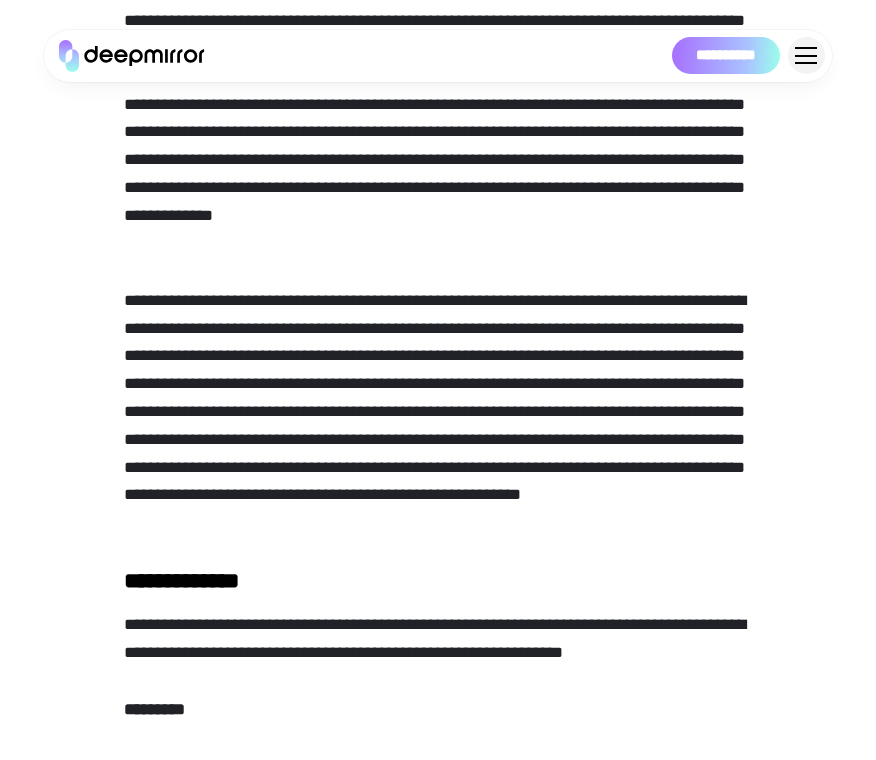 click on "**********" at bounding box center (438, 412) 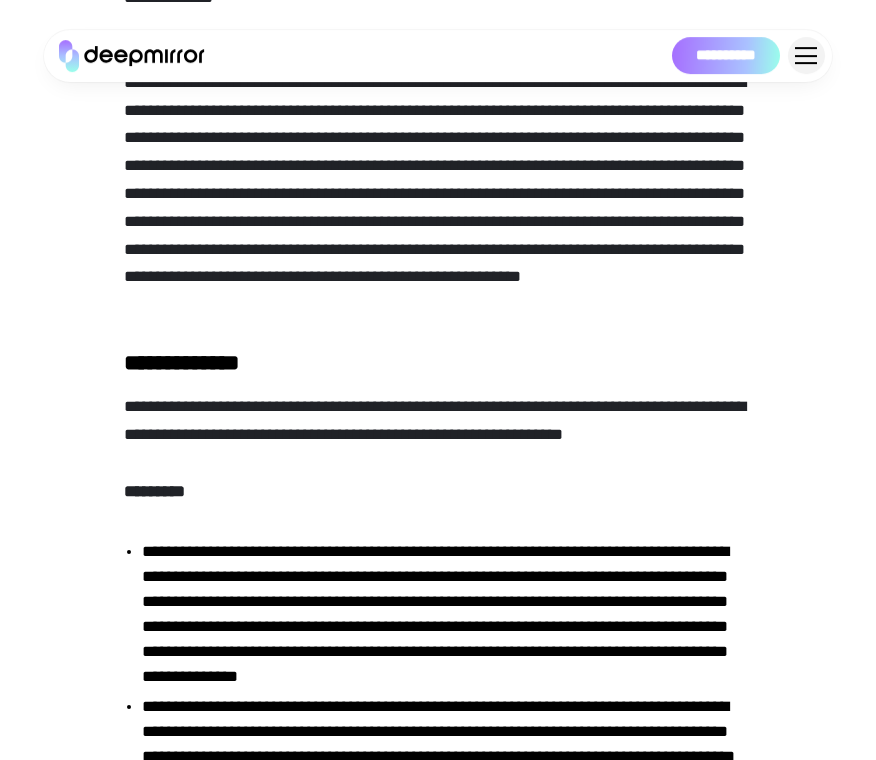 scroll, scrollTop: 10128, scrollLeft: 0, axis: vertical 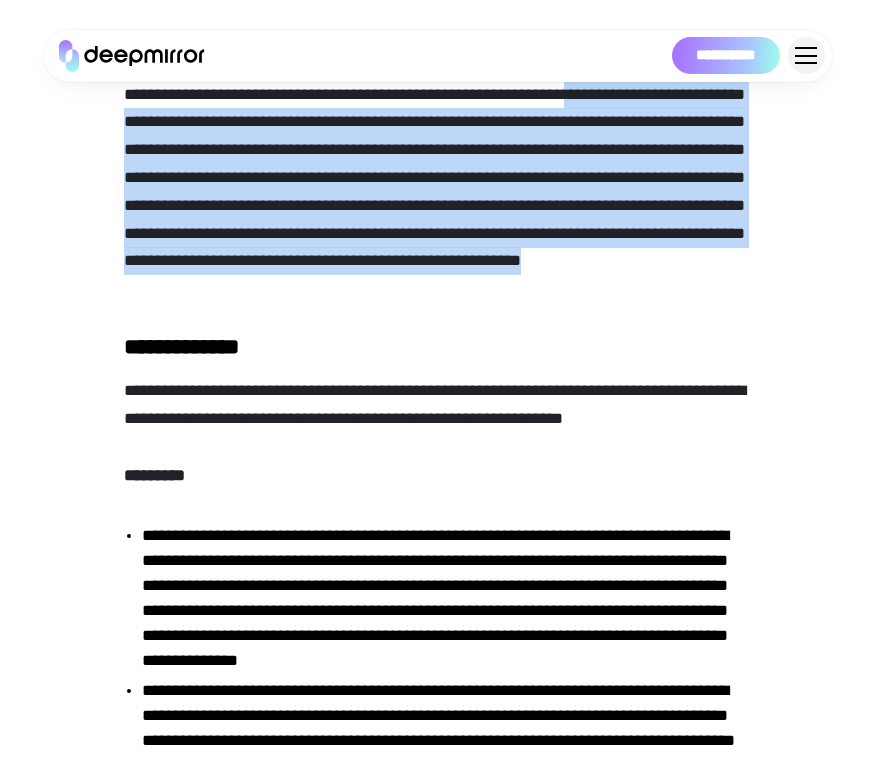 drag, startPoint x: 136, startPoint y: 245, endPoint x: 775, endPoint y: 436, distance: 666.93475 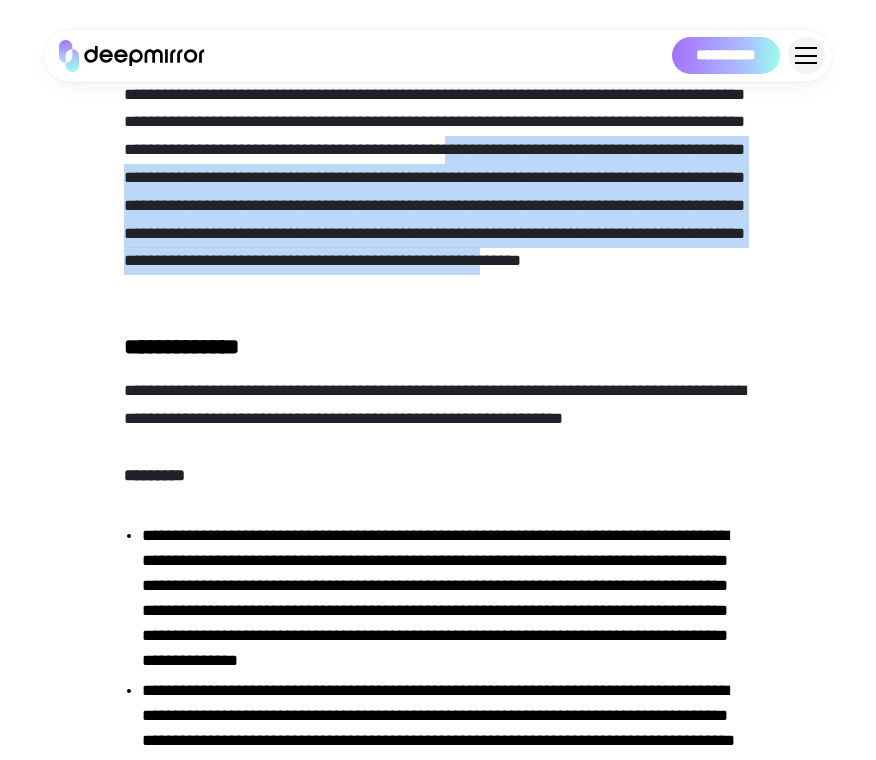 drag, startPoint x: 164, startPoint y: 299, endPoint x: 563, endPoint y: 416, distance: 415.80045 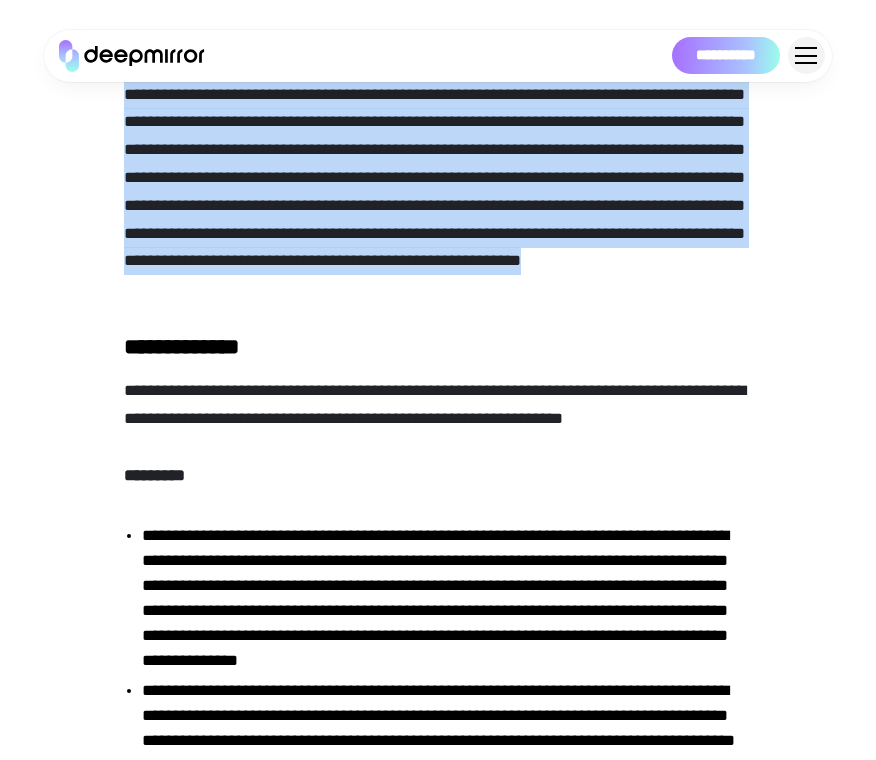 drag, startPoint x: 647, startPoint y: 413, endPoint x: 86, endPoint y: 186, distance: 605.1859 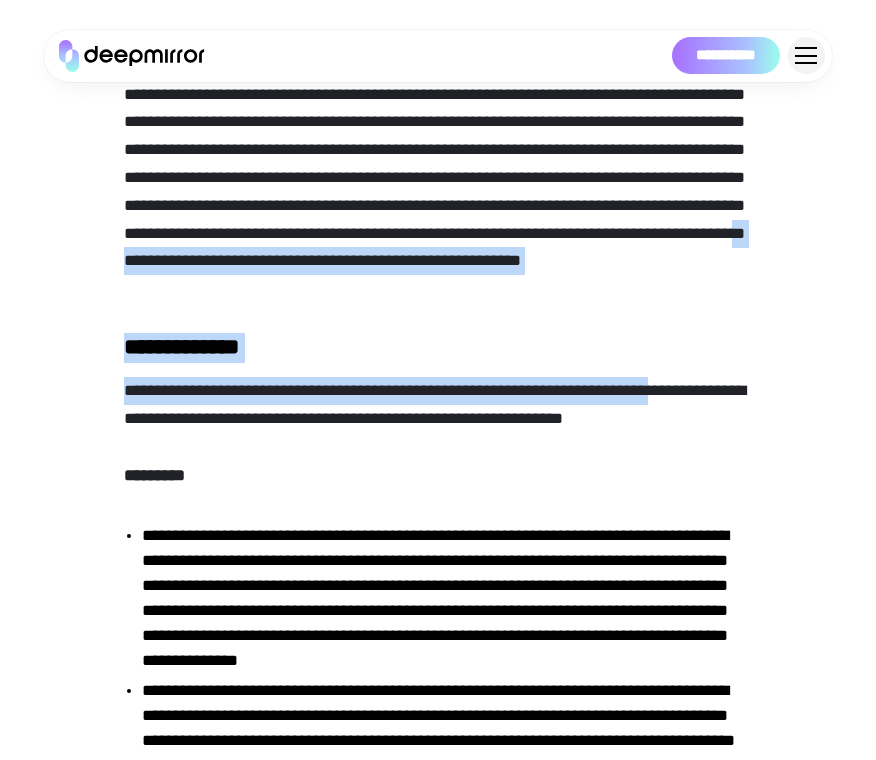 drag, startPoint x: 377, startPoint y: 413, endPoint x: 681, endPoint y: 517, distance: 321.29736 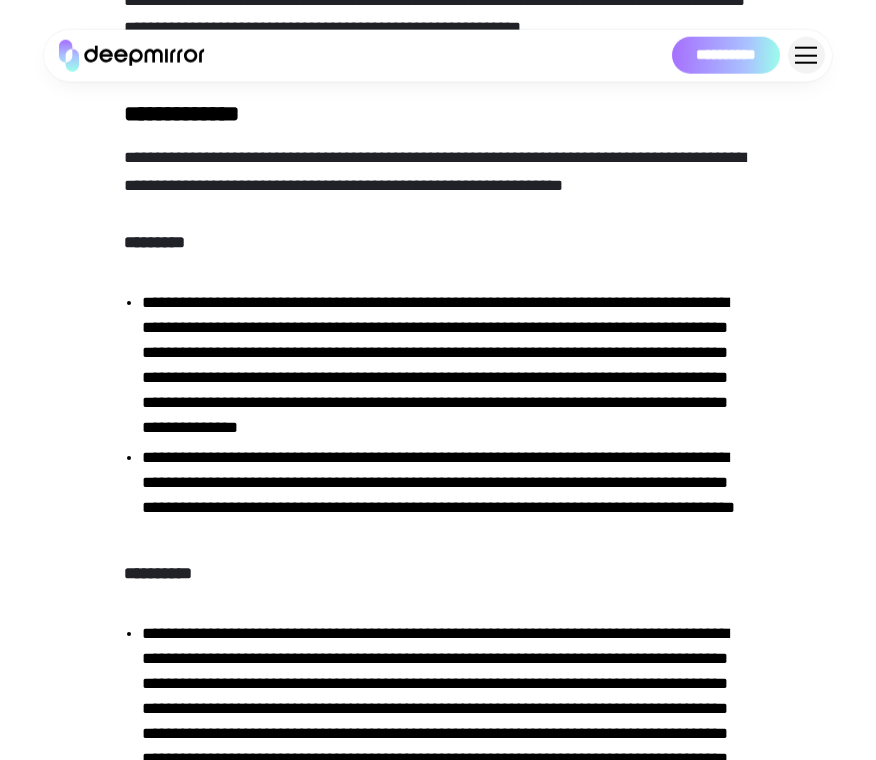 scroll, scrollTop: 10362, scrollLeft: 0, axis: vertical 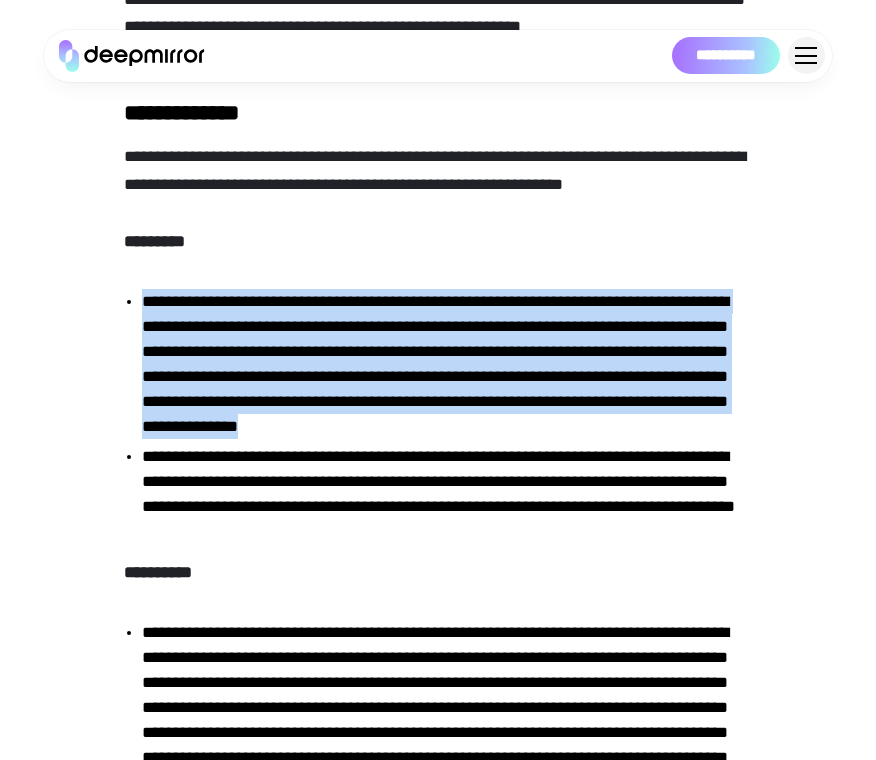 drag, startPoint x: 476, startPoint y: 550, endPoint x: 105, endPoint y: 390, distance: 404.03094 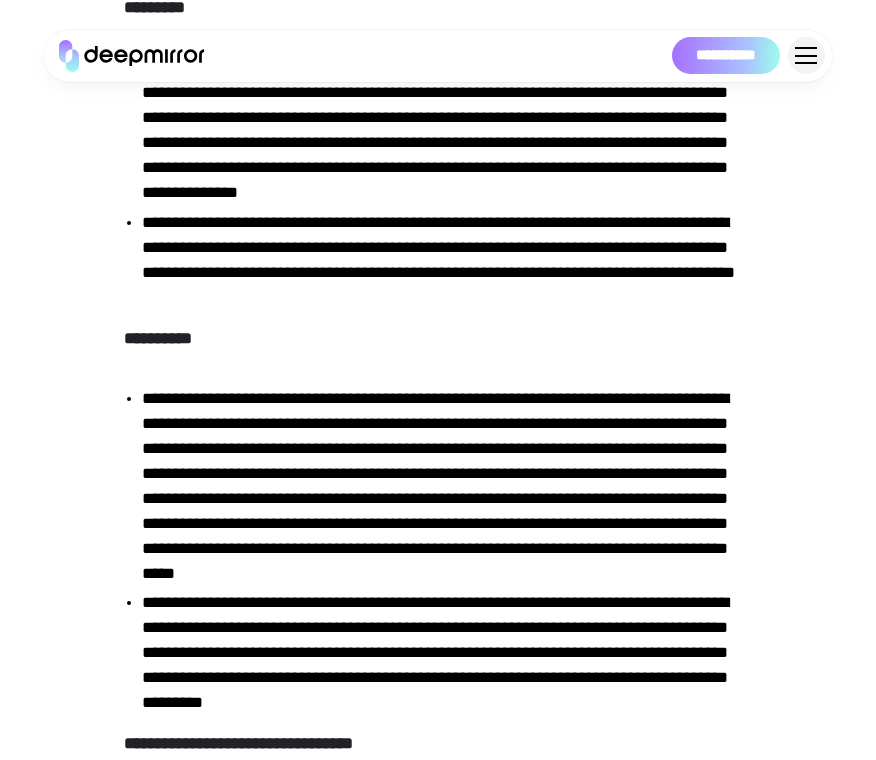 click on "**********" at bounding box center (438, -3621) 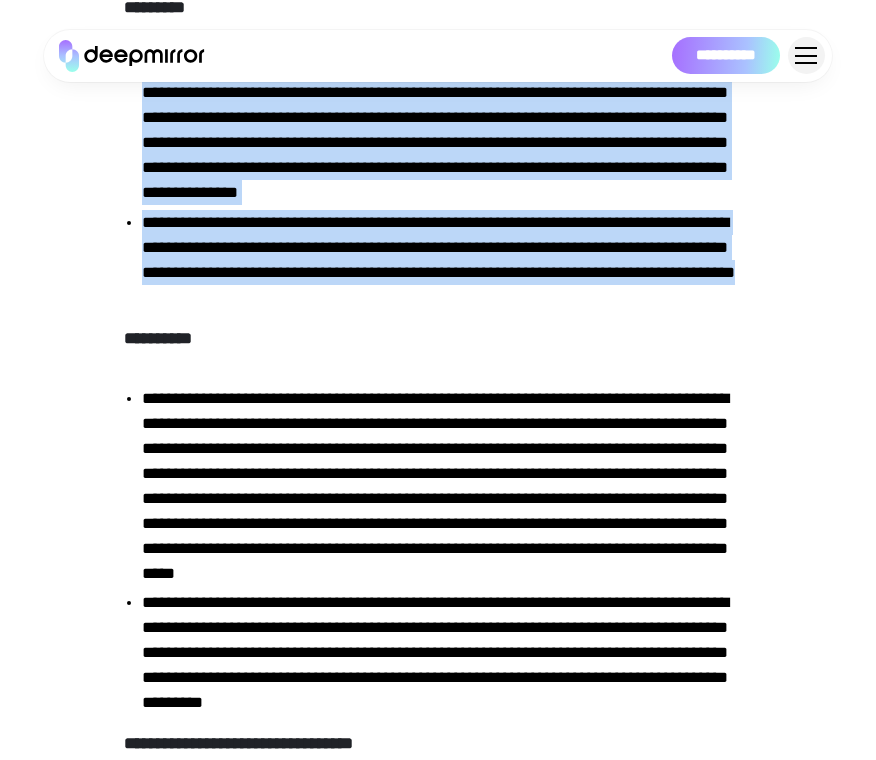 drag, startPoint x: 251, startPoint y: 386, endPoint x: 144, endPoint y: 214, distance: 202.56604 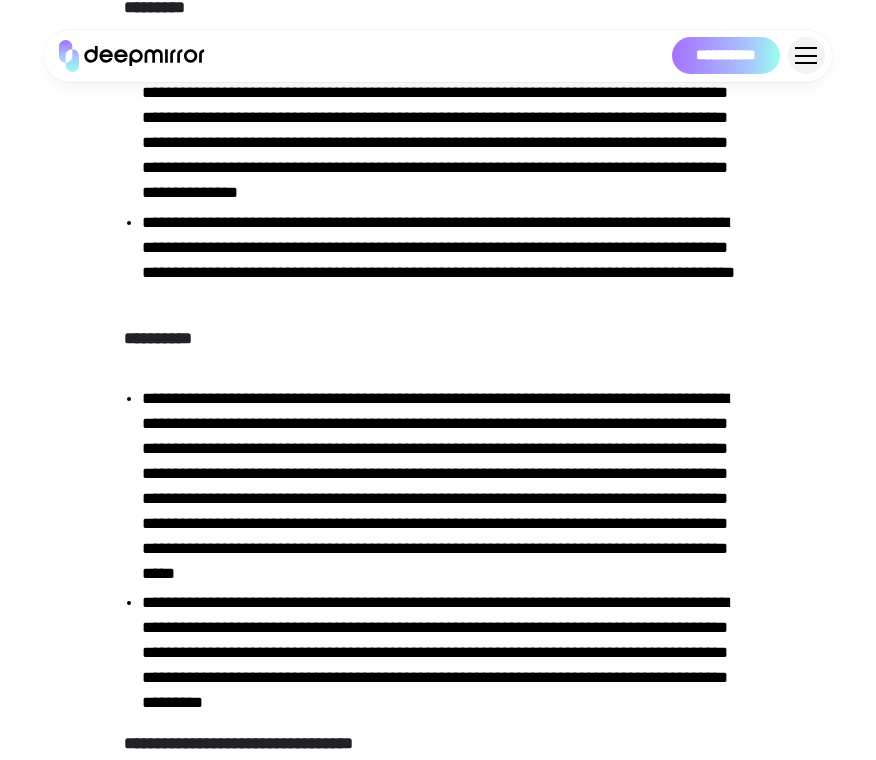 click on "**********" at bounding box center (446, 130) 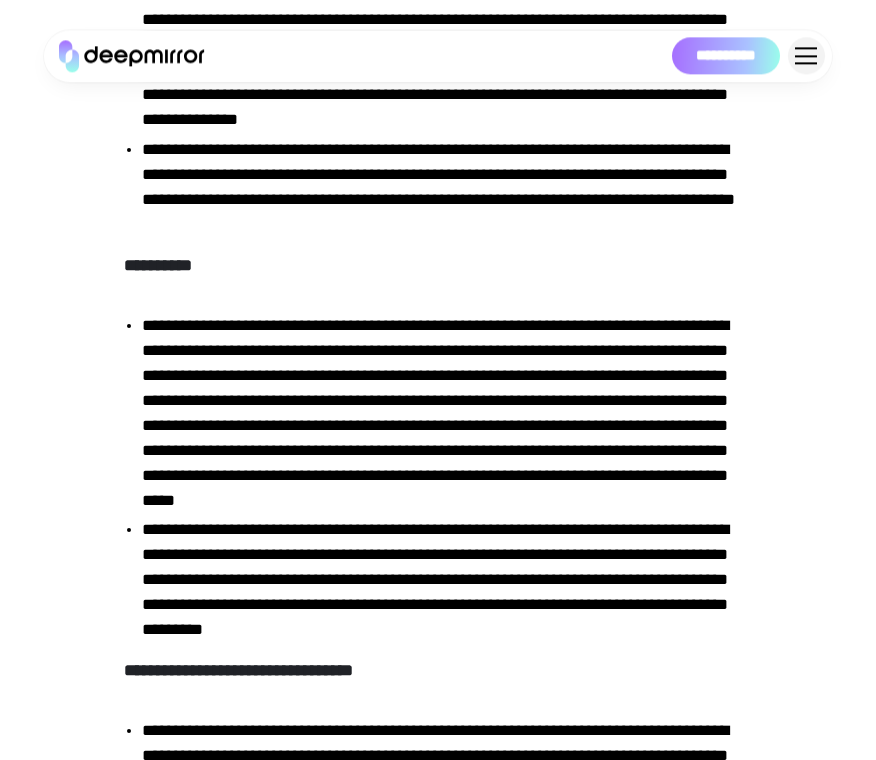 scroll, scrollTop: 10830, scrollLeft: 0, axis: vertical 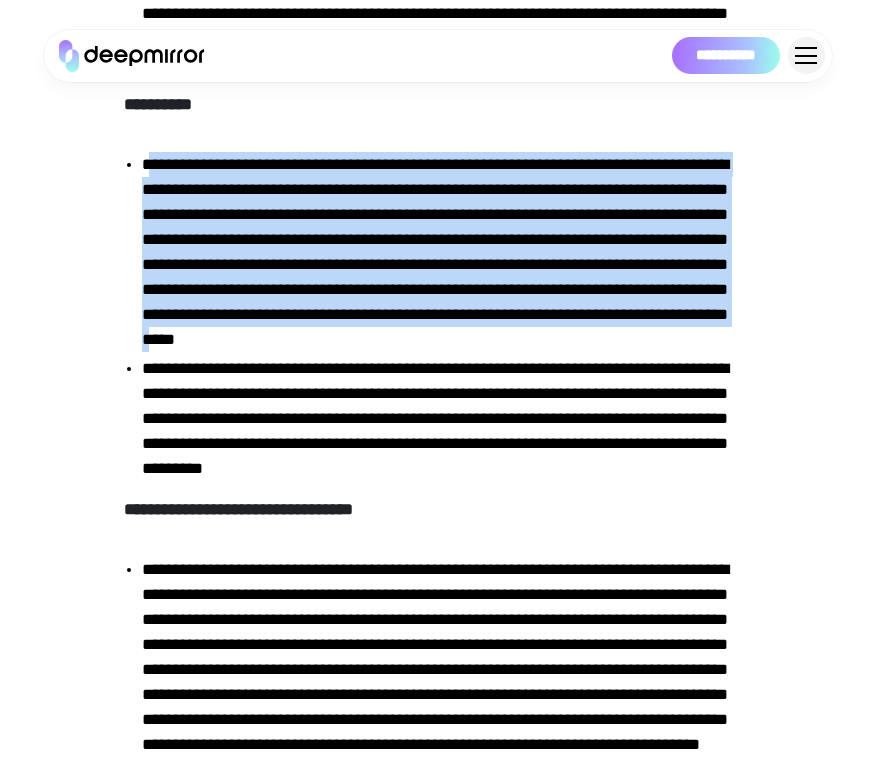 drag, startPoint x: 155, startPoint y: 281, endPoint x: 650, endPoint y: 452, distance: 523.7041 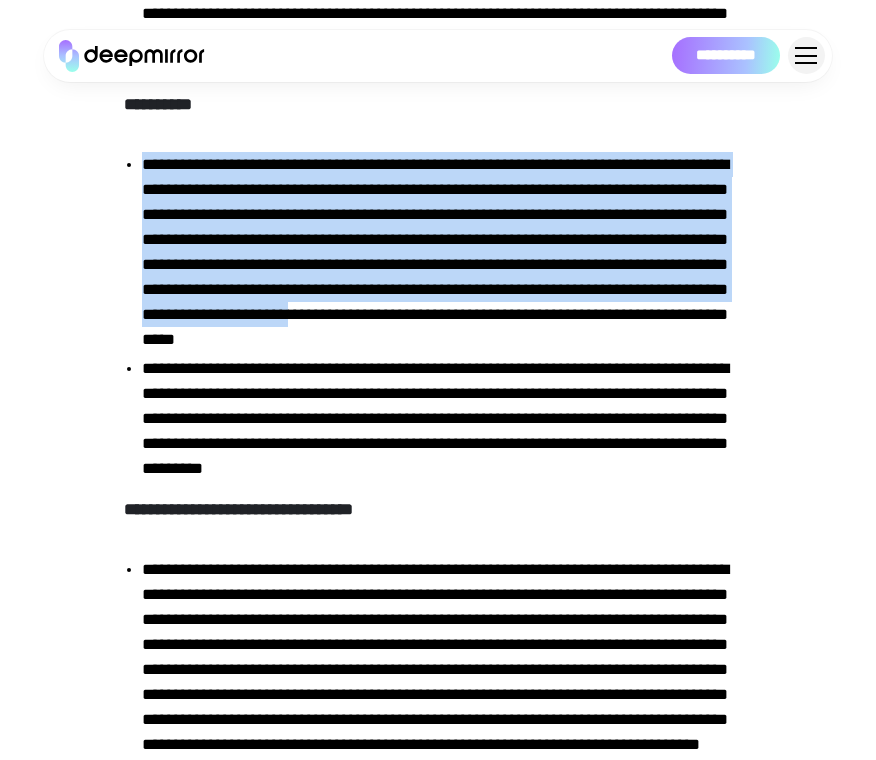 drag, startPoint x: 686, startPoint y: 429, endPoint x: 133, endPoint y: 269, distance: 575.68134 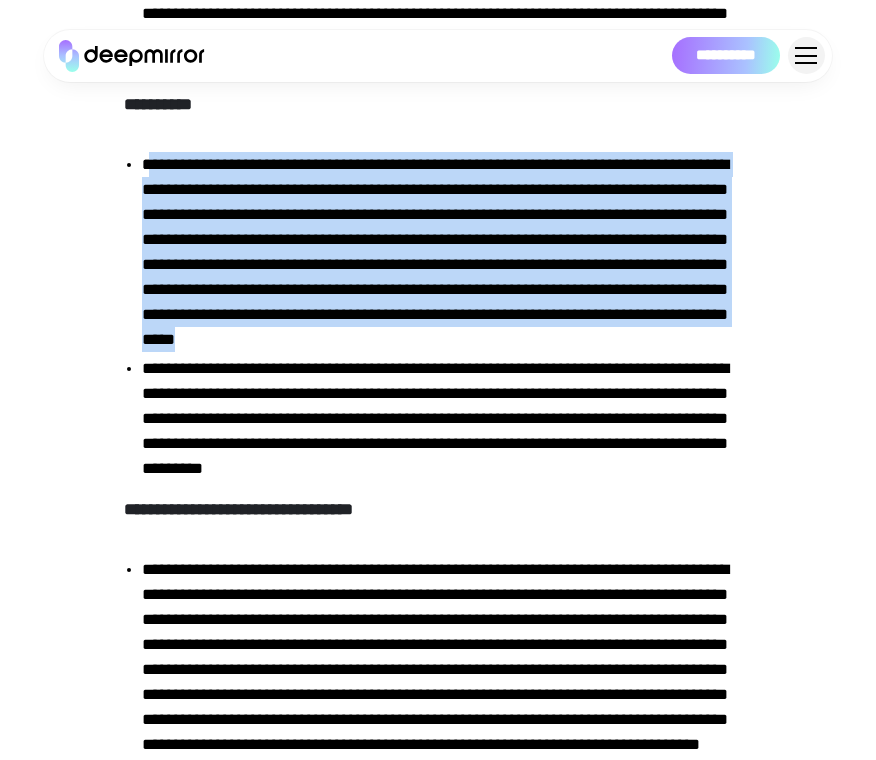 drag, startPoint x: 700, startPoint y: 458, endPoint x: 155, endPoint y: 290, distance: 570.306 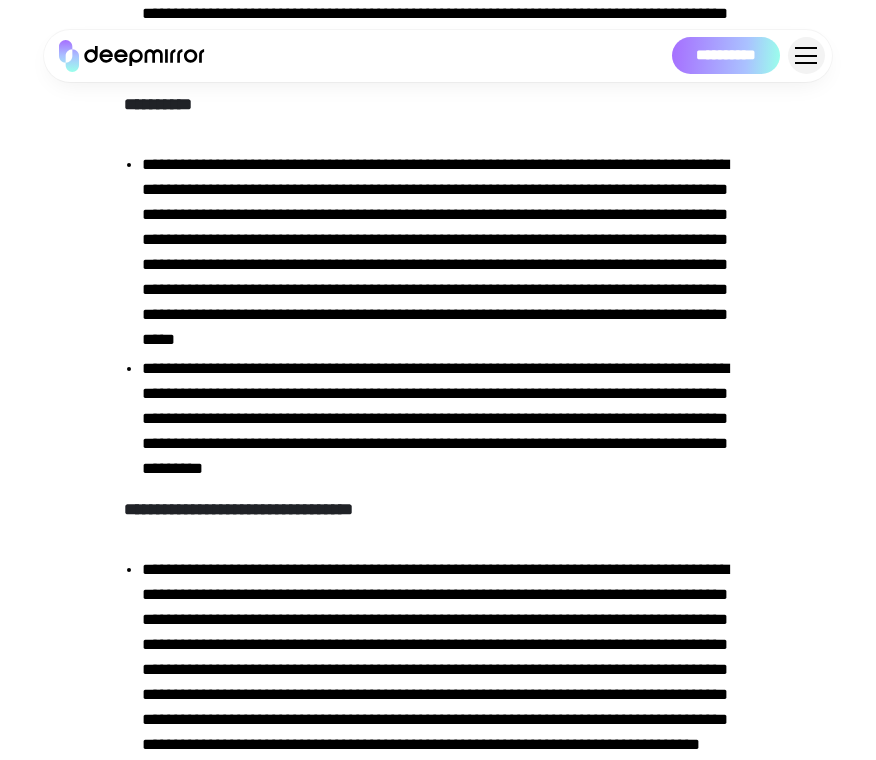 click on "**********" at bounding box center (446, 252) 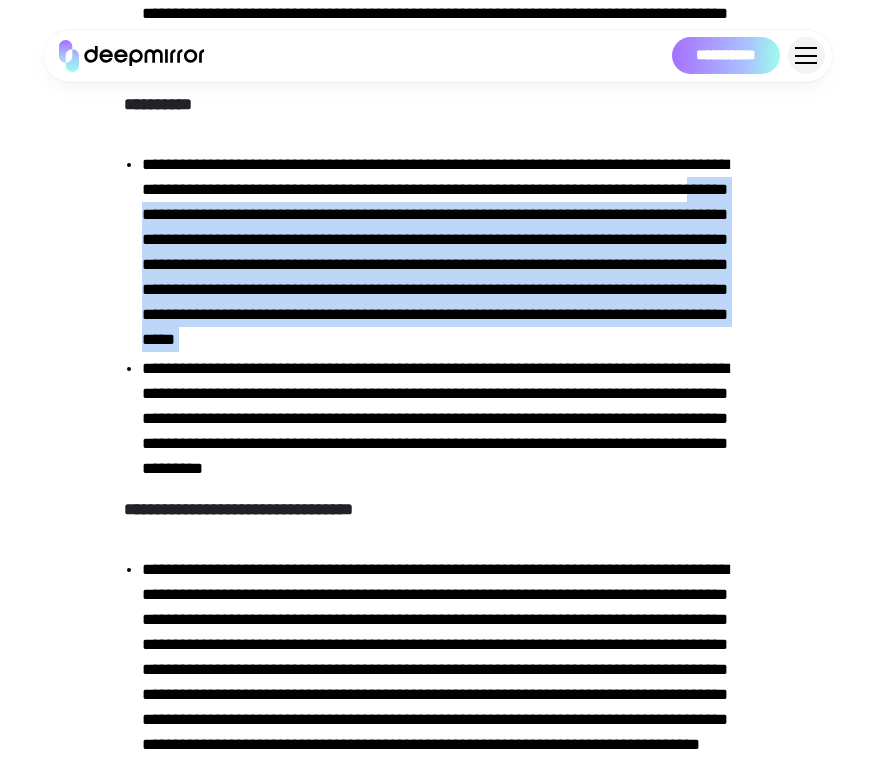 drag, startPoint x: 233, startPoint y: 341, endPoint x: 641, endPoint y: 475, distance: 429.4415 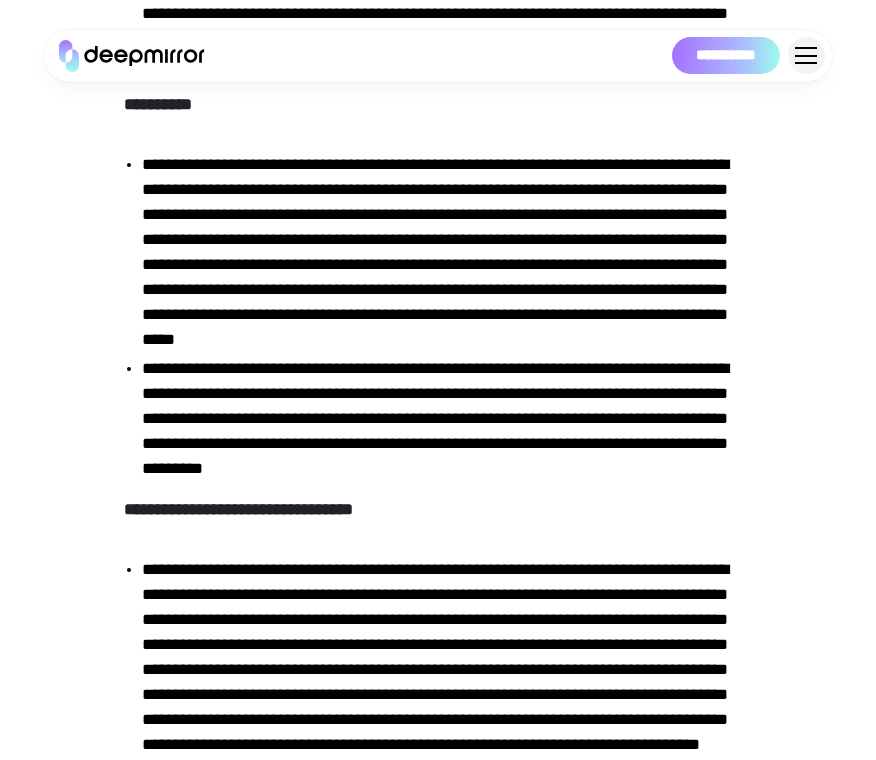 click on "**********" at bounding box center (438, 314) 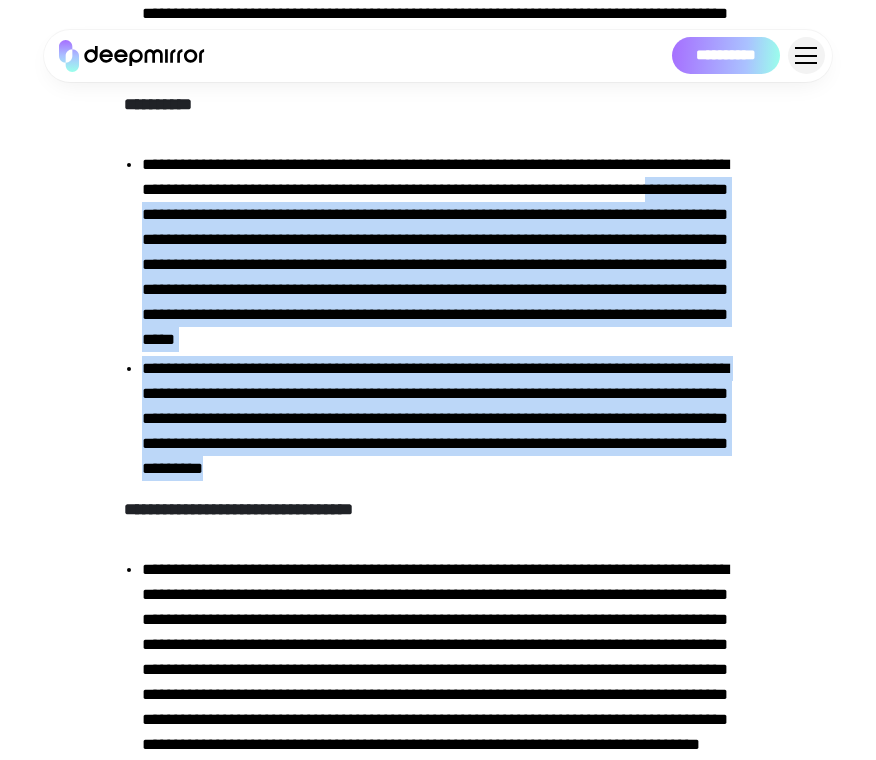 drag, startPoint x: 176, startPoint y: 338, endPoint x: 598, endPoint y: 602, distance: 497.77505 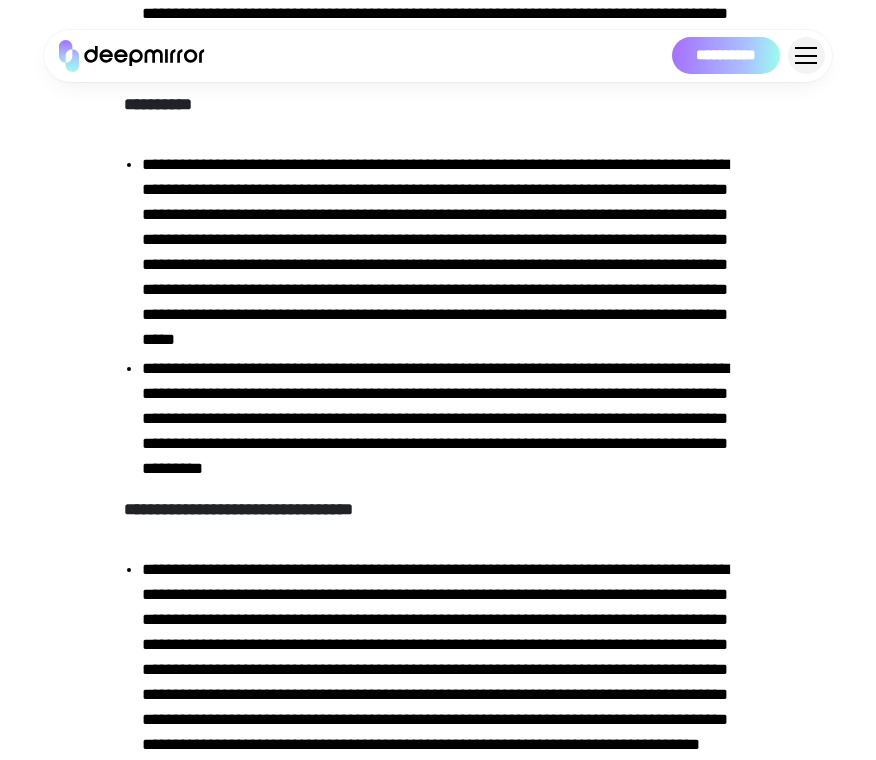 click on "**********" at bounding box center (438, -3855) 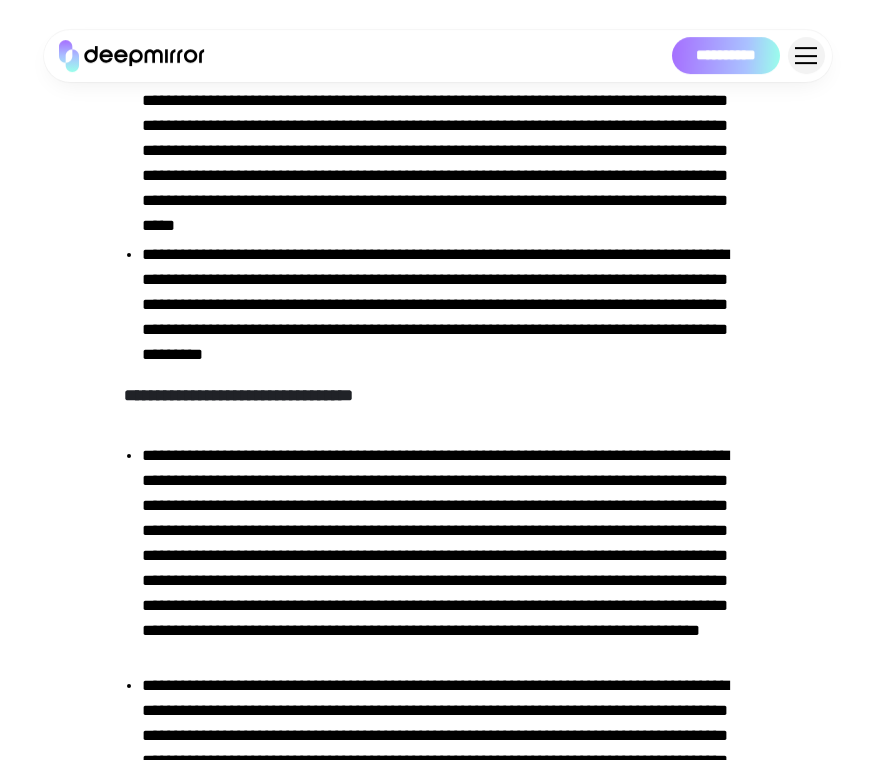 scroll, scrollTop: 10947, scrollLeft: 0, axis: vertical 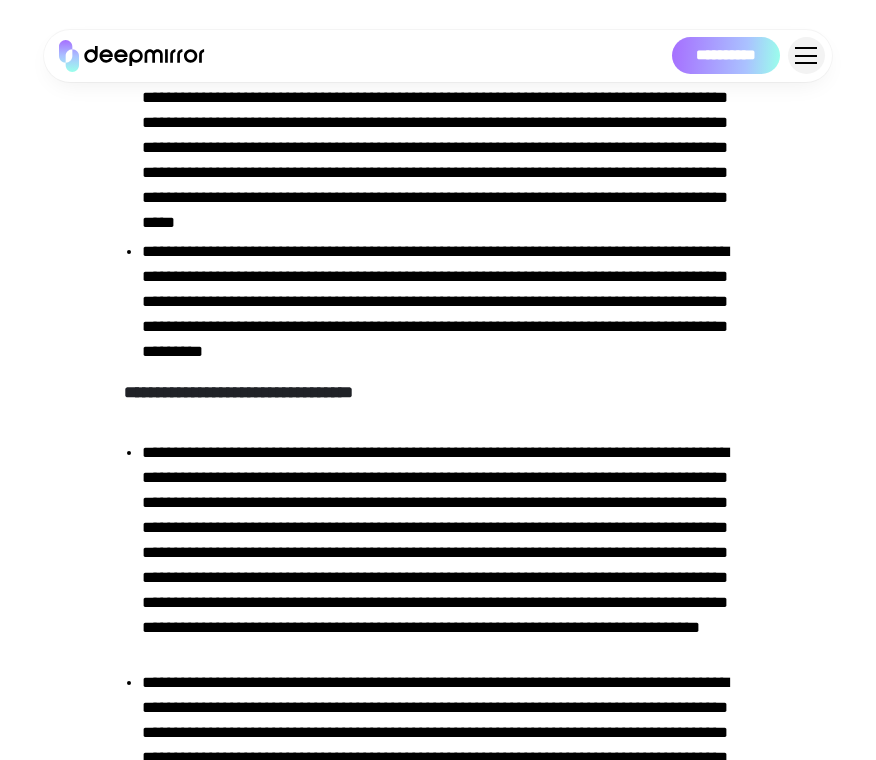 click on "**********" at bounding box center (446, 135) 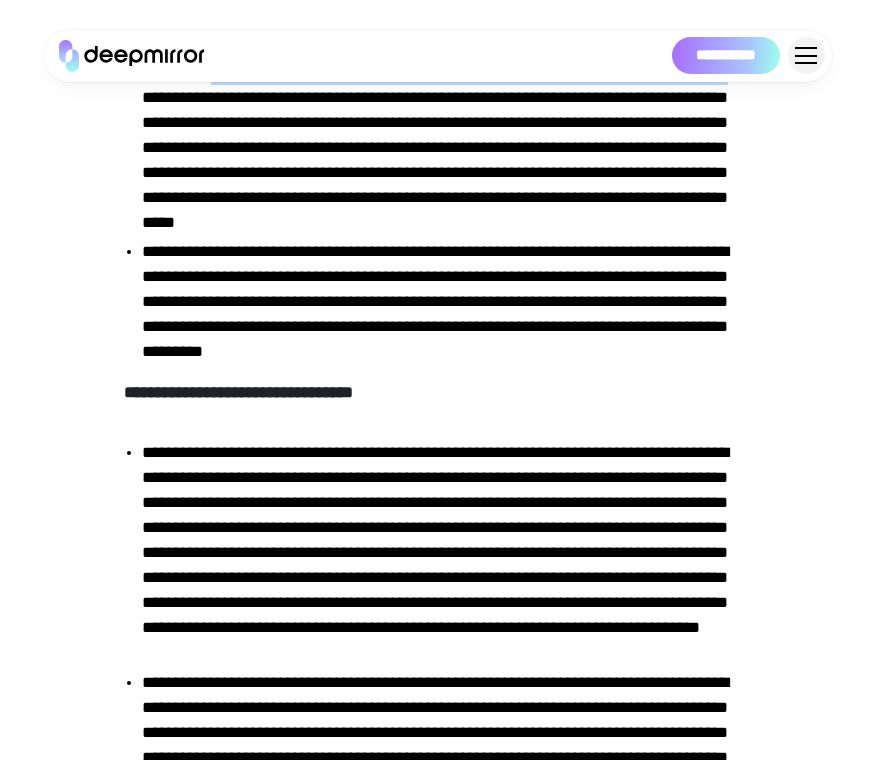 click on "**********" at bounding box center (446, 135) 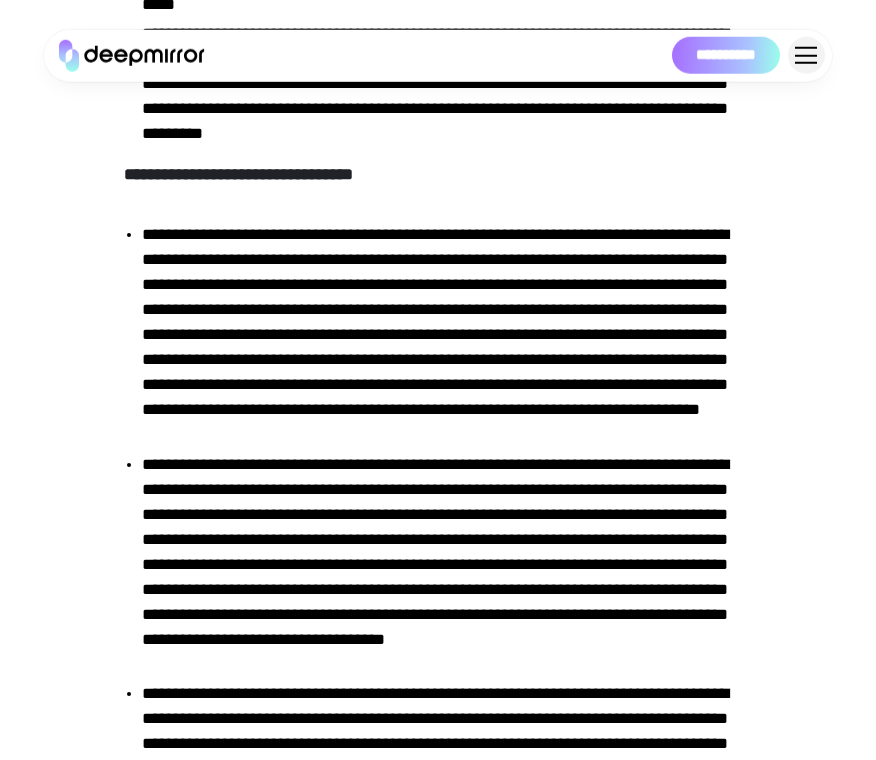 scroll, scrollTop: 11298, scrollLeft: 0, axis: vertical 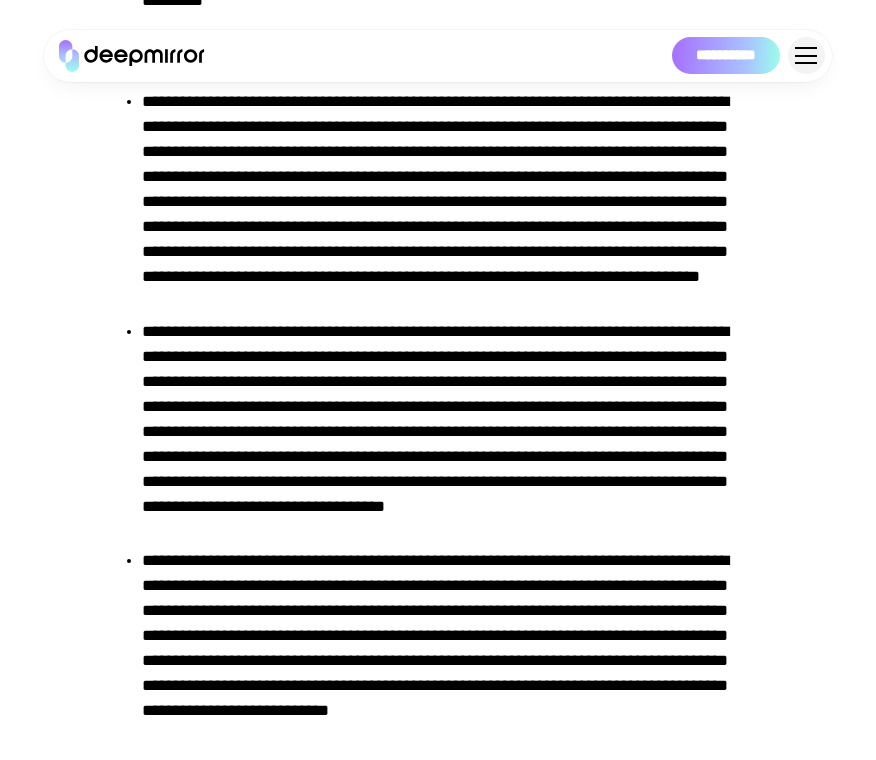 click on "**********" at bounding box center [446, 202] 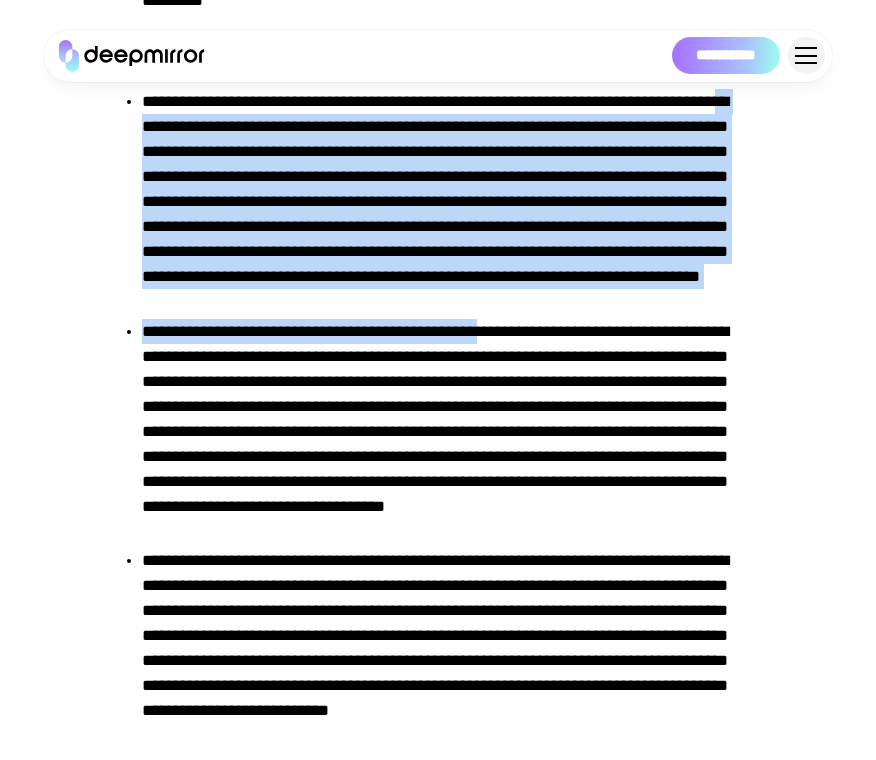 drag, startPoint x: 153, startPoint y: 238, endPoint x: 503, endPoint y: 449, distance: 408.68204 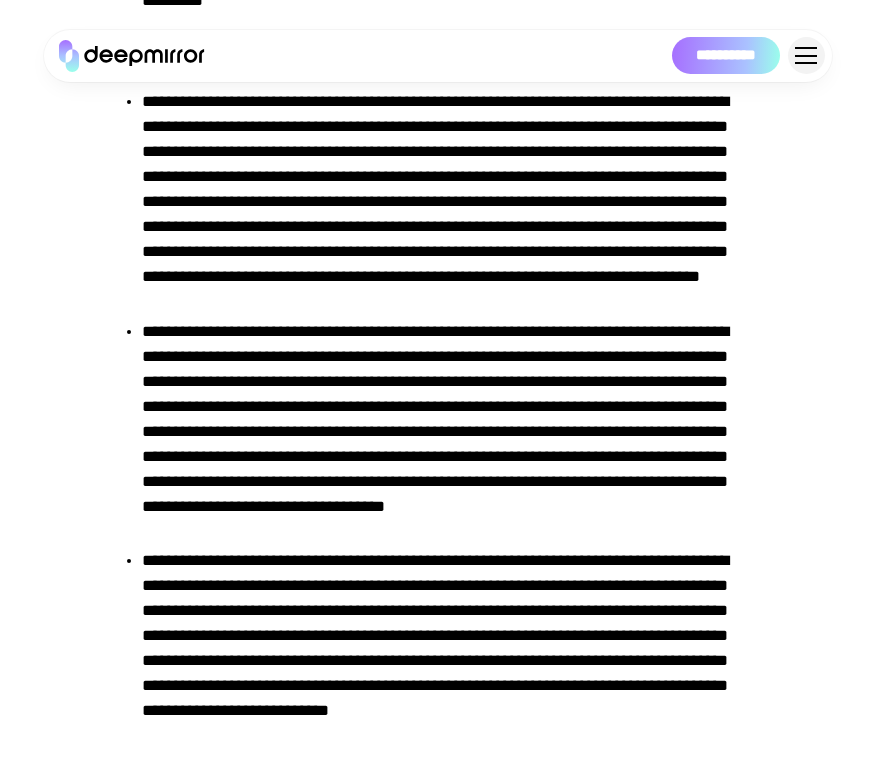 click on "**********" at bounding box center [446, 202] 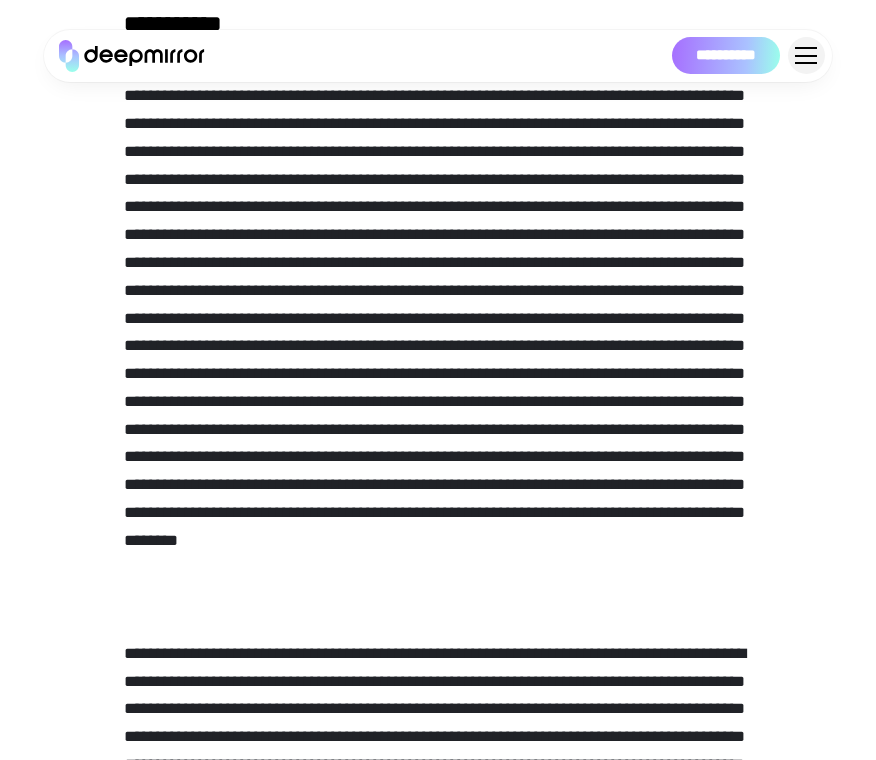 scroll, scrollTop: 12116, scrollLeft: 0, axis: vertical 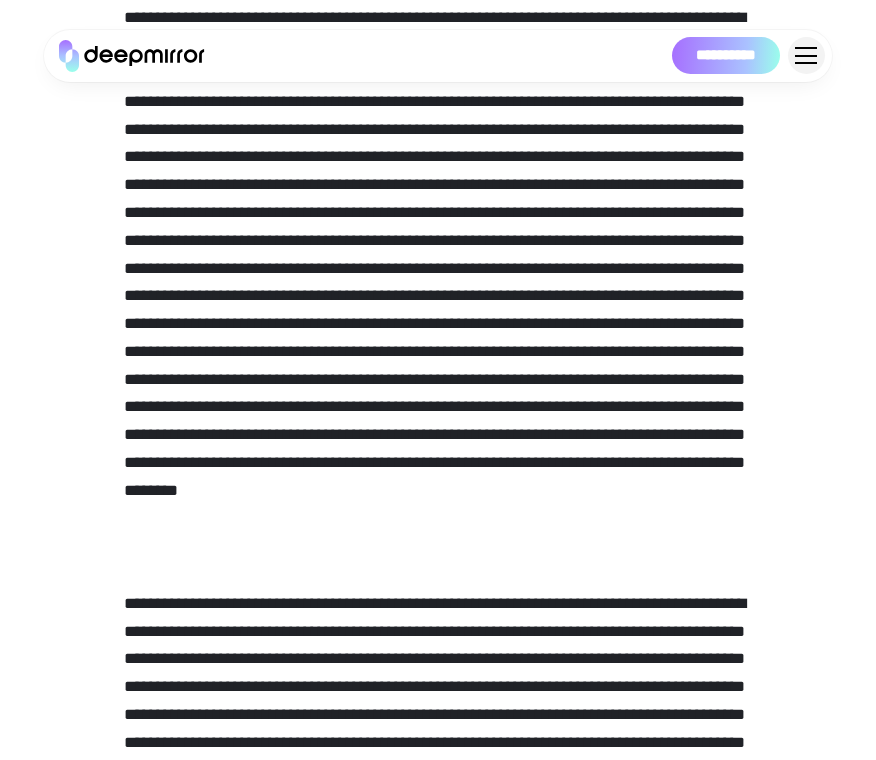 click at bounding box center [438, 282] 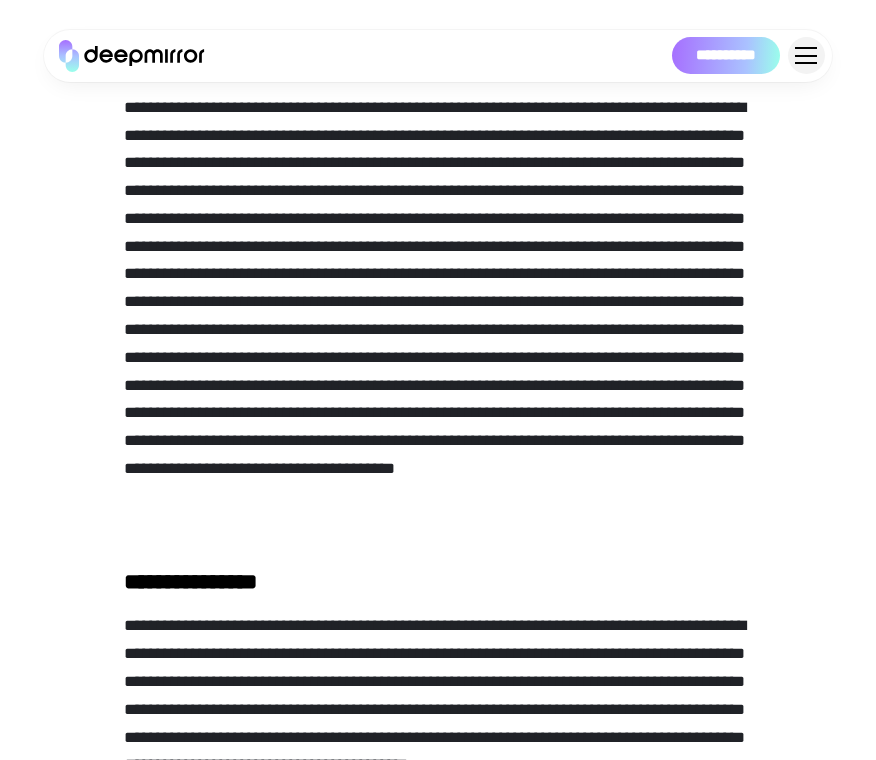 scroll, scrollTop: 12579, scrollLeft: 0, axis: vertical 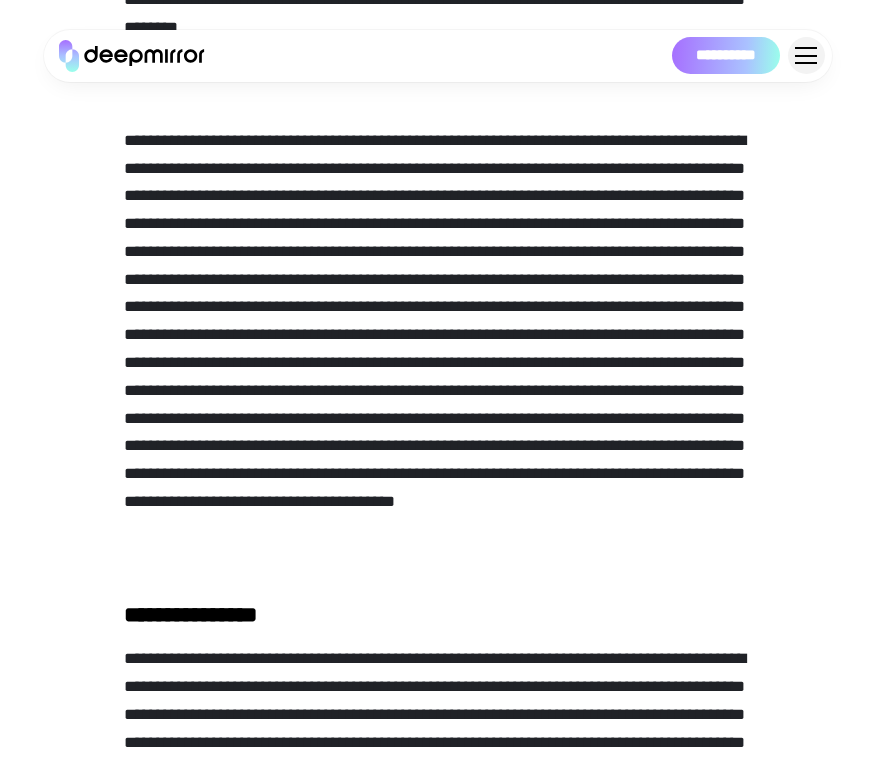click at bounding box center (438, 349) 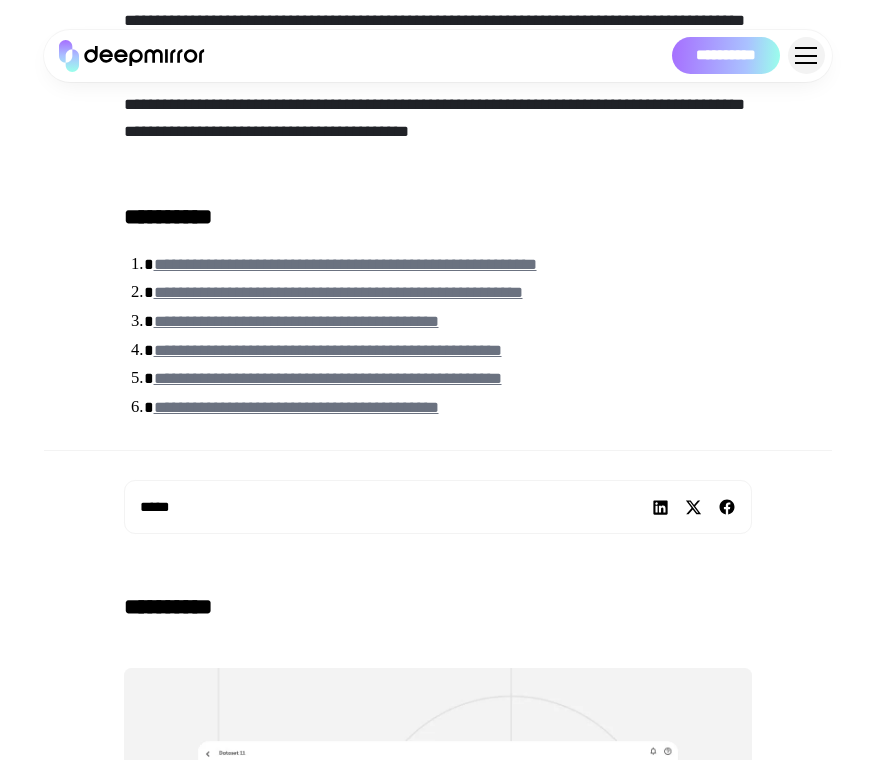 scroll, scrollTop: 13302, scrollLeft: 0, axis: vertical 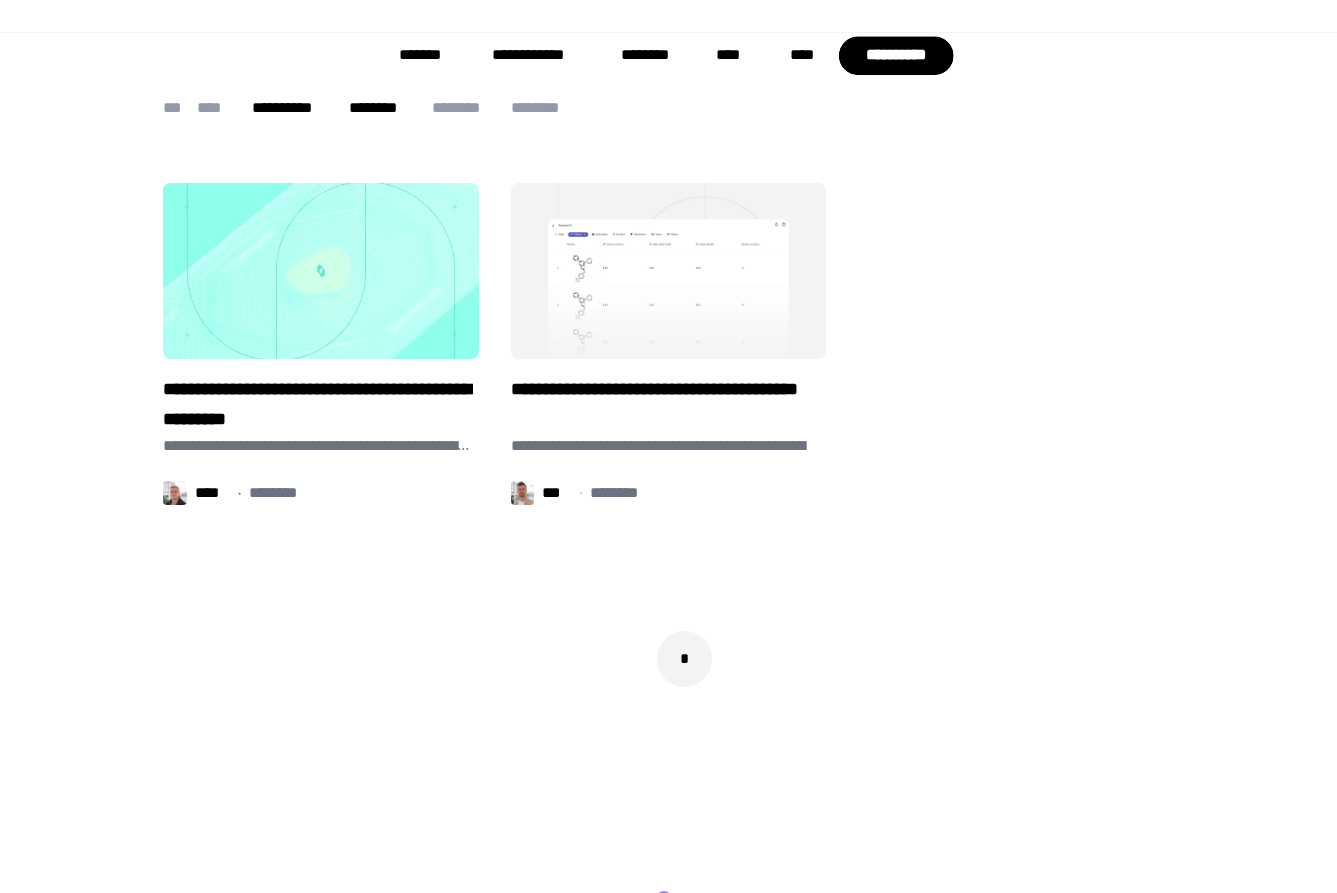 click on "**********" at bounding box center [293, 108] 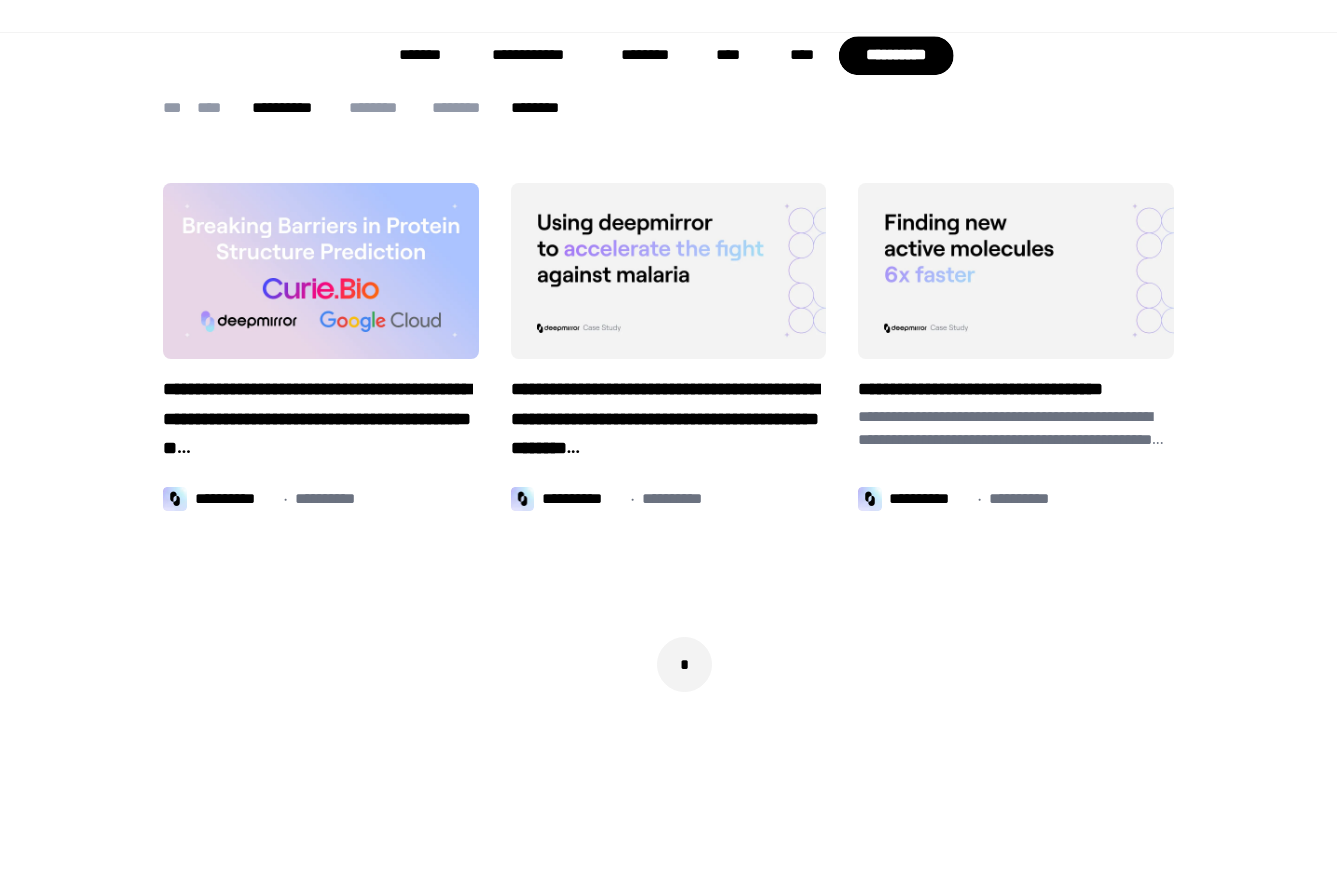 click on "********" at bounding box center (544, 108) 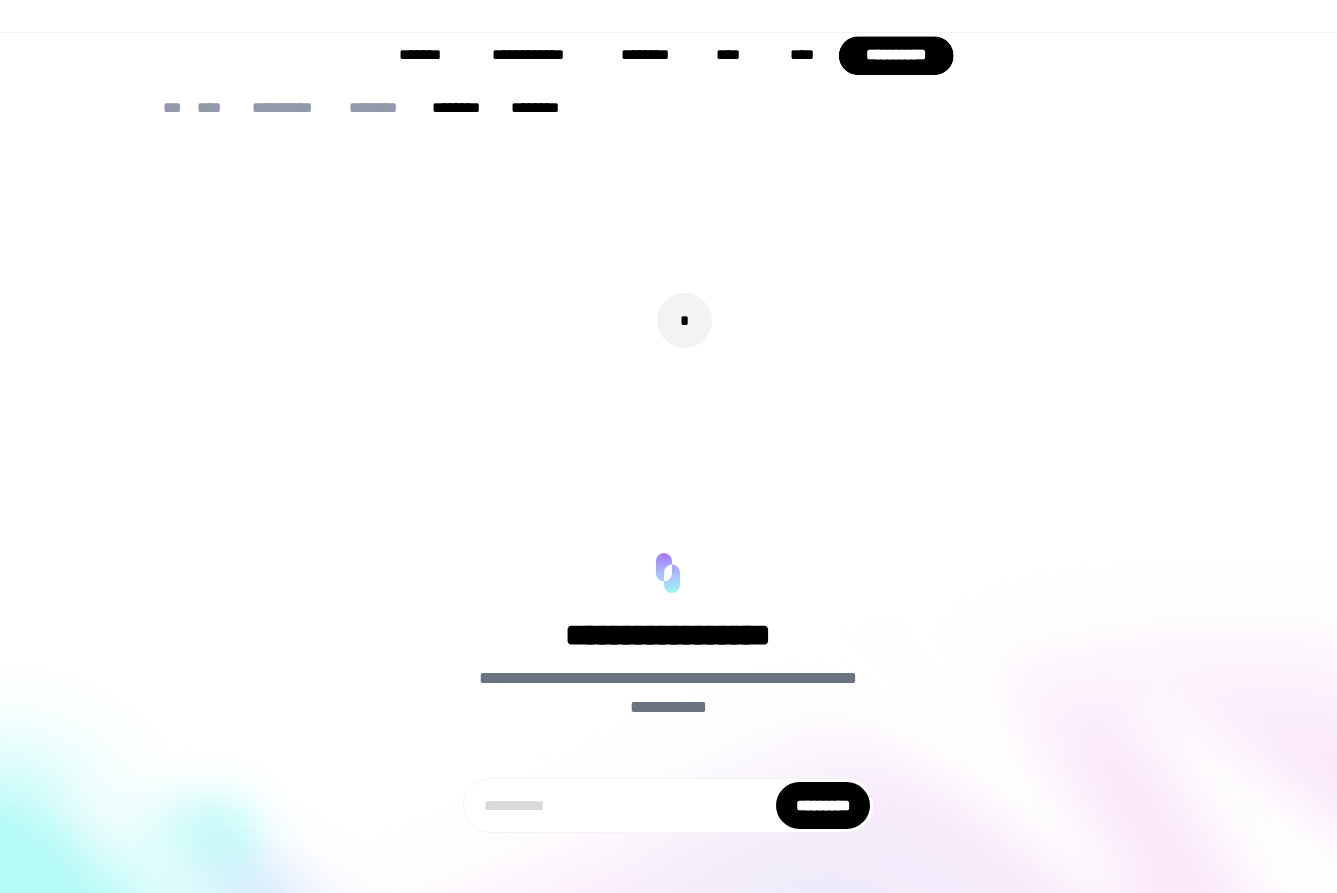 click on "********" at bounding box center (463, 108) 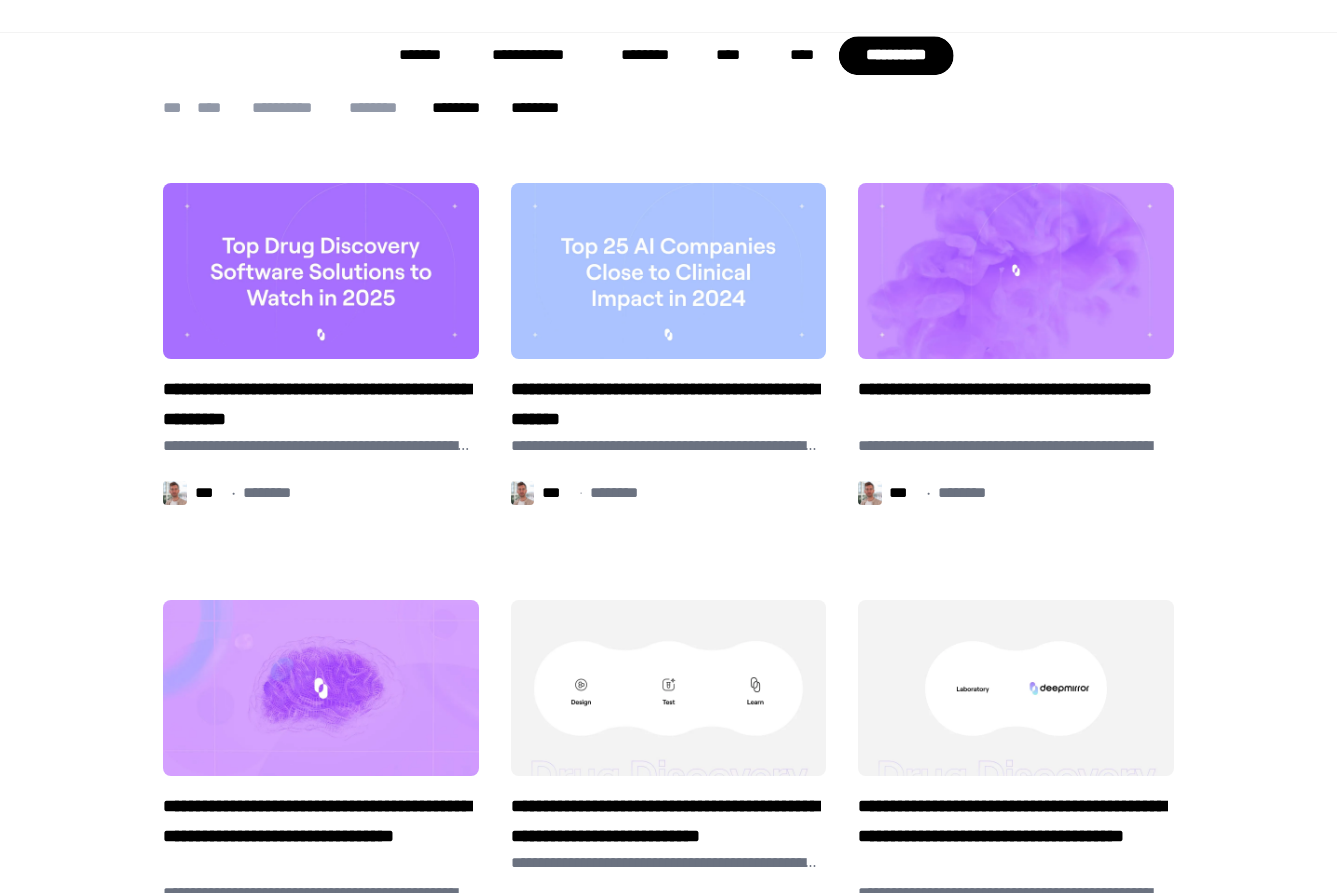 click on "********" at bounding box center [544, 108] 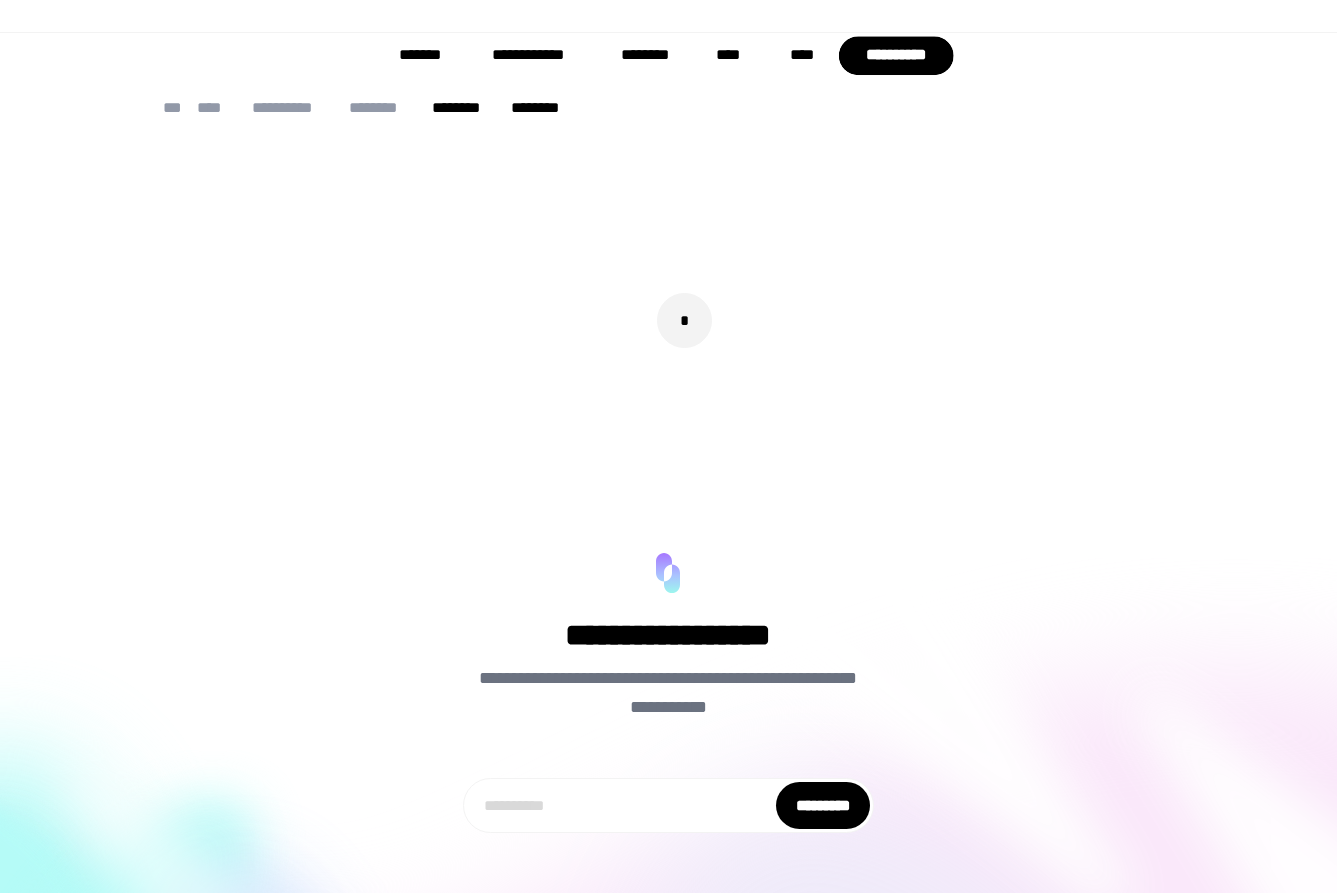 click on "********" at bounding box center [463, 108] 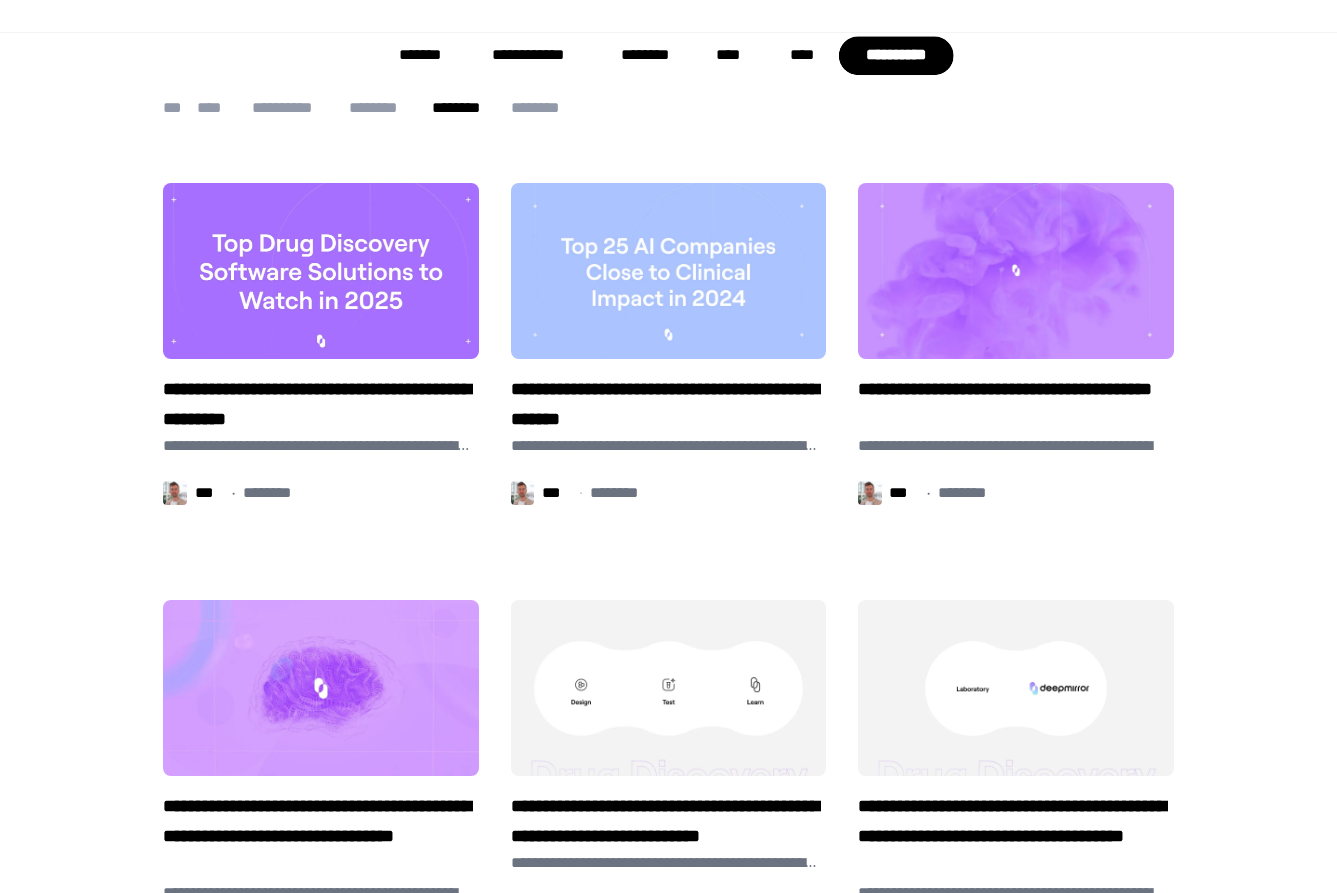 click on "**********" at bounding box center [320, 404] 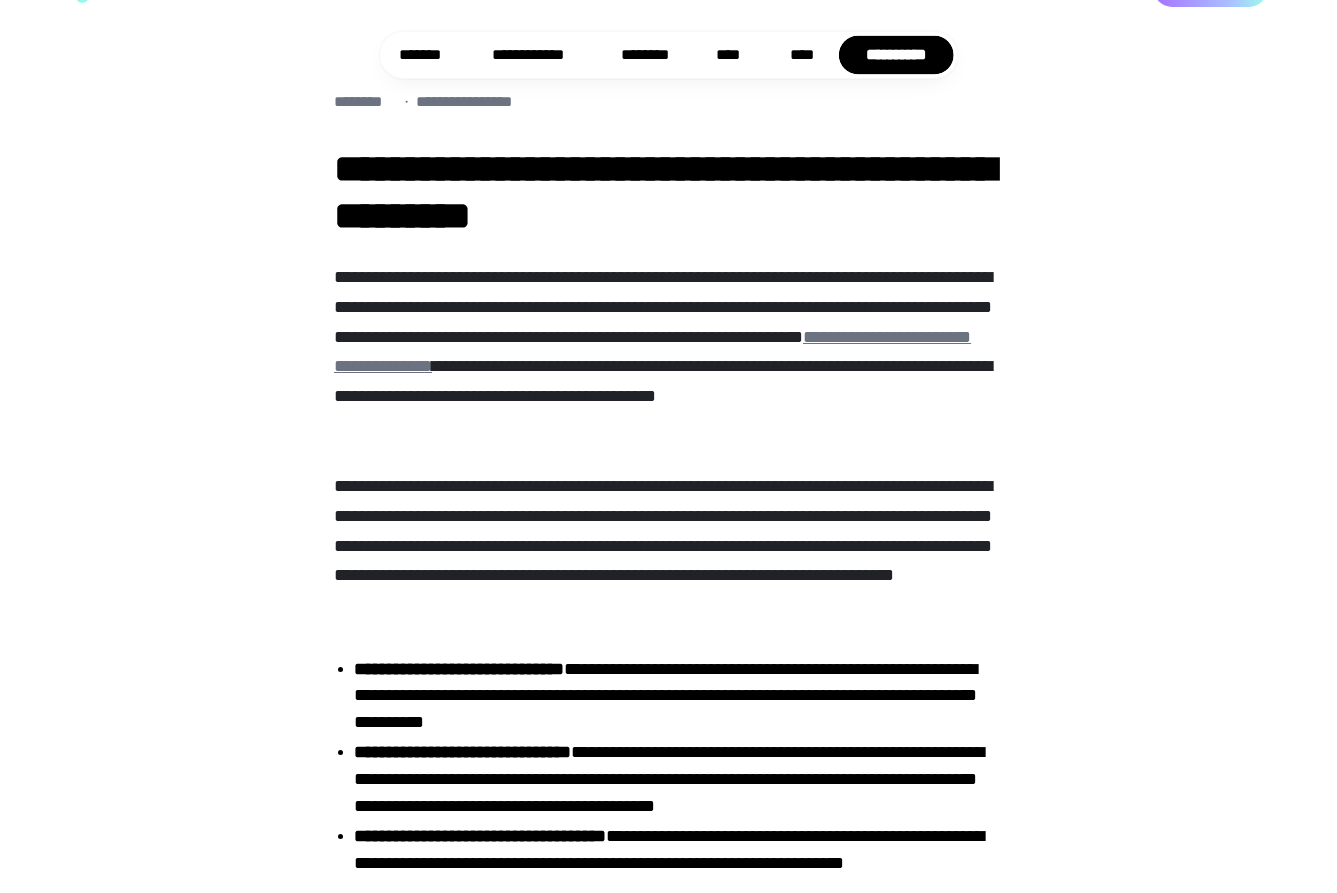 scroll, scrollTop: 0, scrollLeft: 0, axis: both 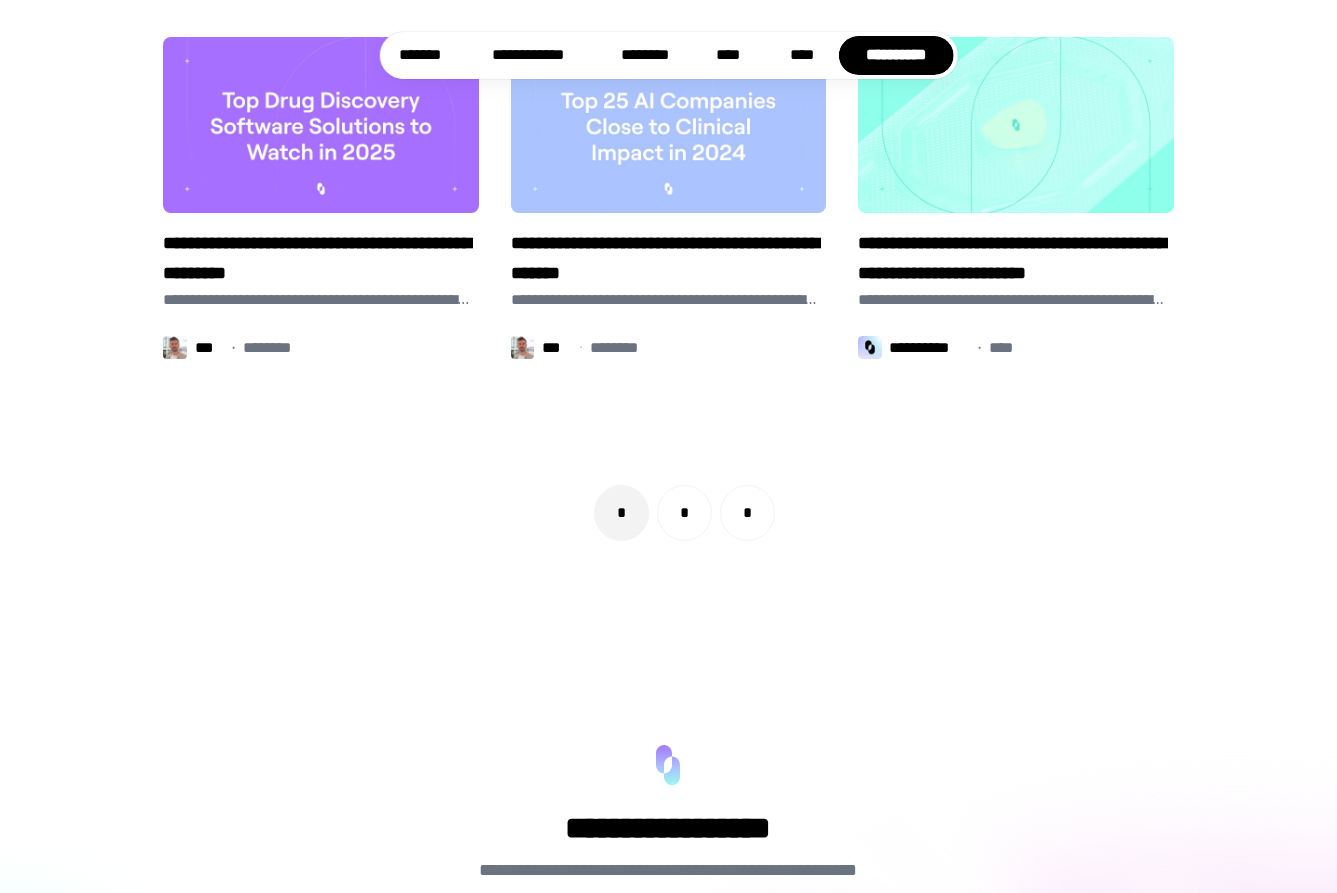 click on "*" at bounding box center [684, 512] 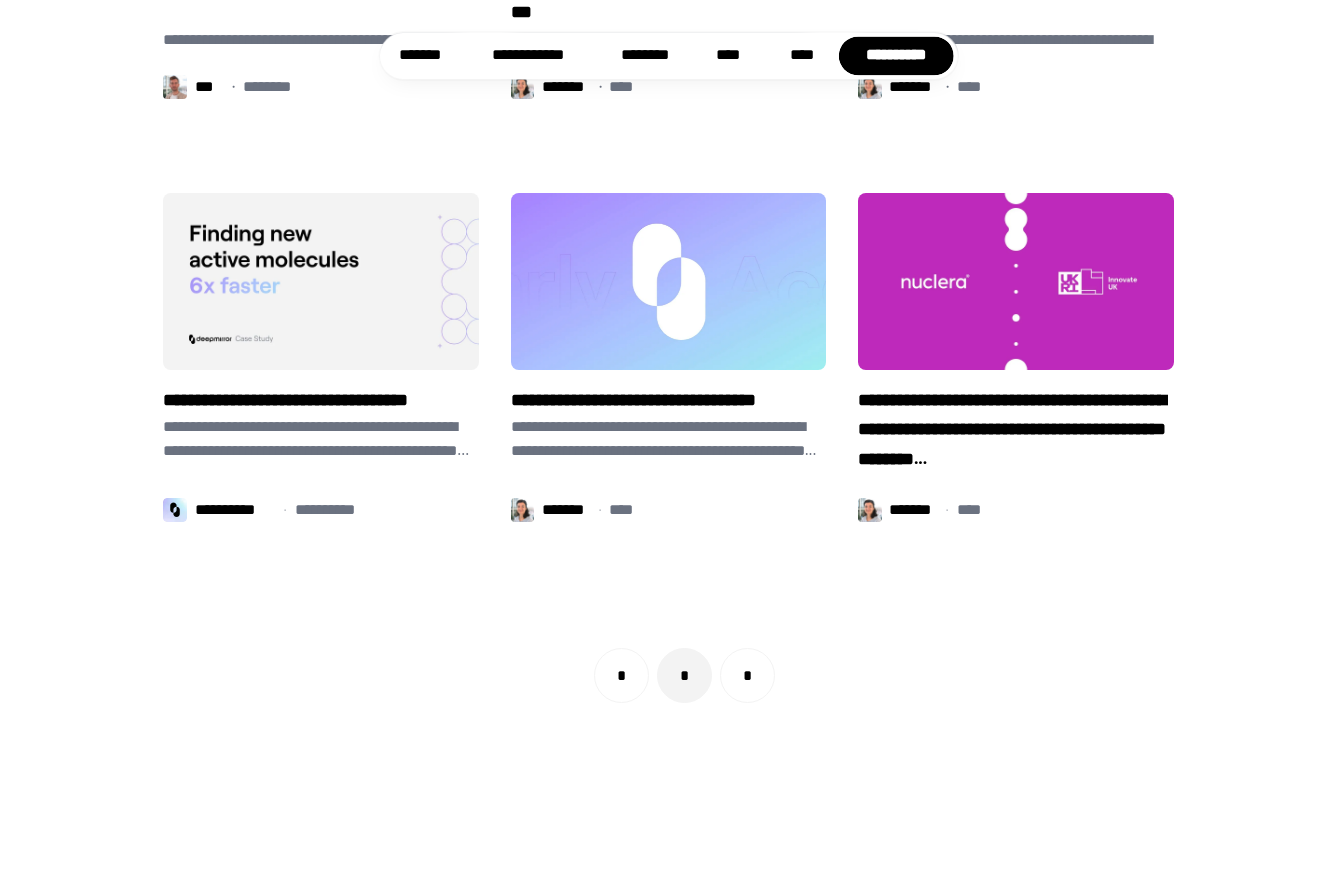 scroll, scrollTop: 1457, scrollLeft: 0, axis: vertical 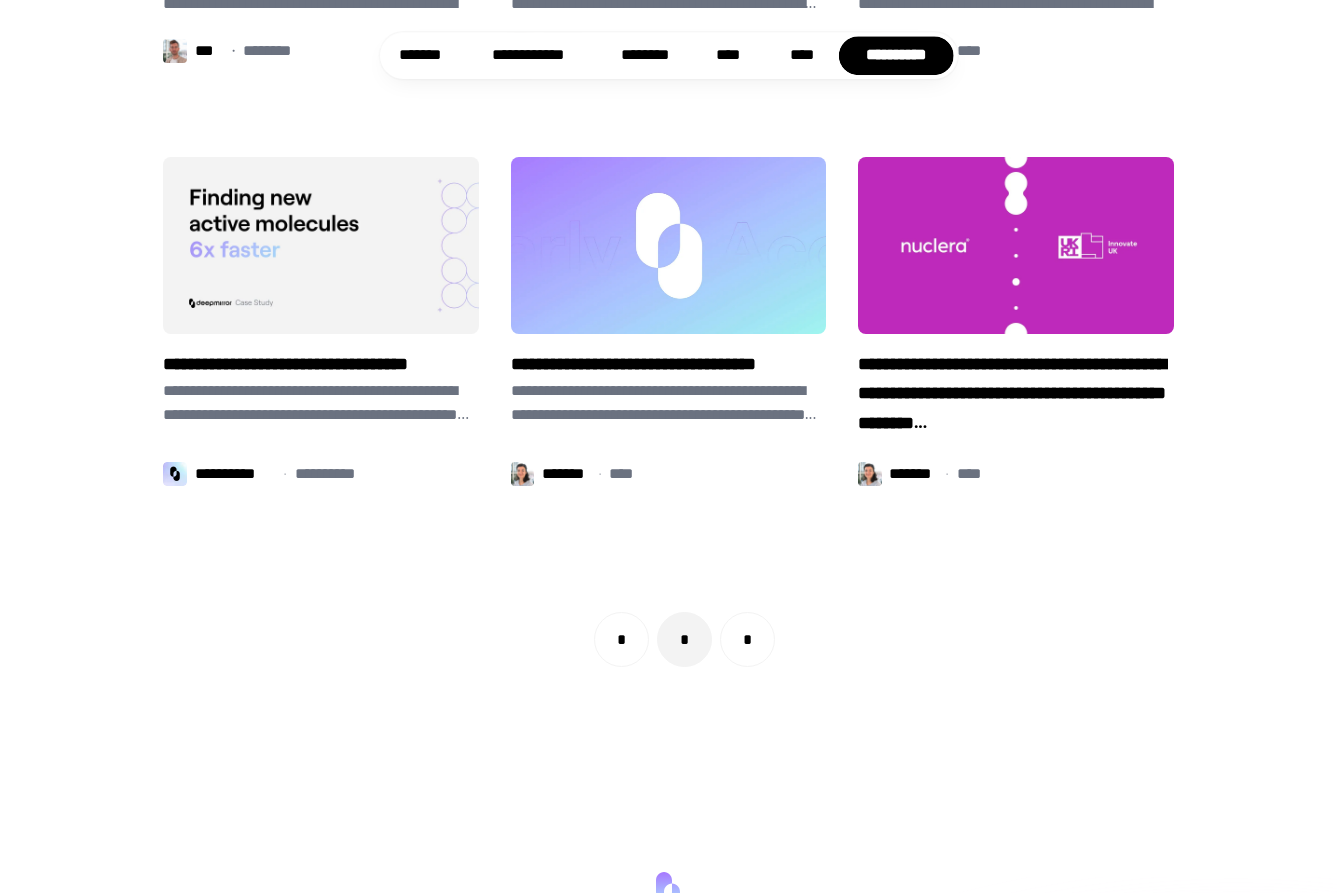 click on "*" at bounding box center (747, 639) 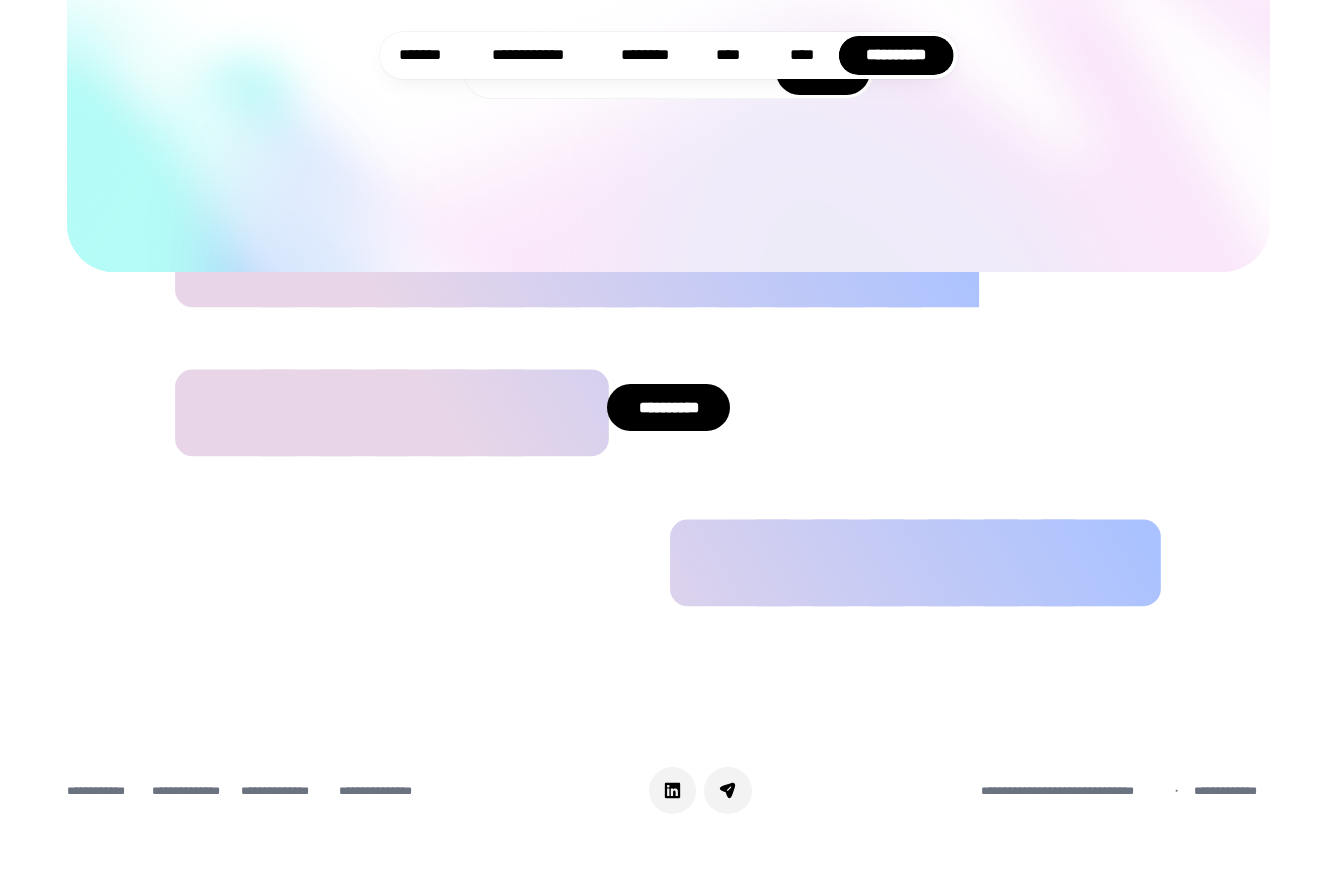 scroll, scrollTop: 2263, scrollLeft: 0, axis: vertical 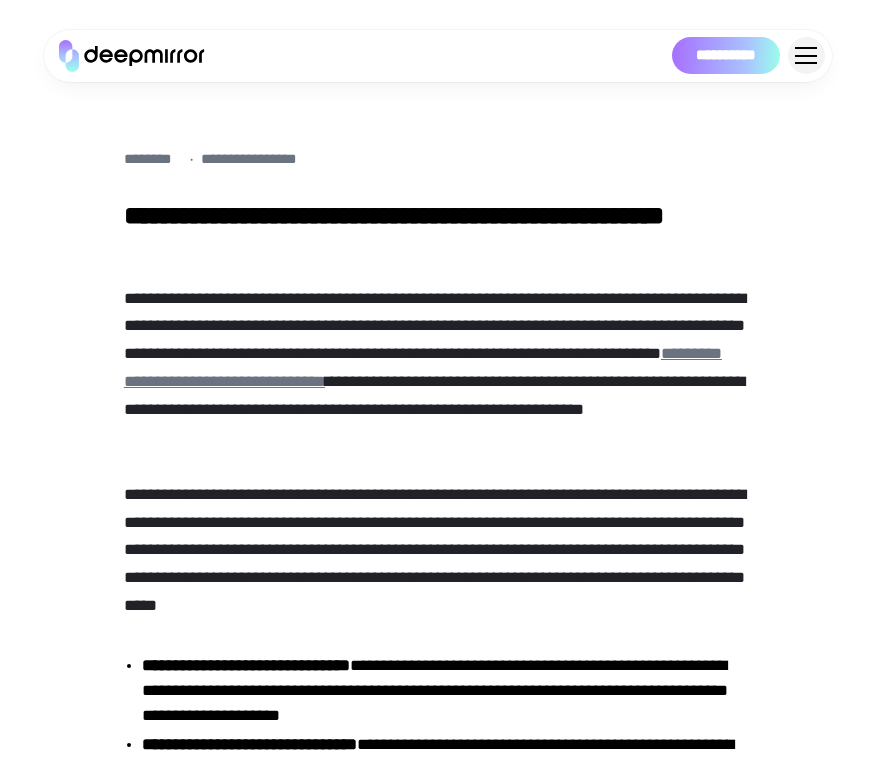 click on "**********" at bounding box center [438, 550] 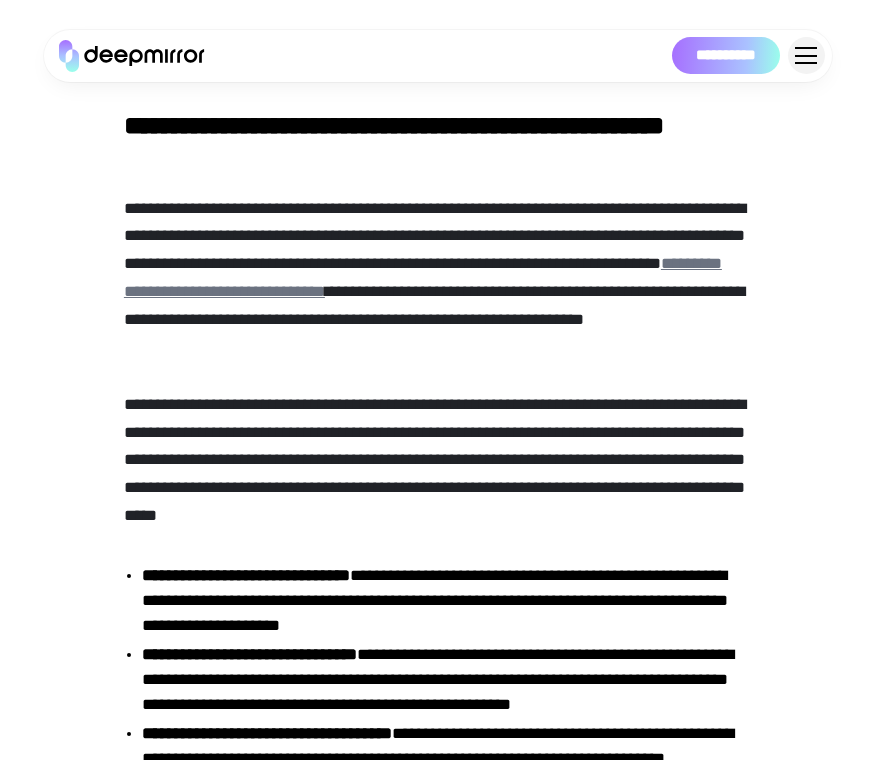 scroll, scrollTop: 102, scrollLeft: 0, axis: vertical 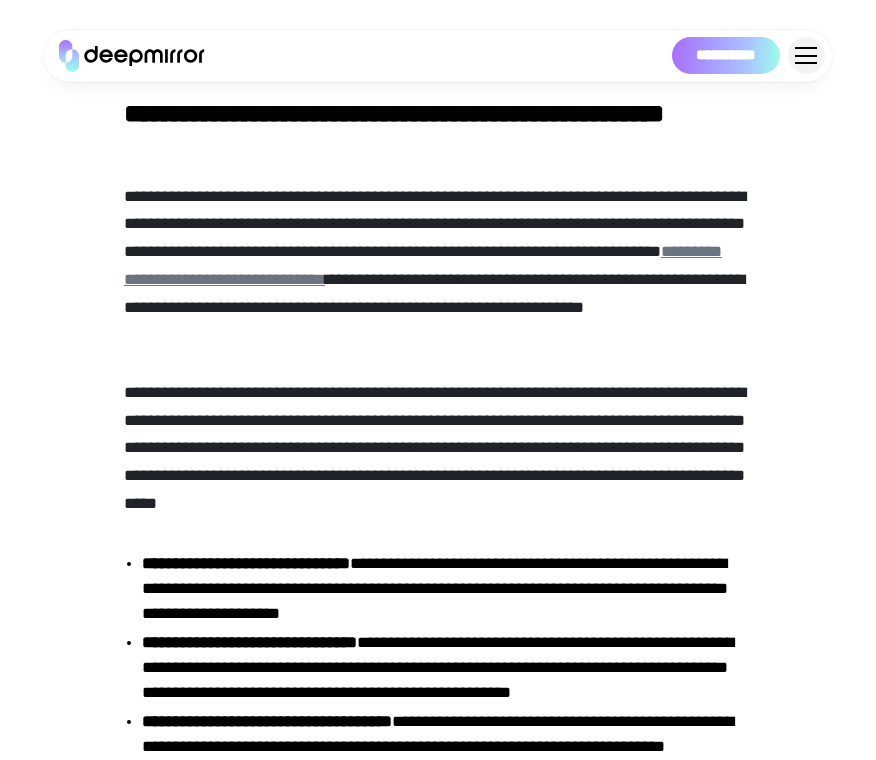 click on "**********" at bounding box center (438, 2345) 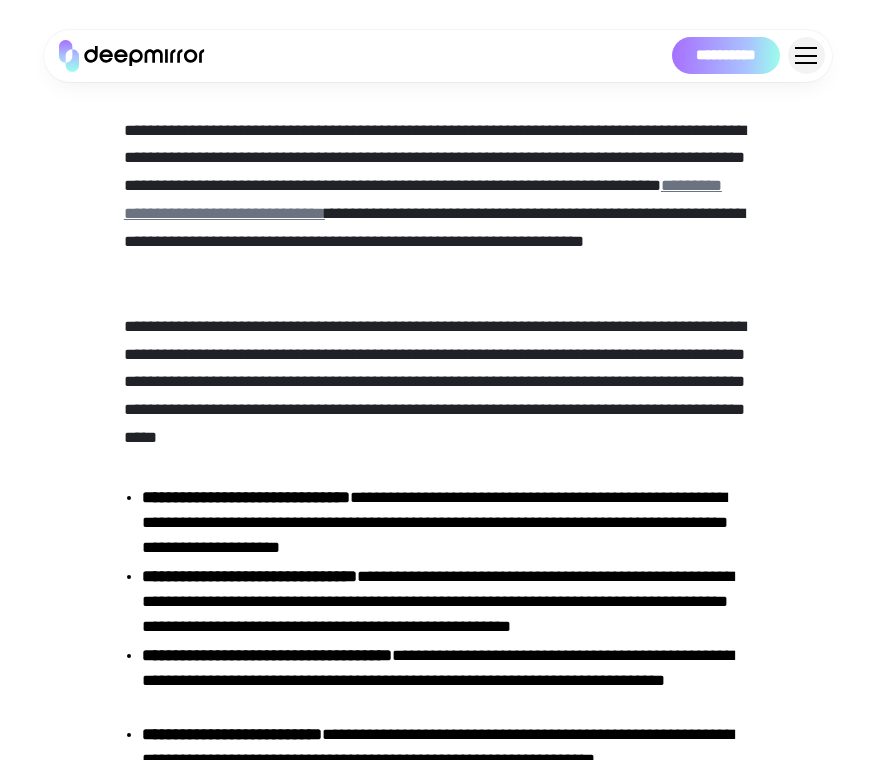 scroll, scrollTop: 228, scrollLeft: 0, axis: vertical 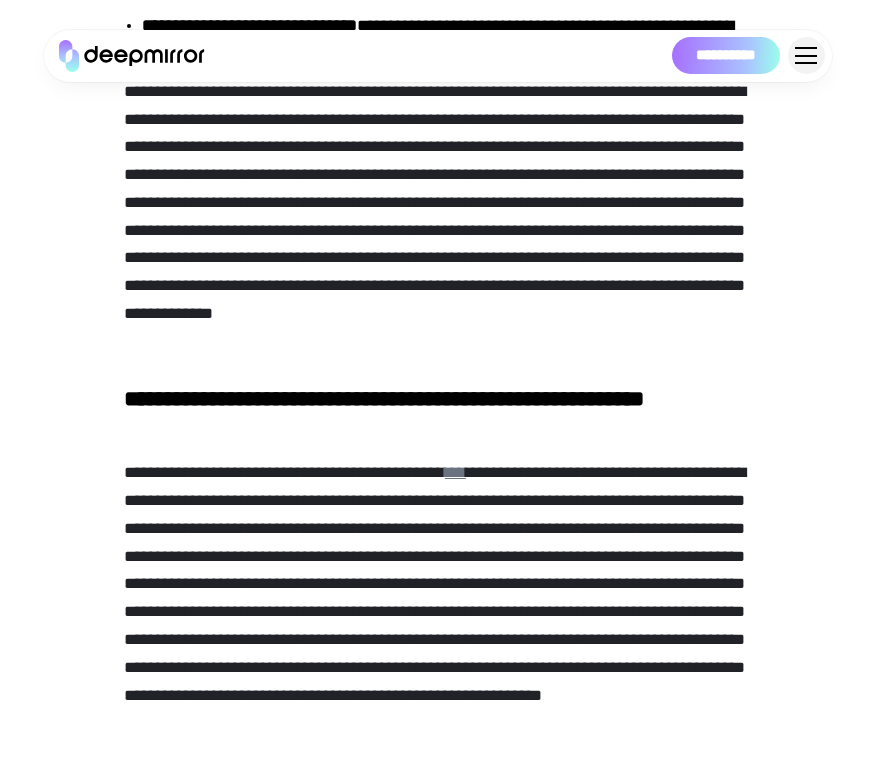 click on "**********" at bounding box center (438, 217) 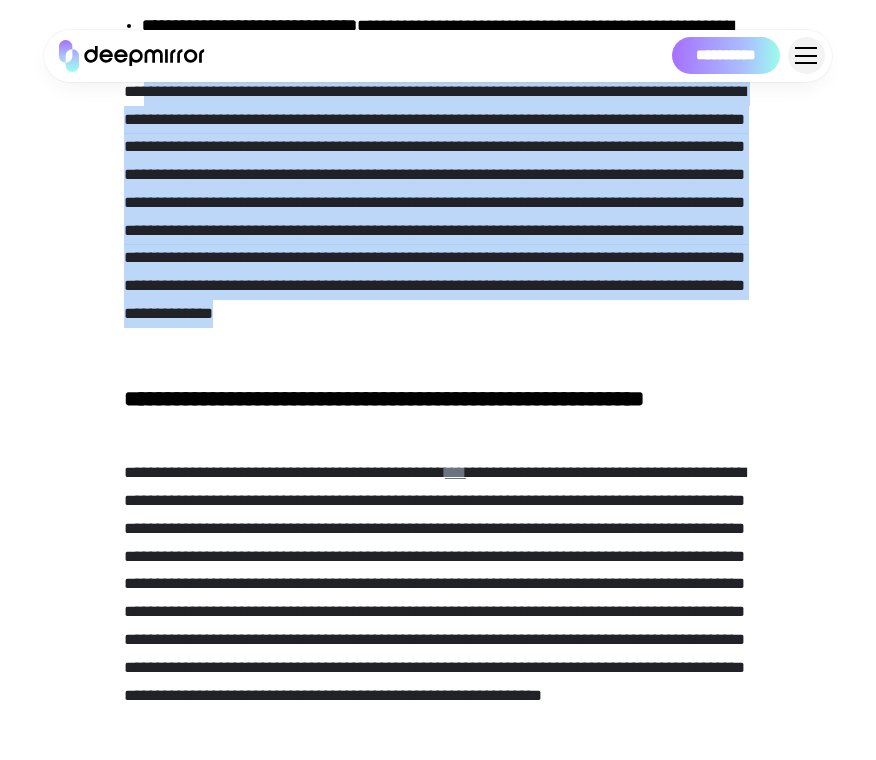 drag, startPoint x: 154, startPoint y: 102, endPoint x: 564, endPoint y: 348, distance: 478.13806 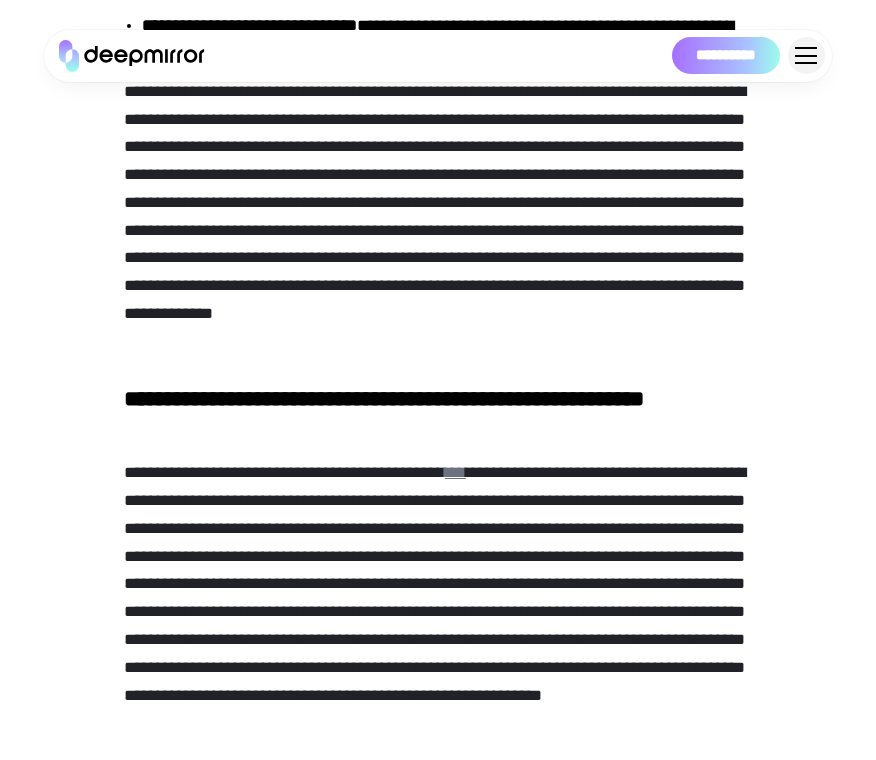 click on "**********" at bounding box center [438, 217] 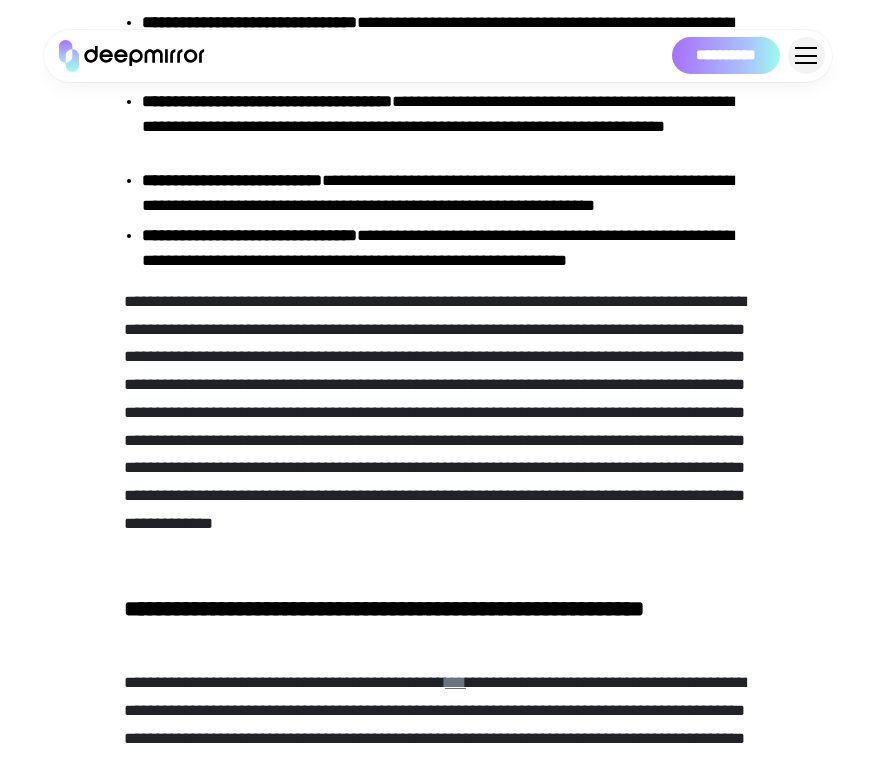 scroll, scrollTop: 698, scrollLeft: 0, axis: vertical 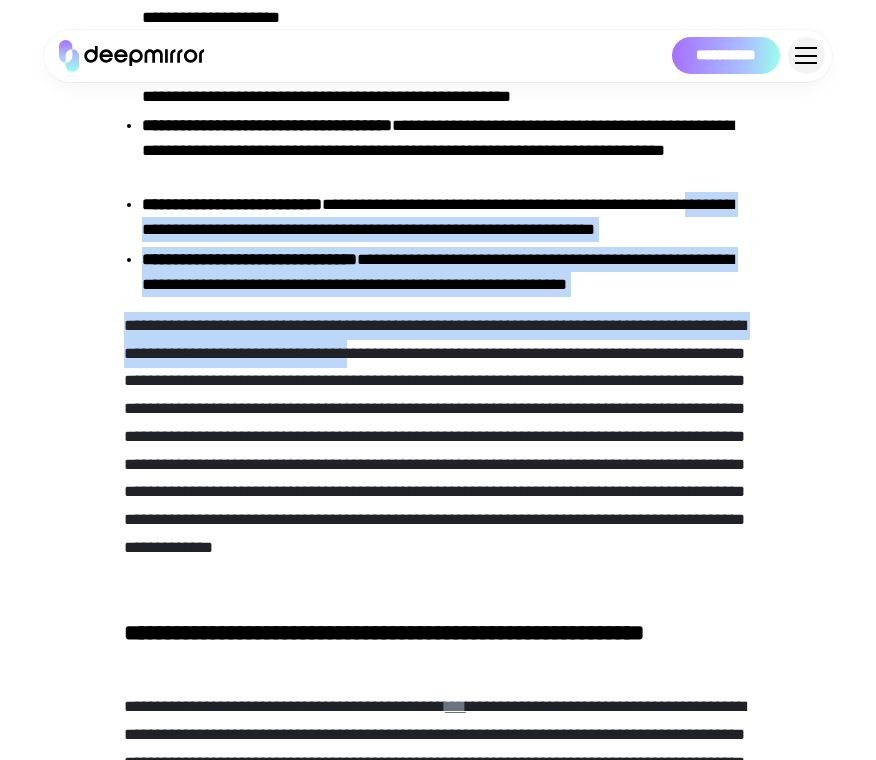 drag, startPoint x: 342, startPoint y: 252, endPoint x: 446, endPoint y: 364, distance: 152.83978 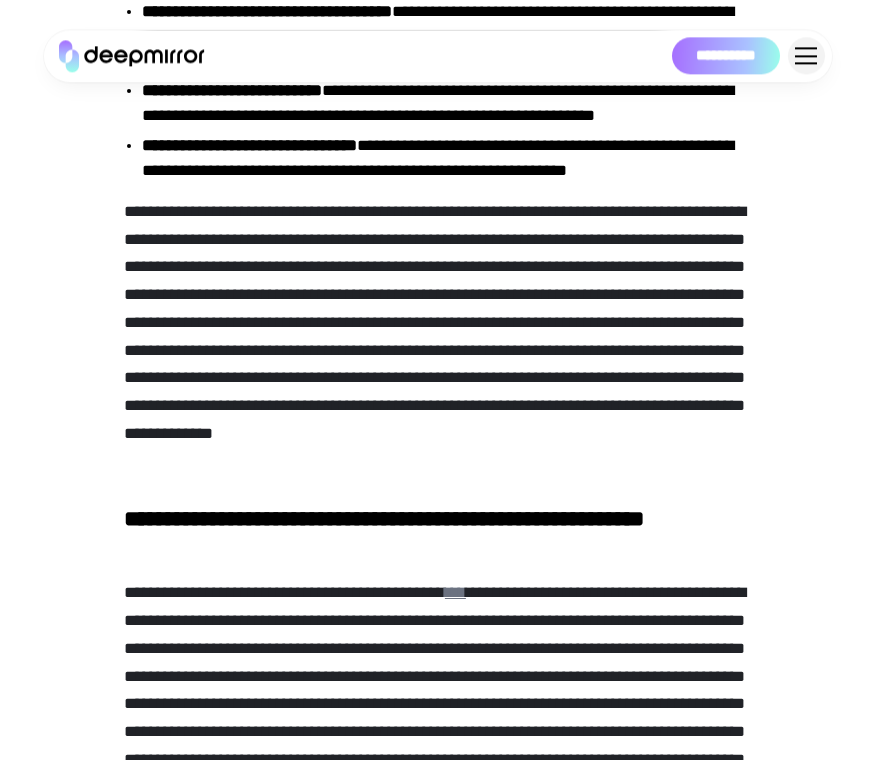 scroll, scrollTop: 815, scrollLeft: 0, axis: vertical 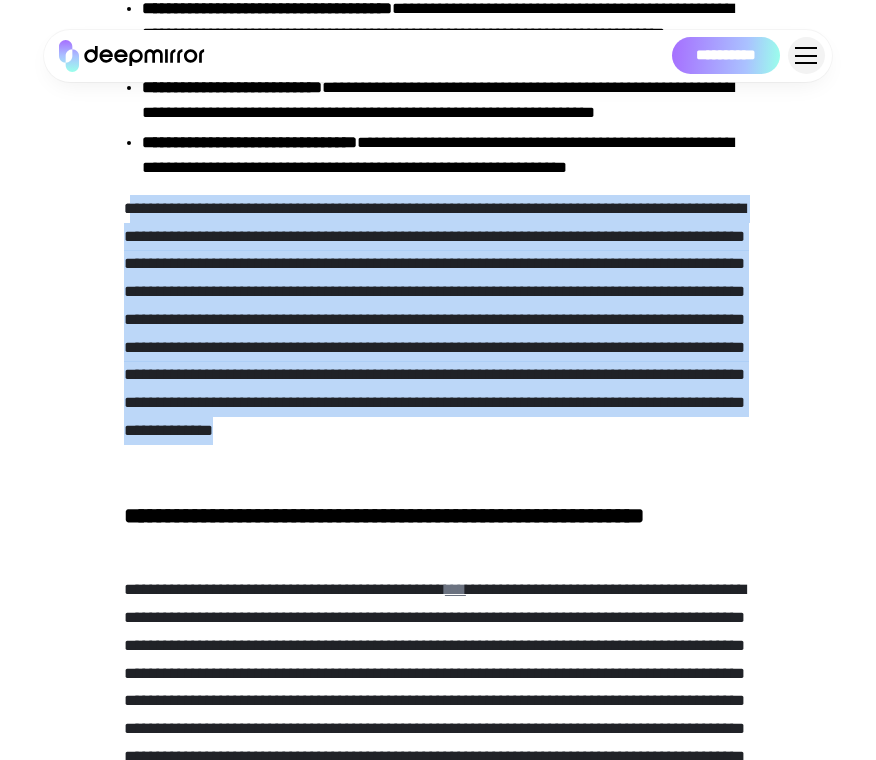 drag, startPoint x: 137, startPoint y: 197, endPoint x: 525, endPoint y: 461, distance: 469.29733 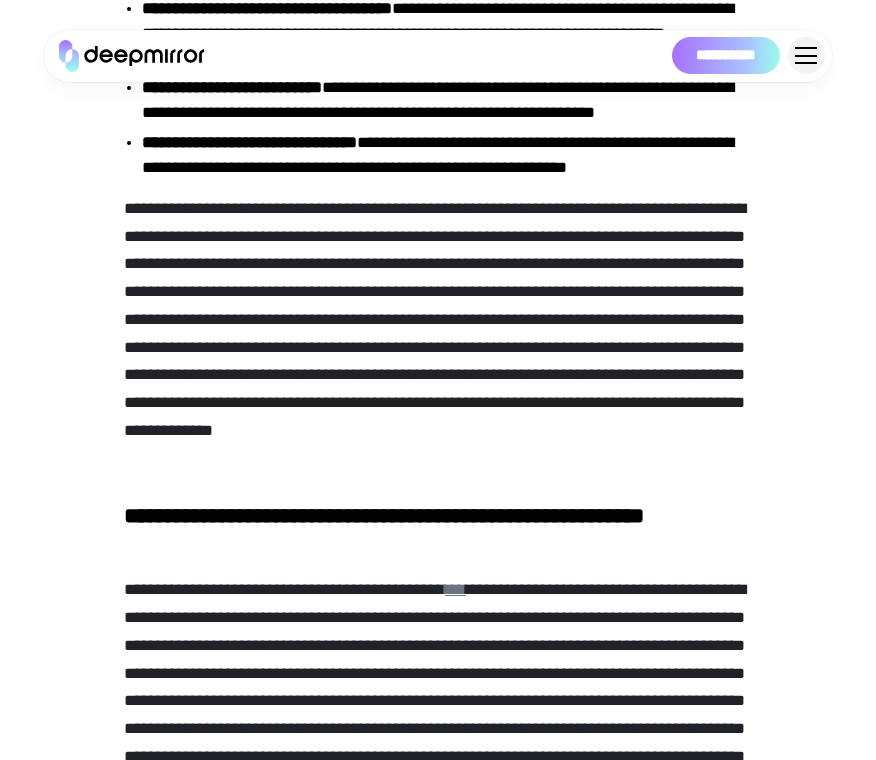 click on "**********" at bounding box center (438, 334) 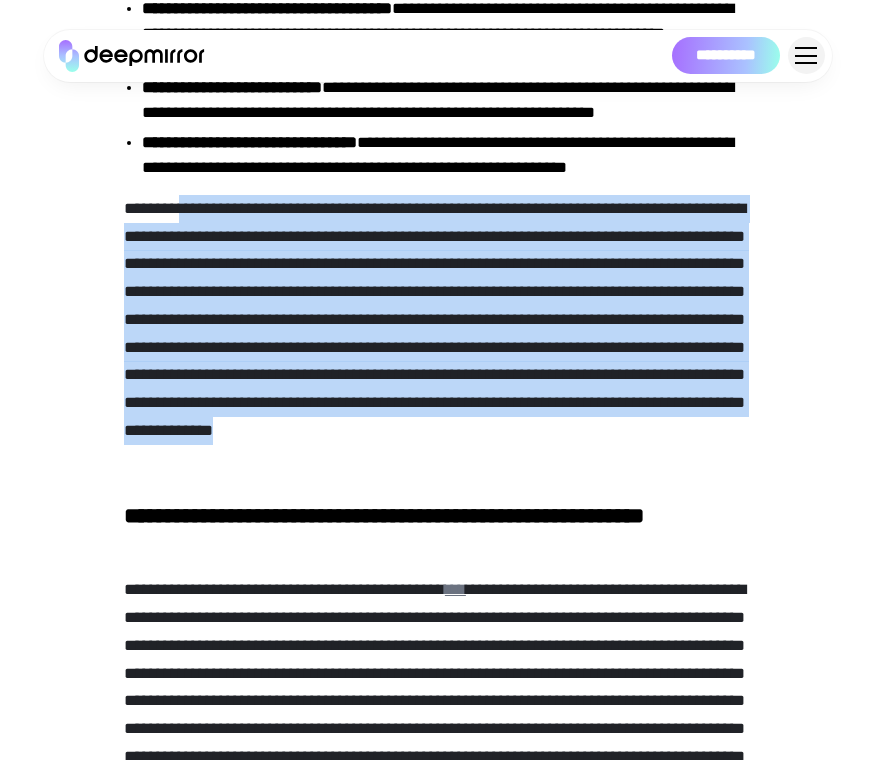 drag, startPoint x: 196, startPoint y: 200, endPoint x: 425, endPoint y: 456, distance: 343.4778 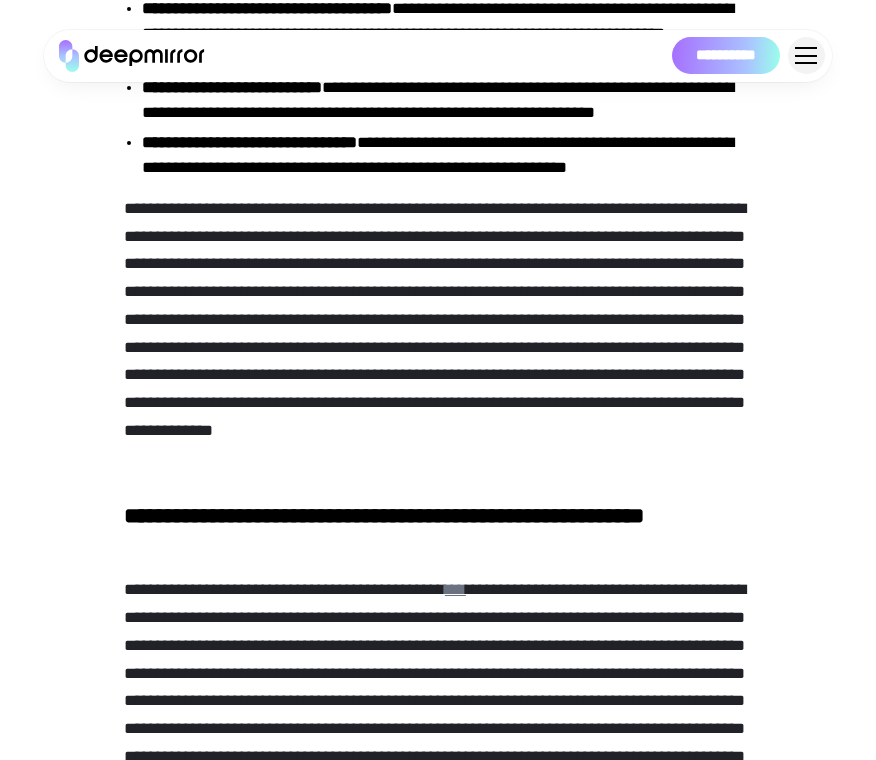 click on "**********" at bounding box center (438, 334) 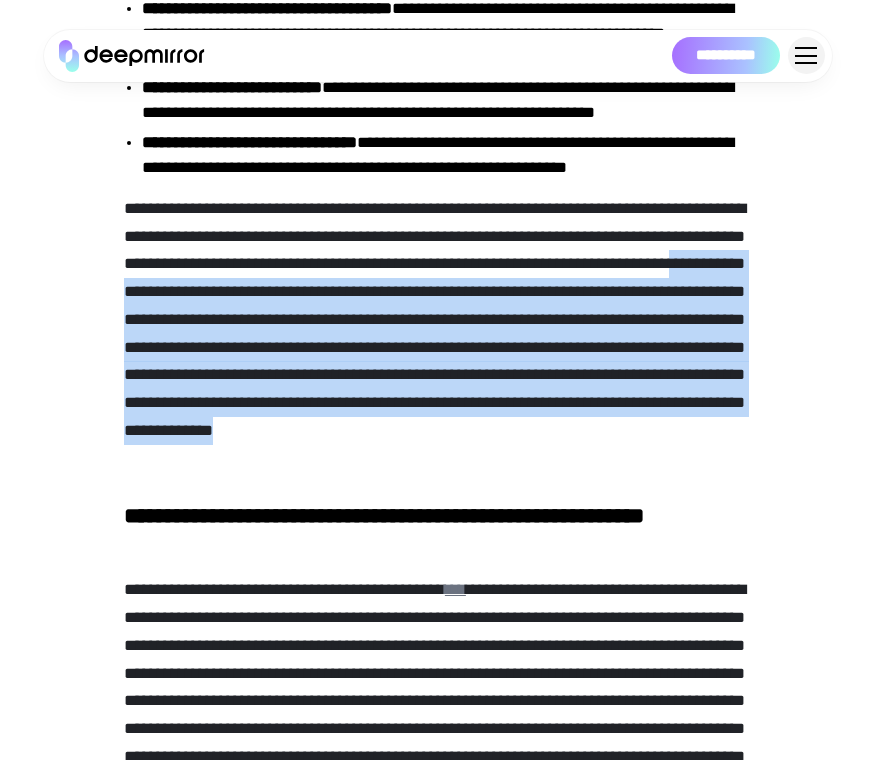 drag, startPoint x: 390, startPoint y: 479, endPoint x: 251, endPoint y: 304, distance: 223.48602 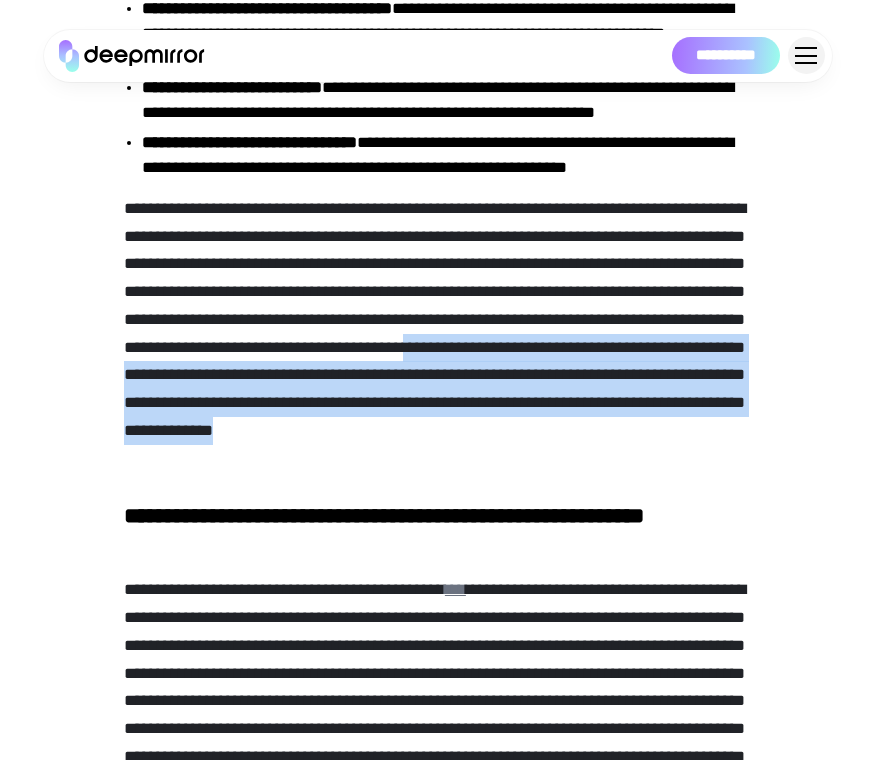 drag, startPoint x: 176, startPoint y: 372, endPoint x: 375, endPoint y: 471, distance: 222.26561 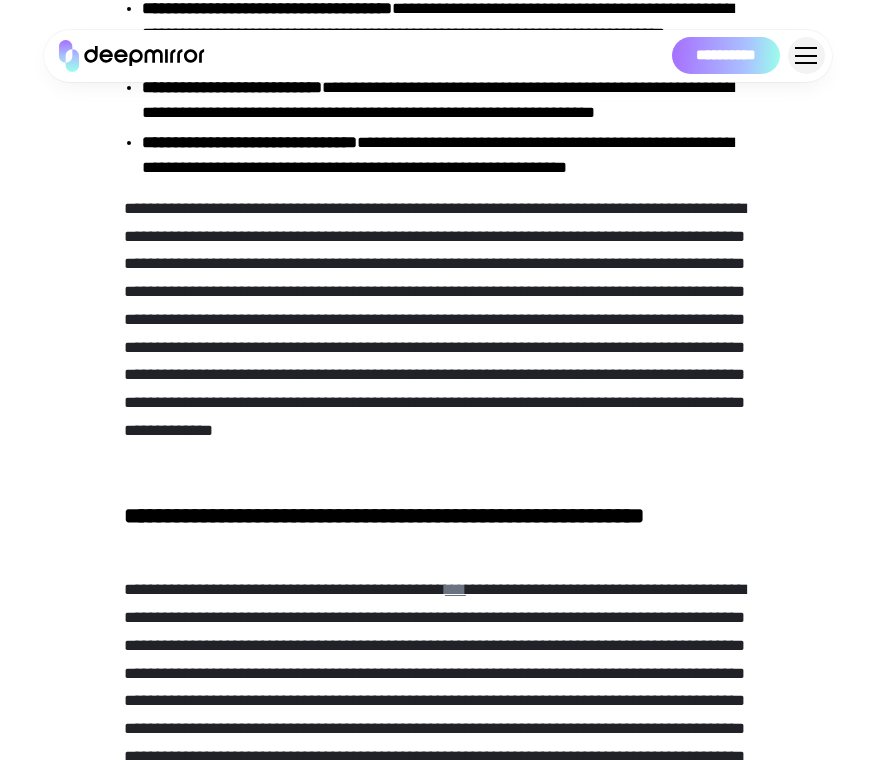 click on "**********" at bounding box center (438, 334) 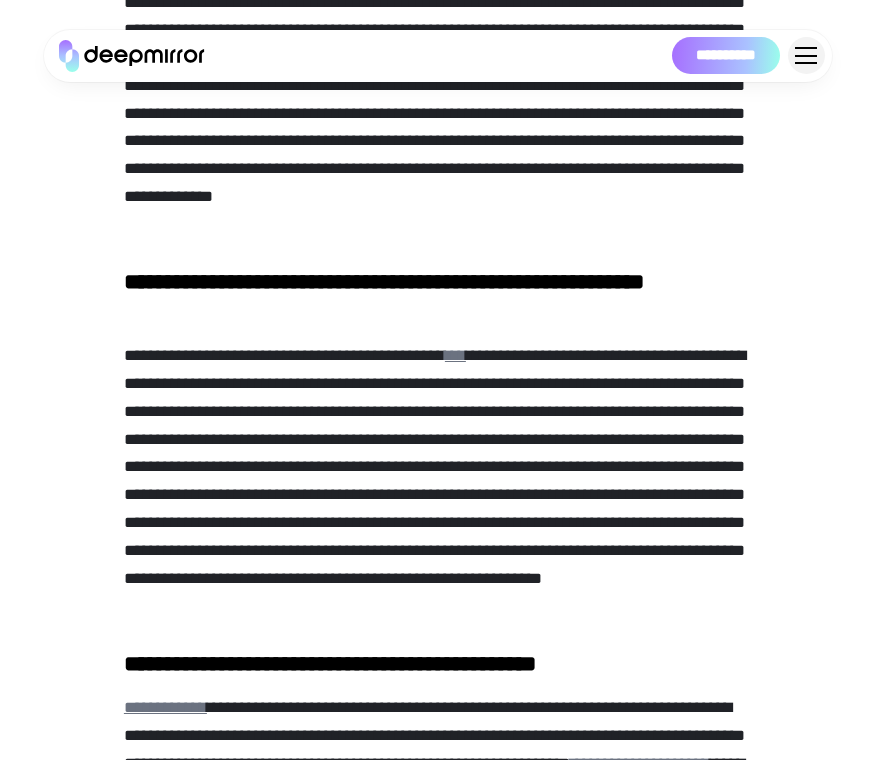scroll, scrollTop: 932, scrollLeft: 0, axis: vertical 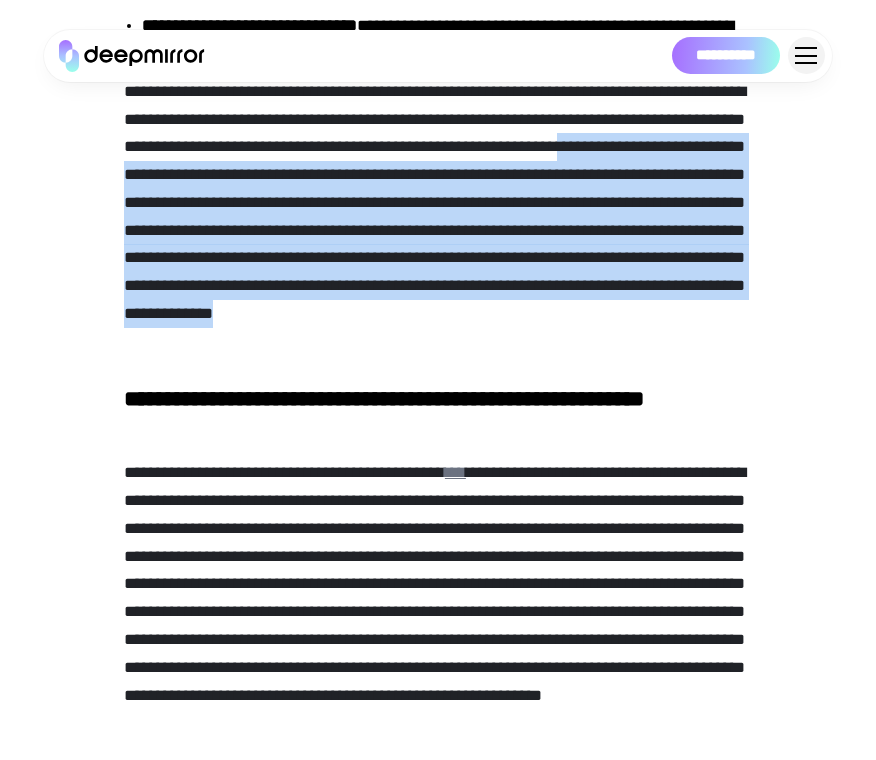 drag, startPoint x: 124, startPoint y: 179, endPoint x: 542, endPoint y: 363, distance: 456.7056 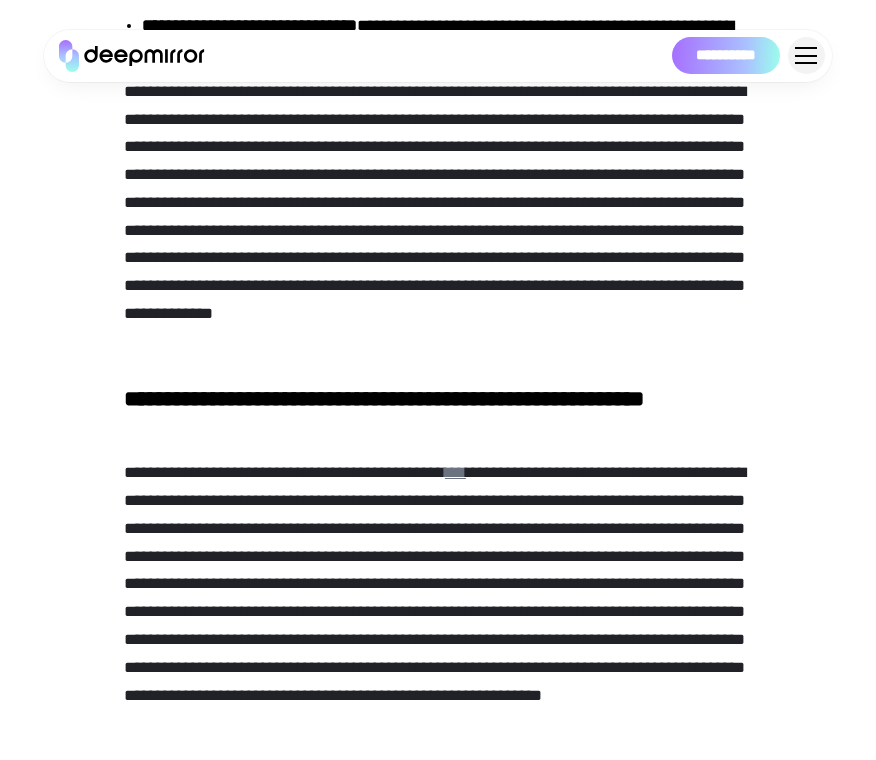 click on "**********" at bounding box center [438, 1515] 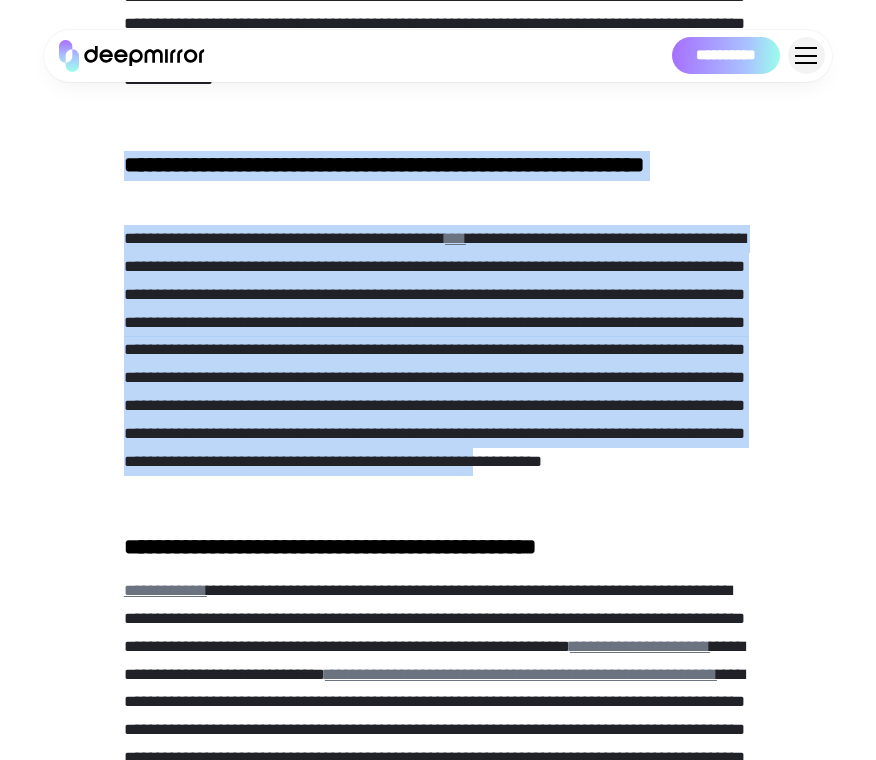 drag, startPoint x: 121, startPoint y: 163, endPoint x: 609, endPoint y: 486, distance: 585.2119 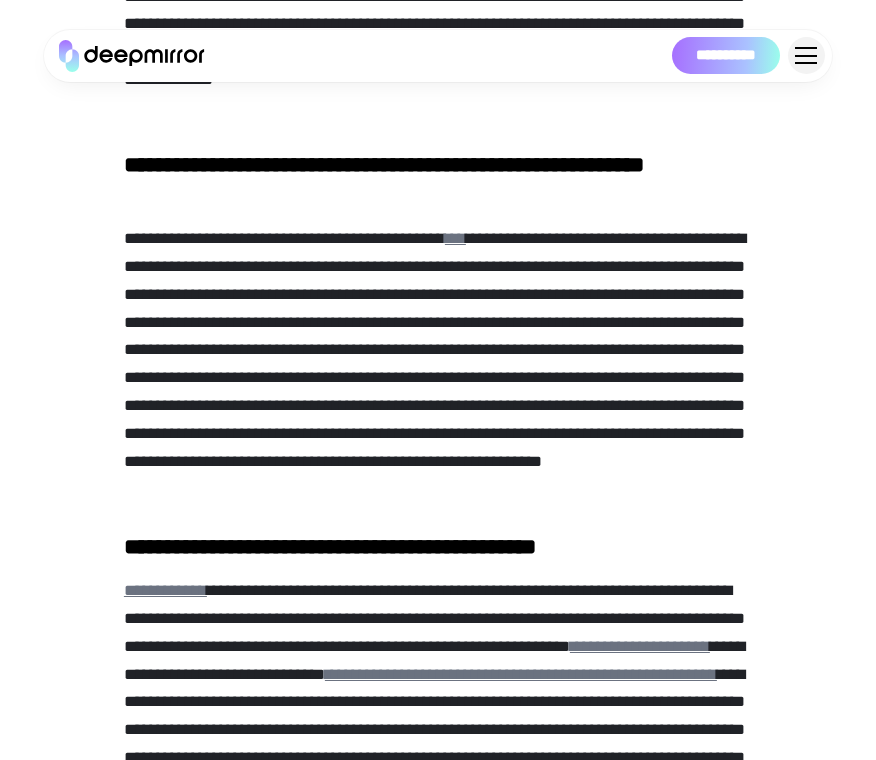 click on "**********" at bounding box center [438, 364] 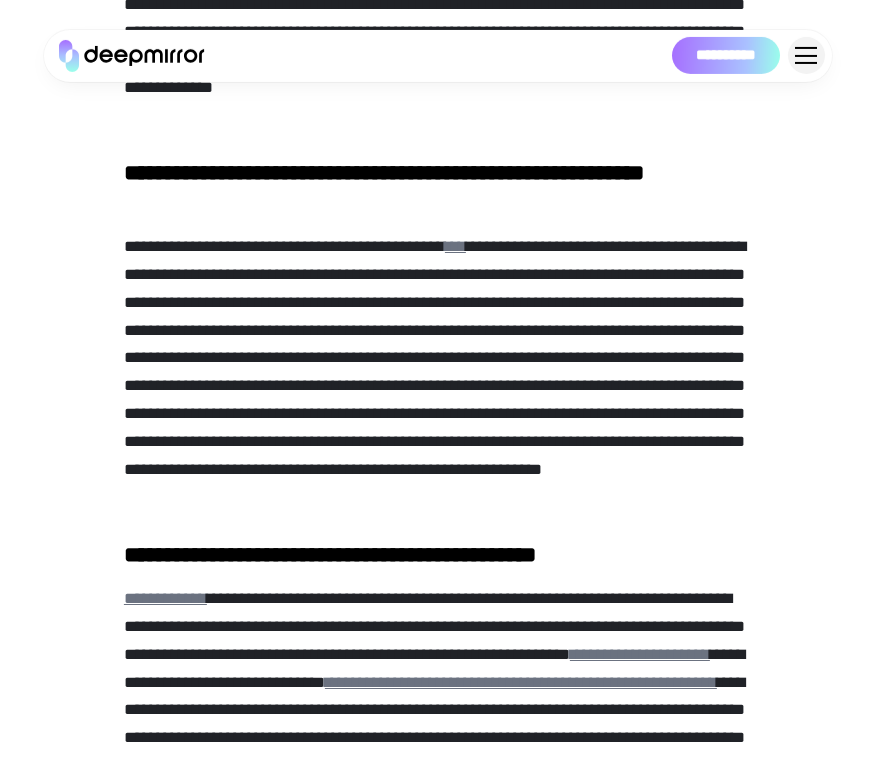 scroll, scrollTop: 1166, scrollLeft: 0, axis: vertical 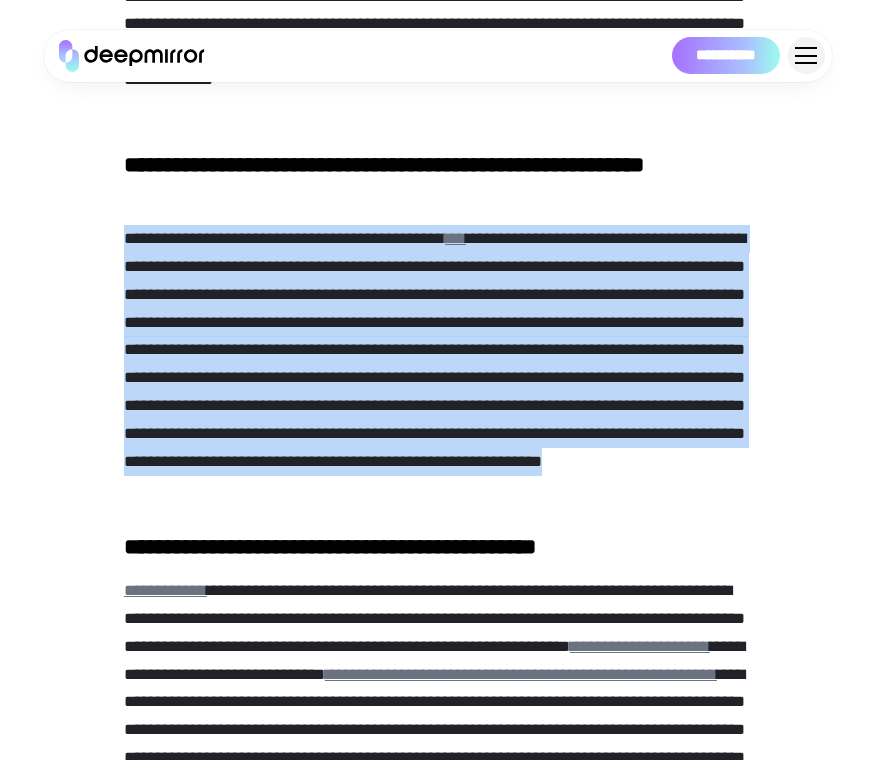 drag, startPoint x: 131, startPoint y: 241, endPoint x: 695, endPoint y: 493, distance: 617.7378 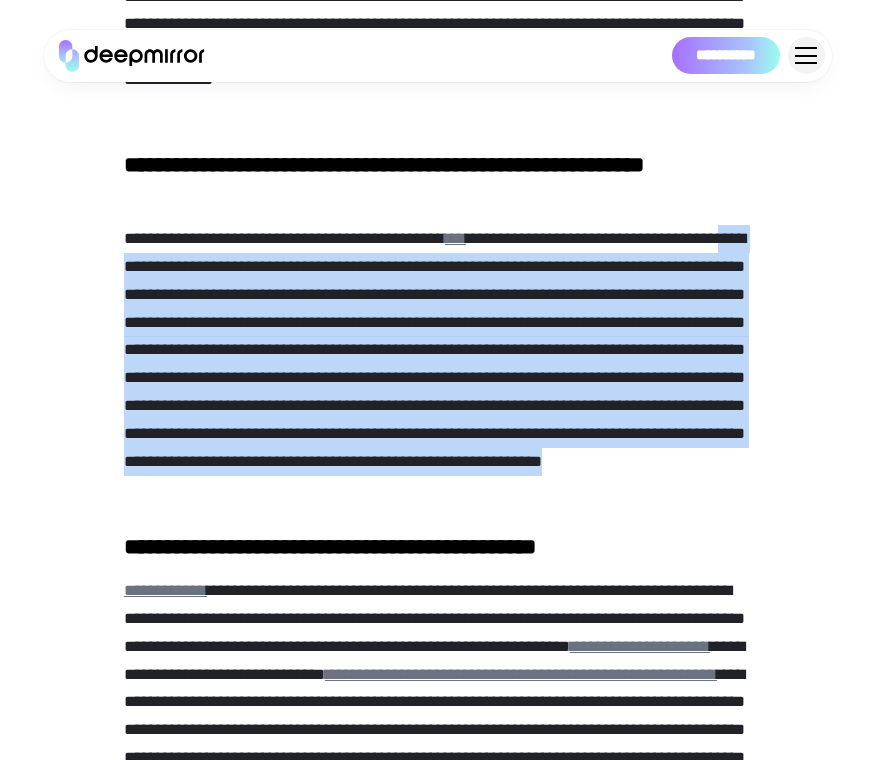 drag, startPoint x: 232, startPoint y: 271, endPoint x: 725, endPoint y: 487, distance: 538.2425 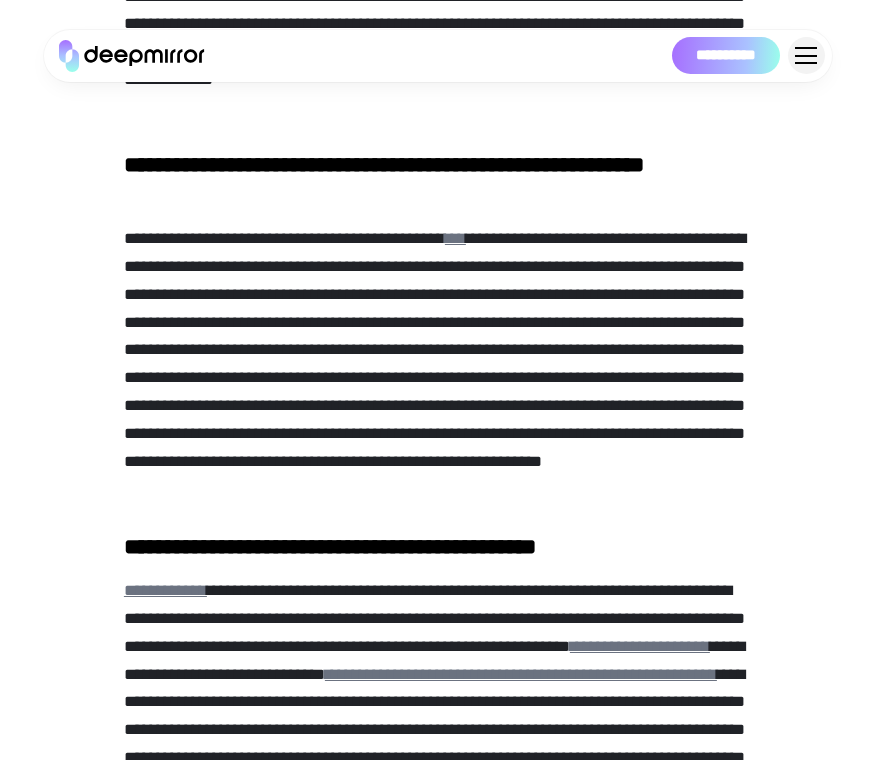 click on "**********" at bounding box center [438, 364] 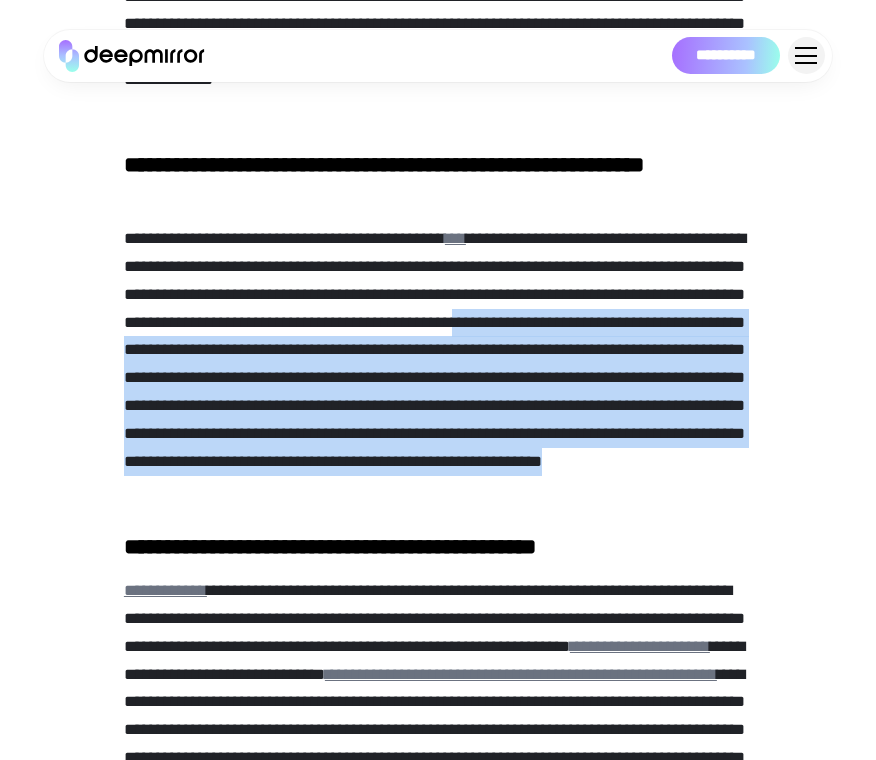 drag, startPoint x: 259, startPoint y: 347, endPoint x: 734, endPoint y: 490, distance: 496.05847 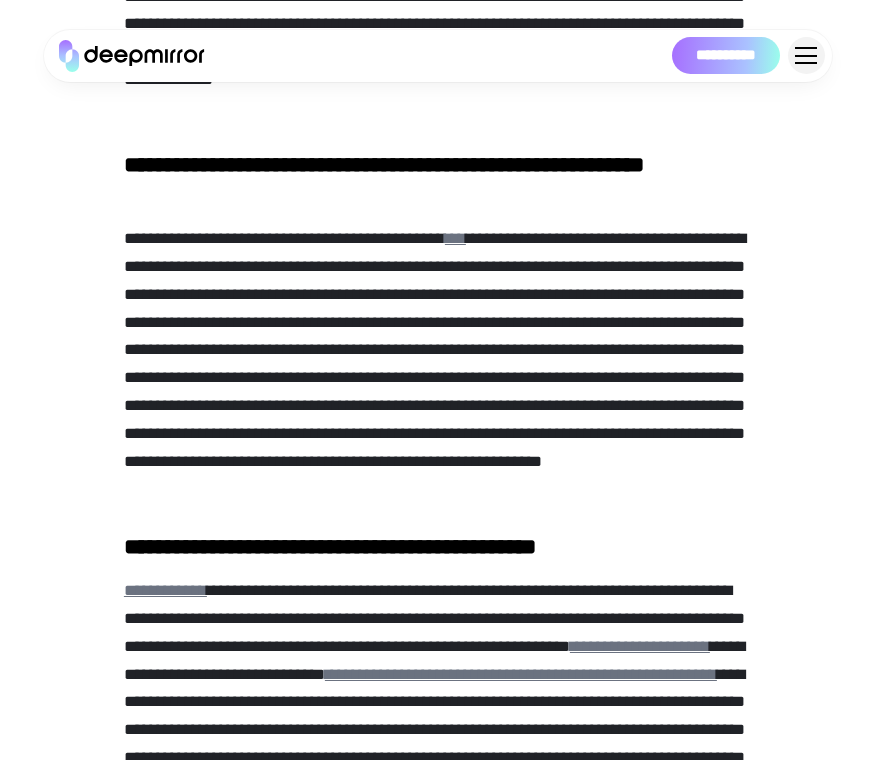 click on "**********" at bounding box center [438, 364] 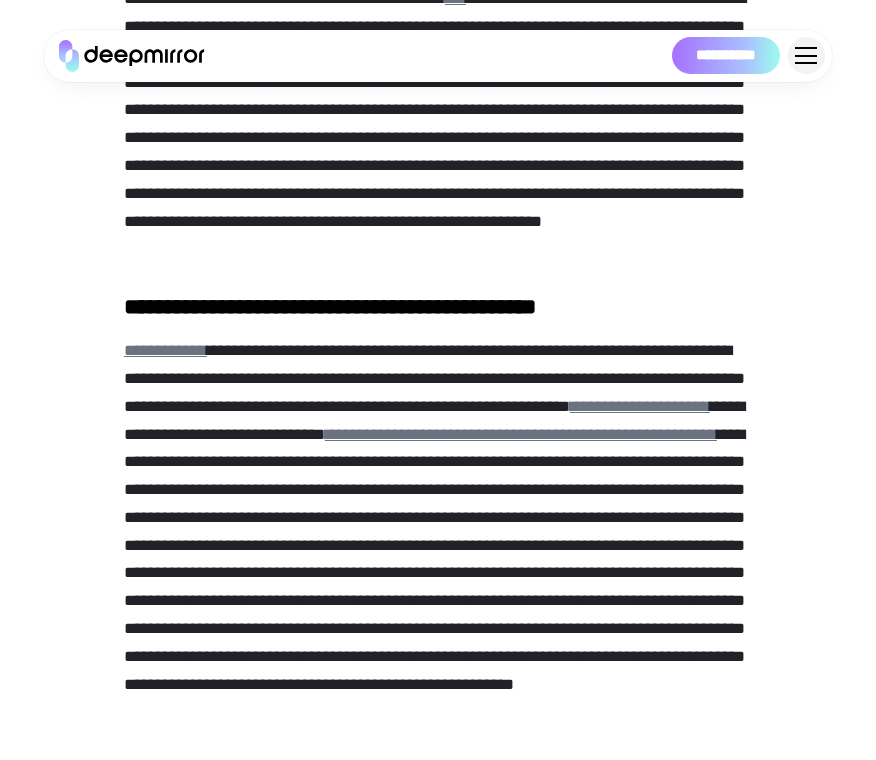 scroll, scrollTop: 1466, scrollLeft: 0, axis: vertical 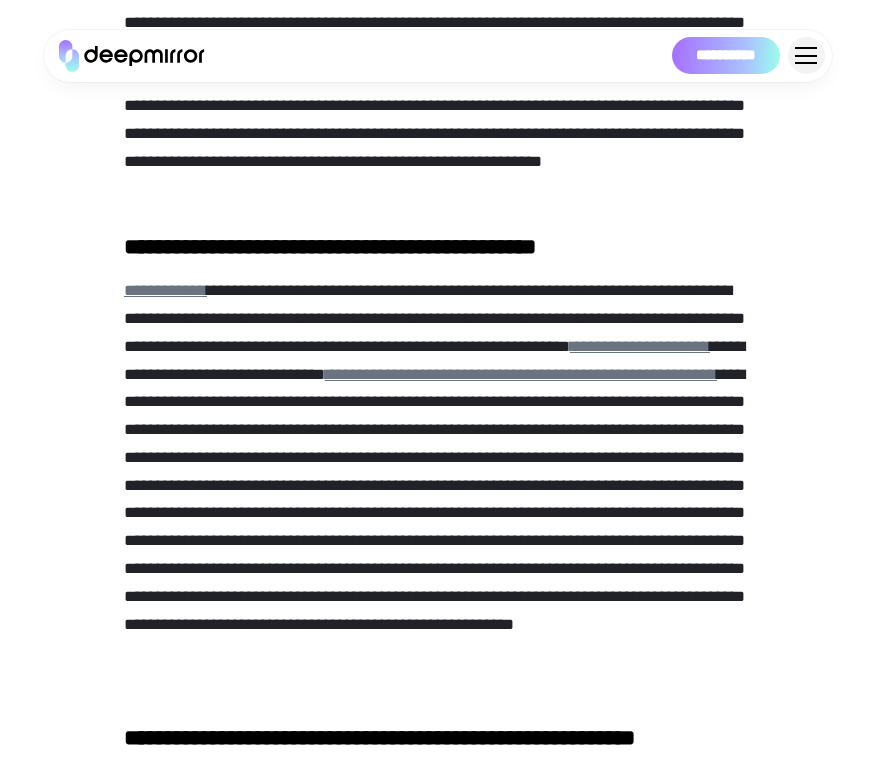 click on "**********" at bounding box center [438, 485] 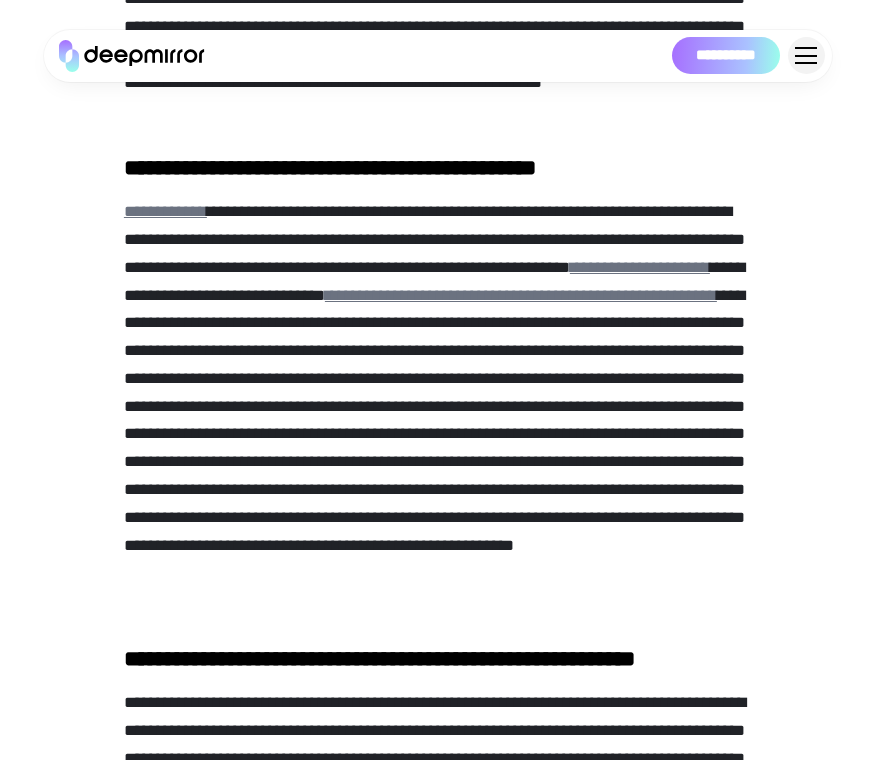 scroll, scrollTop: 1578, scrollLeft: 0, axis: vertical 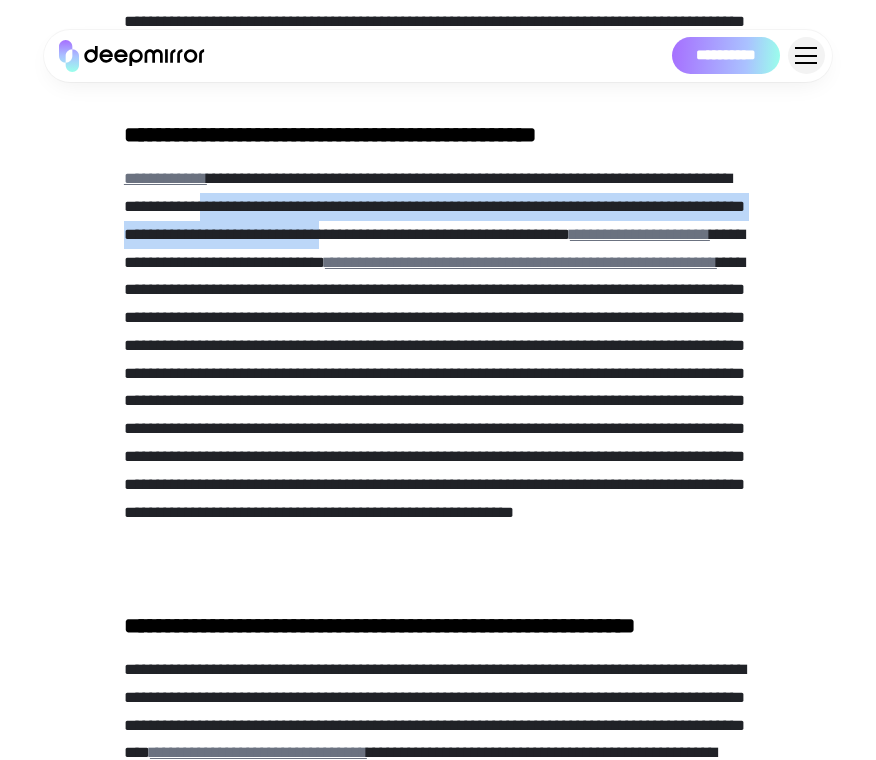 drag, startPoint x: 240, startPoint y: 214, endPoint x: 488, endPoint y: 232, distance: 248.65237 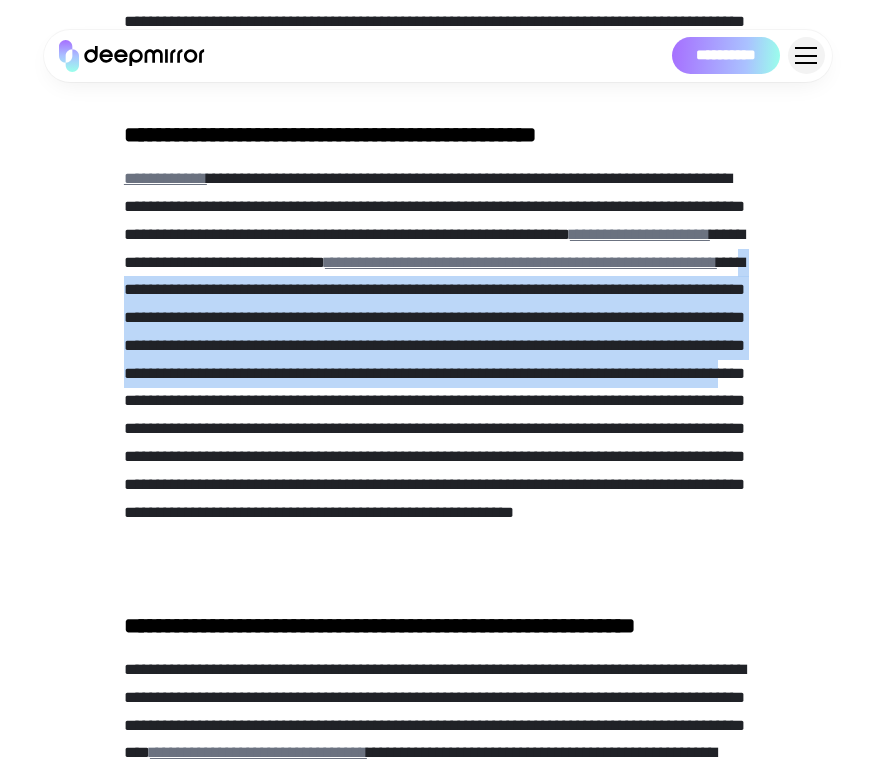 drag, startPoint x: 383, startPoint y: 283, endPoint x: 737, endPoint y: 410, distance: 376.09174 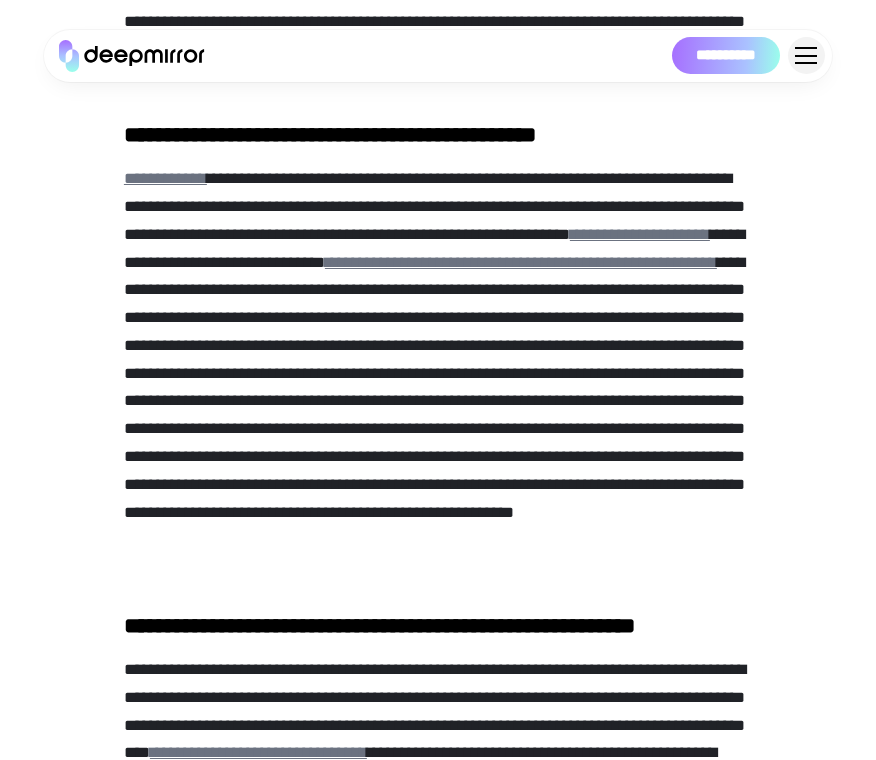 click on "**********" at bounding box center (438, 373) 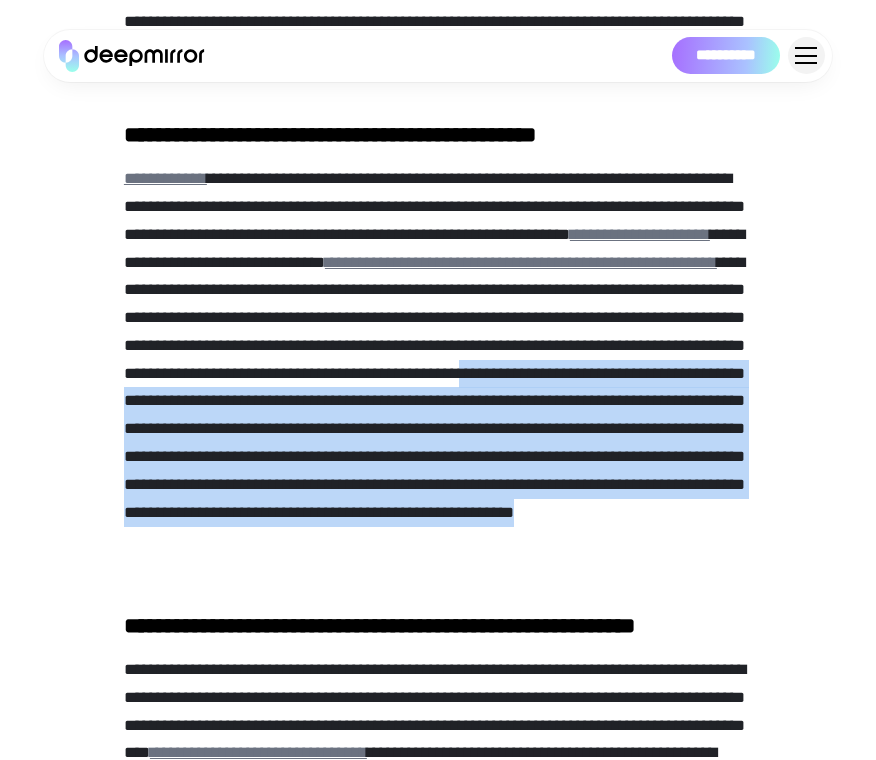 drag, startPoint x: 457, startPoint y: 407, endPoint x: 650, endPoint y: 566, distance: 250.06 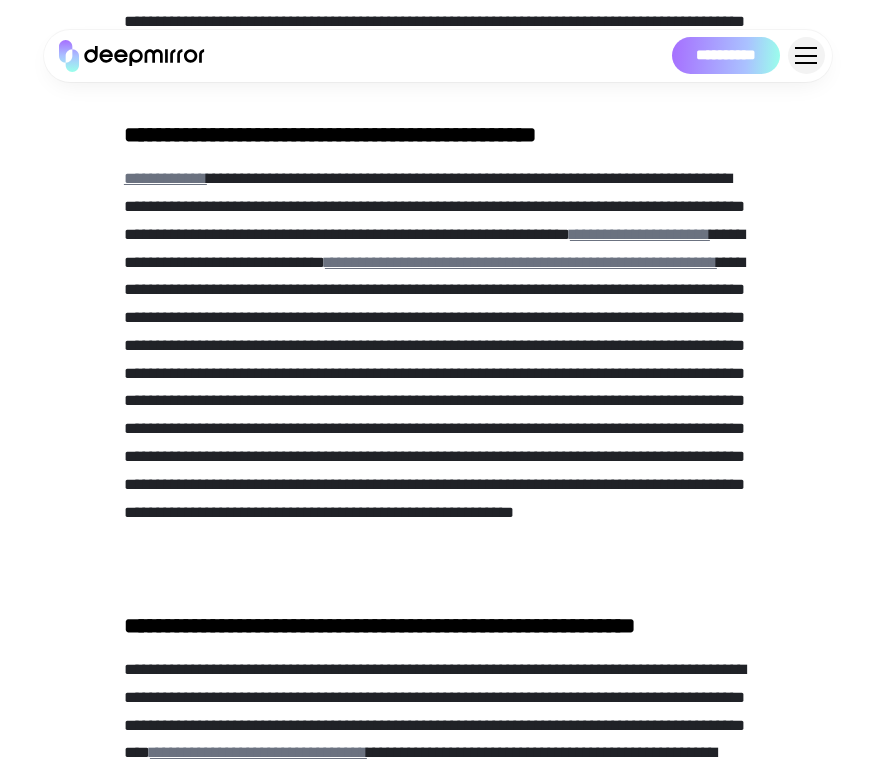 click on "**********" at bounding box center [438, 1414] 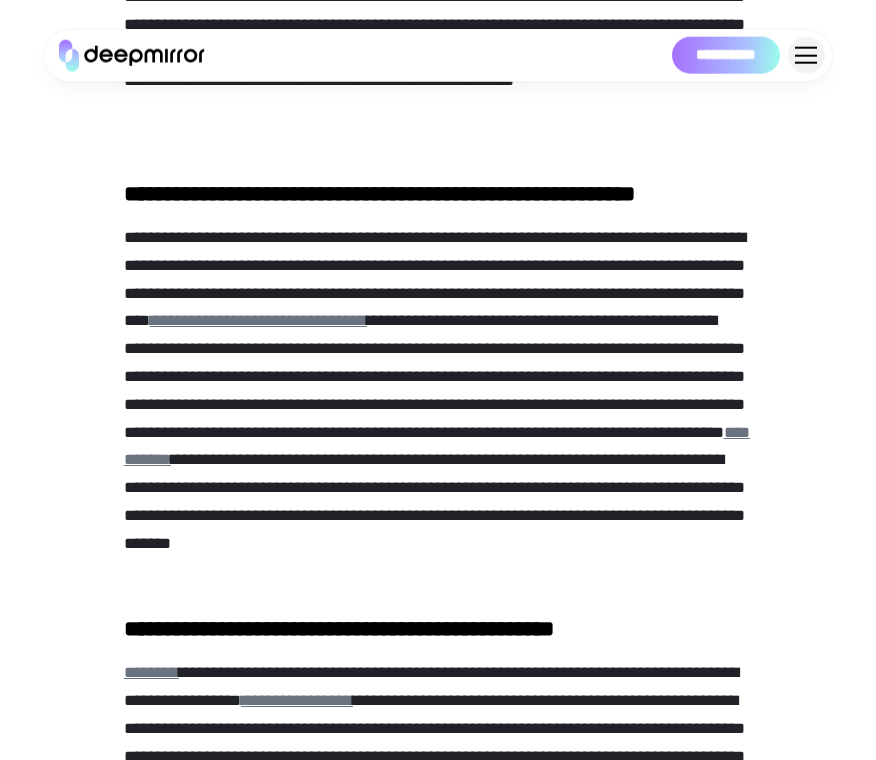 scroll, scrollTop: 2046, scrollLeft: 0, axis: vertical 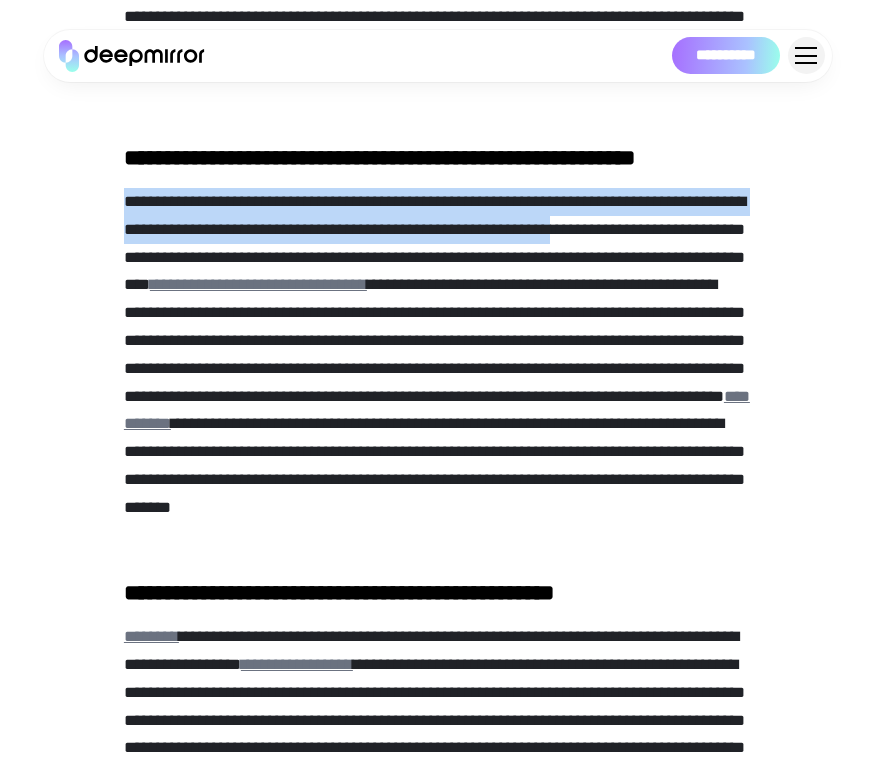 drag, startPoint x: 124, startPoint y: 200, endPoint x: 755, endPoint y: 231, distance: 631.76105 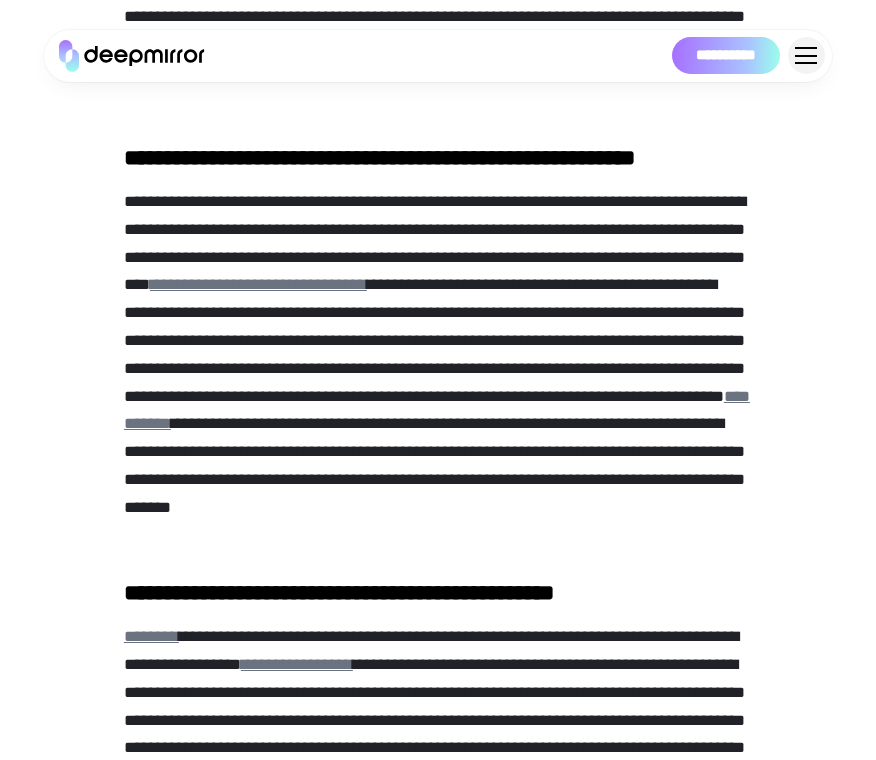 click on "**********" at bounding box center (438, 946) 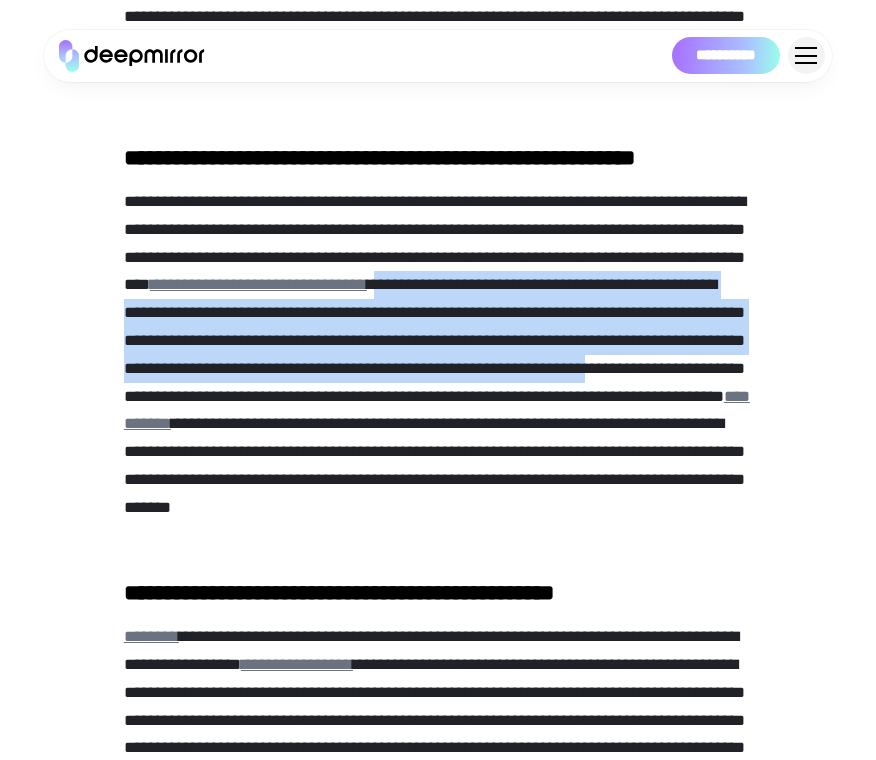 drag, startPoint x: 123, startPoint y: 311, endPoint x: 623, endPoint y: 410, distance: 509.7068 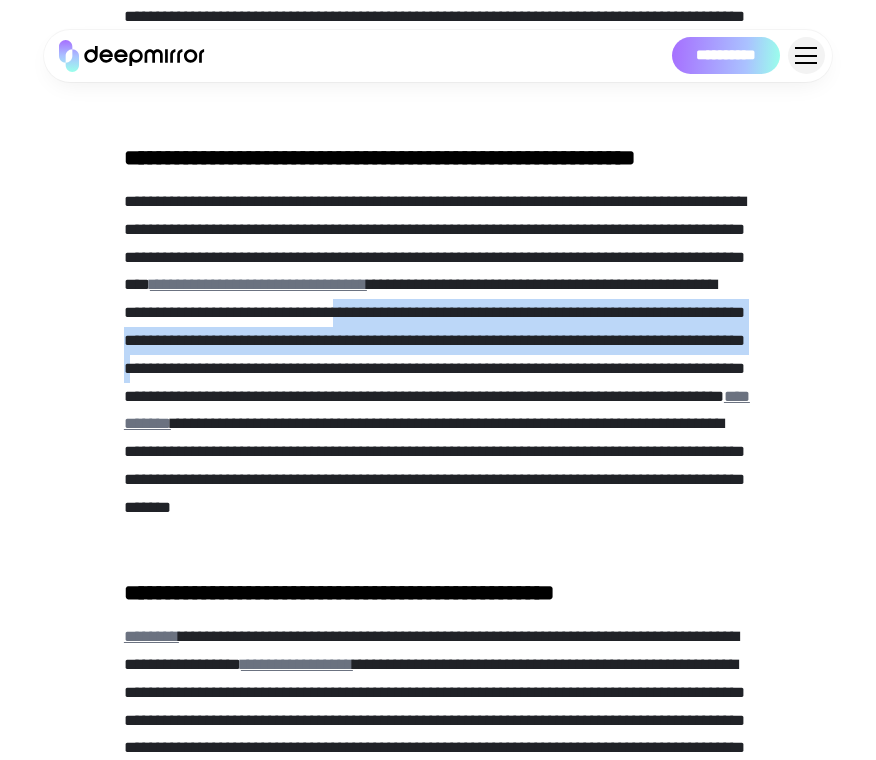 drag, startPoint x: 137, startPoint y: 341, endPoint x: 695, endPoint y: 379, distance: 559.2924 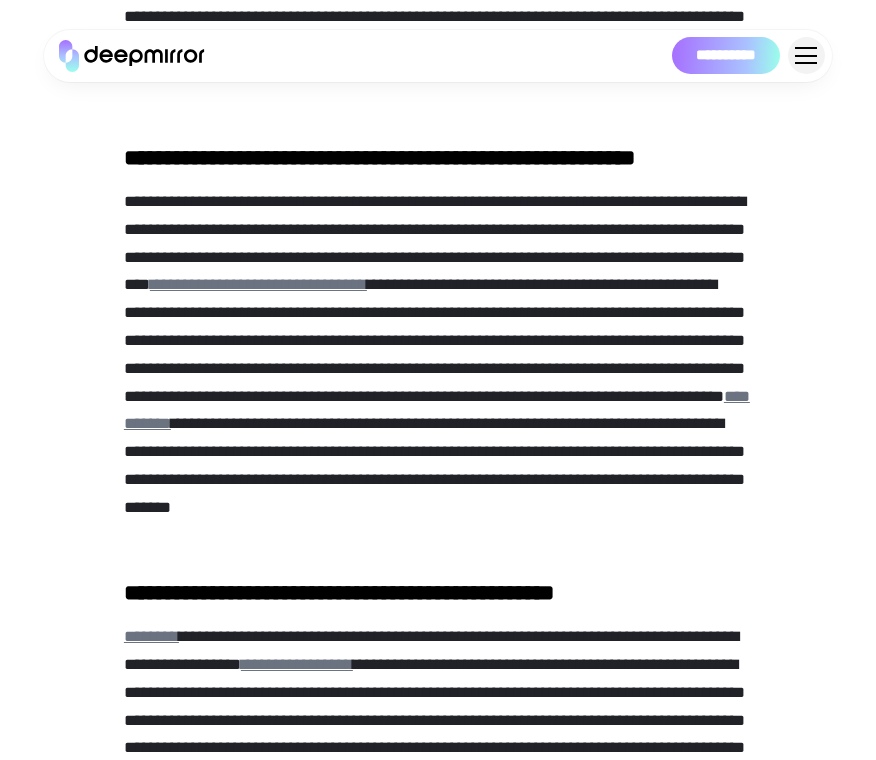 click on "**********" at bounding box center [438, 368] 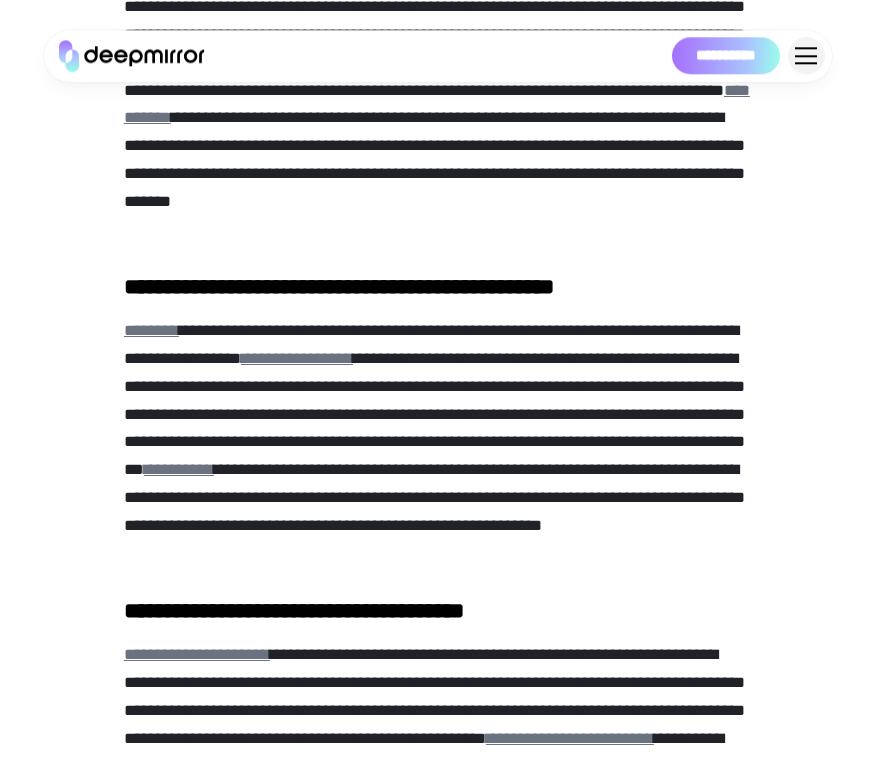 scroll, scrollTop: 2397, scrollLeft: 0, axis: vertical 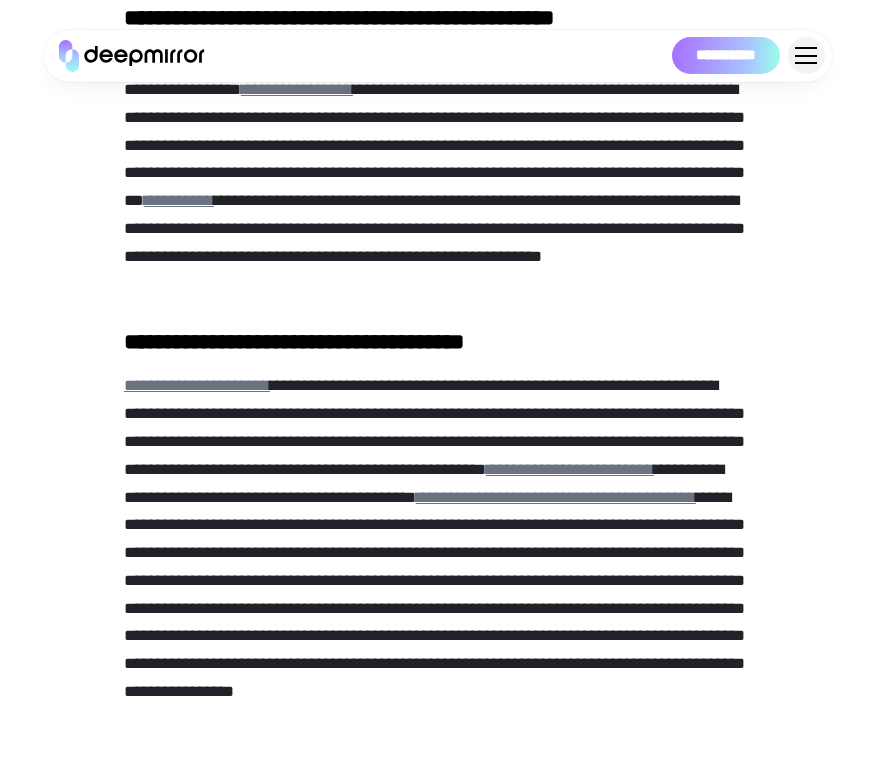 click on "**********" at bounding box center [438, 552] 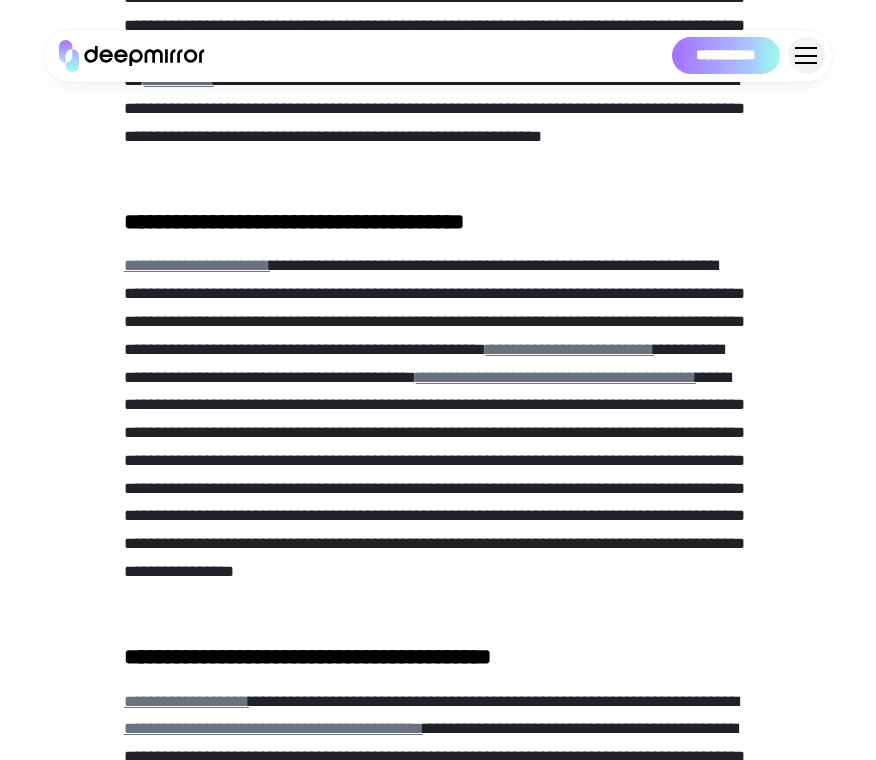 scroll, scrollTop: 2801, scrollLeft: 0, axis: vertical 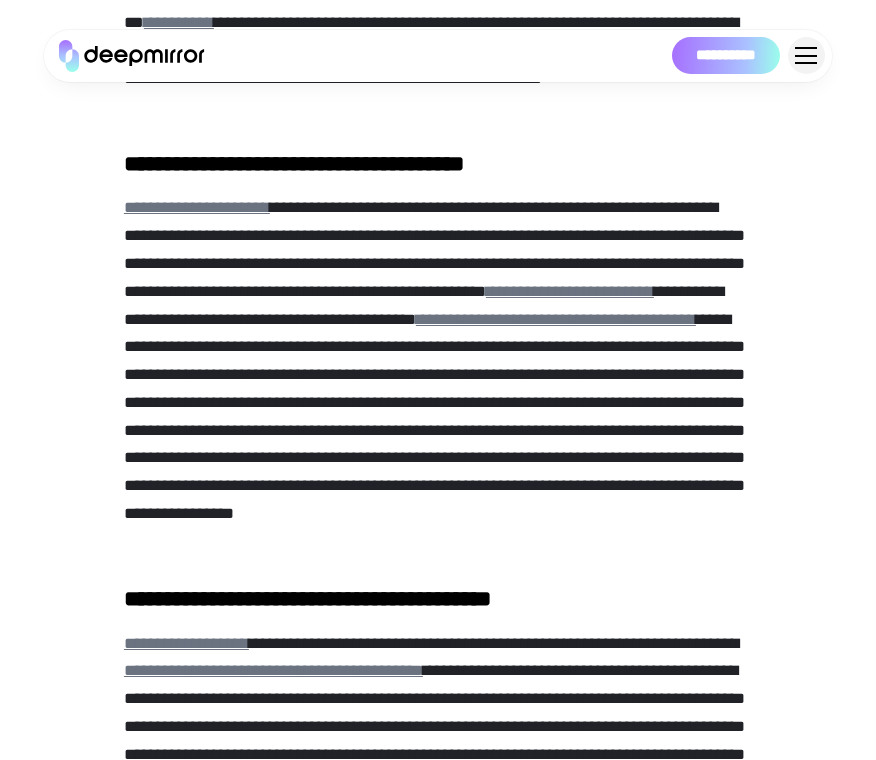 click on "**********" at bounding box center (438, 374) 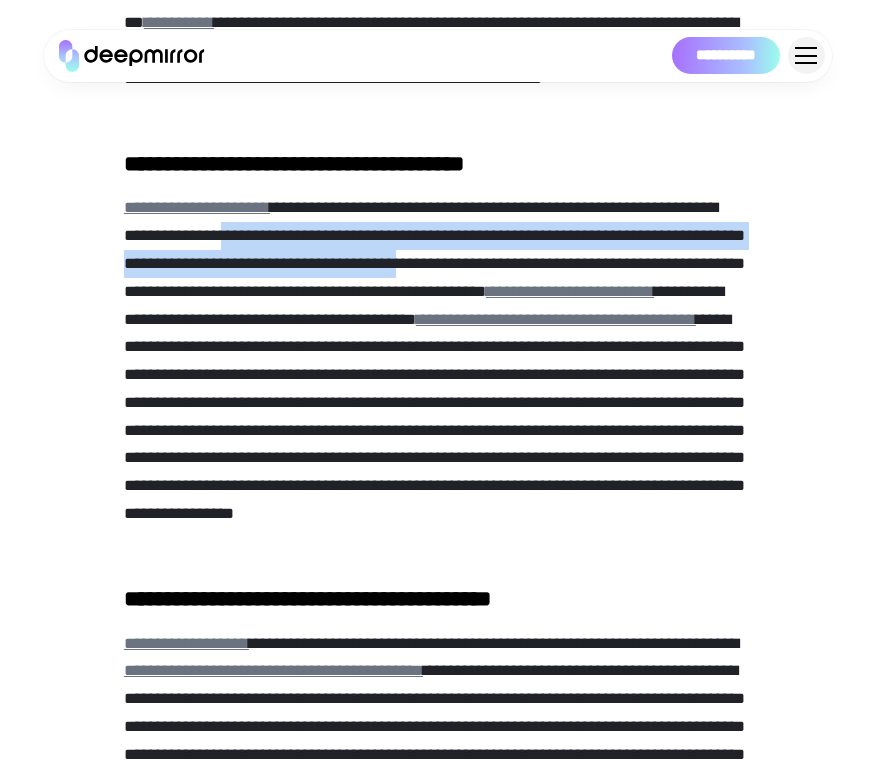 drag, startPoint x: 479, startPoint y: 236, endPoint x: 573, endPoint y: 251, distance: 95.189285 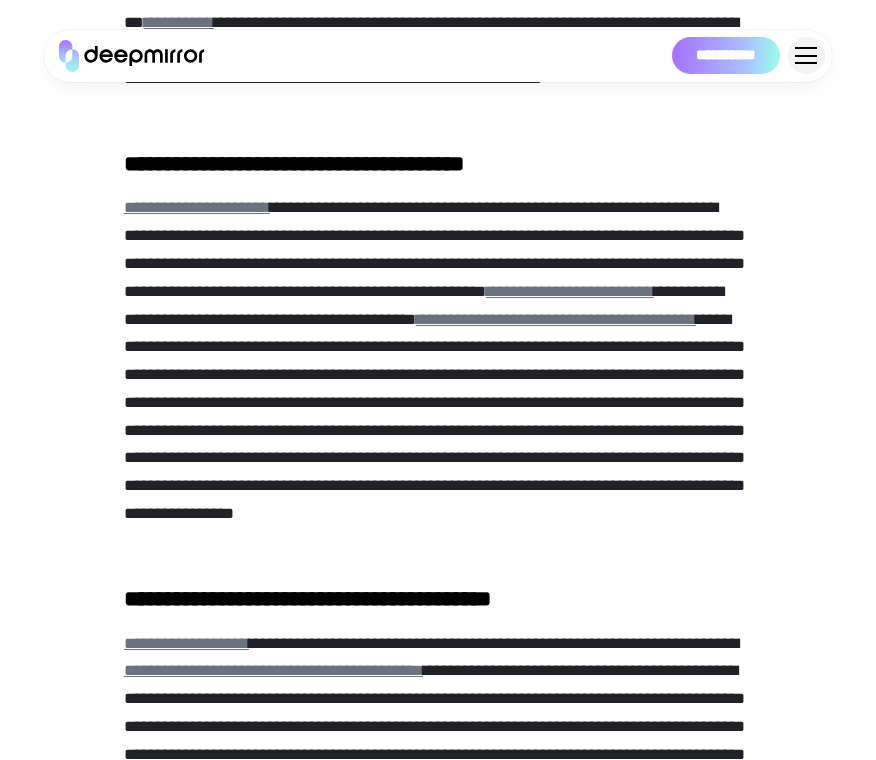 click on "**********" at bounding box center [438, 374] 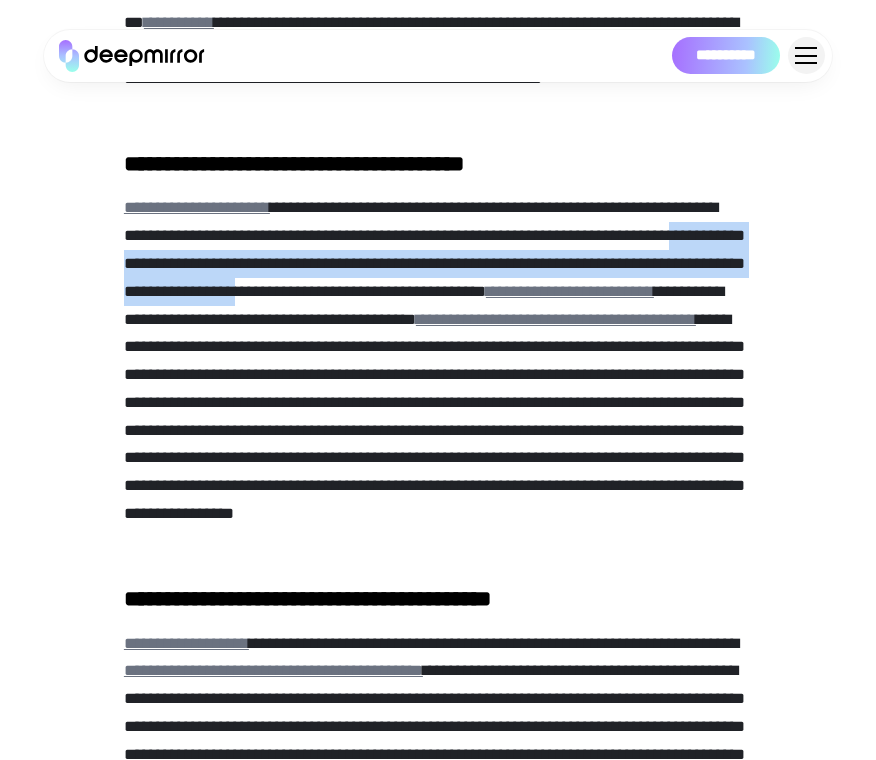drag, startPoint x: 284, startPoint y: 261, endPoint x: 506, endPoint y: 293, distance: 224.29445 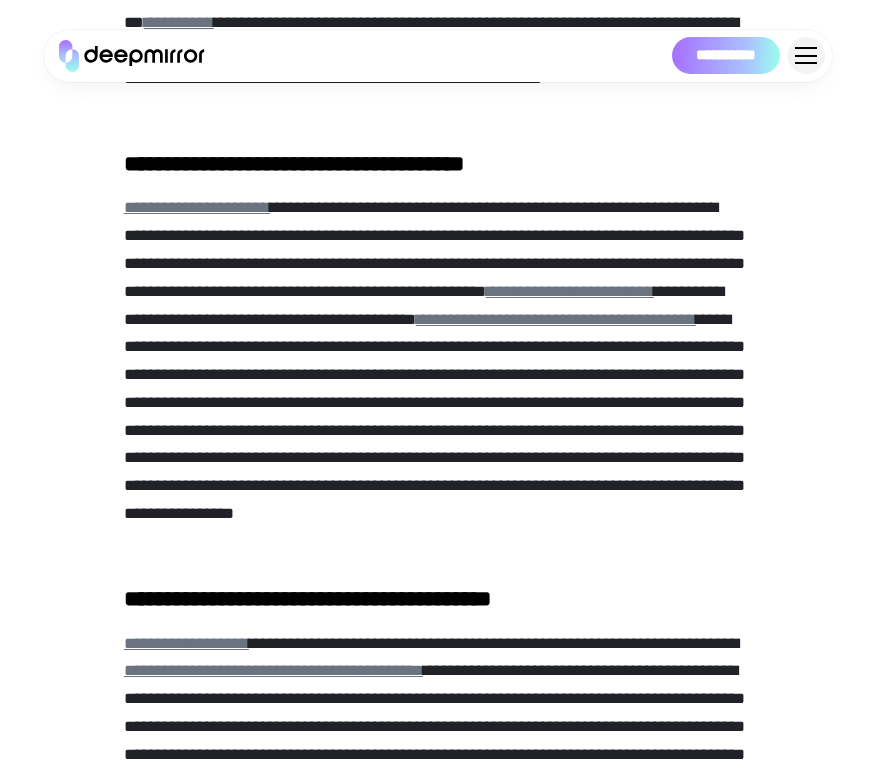 click on "**********" at bounding box center (438, 374) 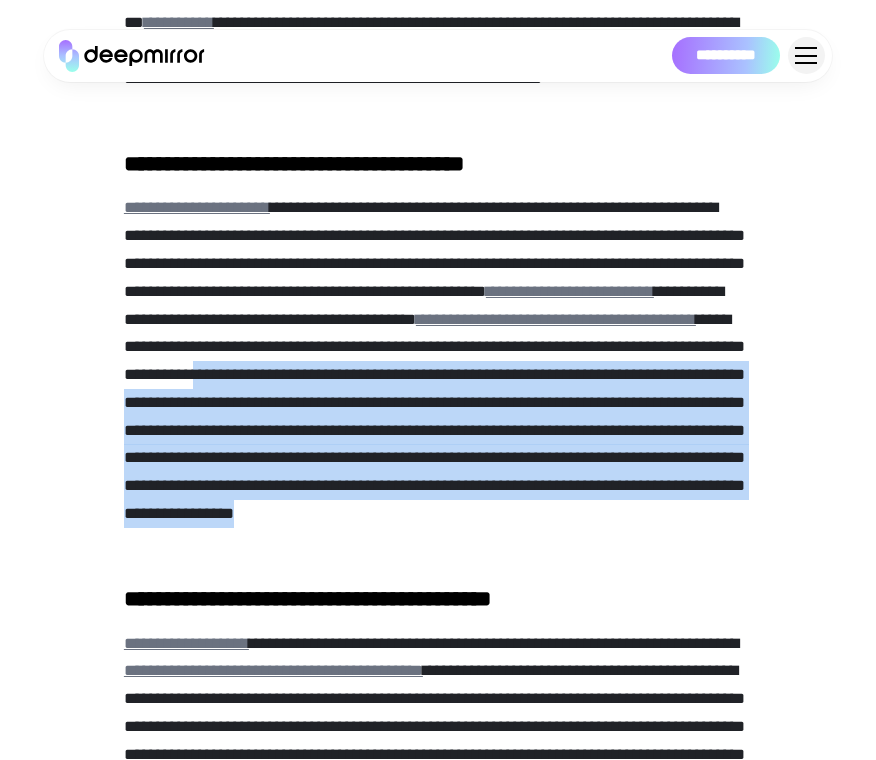 drag, startPoint x: 173, startPoint y: 404, endPoint x: 673, endPoint y: 544, distance: 519.2302 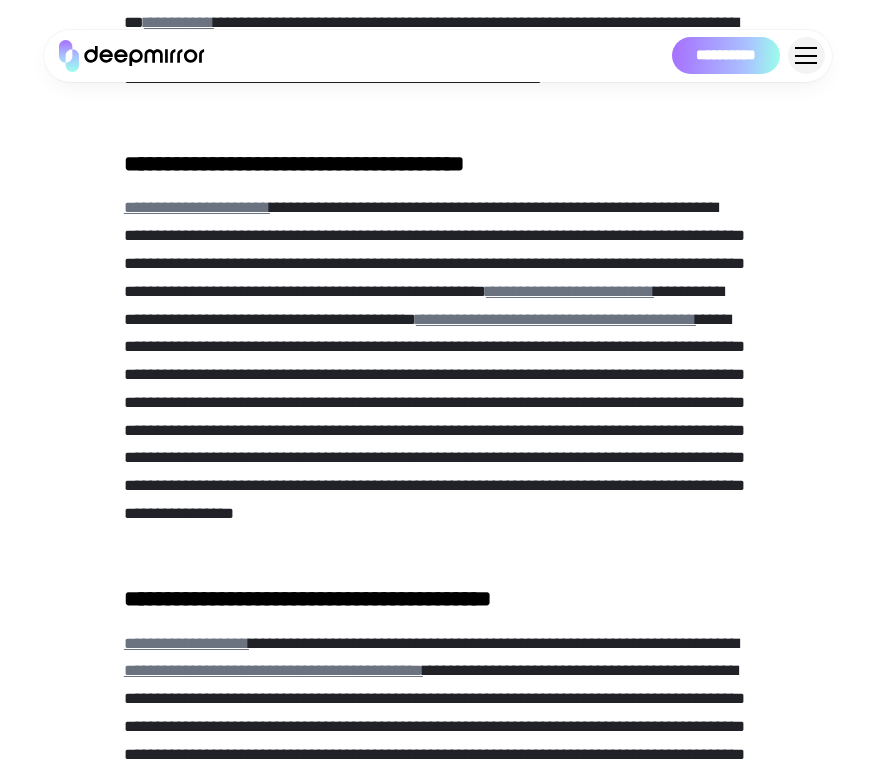 click on "**********" at bounding box center (438, 374) 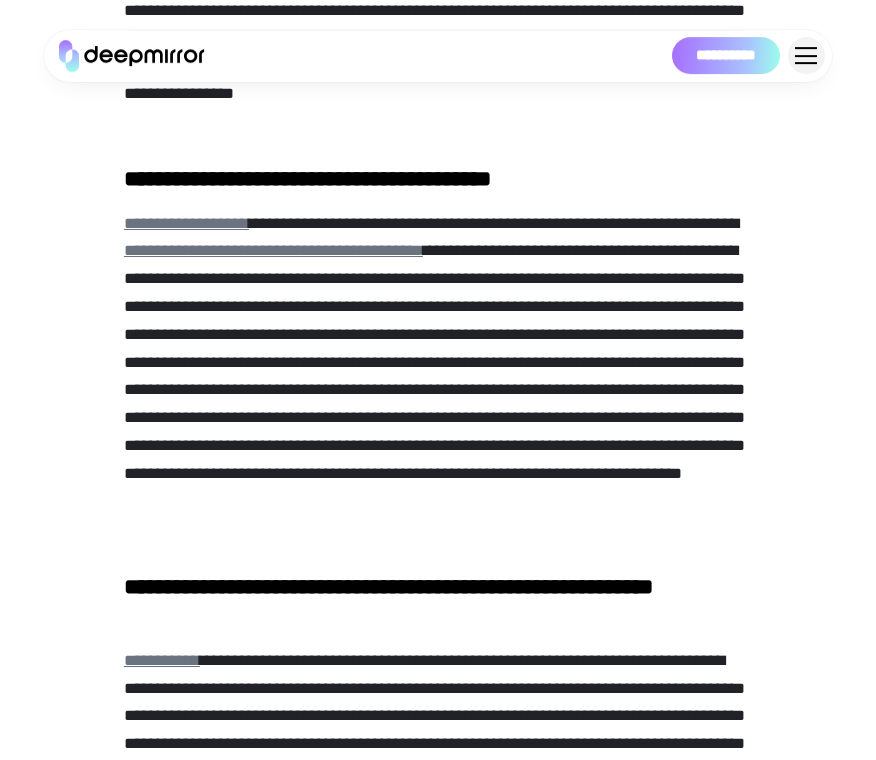 scroll, scrollTop: 3267, scrollLeft: 0, axis: vertical 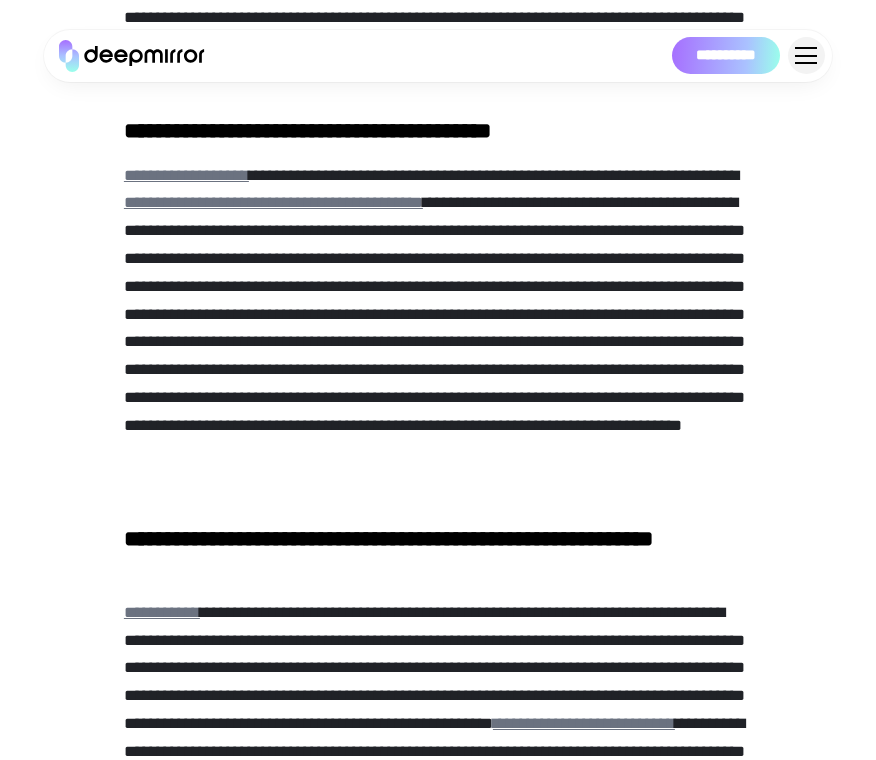 click on "**********" at bounding box center [438, 328] 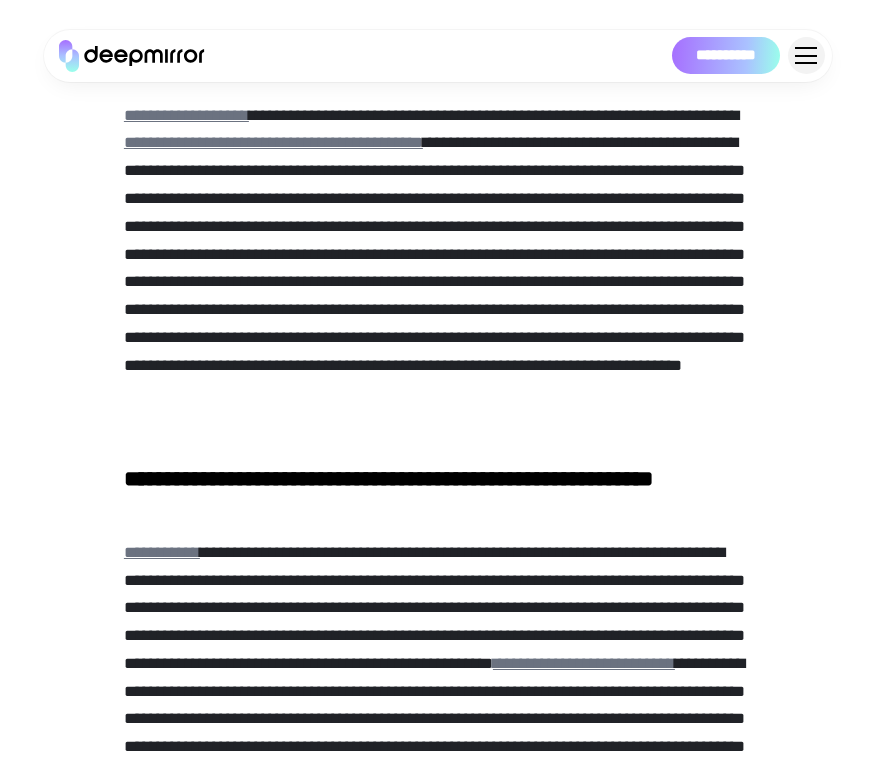 scroll, scrollTop: 3267, scrollLeft: 0, axis: vertical 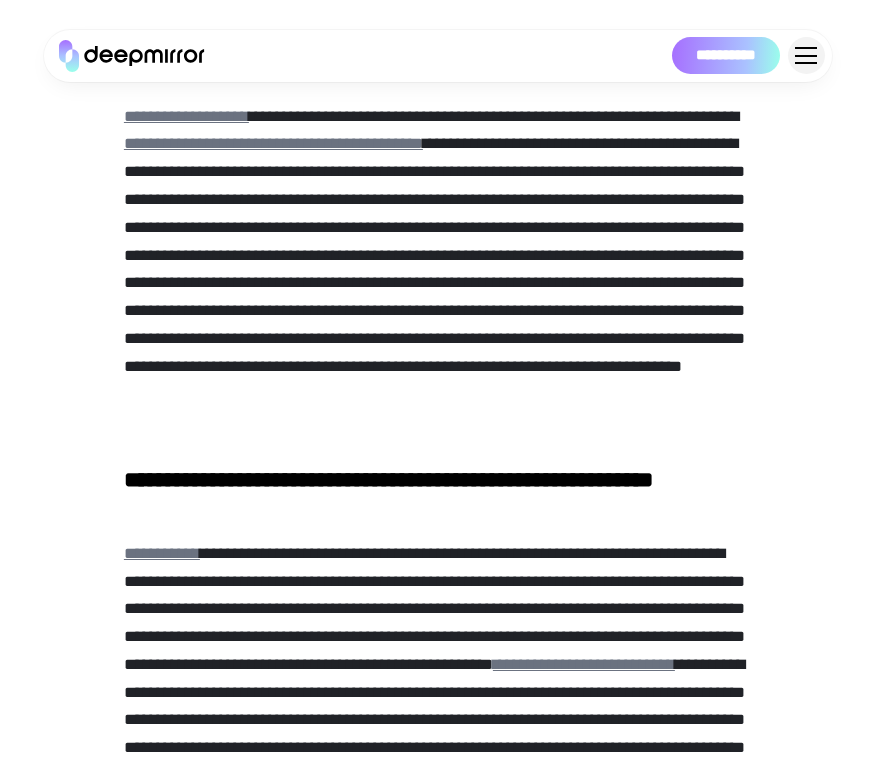 click on "**********" at bounding box center (438, 269) 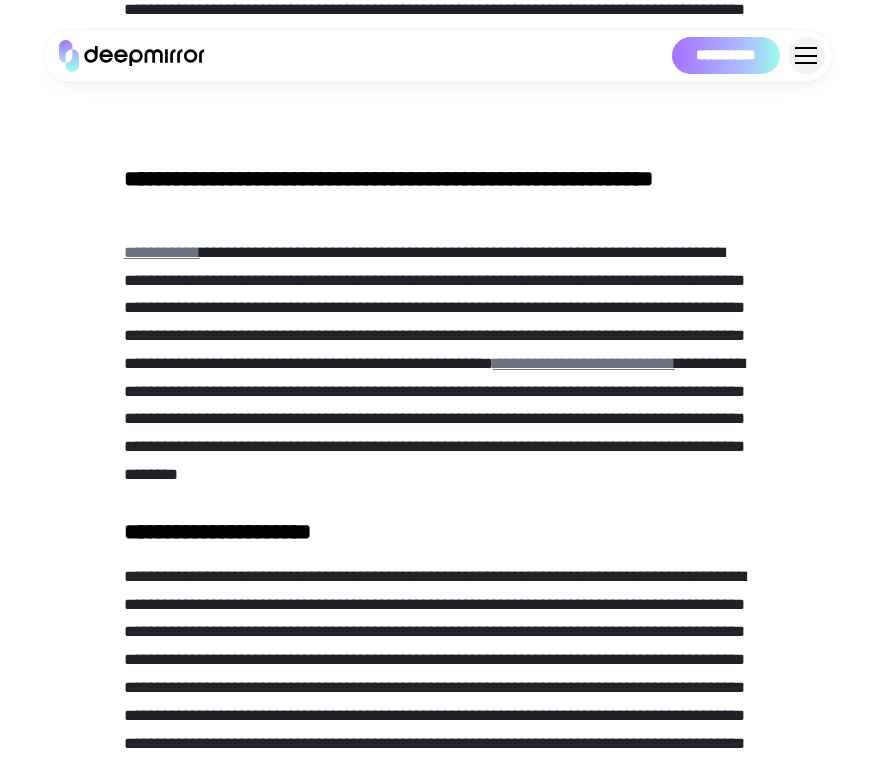 scroll, scrollTop: 3669, scrollLeft: 0, axis: vertical 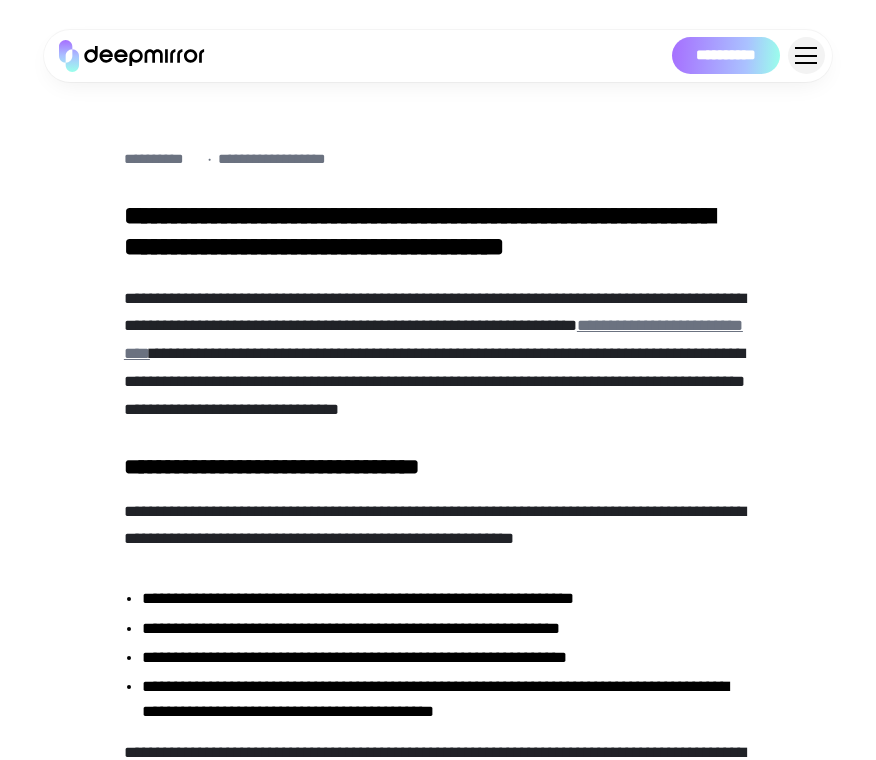 click on "**********" at bounding box center (438, 354) 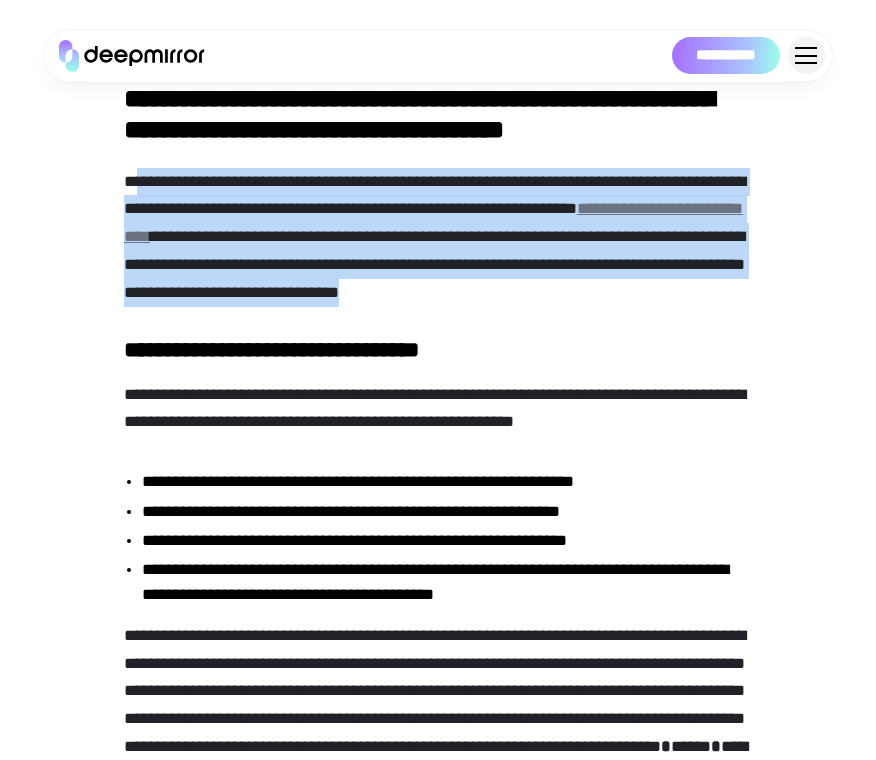 drag, startPoint x: 135, startPoint y: 179, endPoint x: 710, endPoint y: 294, distance: 586.38727 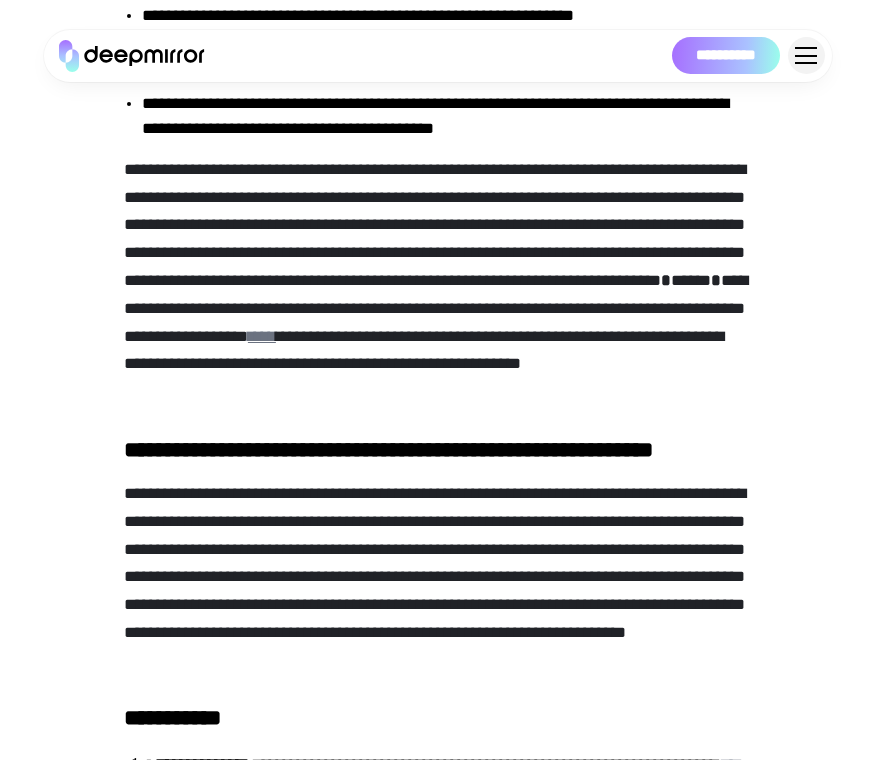 scroll, scrollTop: 585, scrollLeft: 0, axis: vertical 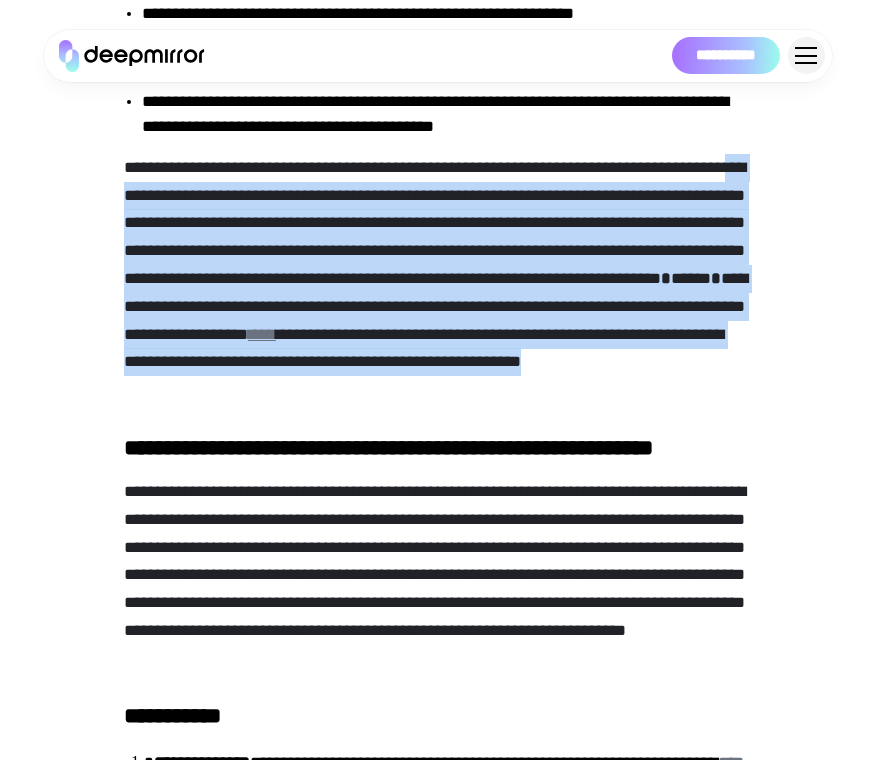 drag, startPoint x: 445, startPoint y: 385, endPoint x: 140, endPoint y: 189, distance: 362.54794 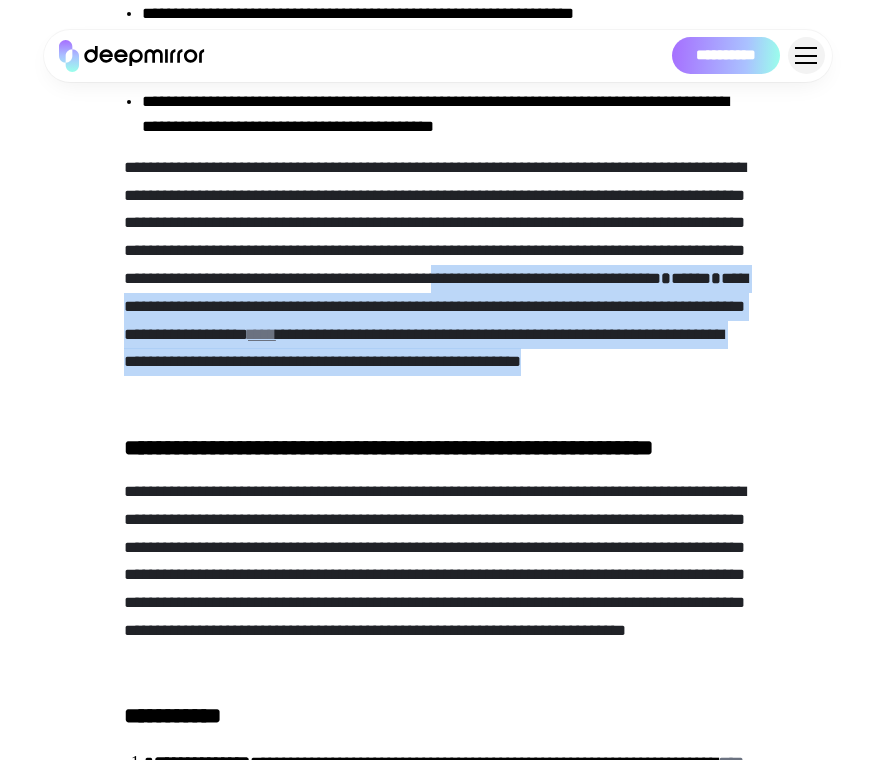 drag, startPoint x: 131, startPoint y: 305, endPoint x: 548, endPoint y: 395, distance: 426.60168 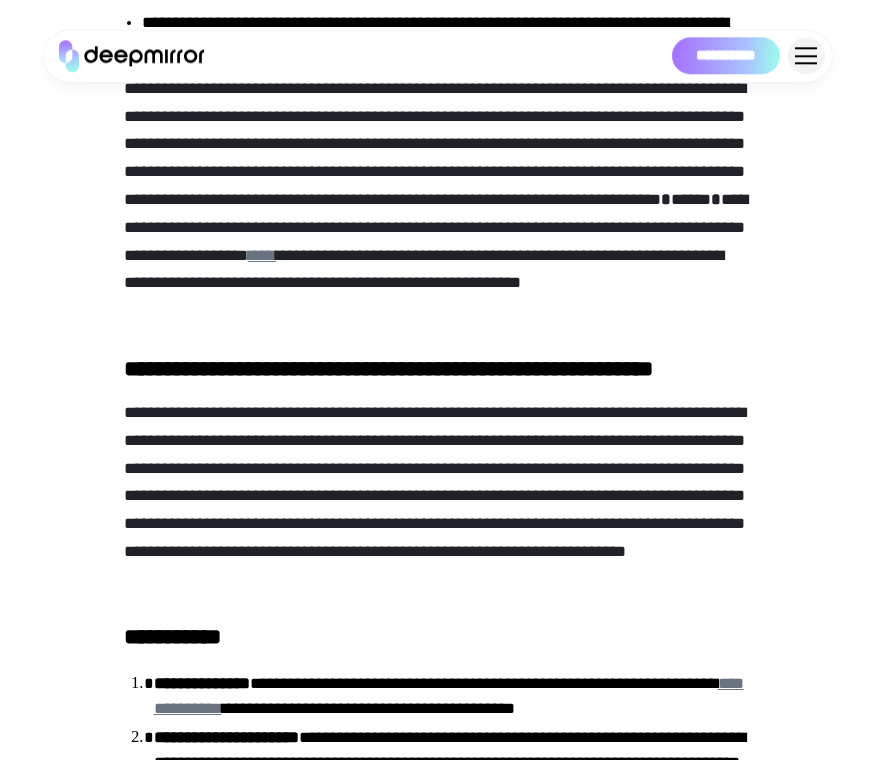 scroll, scrollTop: 702, scrollLeft: 0, axis: vertical 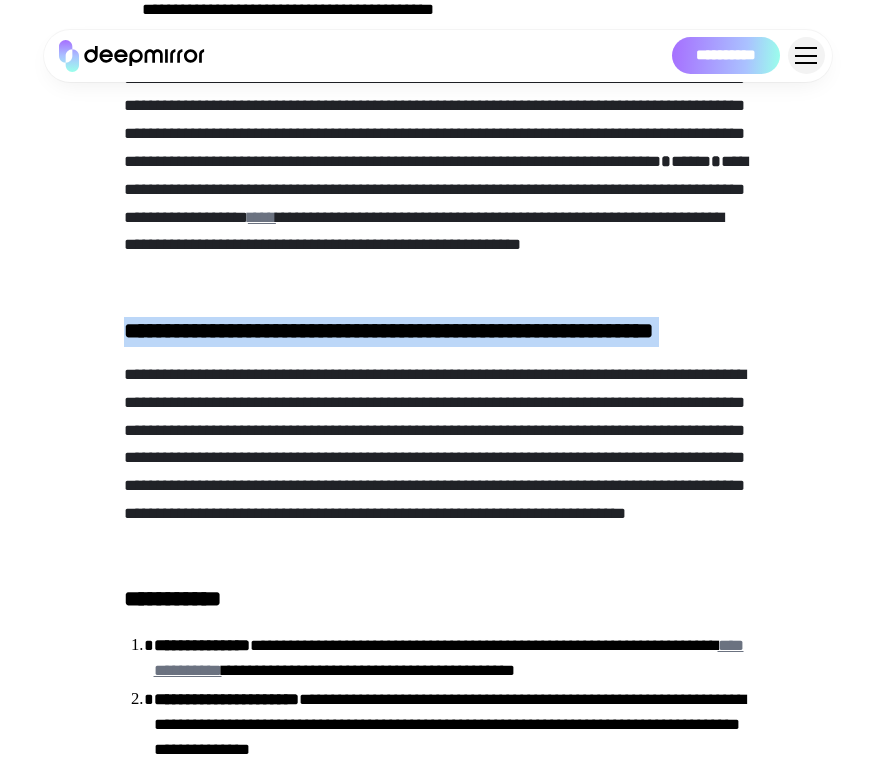 drag, startPoint x: 536, startPoint y: 559, endPoint x: 118, endPoint y: 315, distance: 484.00412 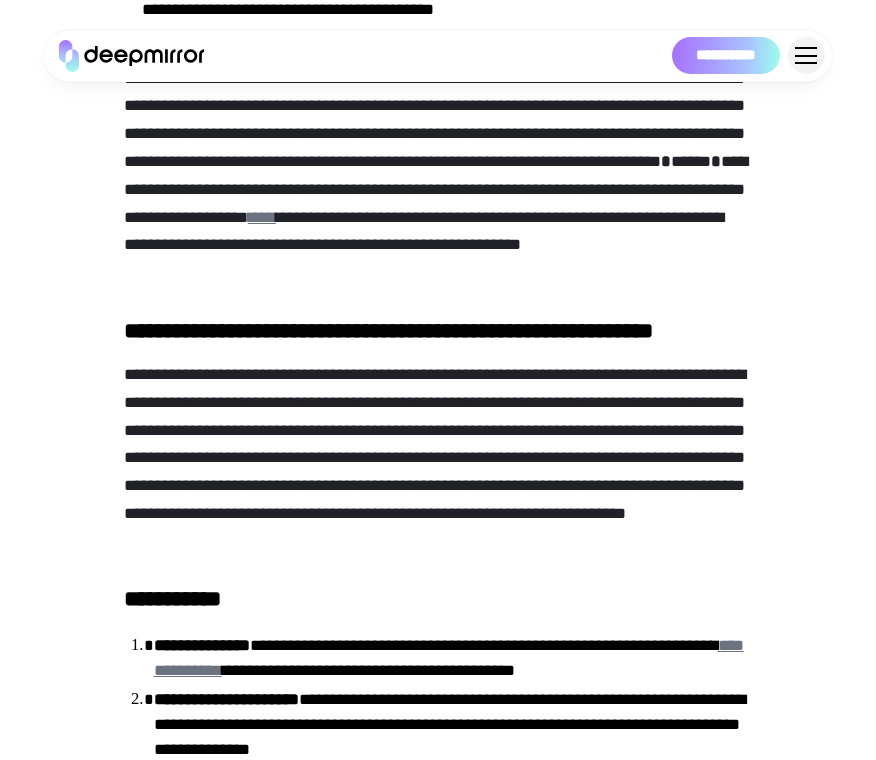 click on "**********" at bounding box center (438, 1508) 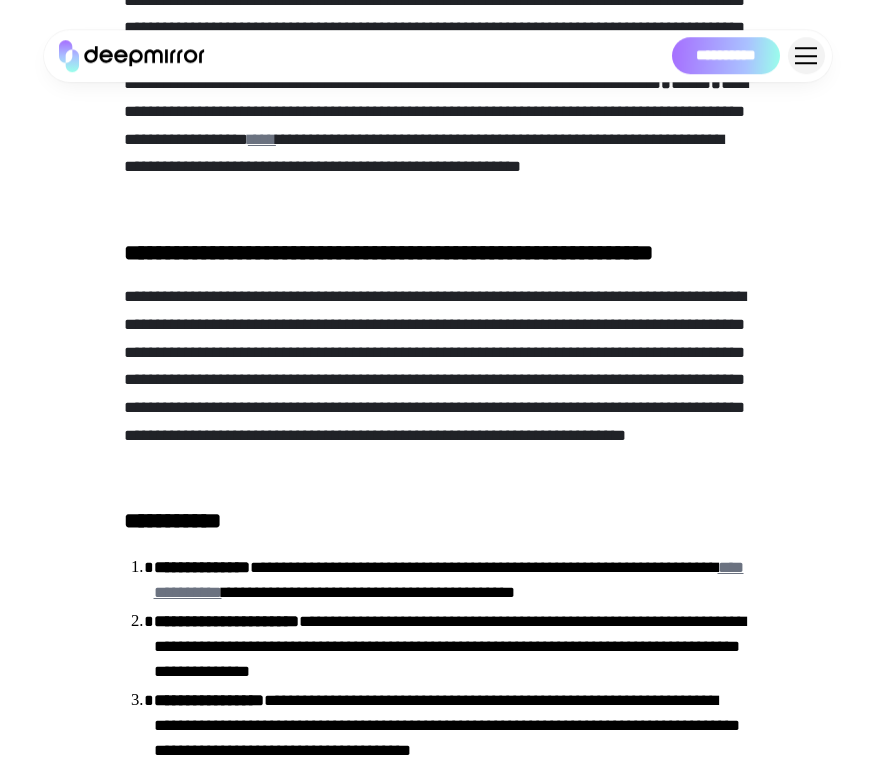 scroll, scrollTop: 819, scrollLeft: 0, axis: vertical 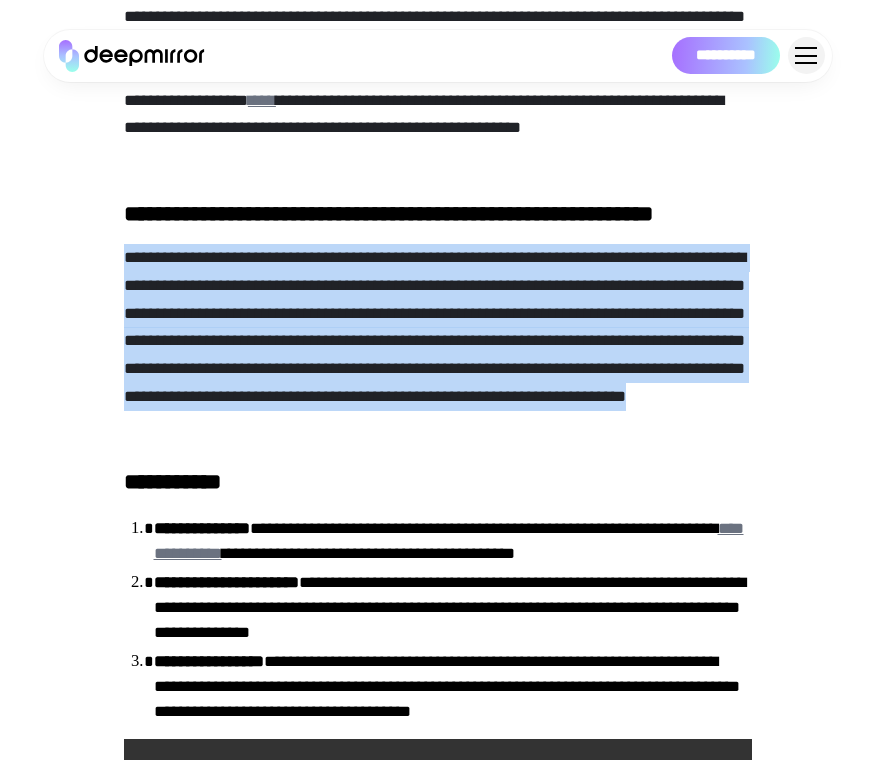 drag, startPoint x: 137, startPoint y: 263, endPoint x: 585, endPoint y: 422, distance: 475.37878 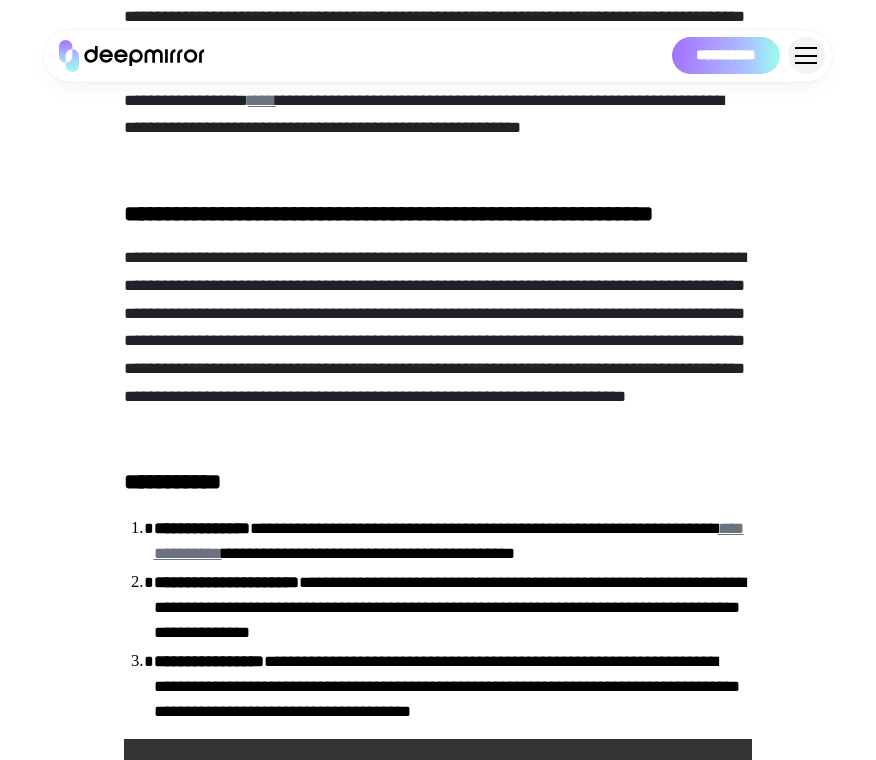 click on "**********" at bounding box center [438, 341] 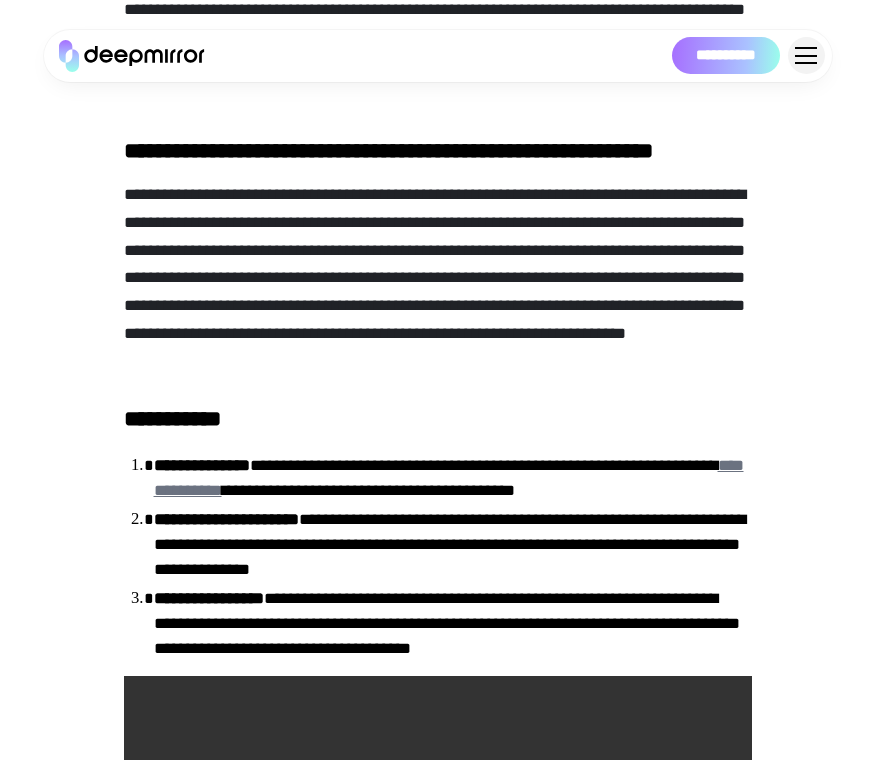 scroll, scrollTop: 936, scrollLeft: 0, axis: vertical 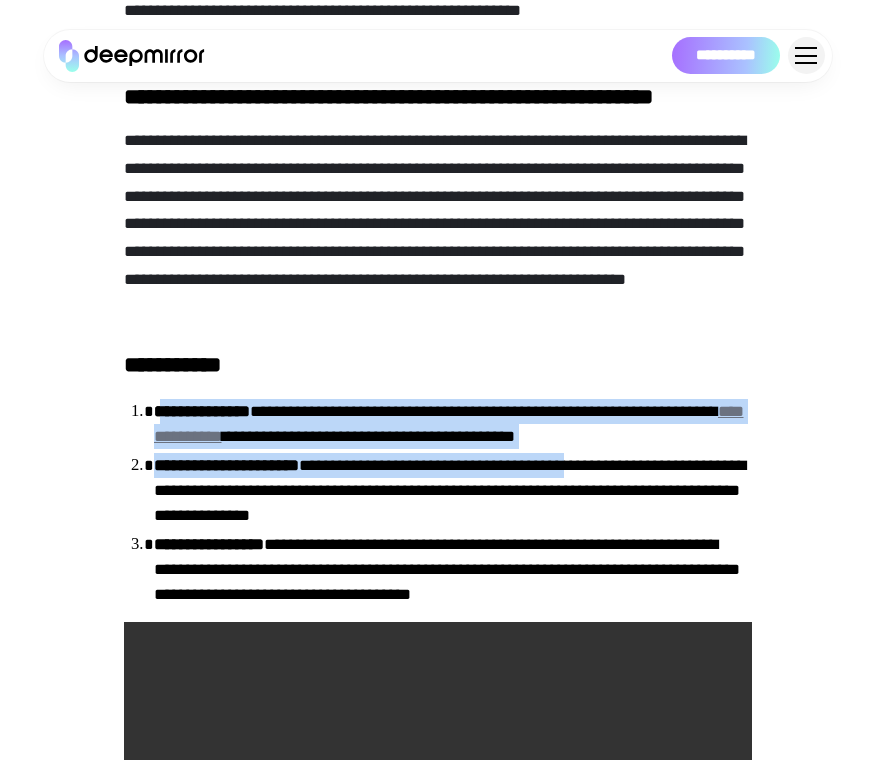 drag, startPoint x: 161, startPoint y: 414, endPoint x: 652, endPoint y: 461, distance: 493.24435 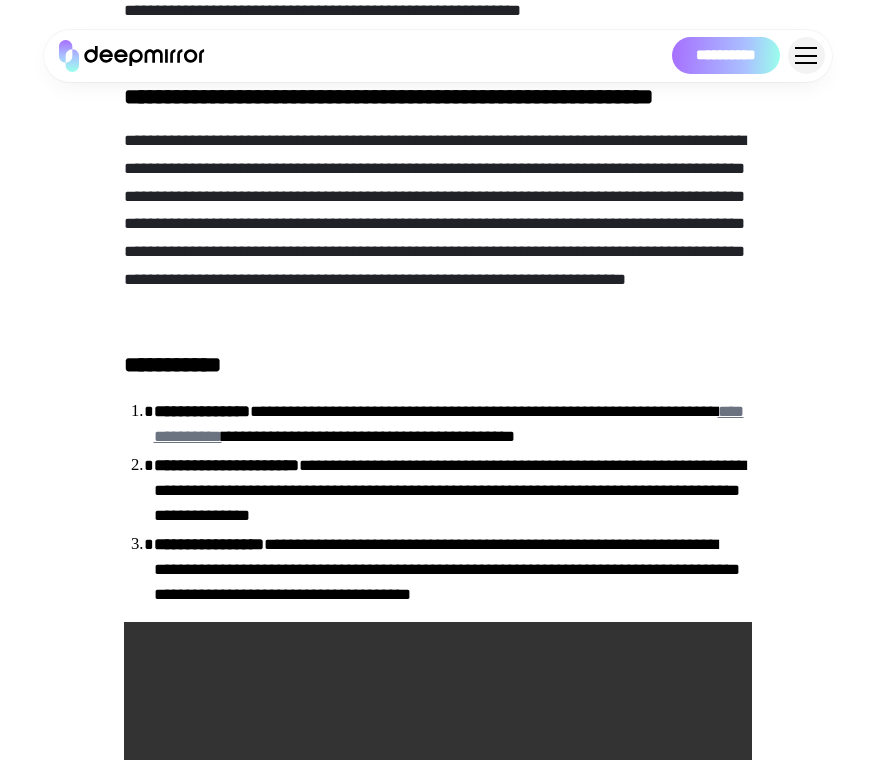 click on "**********" at bounding box center [438, 1274] 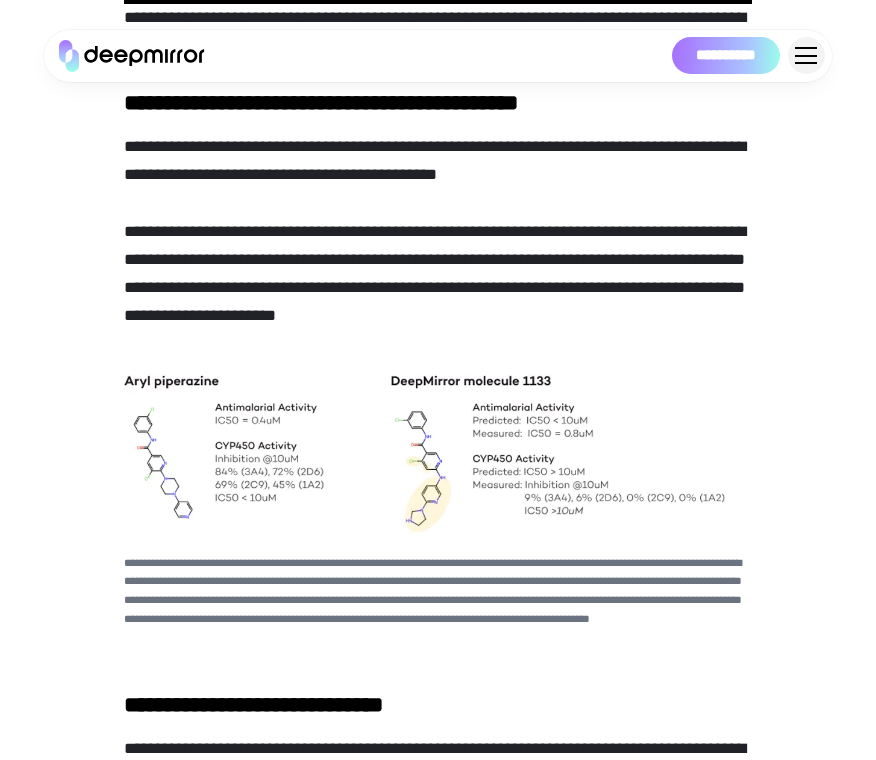 scroll, scrollTop: 1755, scrollLeft: 0, axis: vertical 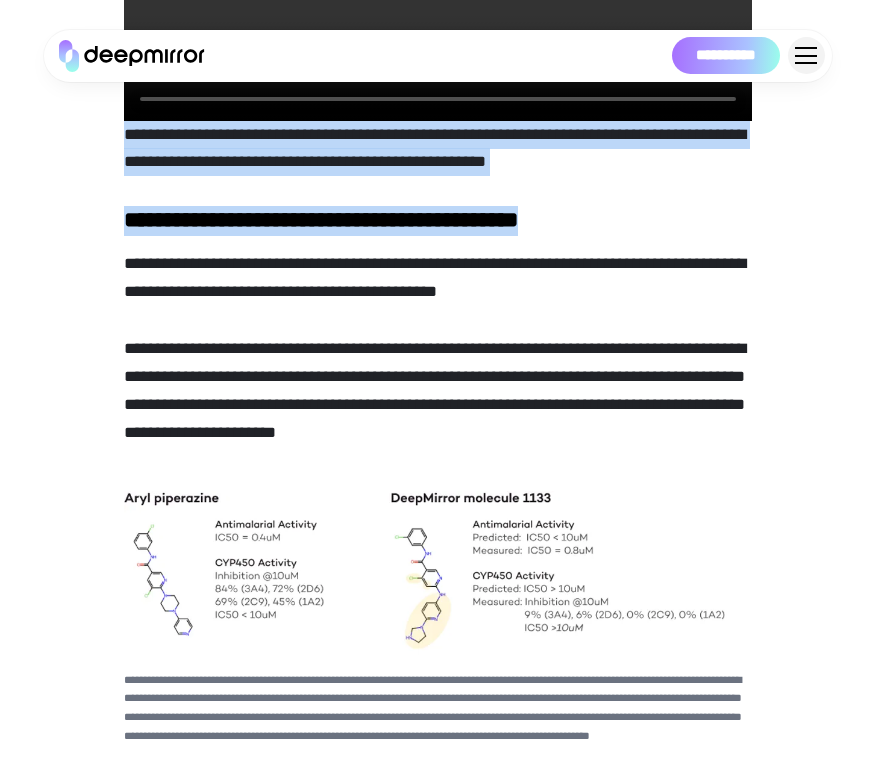 drag, startPoint x: 158, startPoint y: 140, endPoint x: 621, endPoint y: 223, distance: 470.3807 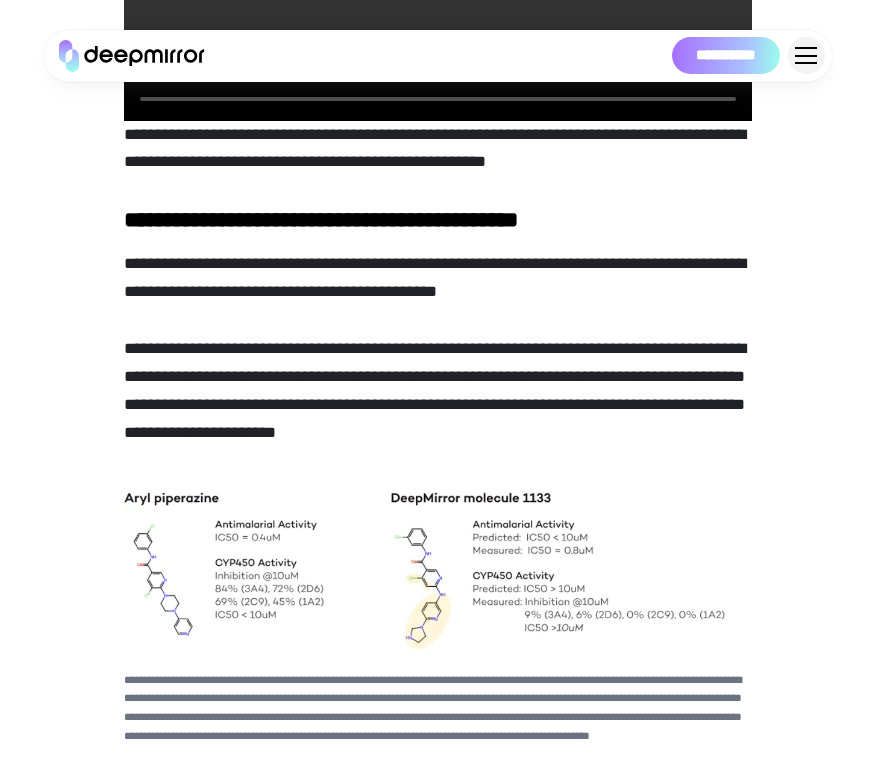 click on "**********" at bounding box center [438, 278] 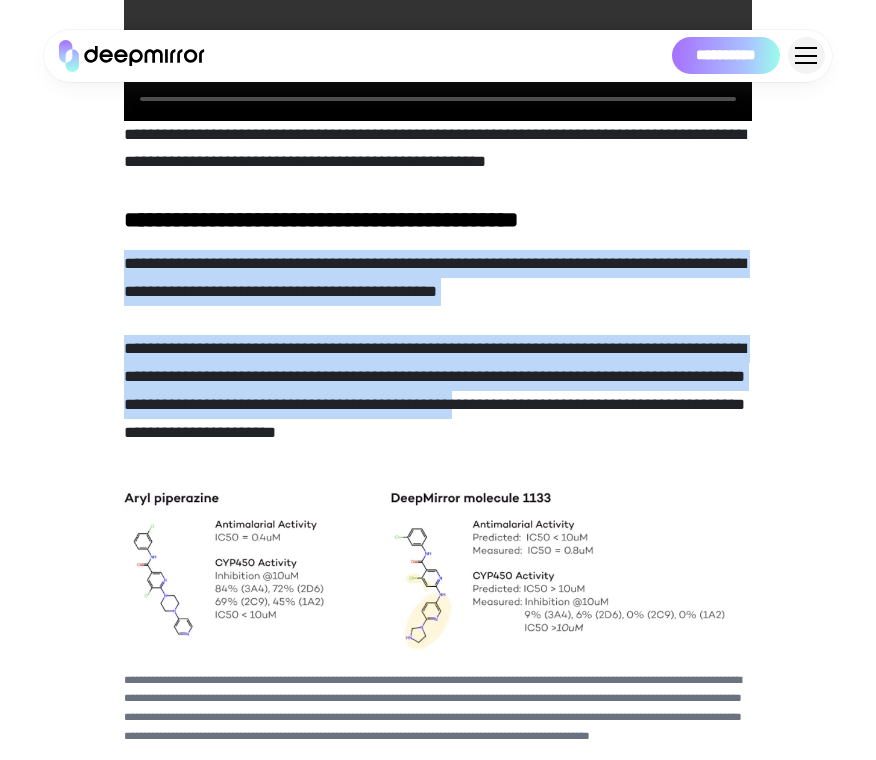 drag, startPoint x: 131, startPoint y: 263, endPoint x: 739, endPoint y: 400, distance: 623.24396 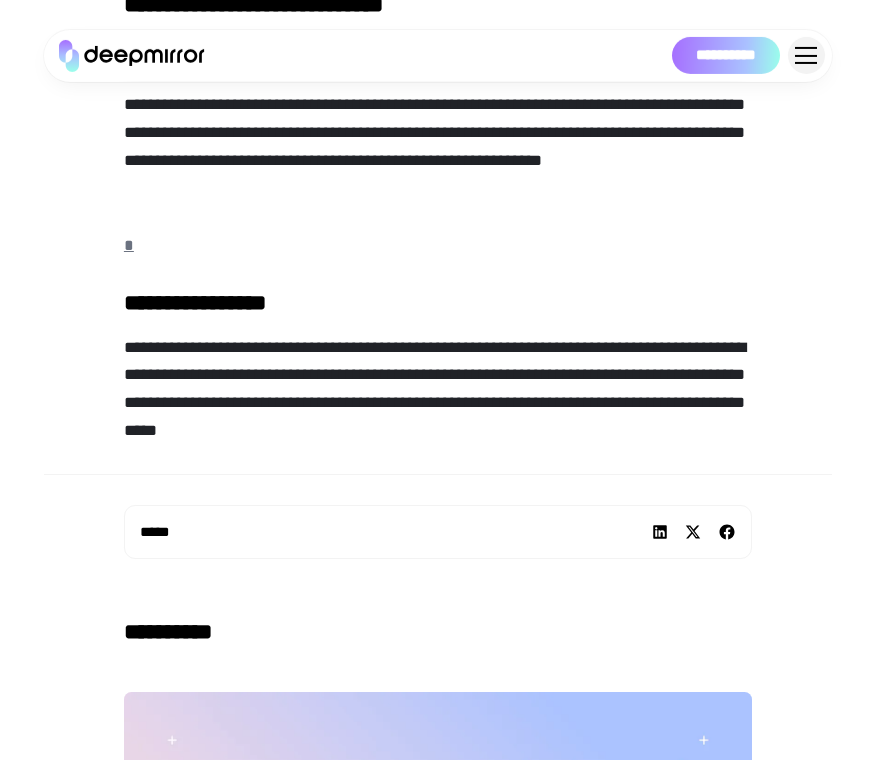 scroll, scrollTop: 2574, scrollLeft: 0, axis: vertical 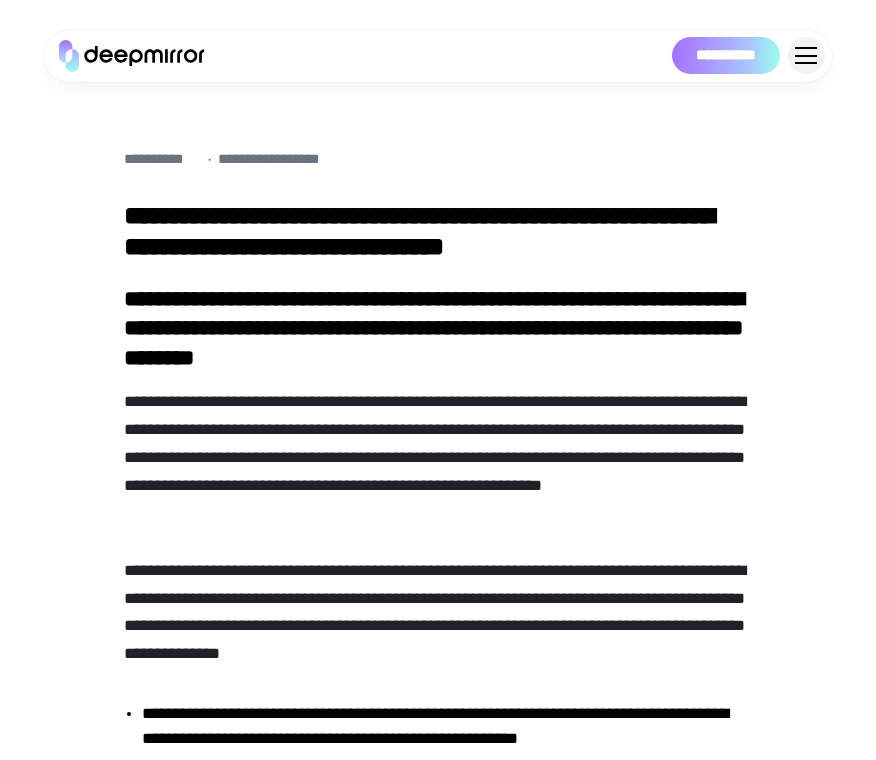 click on "**********" at bounding box center (438, 457) 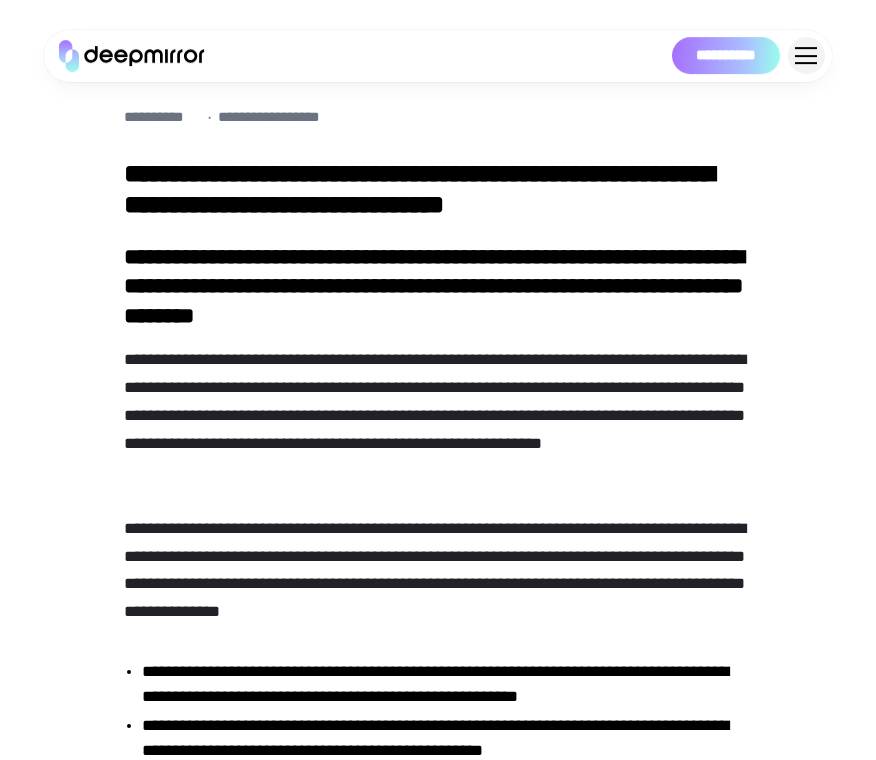 scroll, scrollTop: 0, scrollLeft: 0, axis: both 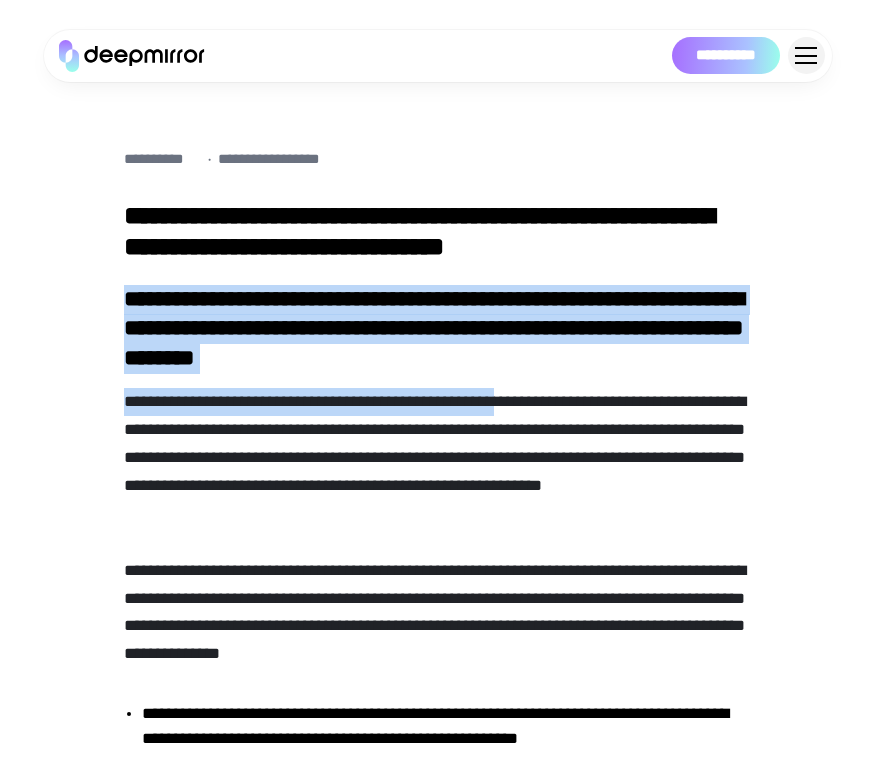 drag, startPoint x: 134, startPoint y: 299, endPoint x: 524, endPoint y: 407, distance: 404.67764 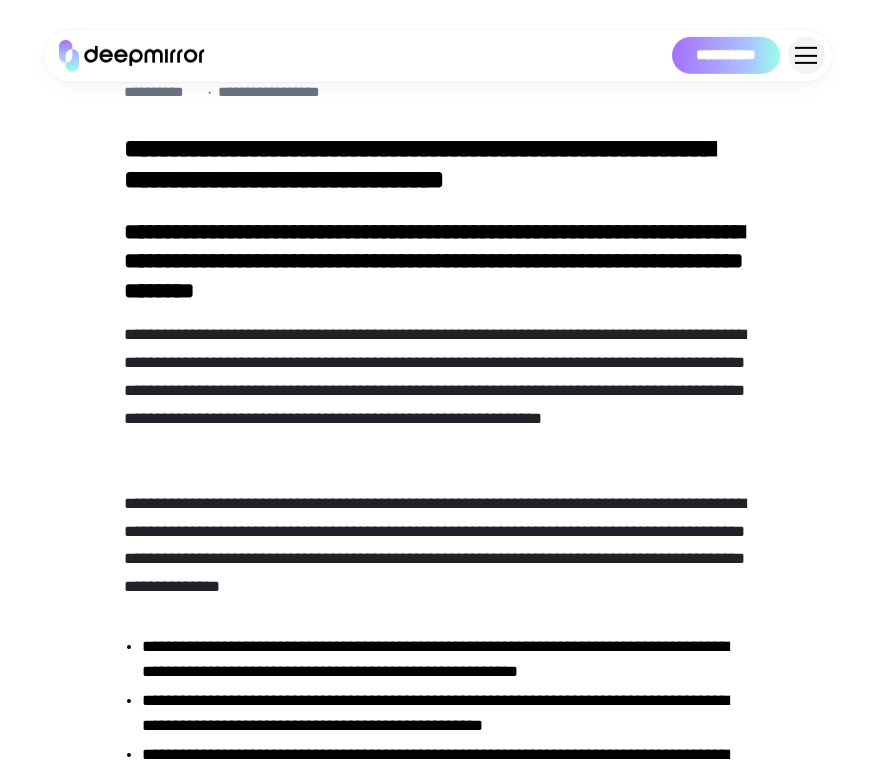 scroll, scrollTop: 117, scrollLeft: 0, axis: vertical 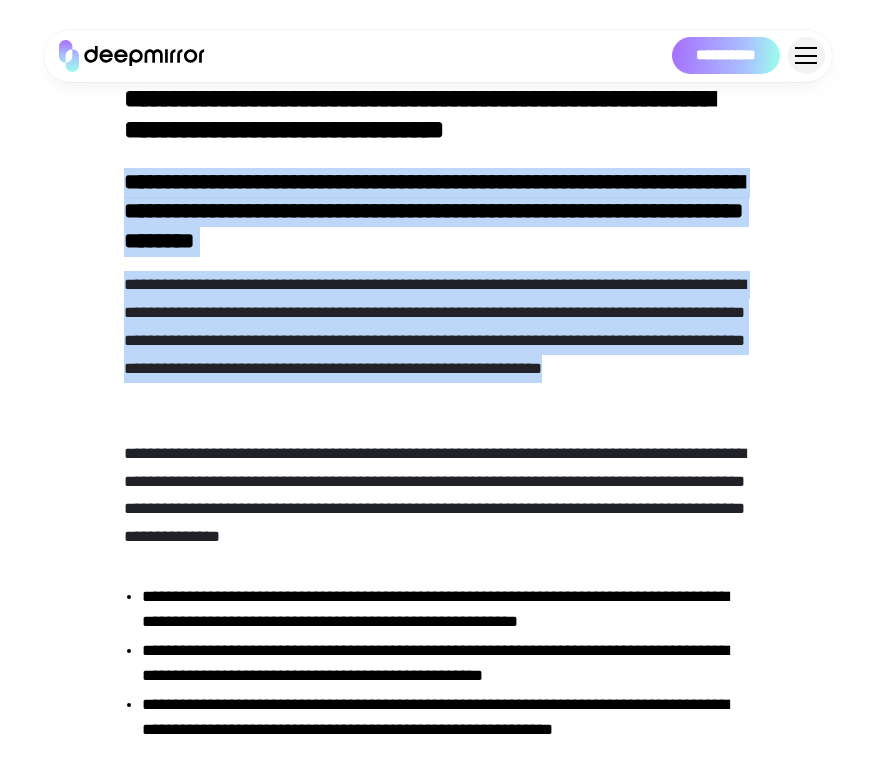 drag, startPoint x: 257, startPoint y: 394, endPoint x: 96, endPoint y: 159, distance: 284.86136 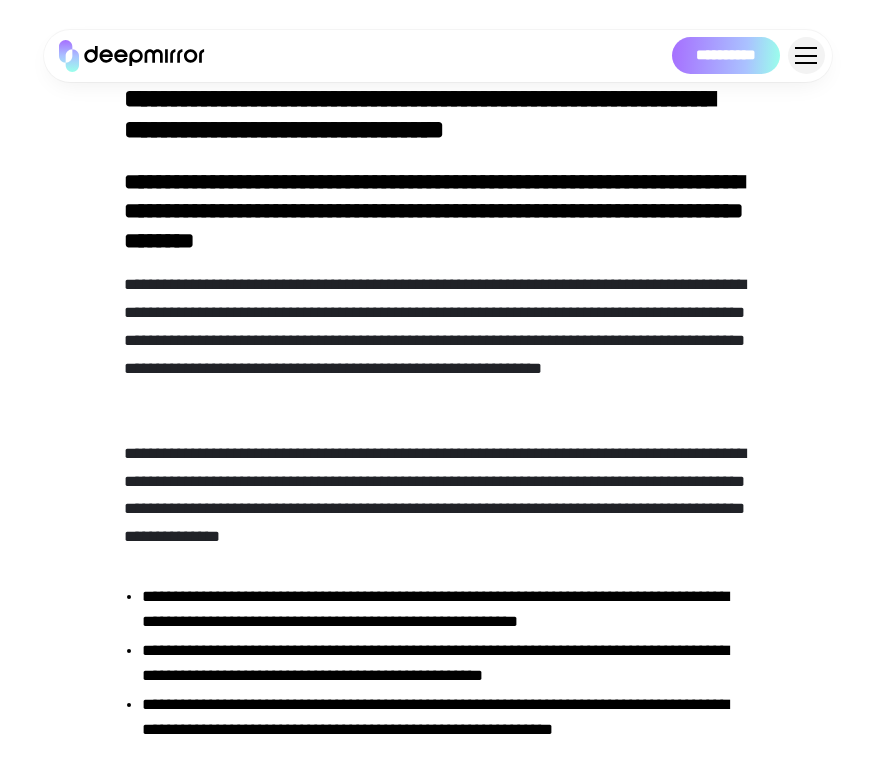 click on "**********" at bounding box center [438, 1935] 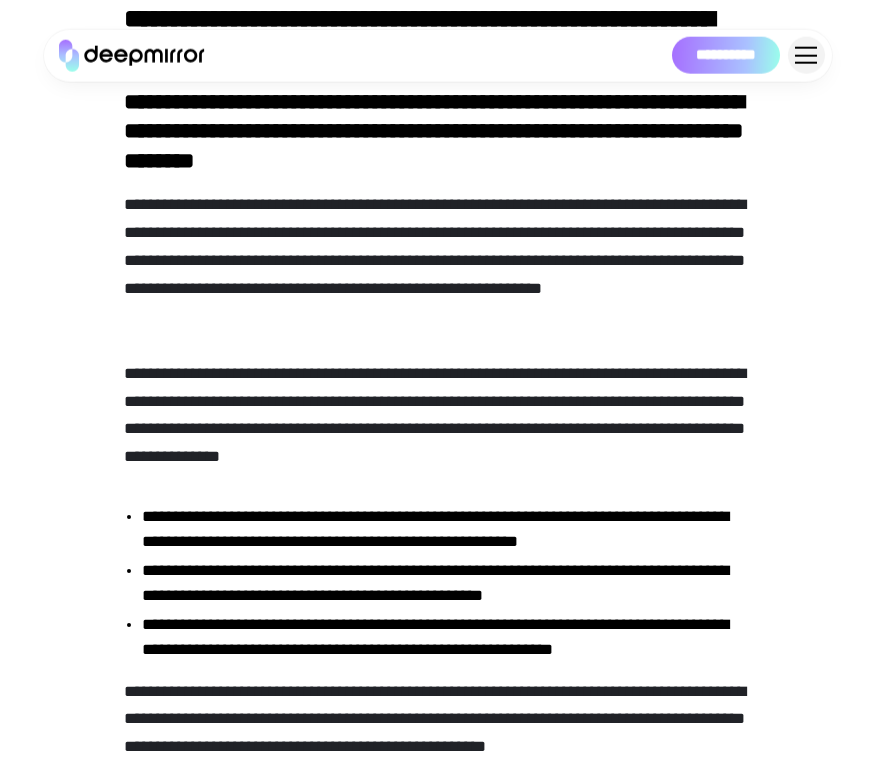 scroll, scrollTop: 234, scrollLeft: 0, axis: vertical 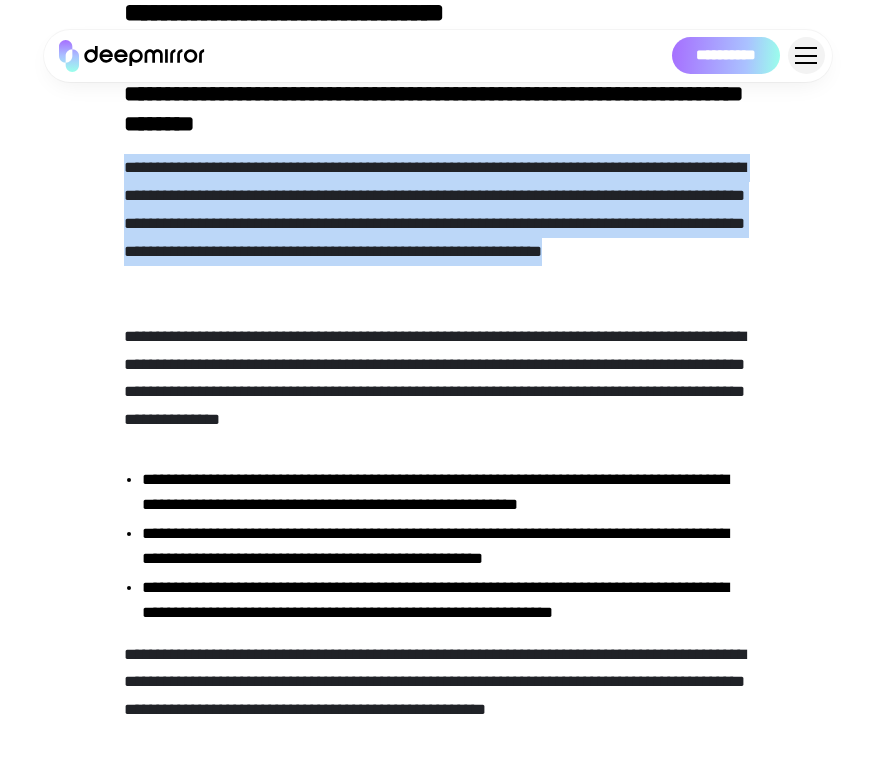 drag, startPoint x: 129, startPoint y: 172, endPoint x: 245, endPoint y: 287, distance: 163.3432 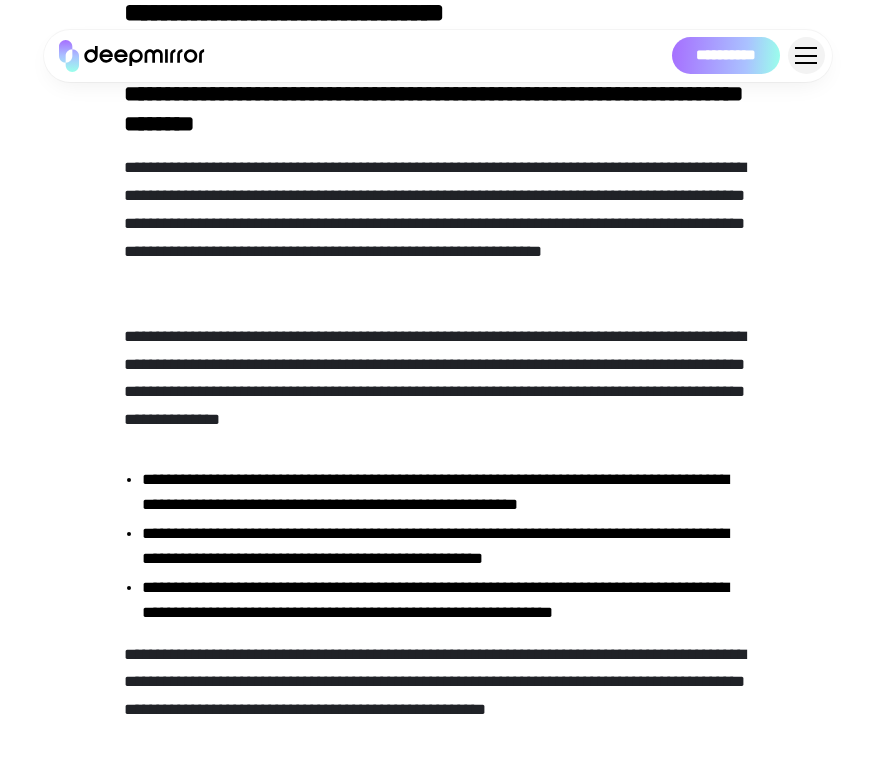 click on "**********" at bounding box center (438, 223) 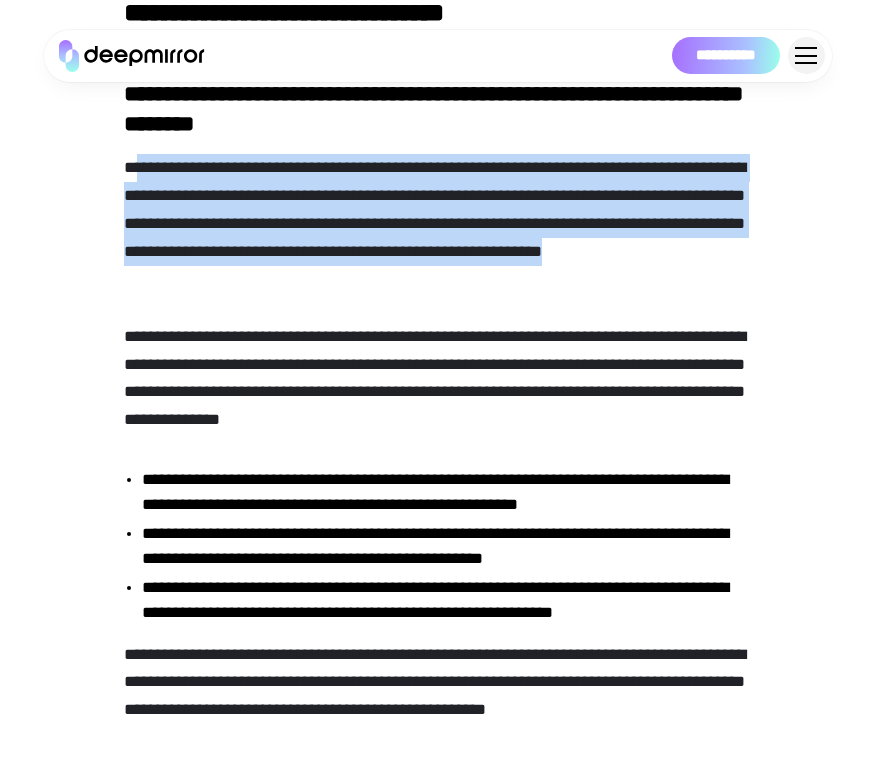 drag, startPoint x: 243, startPoint y: 286, endPoint x: 141, endPoint y: 159, distance: 162.88953 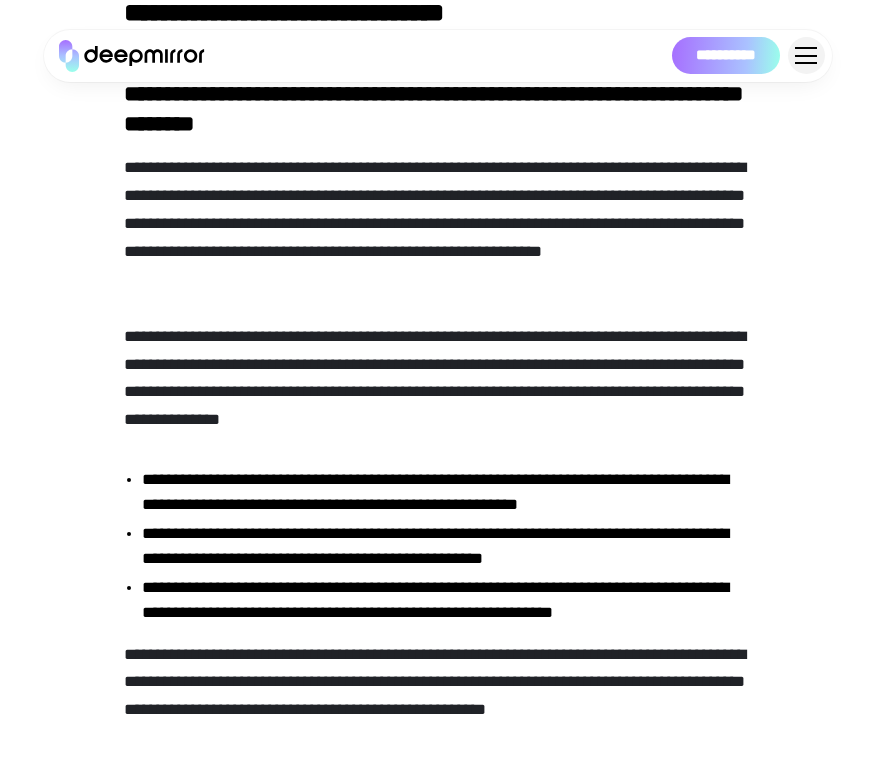click on "**********" at bounding box center [438, 223] 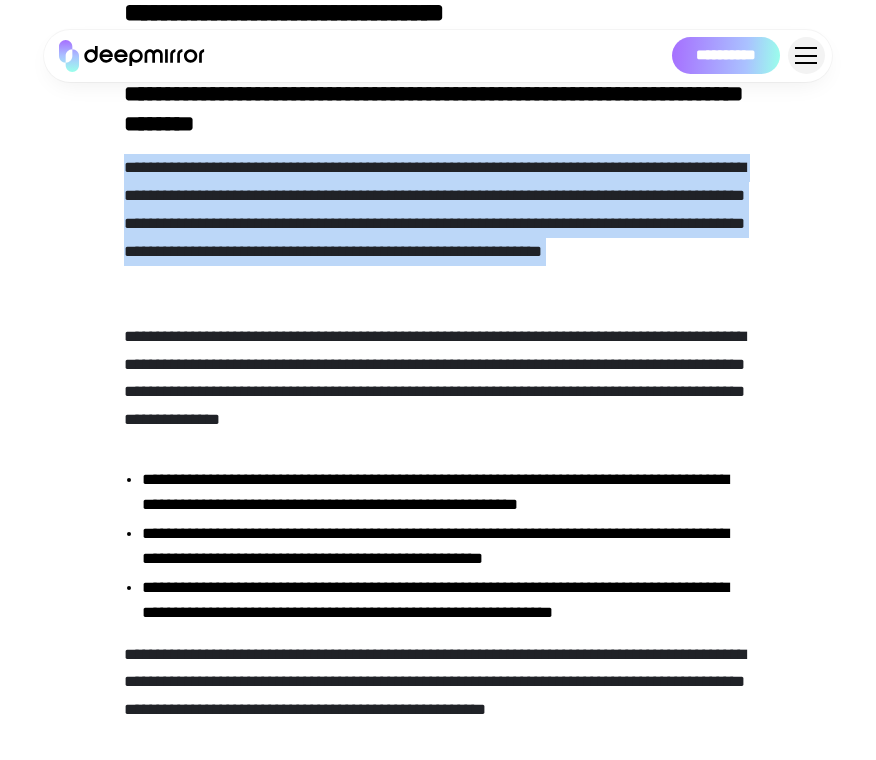 drag, startPoint x: 121, startPoint y: 164, endPoint x: 291, endPoint y: 309, distance: 223.43903 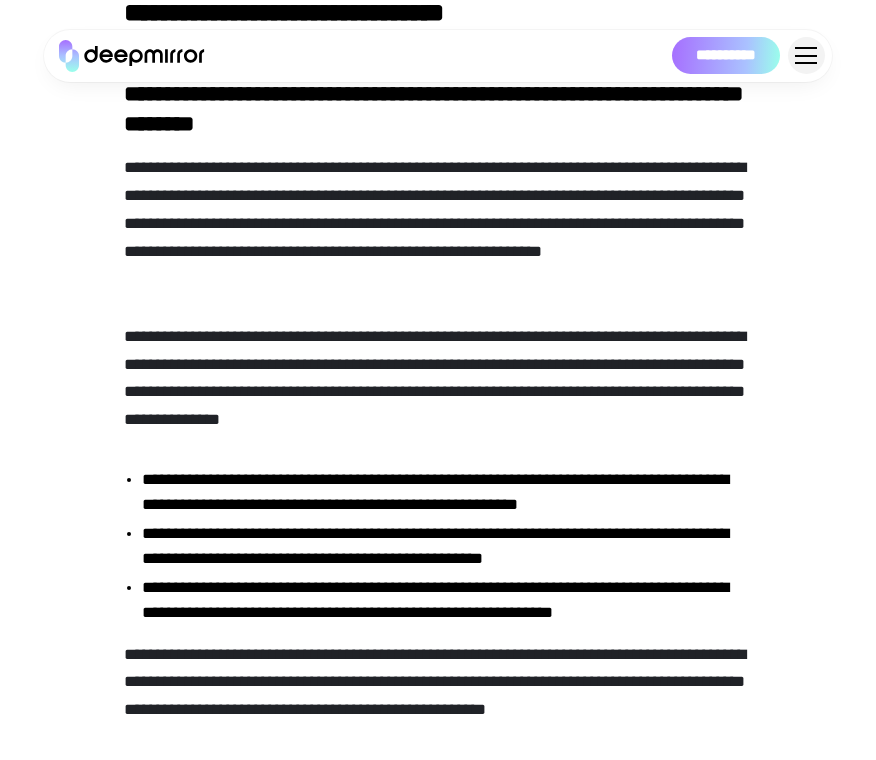 click on "**********" at bounding box center [438, 1259] 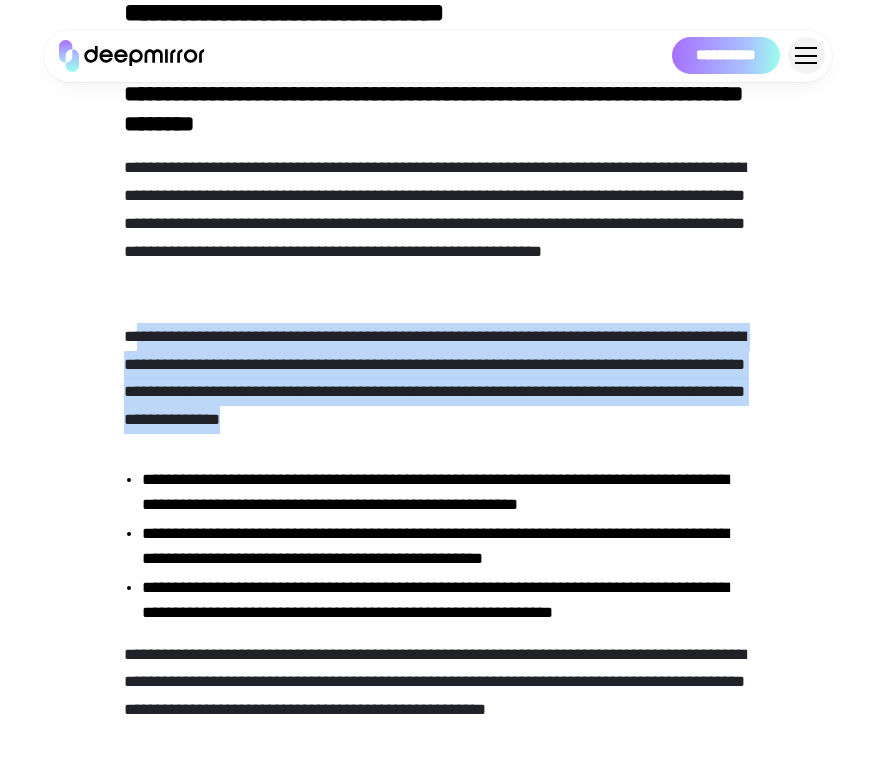 drag, startPoint x: 147, startPoint y: 347, endPoint x: 522, endPoint y: 419, distance: 381.84946 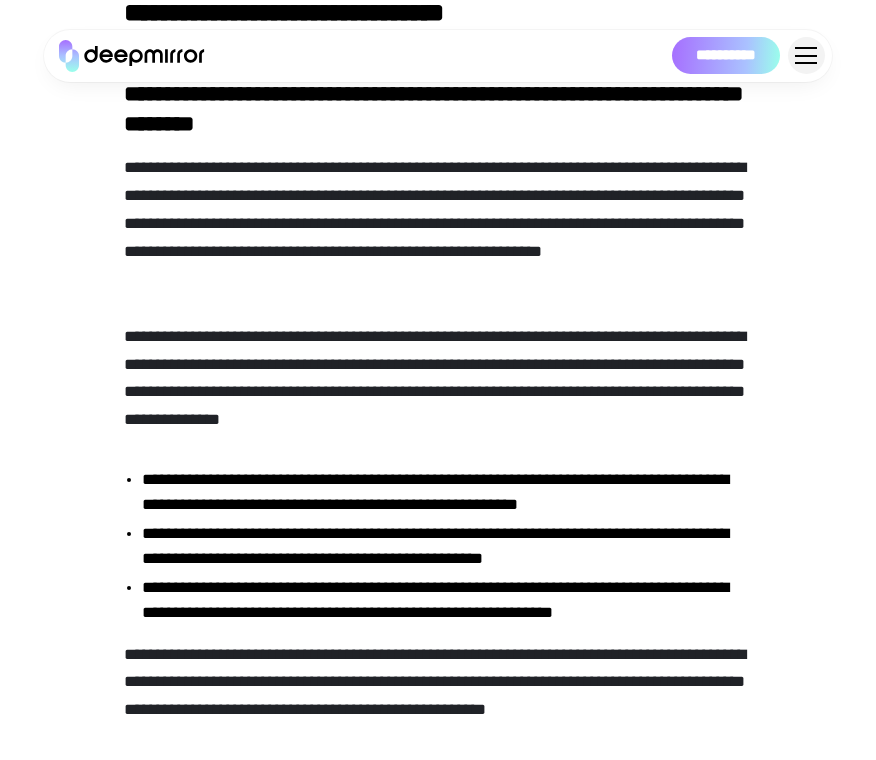 click on "**********" at bounding box center (438, 378) 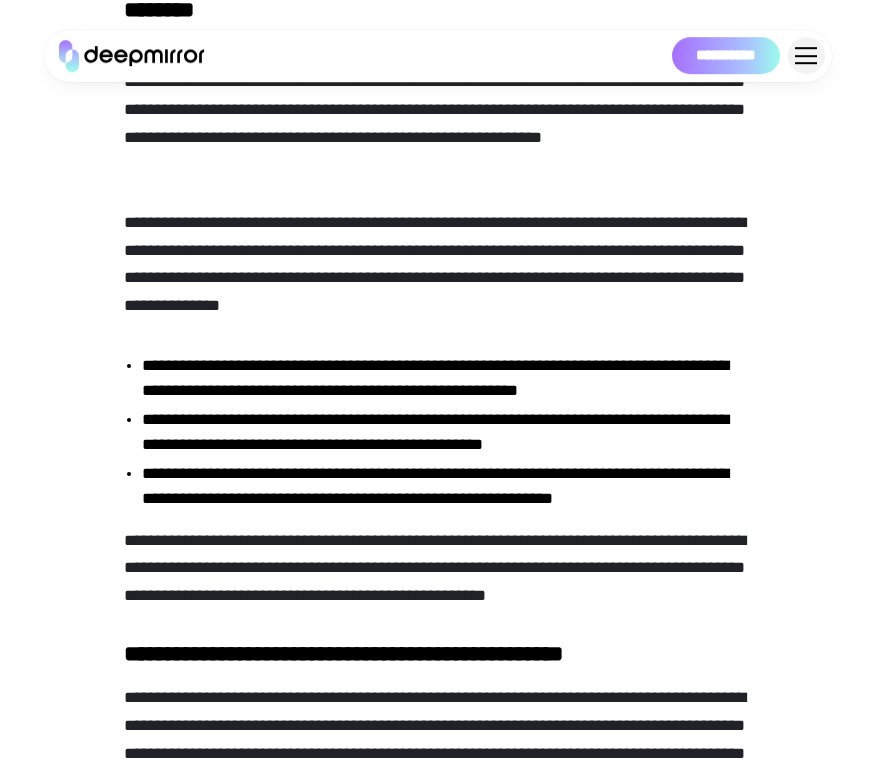 scroll, scrollTop: 351, scrollLeft: 0, axis: vertical 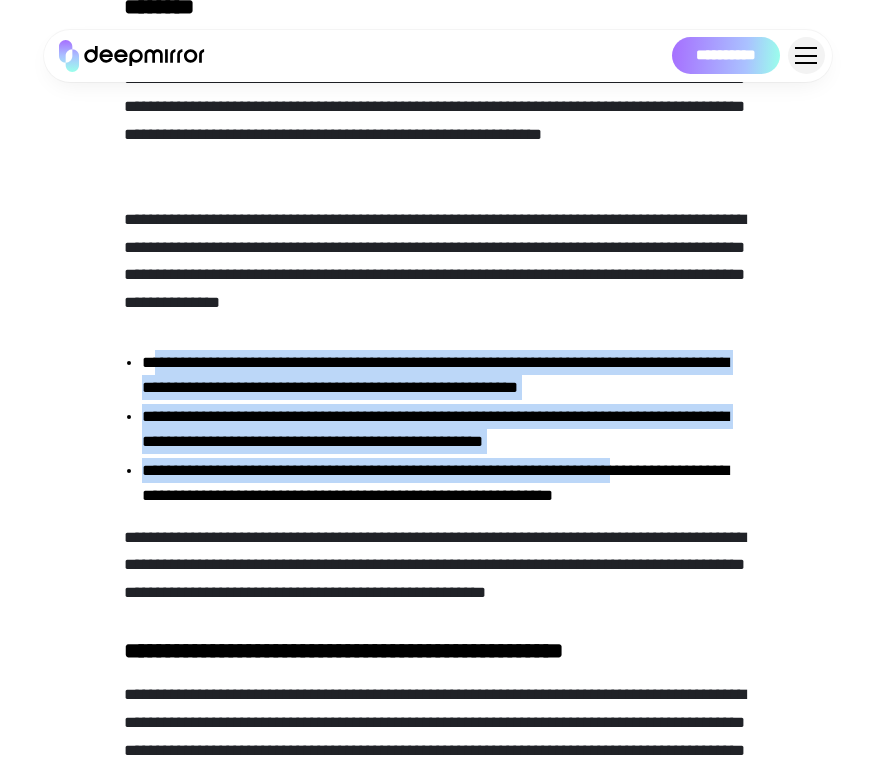 drag, startPoint x: 158, startPoint y: 359, endPoint x: 653, endPoint y: 462, distance: 505.6026 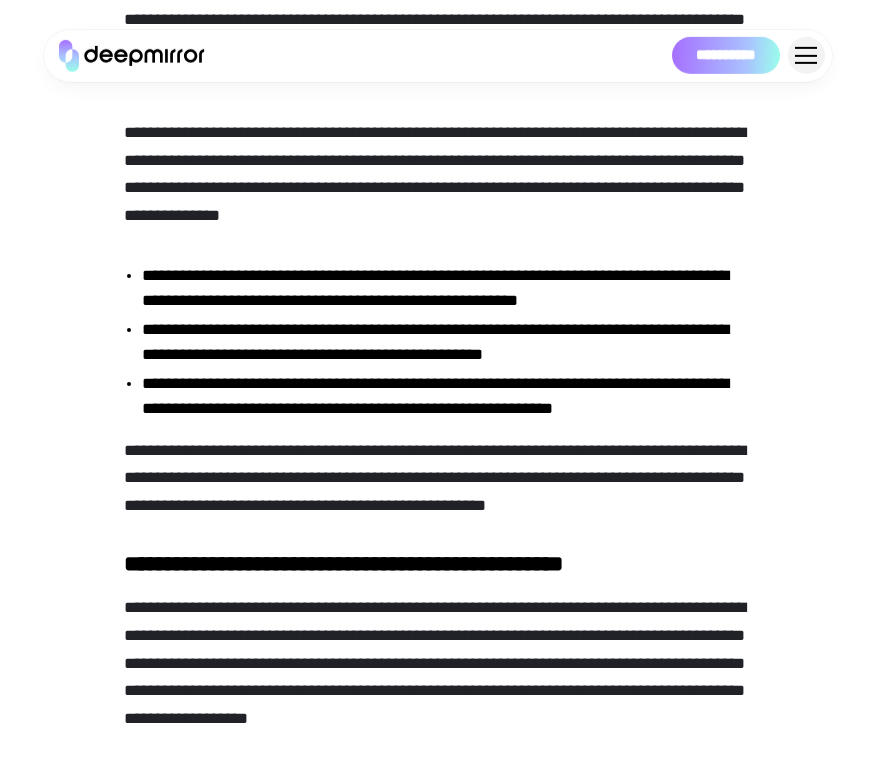 scroll, scrollTop: 468, scrollLeft: 0, axis: vertical 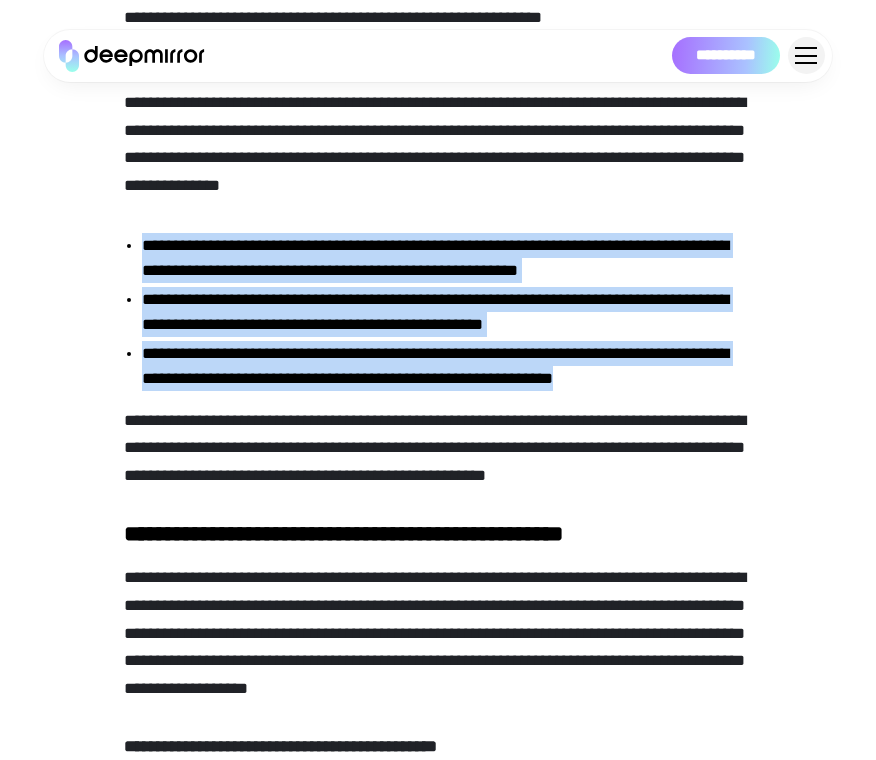 drag, startPoint x: 610, startPoint y: 353, endPoint x: 91, endPoint y: 217, distance: 536.5231 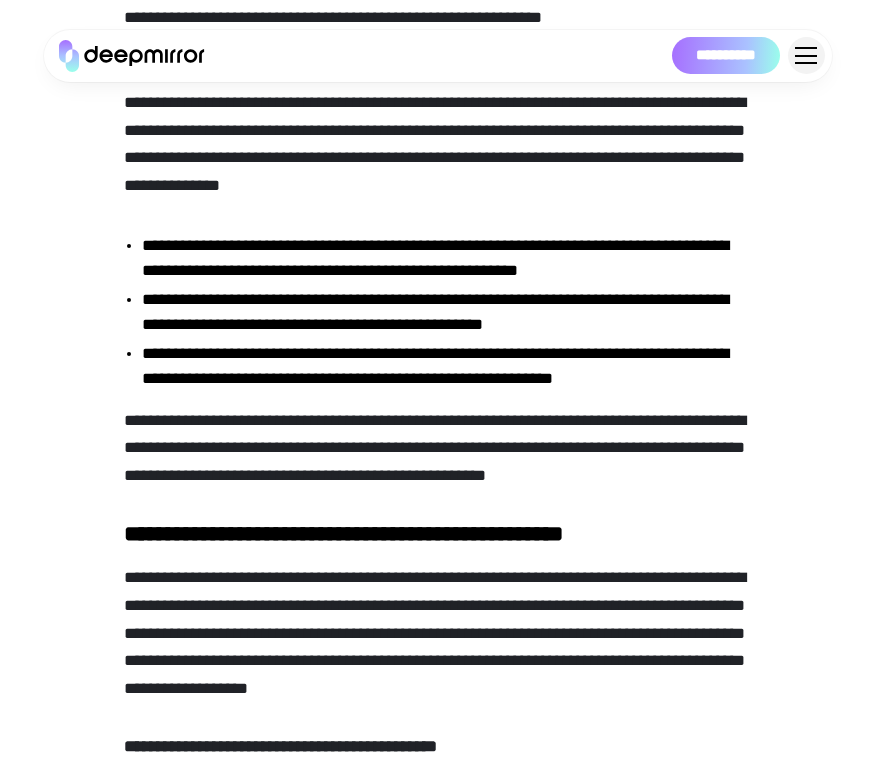 click on "**********" at bounding box center (438, 1584) 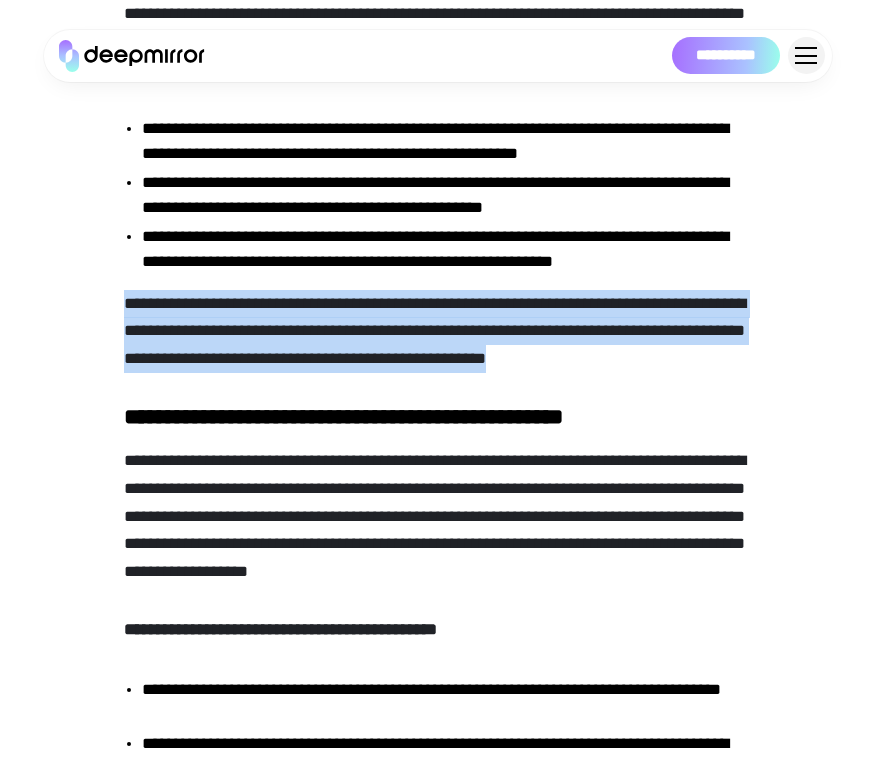 drag, startPoint x: 114, startPoint y: 301, endPoint x: 753, endPoint y: 380, distance: 643.86487 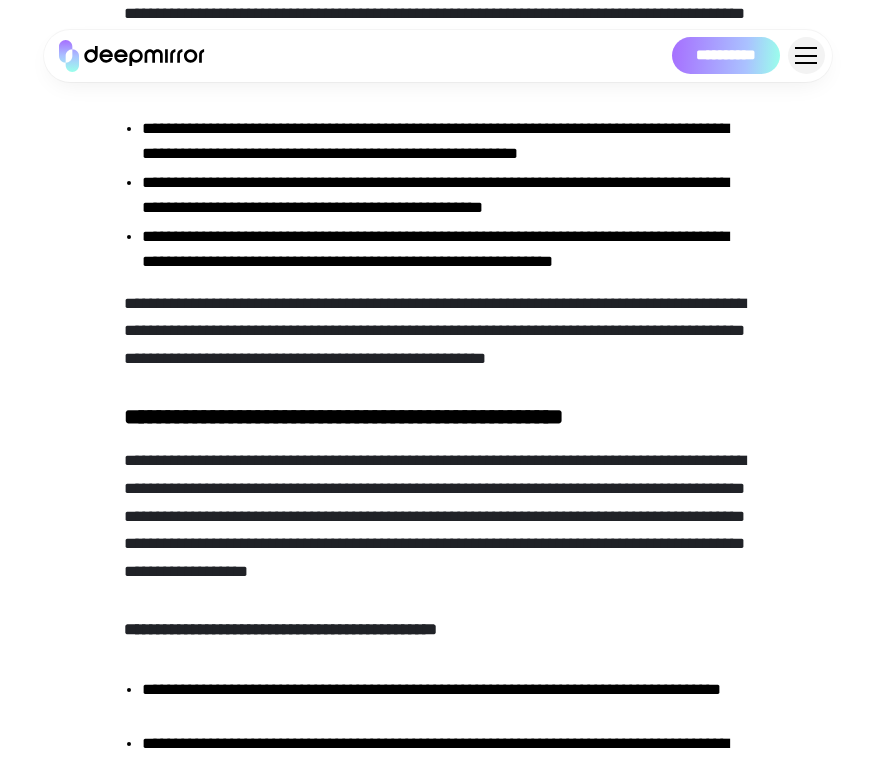 click on "**********" at bounding box center [438, 908] 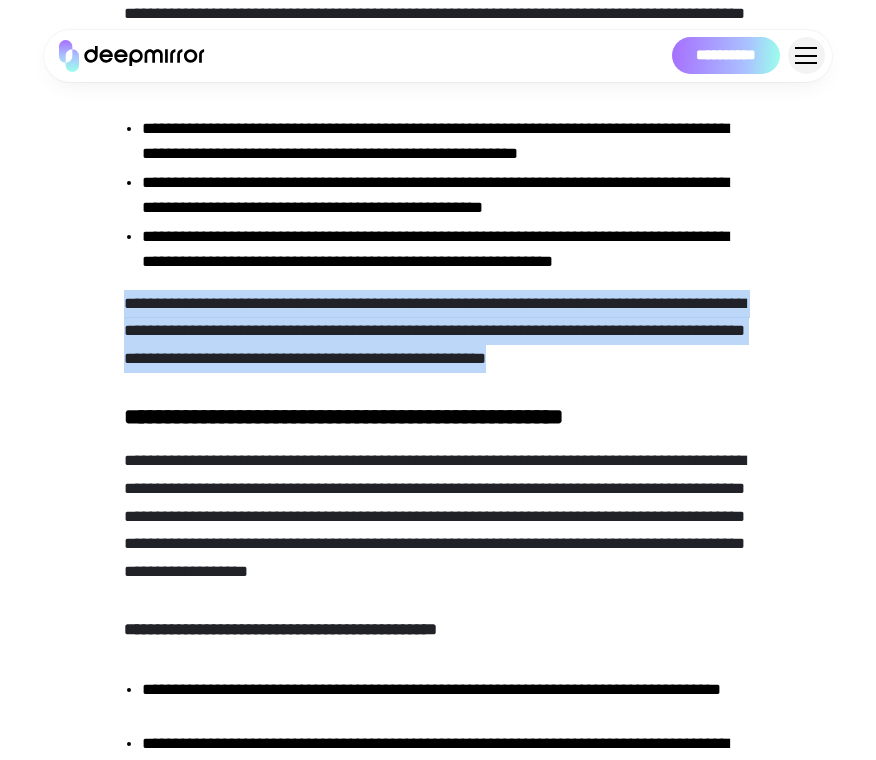 drag, startPoint x: 697, startPoint y: 350, endPoint x: 140, endPoint y: 289, distance: 560.33026 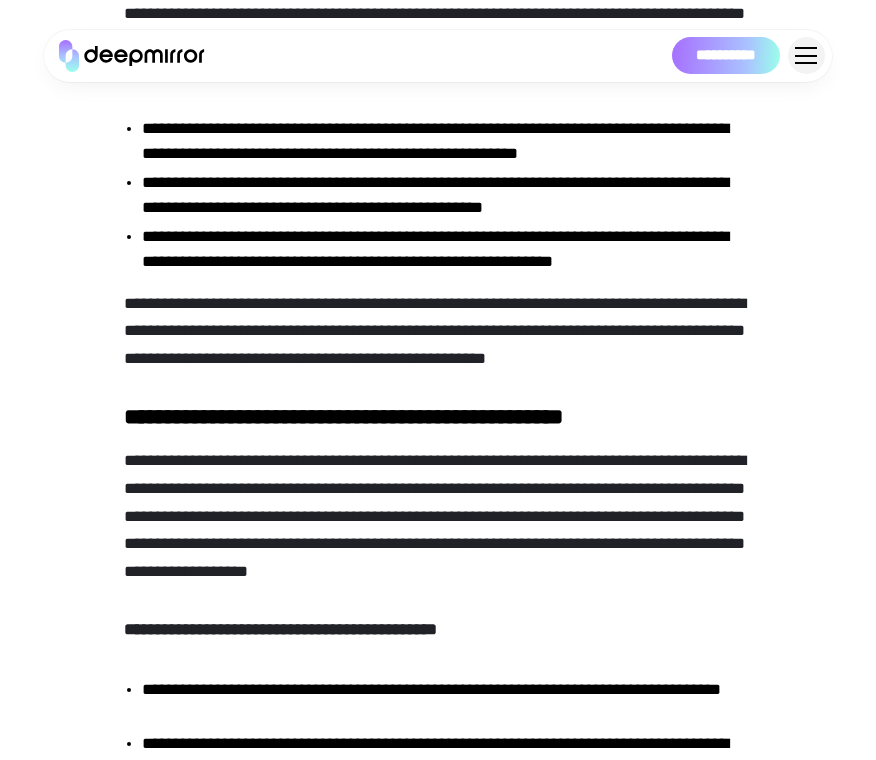 click on "**********" at bounding box center [438, 908] 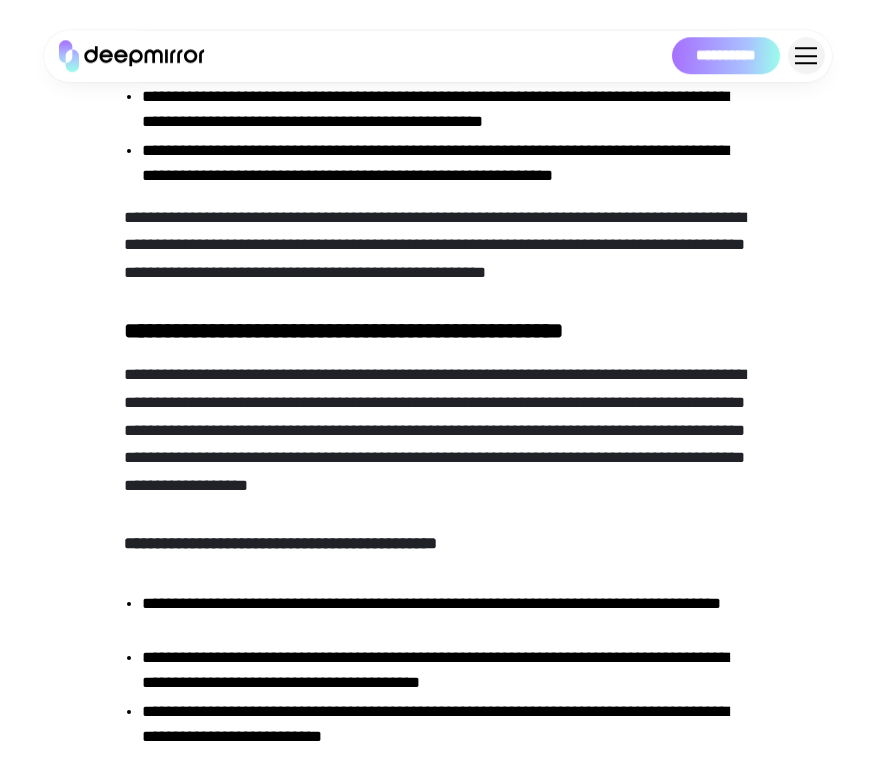 scroll, scrollTop: 702, scrollLeft: 0, axis: vertical 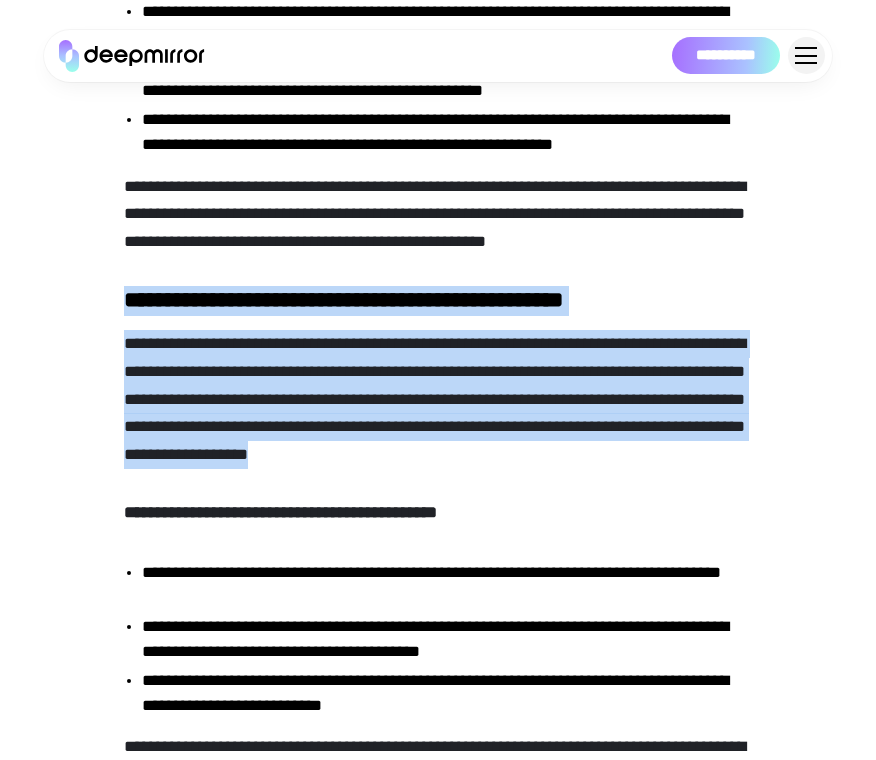 drag, startPoint x: 122, startPoint y: 302, endPoint x: 788, endPoint y: 468, distance: 686.376 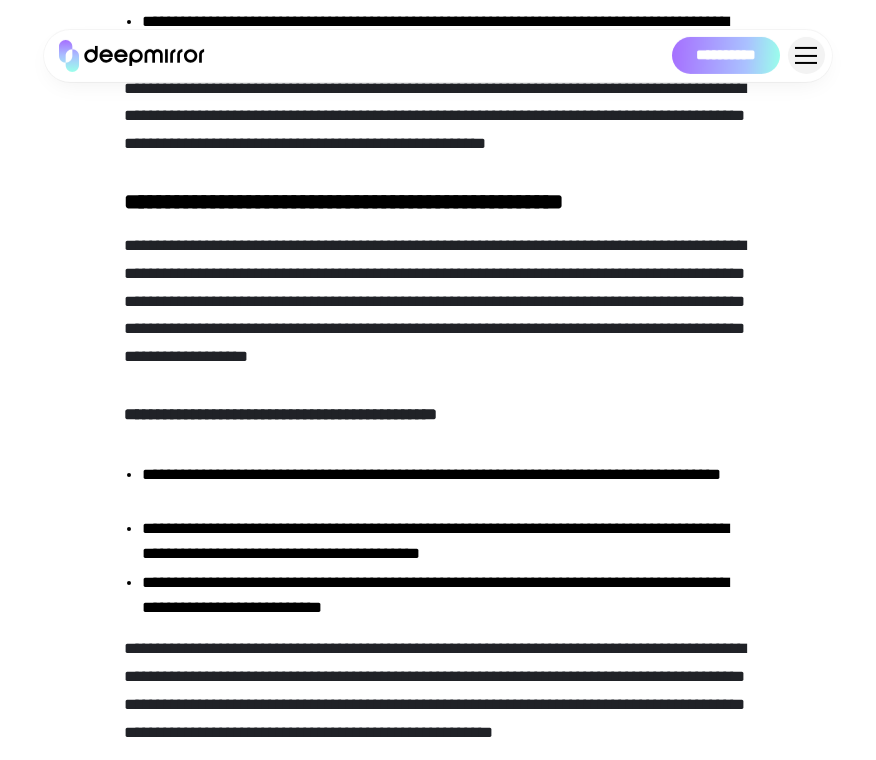 scroll, scrollTop: 819, scrollLeft: 0, axis: vertical 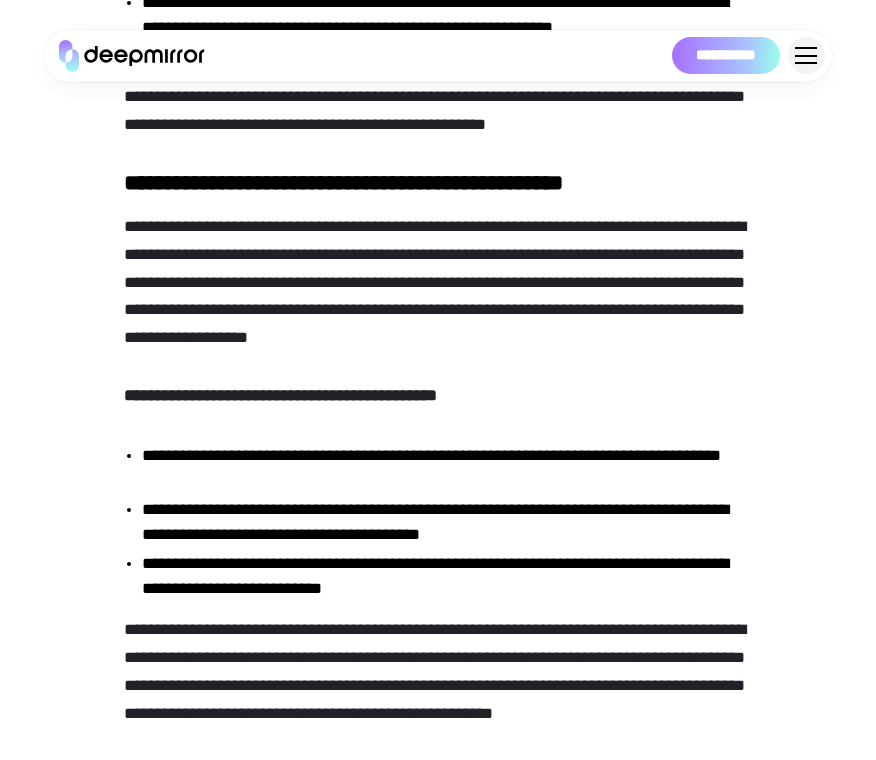 click on "**********" at bounding box center (446, 468) 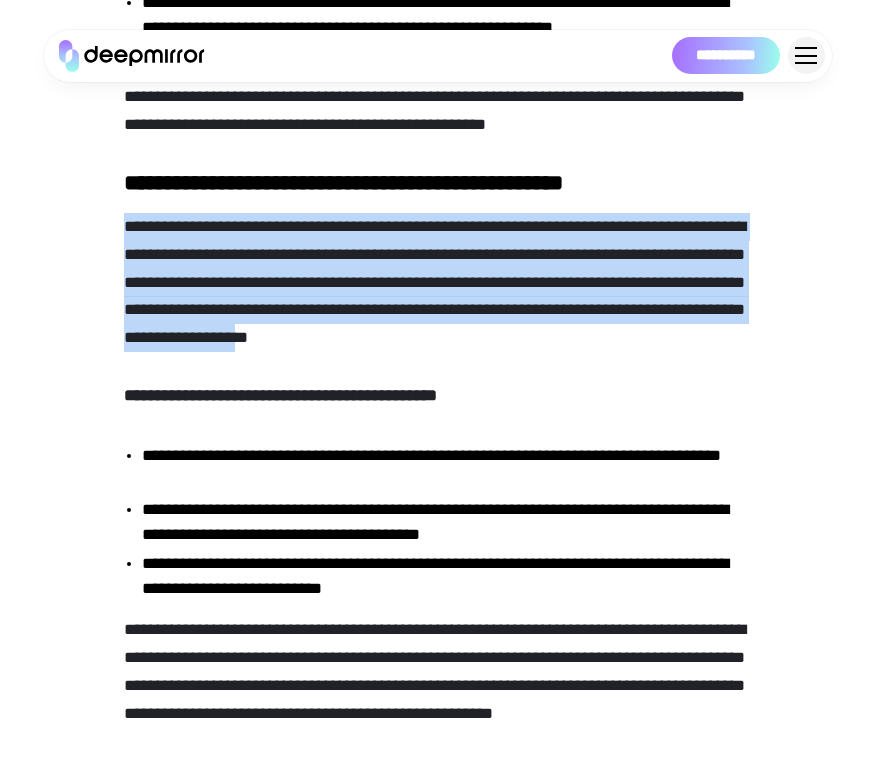 drag, startPoint x: 115, startPoint y: 225, endPoint x: 689, endPoint y: 344, distance: 586.20557 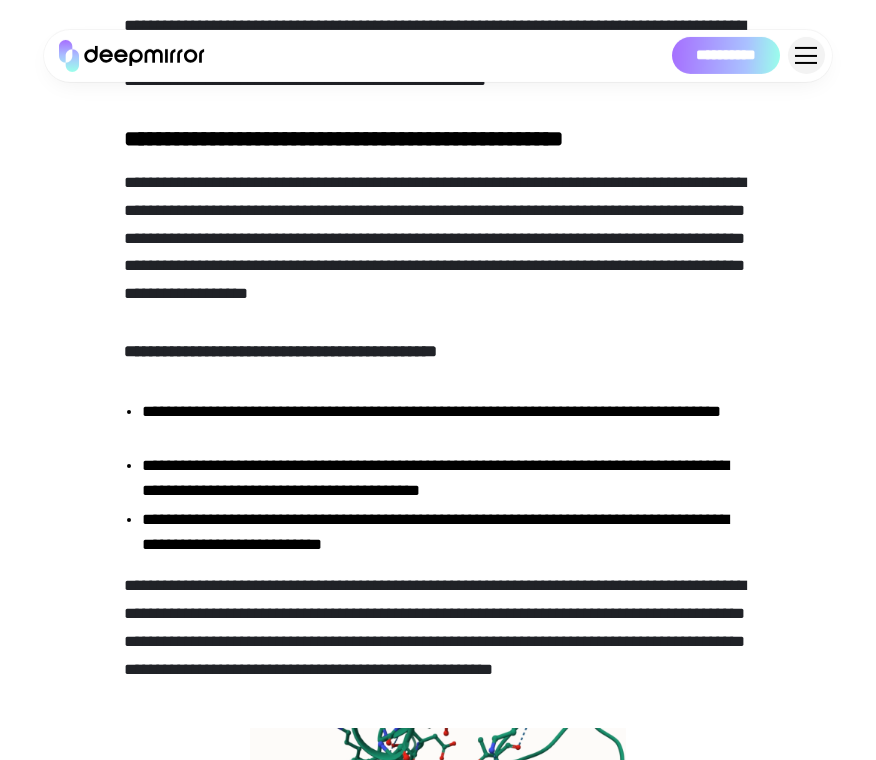 scroll, scrollTop: 874, scrollLeft: 0, axis: vertical 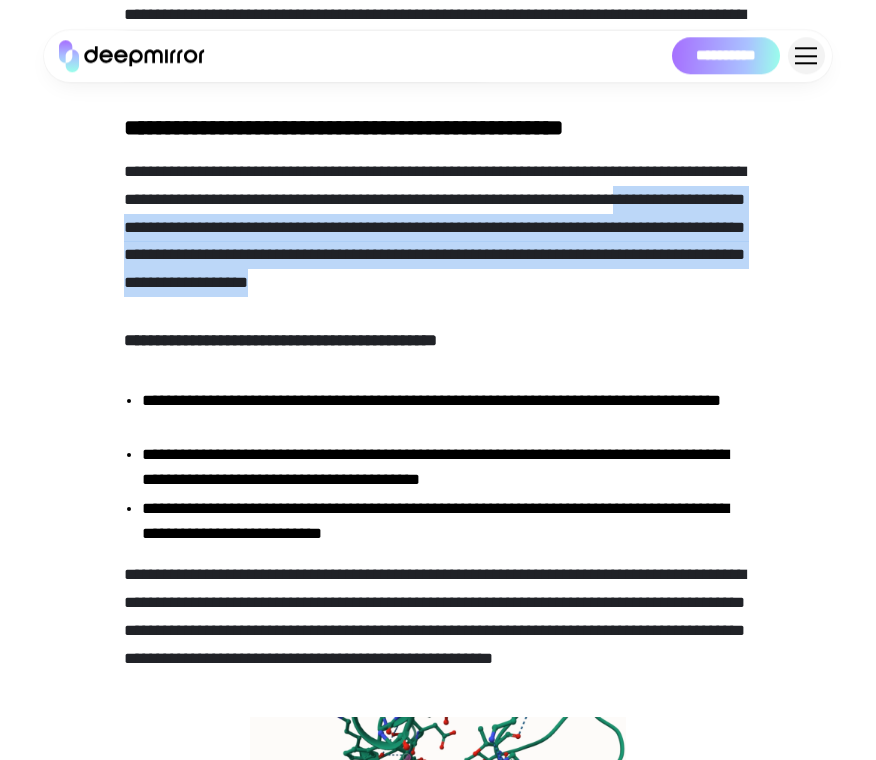 drag, startPoint x: 122, startPoint y: 224, endPoint x: 743, endPoint y: 290, distance: 624.4974 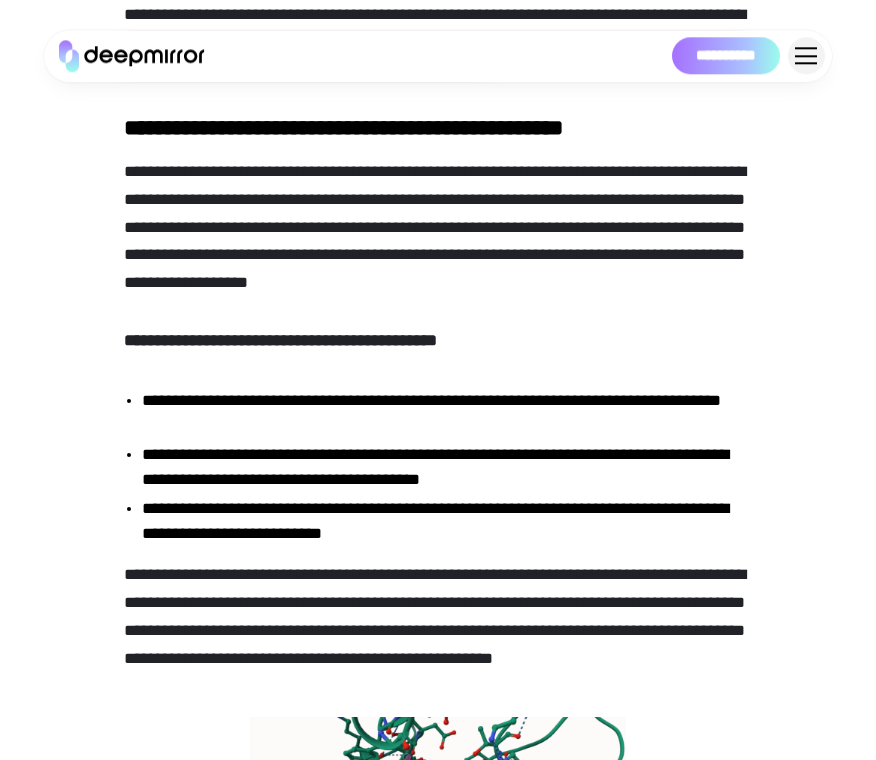 click on "**********" at bounding box center (438, 227) 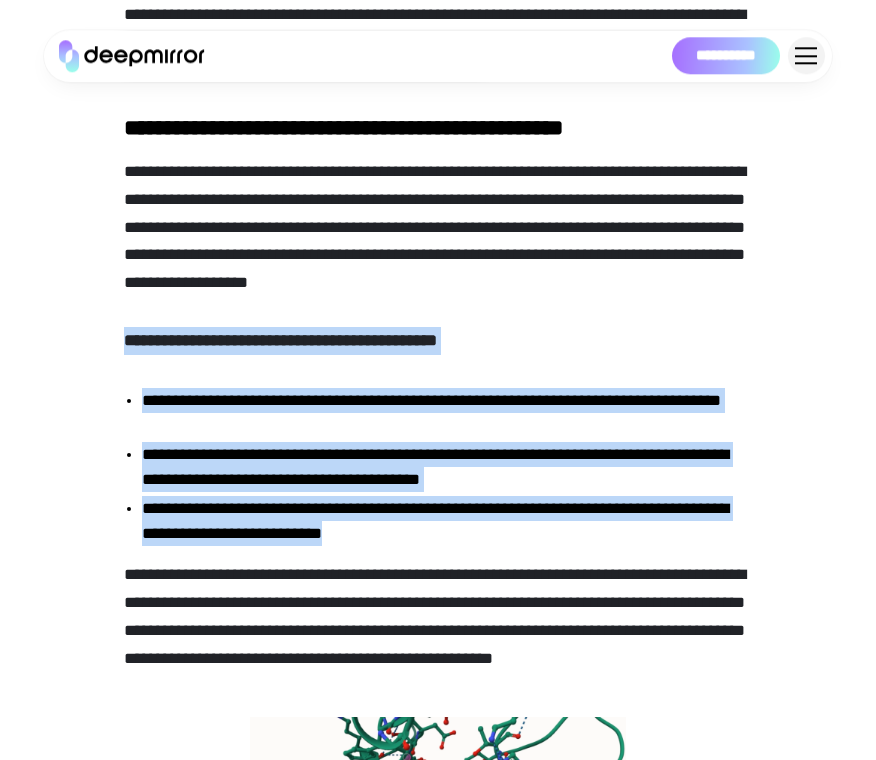 drag, startPoint x: 129, startPoint y: 338, endPoint x: 617, endPoint y: 546, distance: 530.479 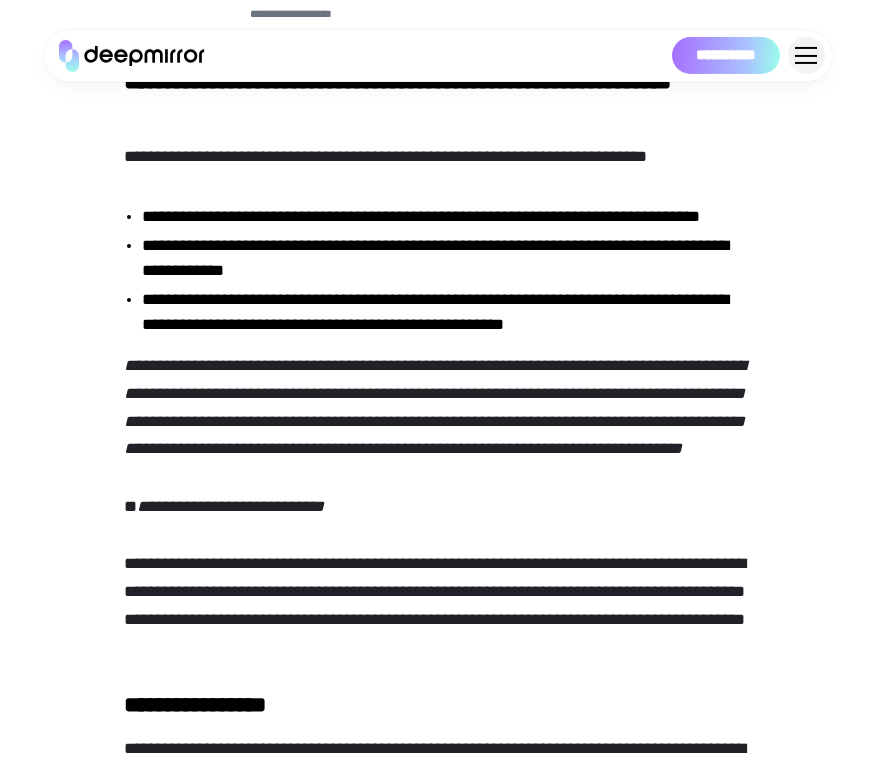 scroll, scrollTop: 1859, scrollLeft: 0, axis: vertical 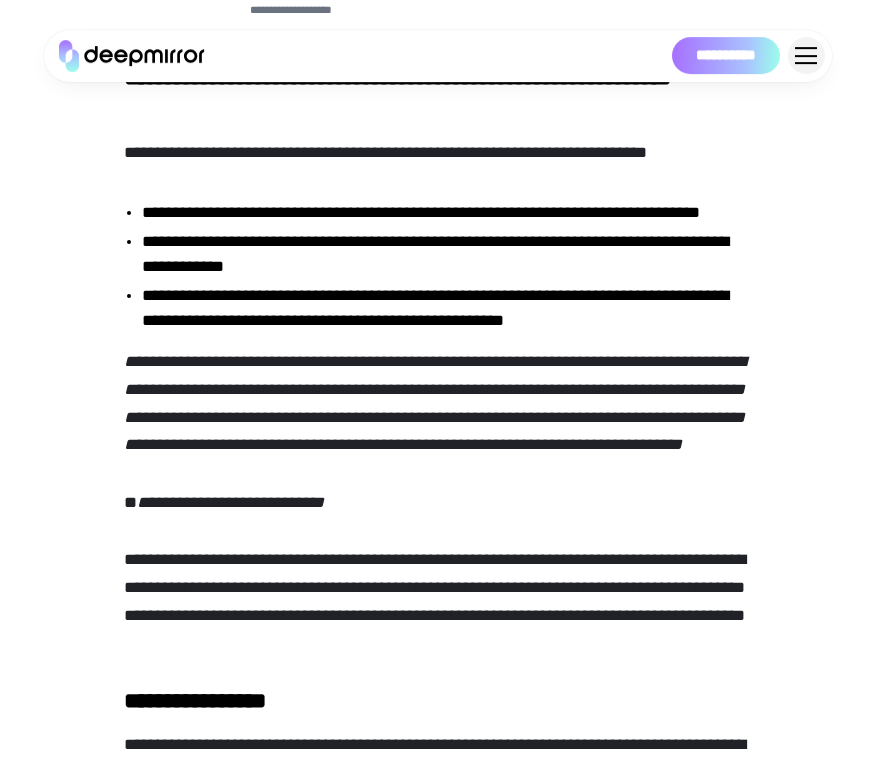 click on "**********" at bounding box center (435, 403) 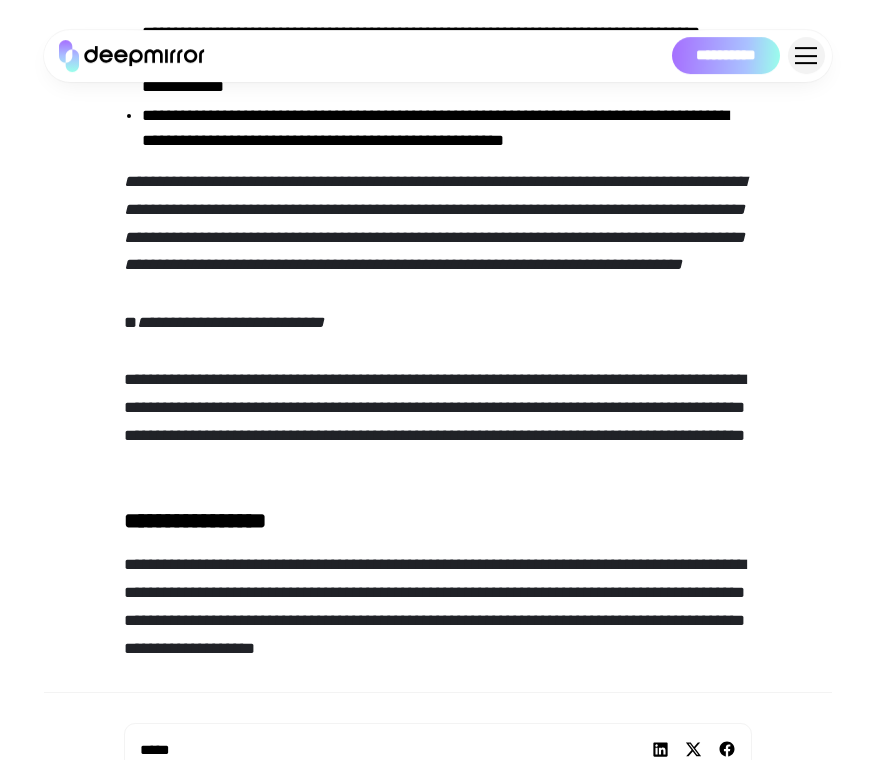 scroll, scrollTop: 2141, scrollLeft: 0, axis: vertical 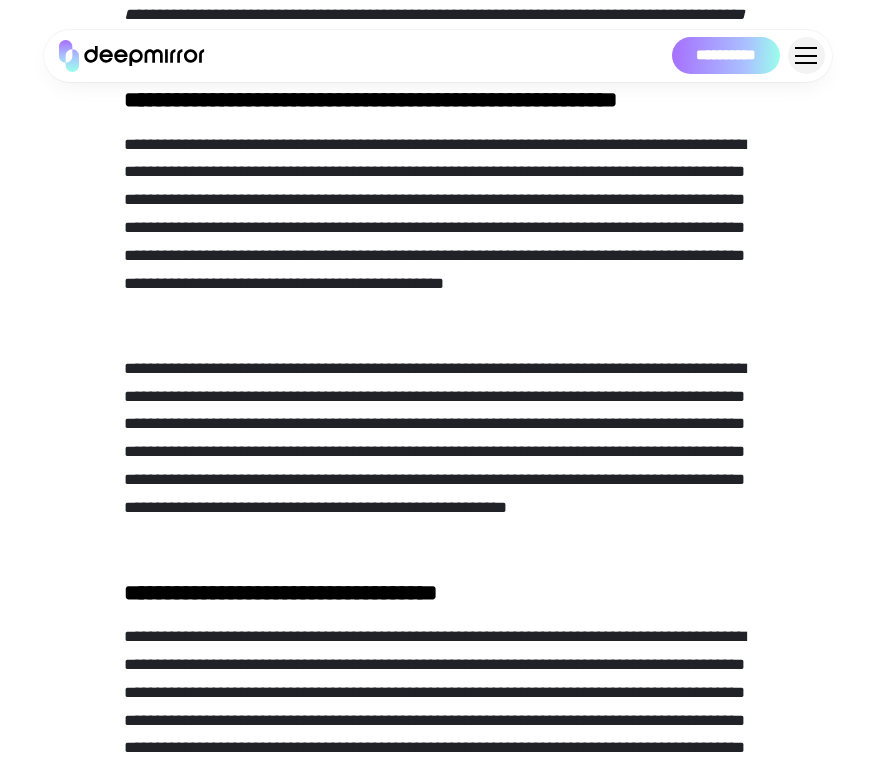 click on "**********" at bounding box center (438, 228) 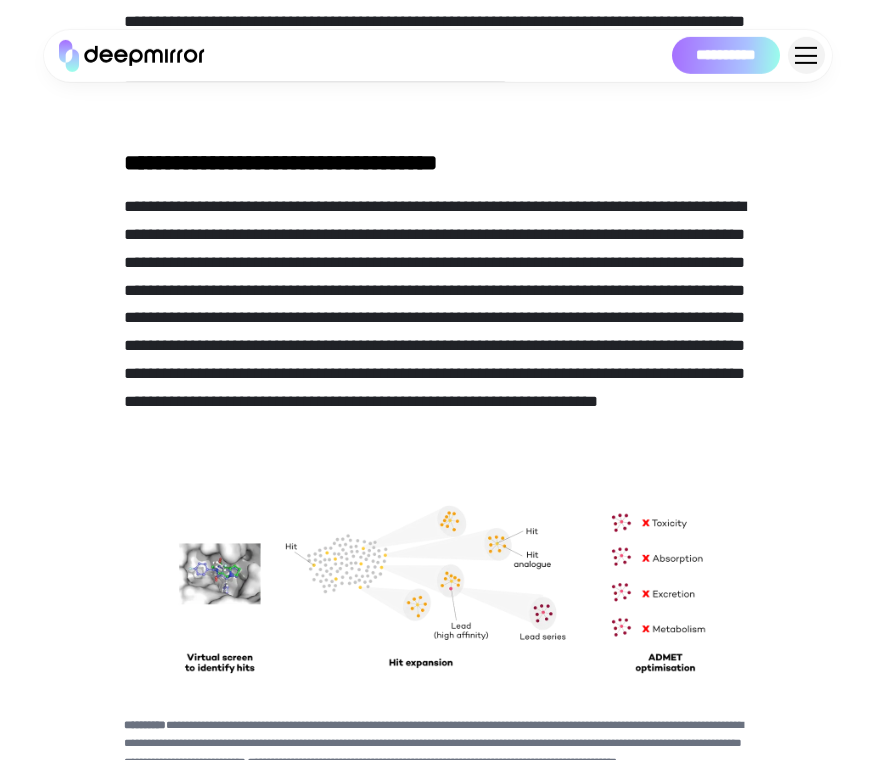 scroll, scrollTop: 702, scrollLeft: 0, axis: vertical 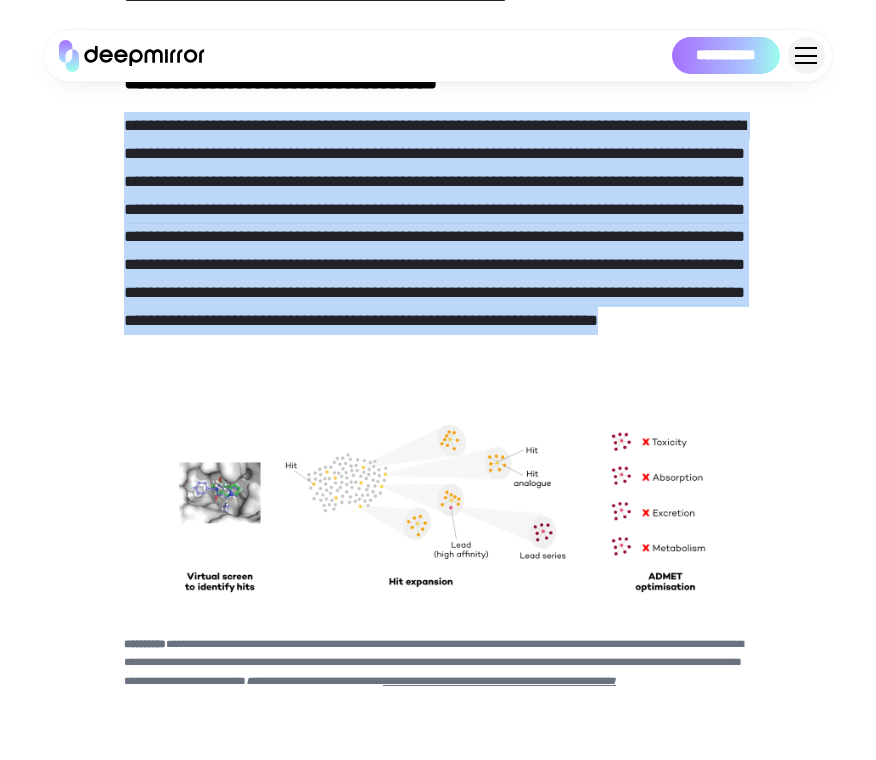 drag, startPoint x: 125, startPoint y: 160, endPoint x: 482, endPoint y: 365, distance: 411.6722 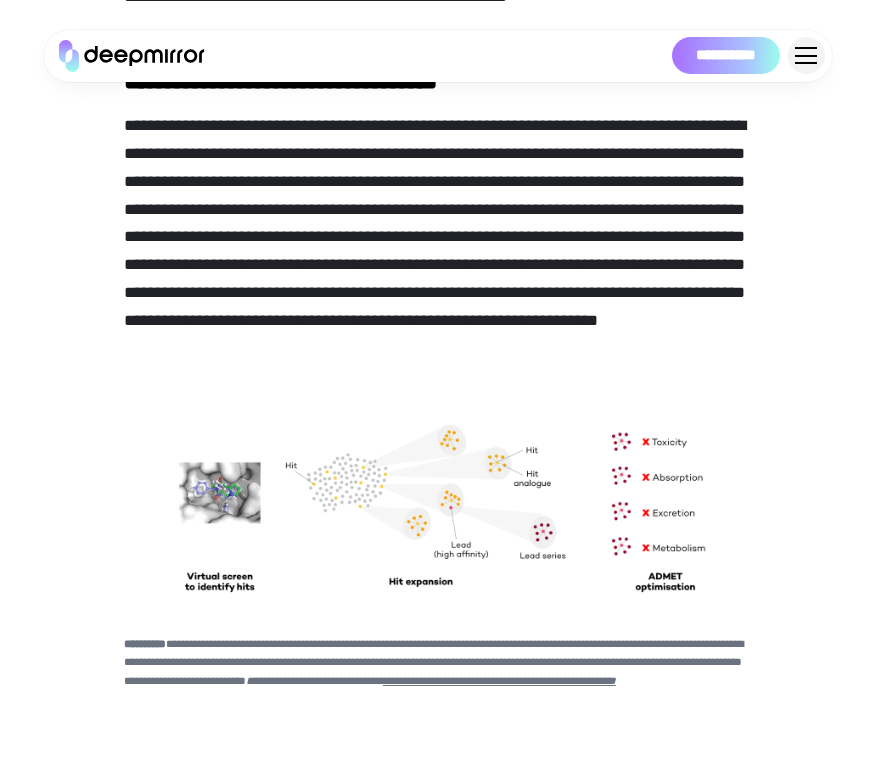 click on "**********" at bounding box center [438, 237] 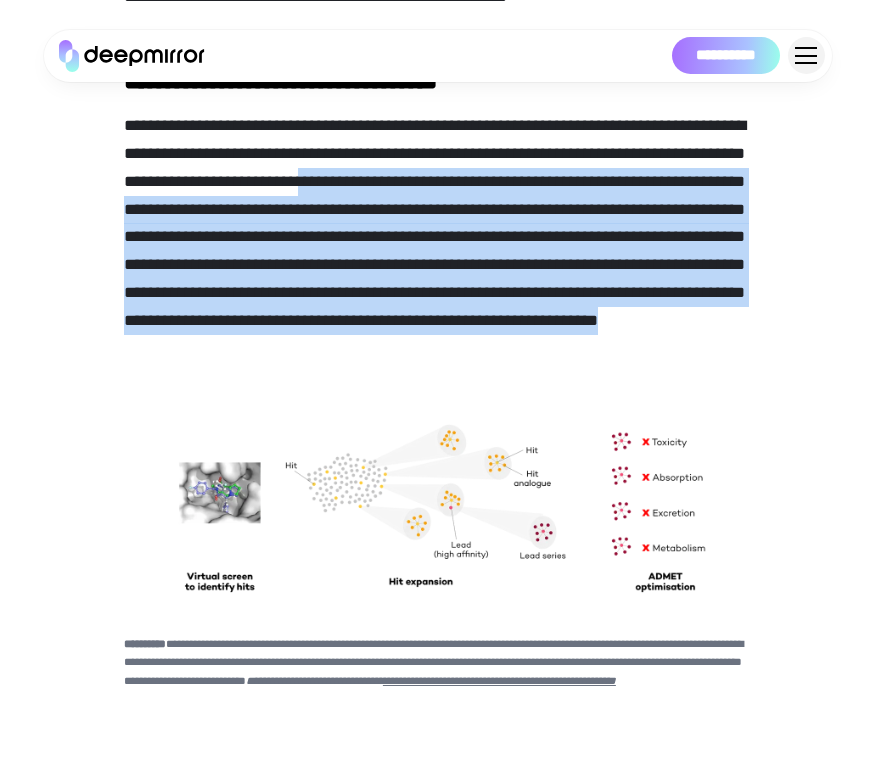 drag, startPoint x: 422, startPoint y: 200, endPoint x: 691, endPoint y: 395, distance: 332.2439 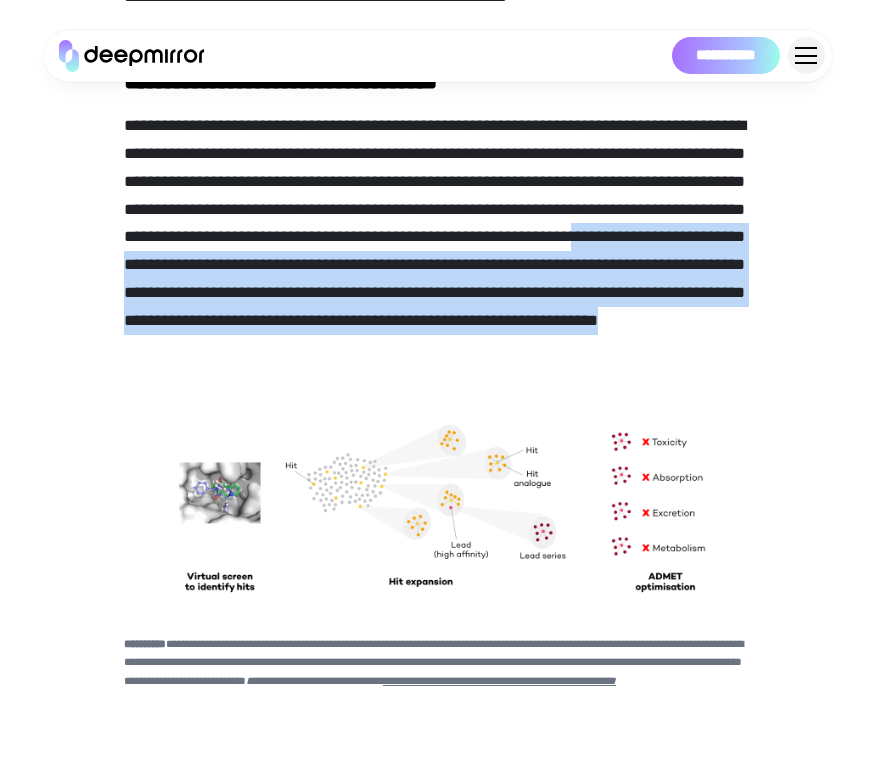 drag, startPoint x: 254, startPoint y: 296, endPoint x: 591, endPoint y: 400, distance: 352.6826 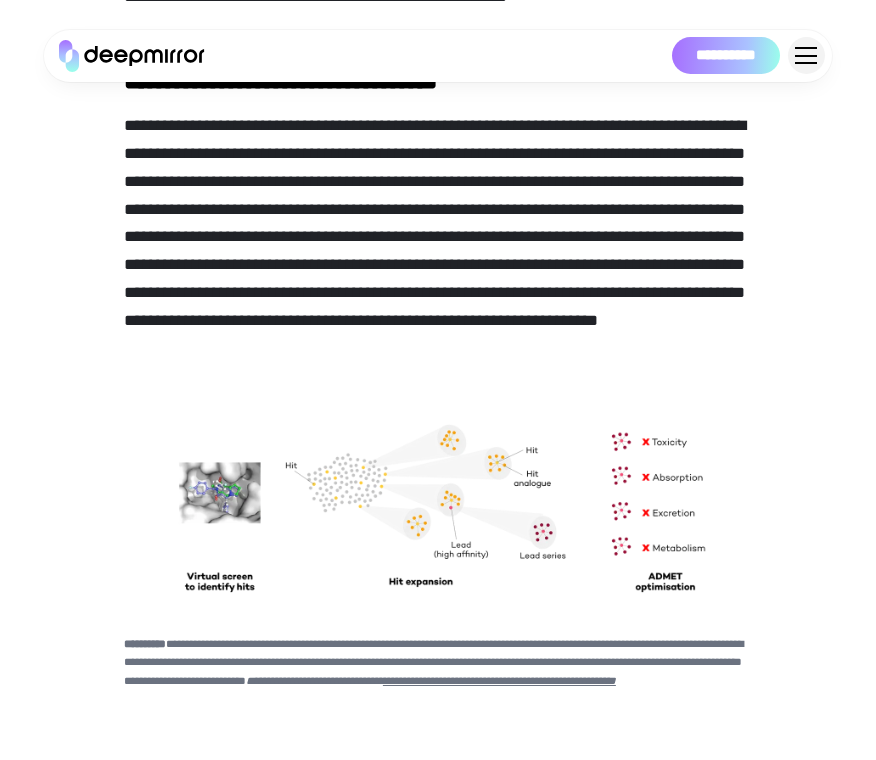 click on "**********" at bounding box center (438, 1259) 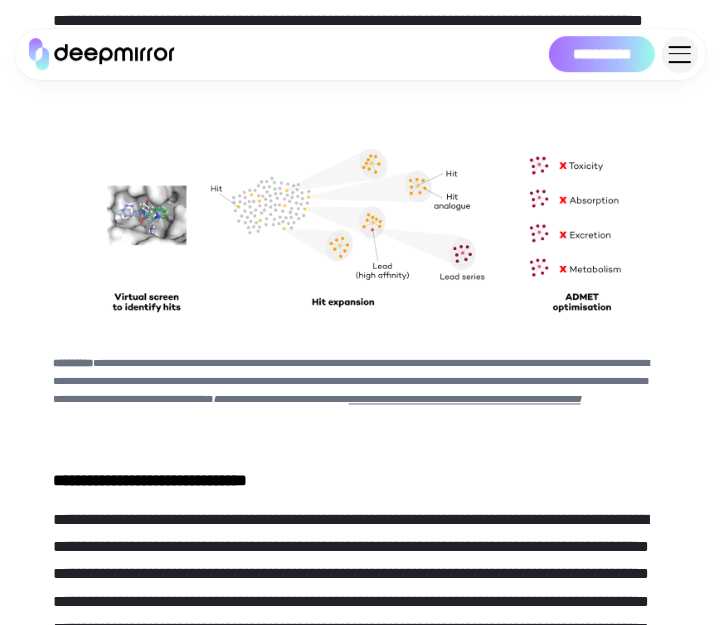 scroll, scrollTop: 1054, scrollLeft: 0, axis: vertical 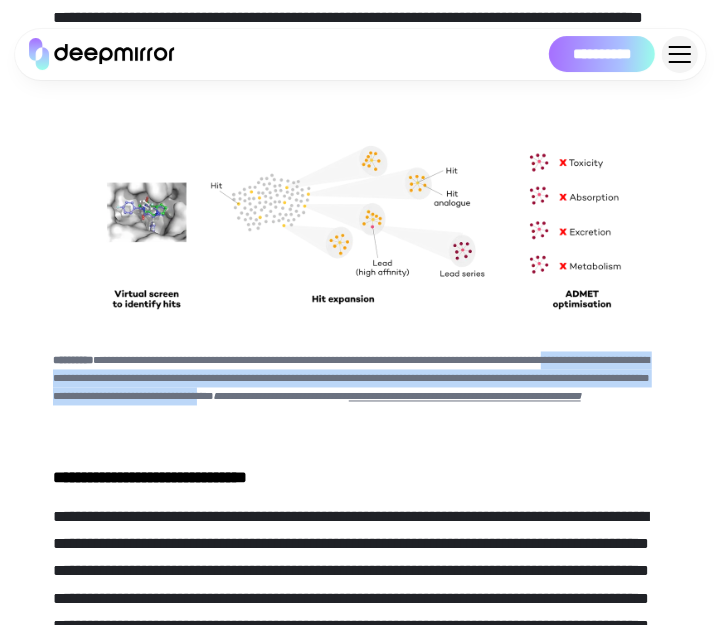 drag, startPoint x: 96, startPoint y: 408, endPoint x: 532, endPoint y: 427, distance: 436.4138 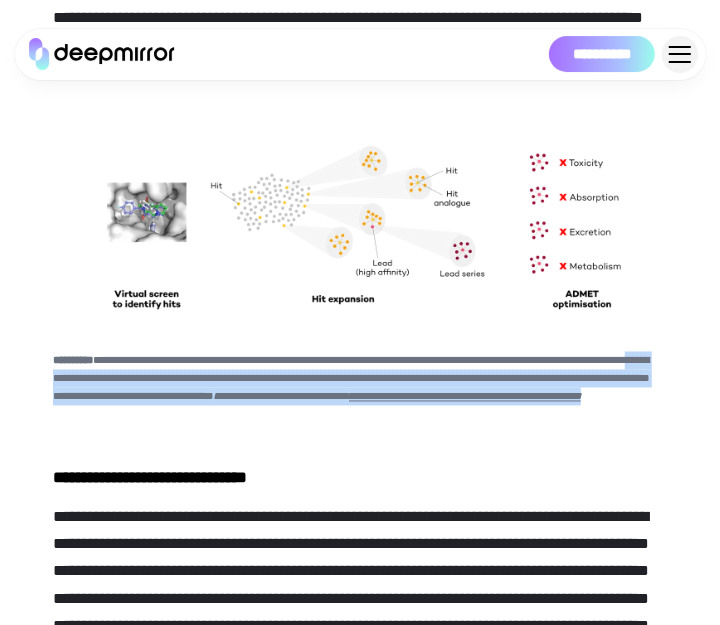 drag, startPoint x: 237, startPoint y: 412, endPoint x: 493, endPoint y: 437, distance: 257.2178 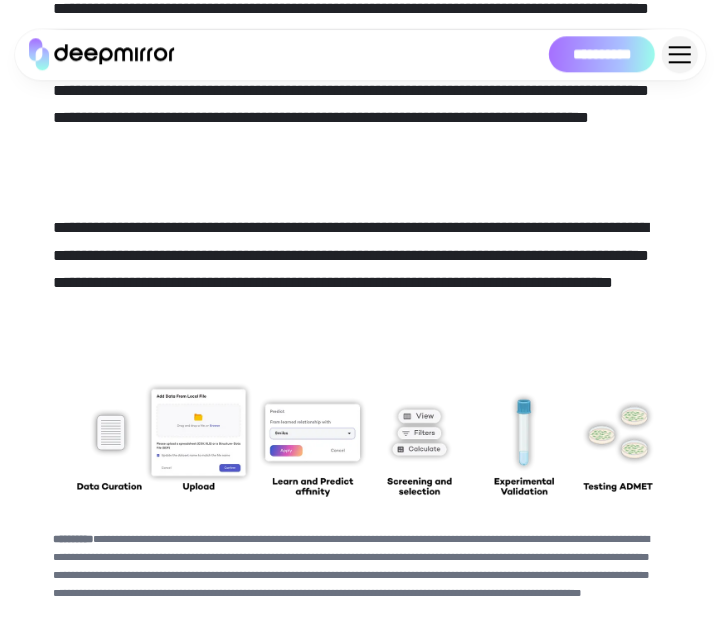 scroll, scrollTop: 1409, scrollLeft: 0, axis: vertical 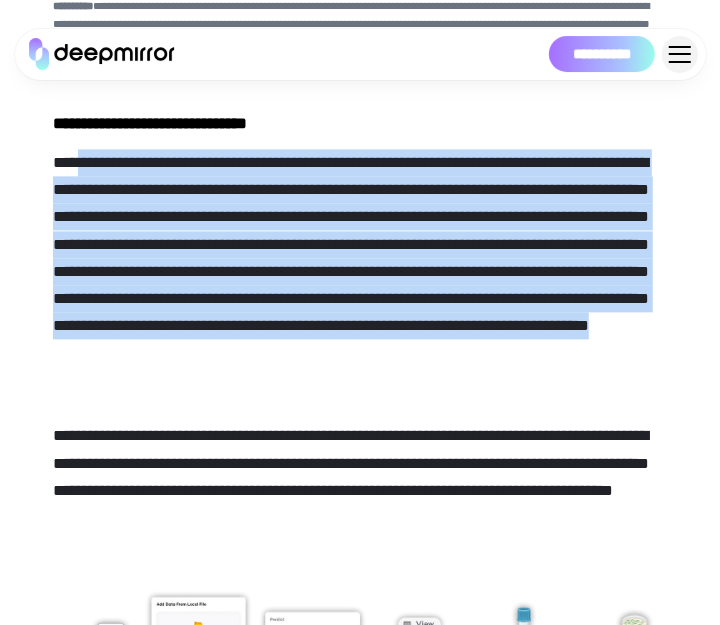 drag, startPoint x: 123, startPoint y: 194, endPoint x: 592, endPoint y: 424, distance: 522.36096 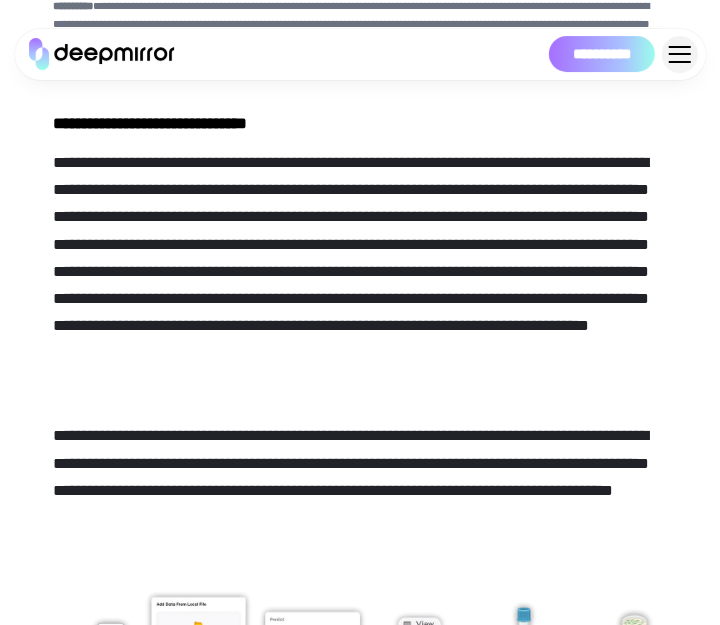 click on "**********" at bounding box center [360, 604] 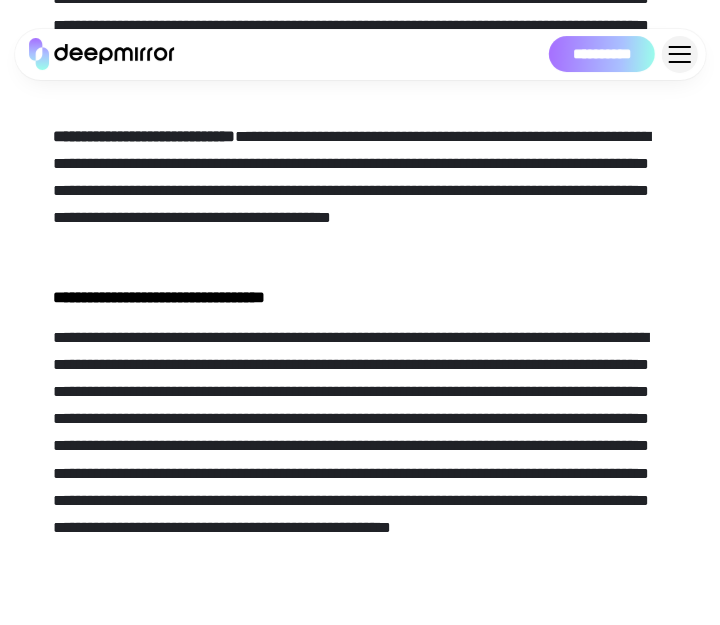 scroll, scrollTop: 3165, scrollLeft: 0, axis: vertical 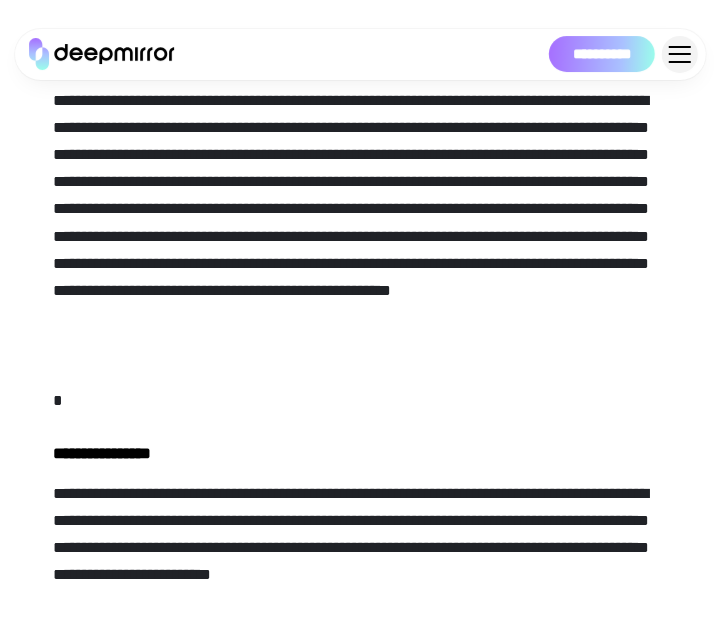 click on "*" at bounding box center (360, 400) 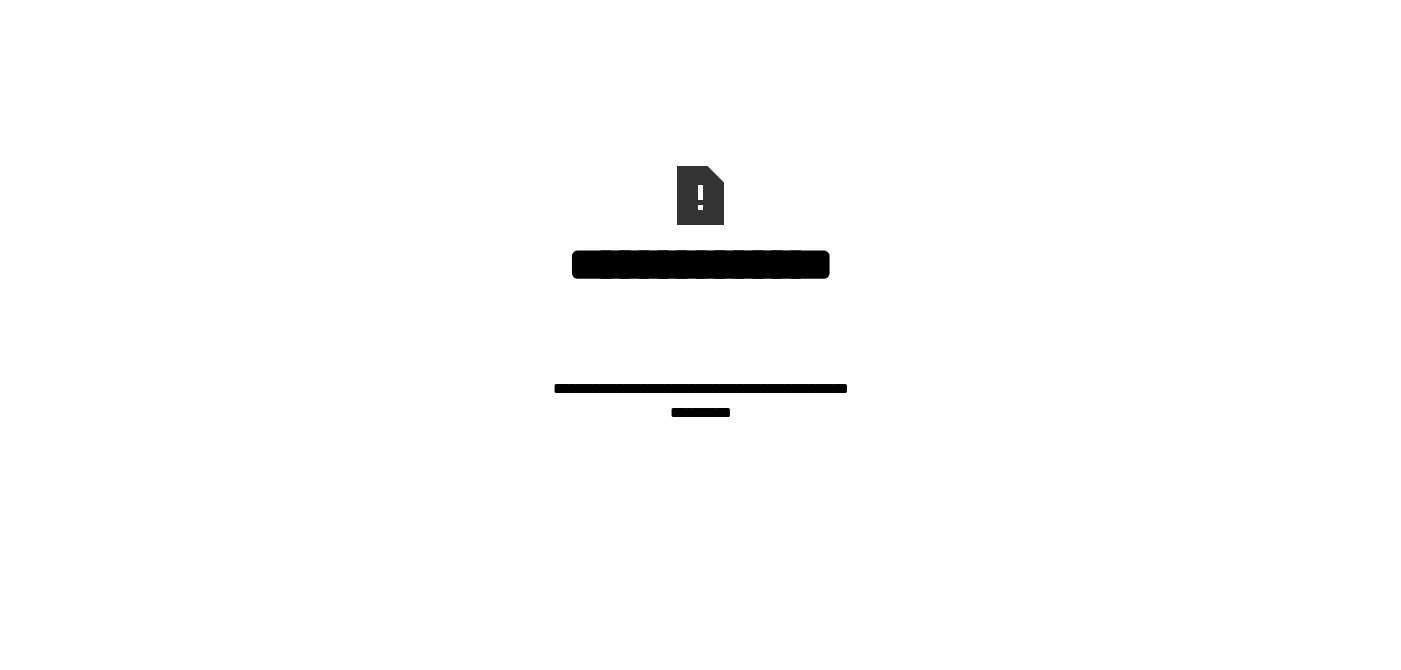 scroll, scrollTop: 0, scrollLeft: 0, axis: both 